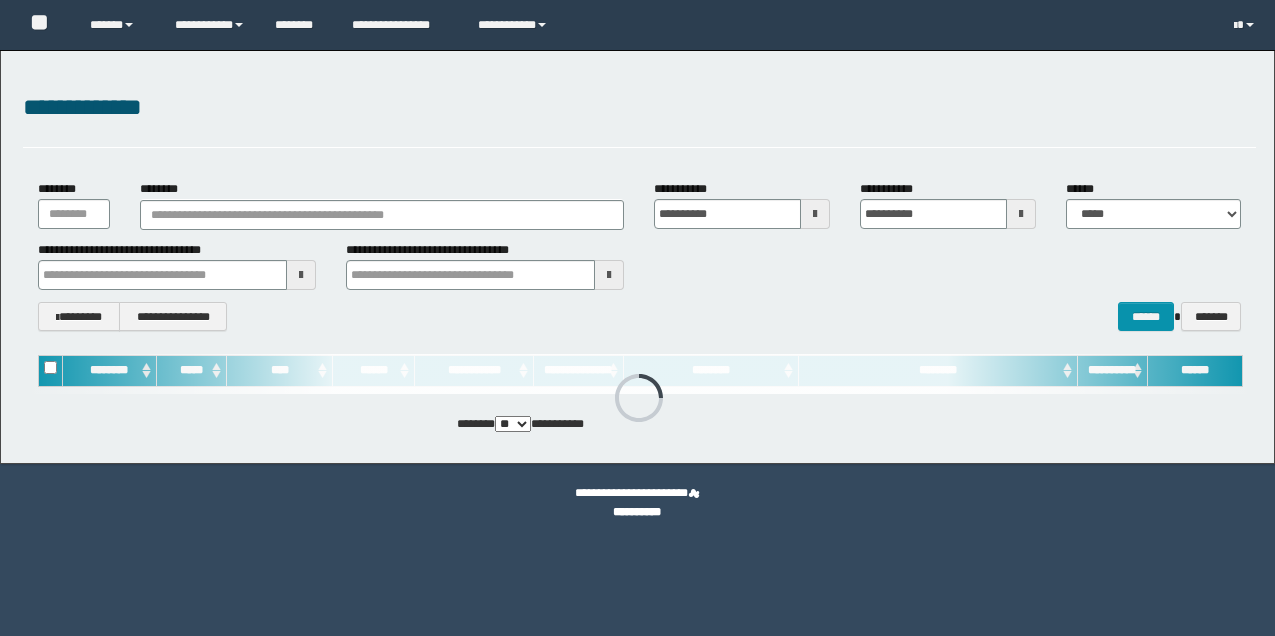 scroll, scrollTop: 0, scrollLeft: 0, axis: both 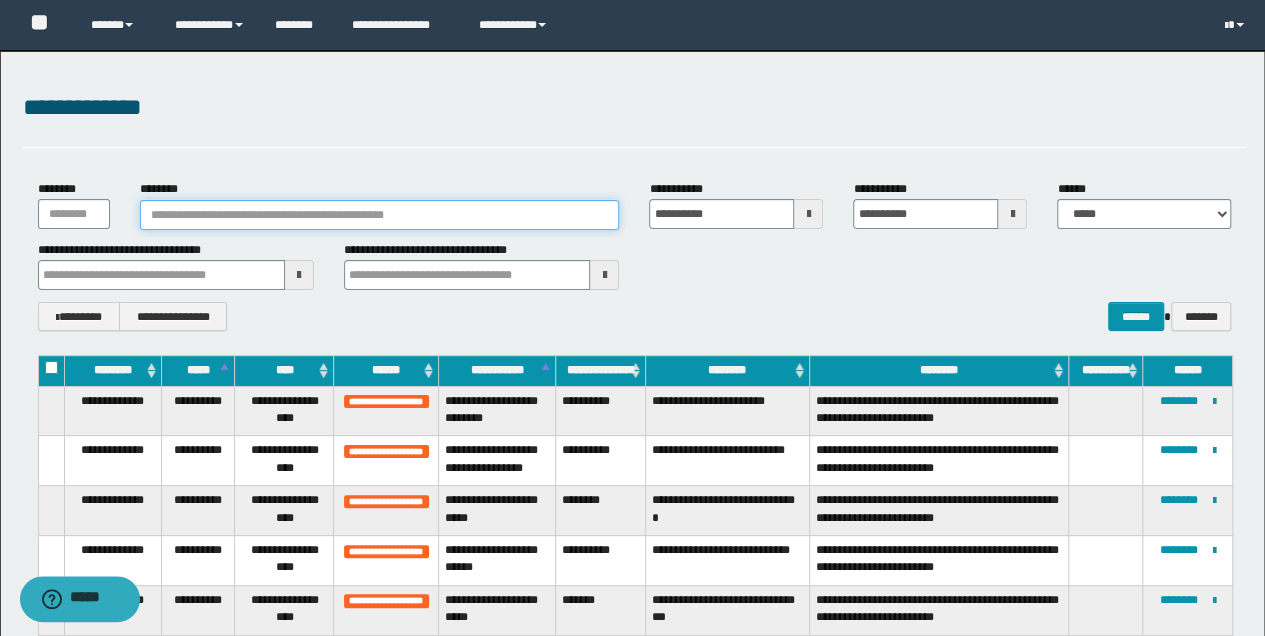 click on "********" at bounding box center [380, 215] 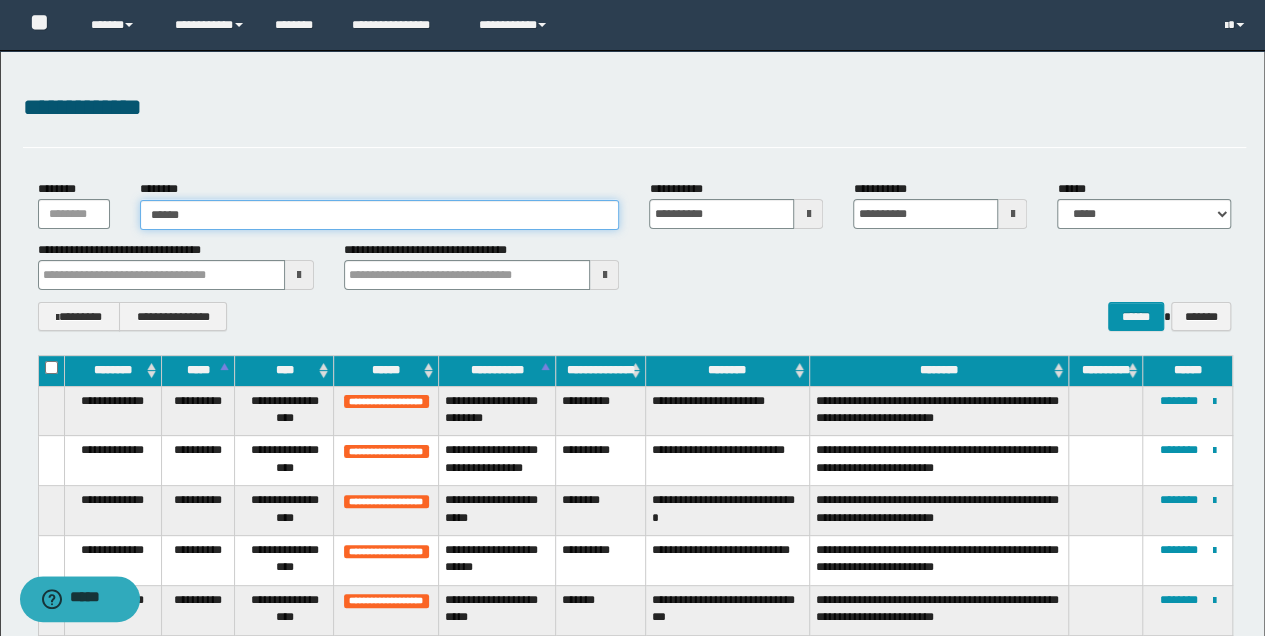 type on "*******" 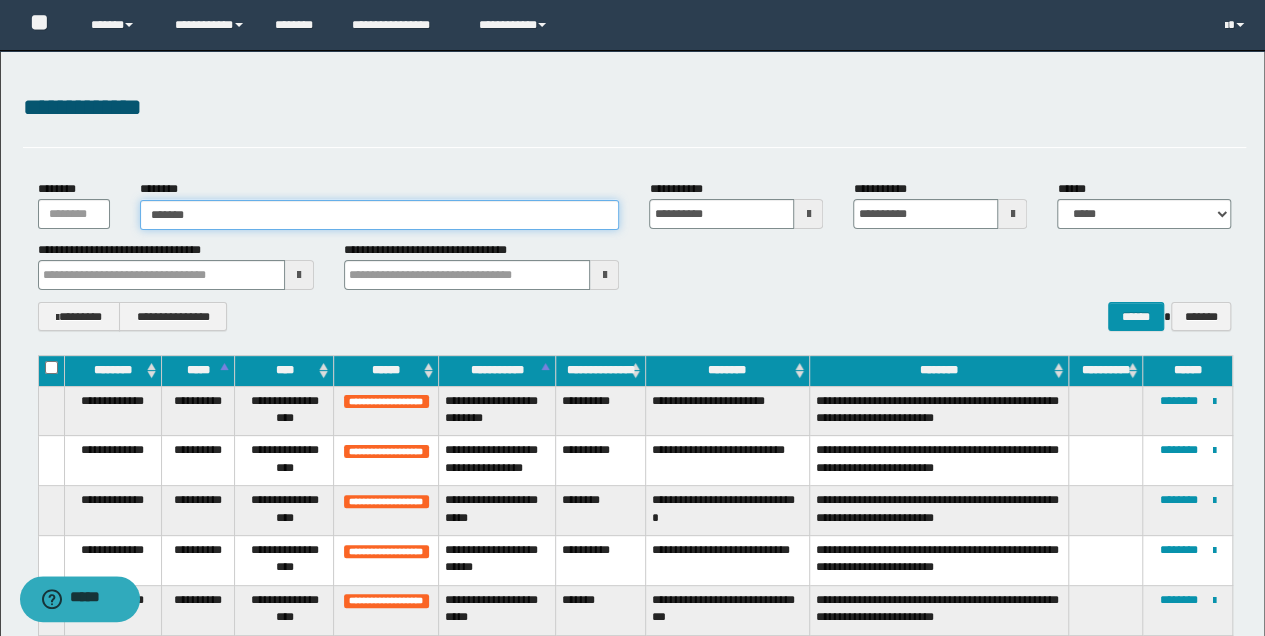 type on "*******" 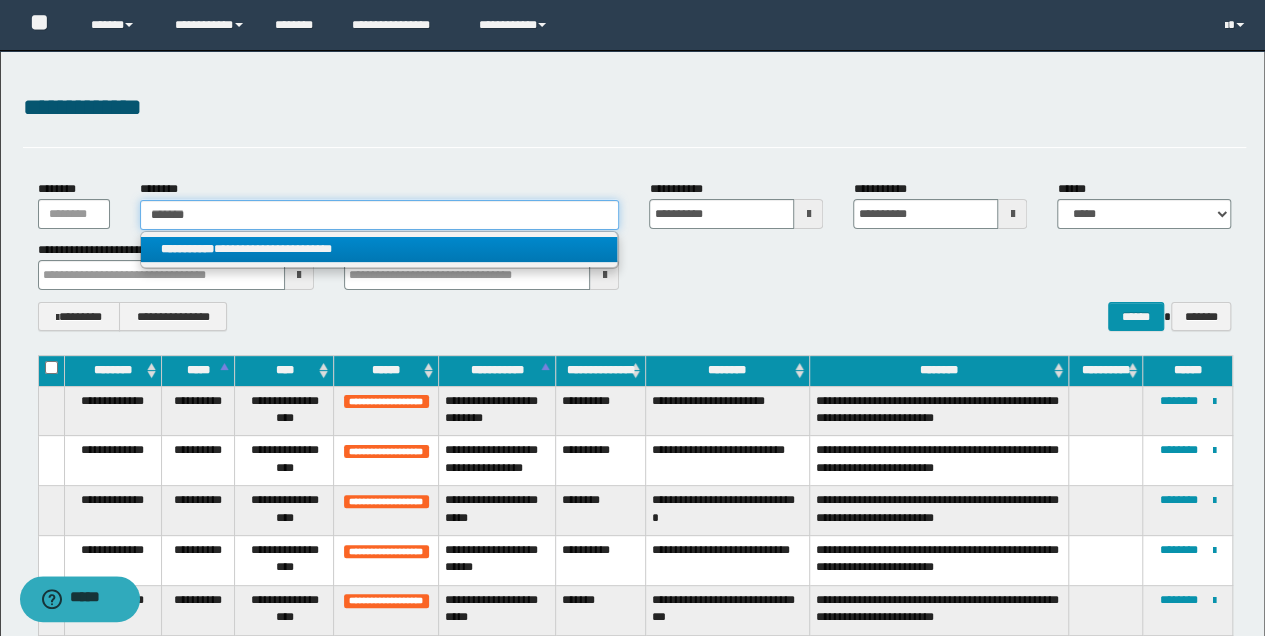 type on "*******" 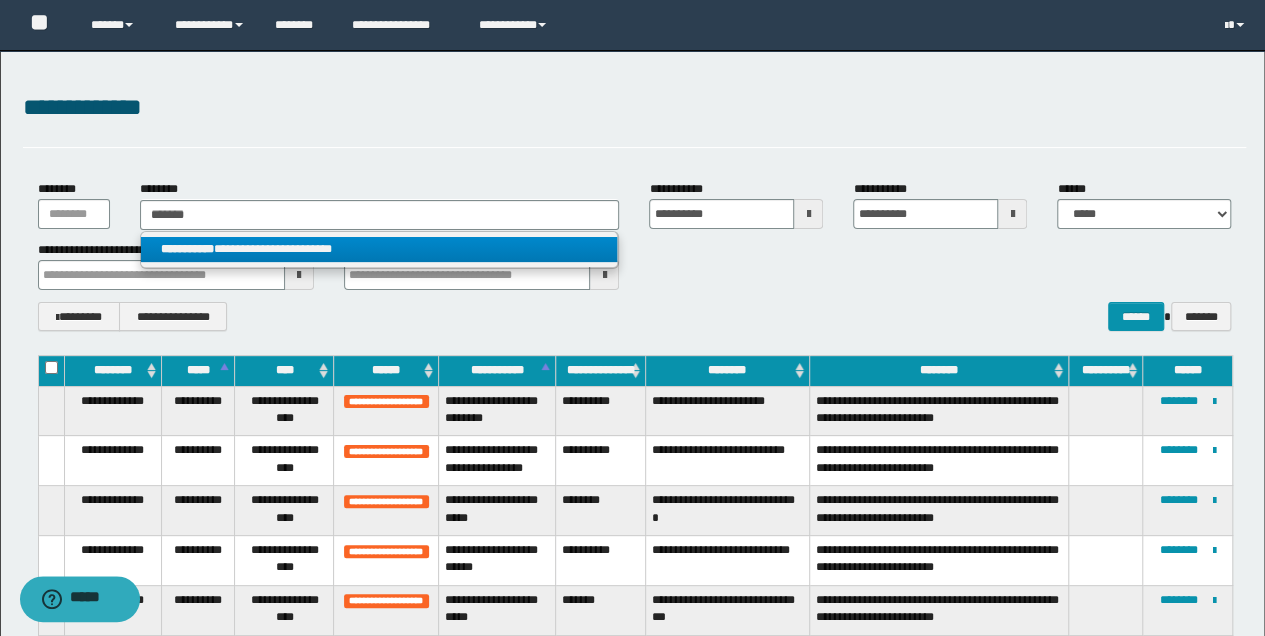 click on "**********" at bounding box center (379, 249) 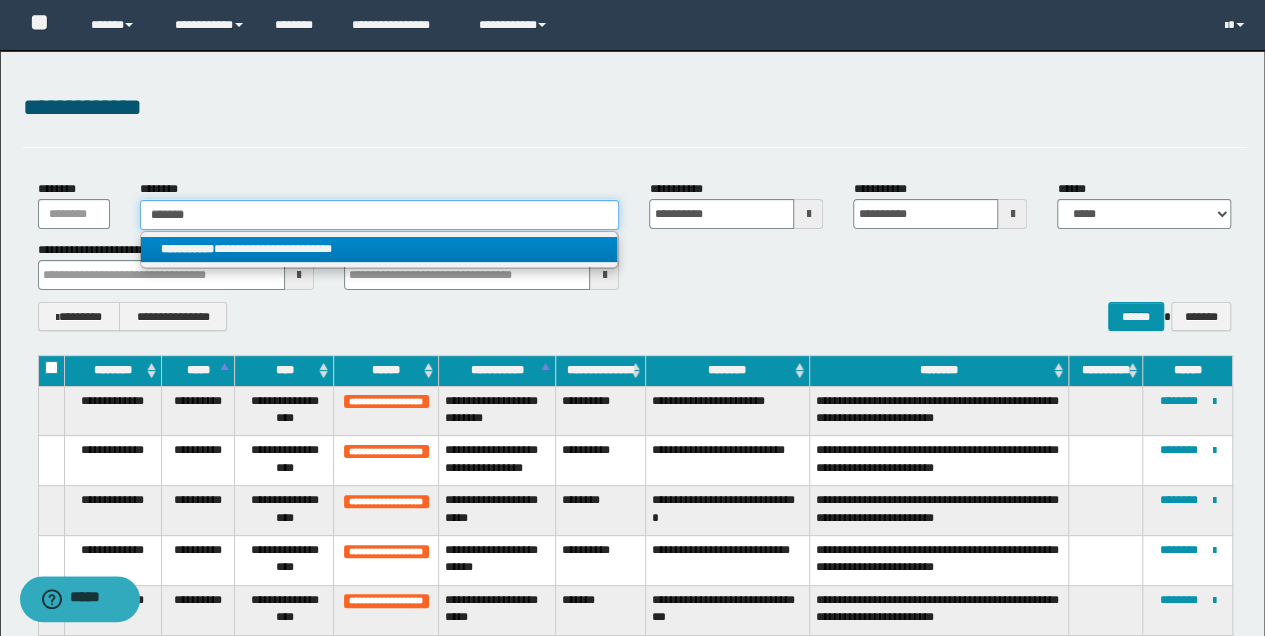 type 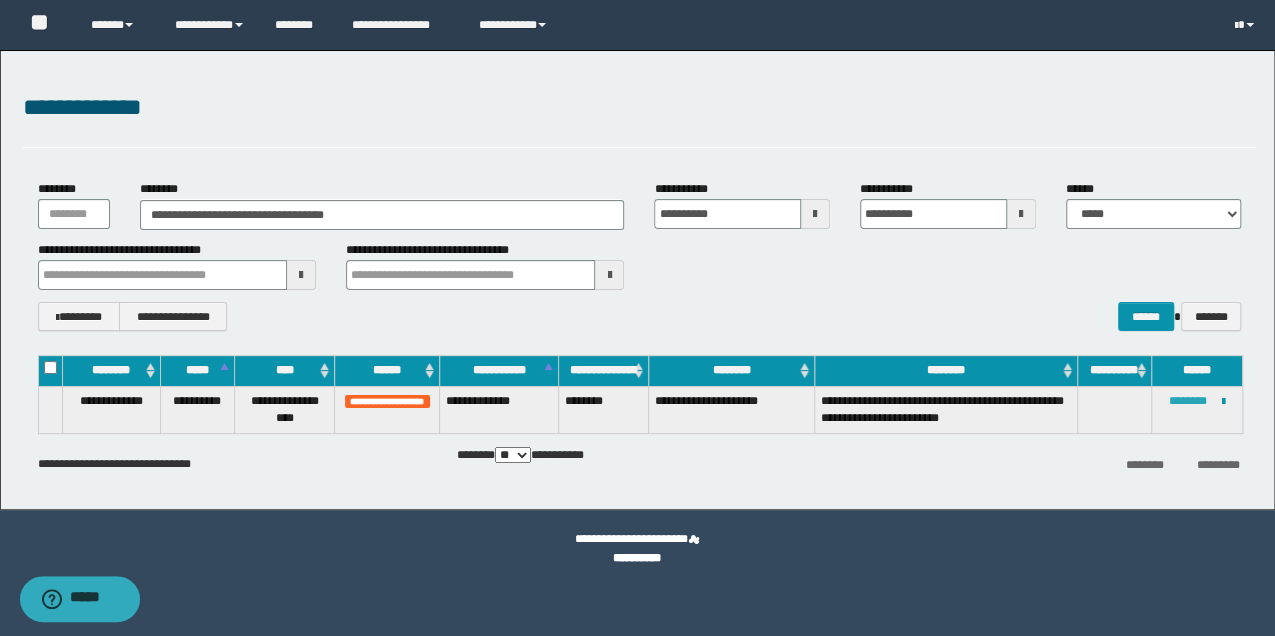 click on "********" at bounding box center [1188, 401] 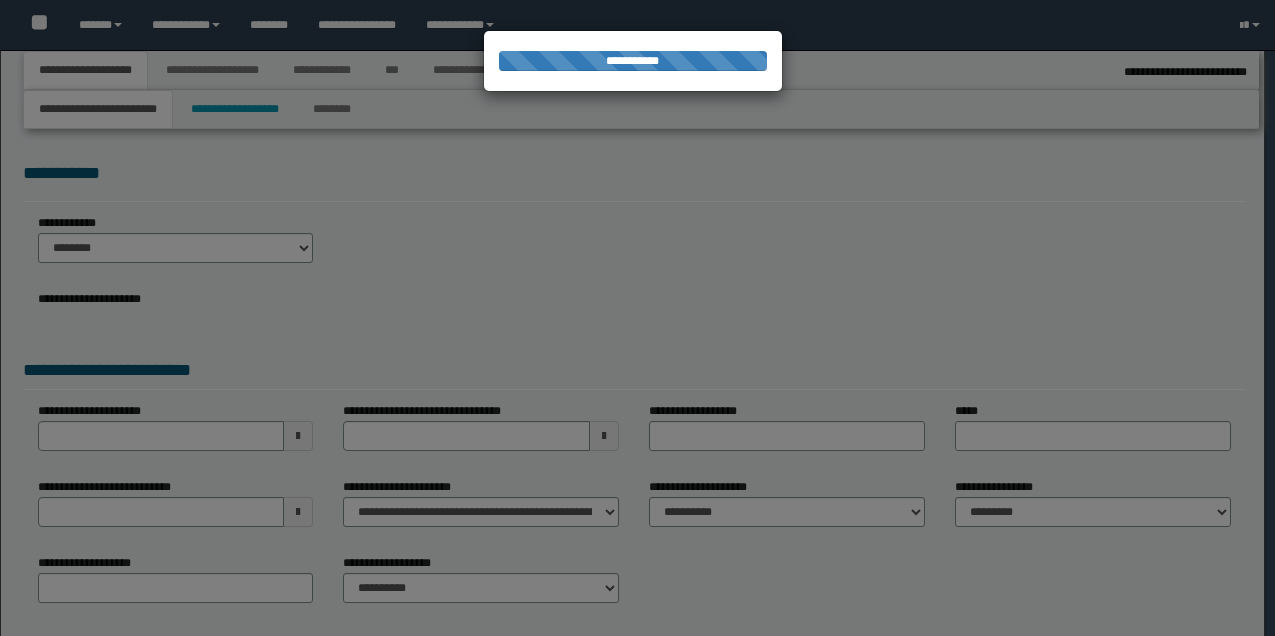 select on "*" 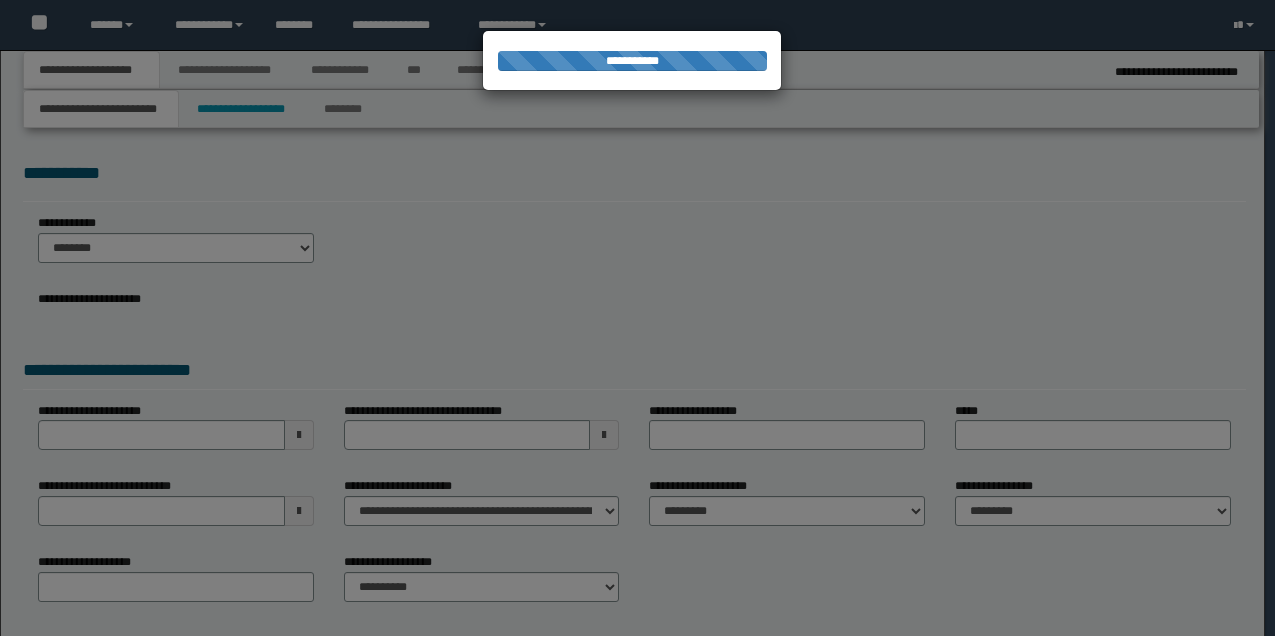 scroll, scrollTop: 0, scrollLeft: 0, axis: both 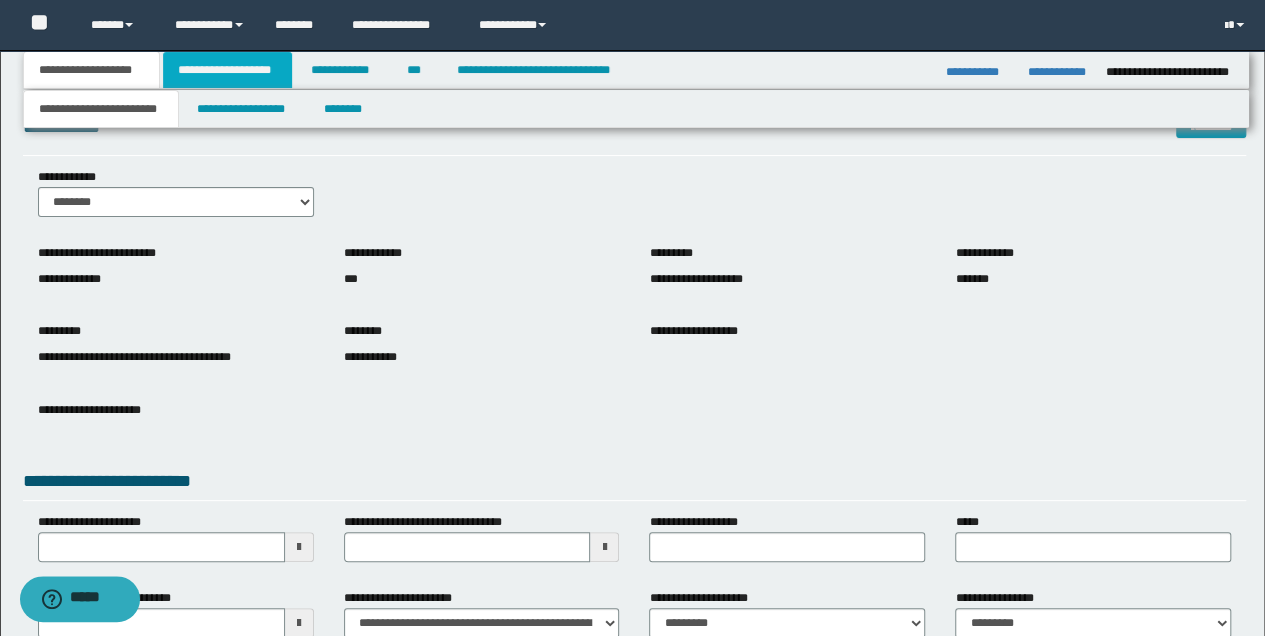 click on "**********" at bounding box center (227, 70) 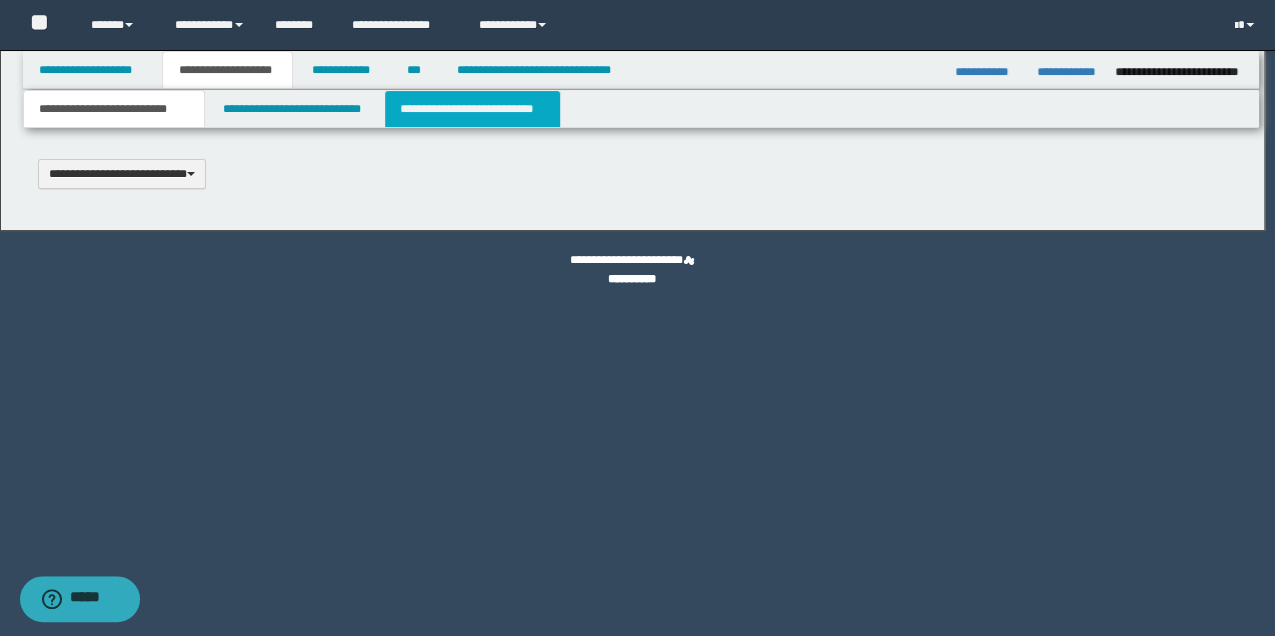 type 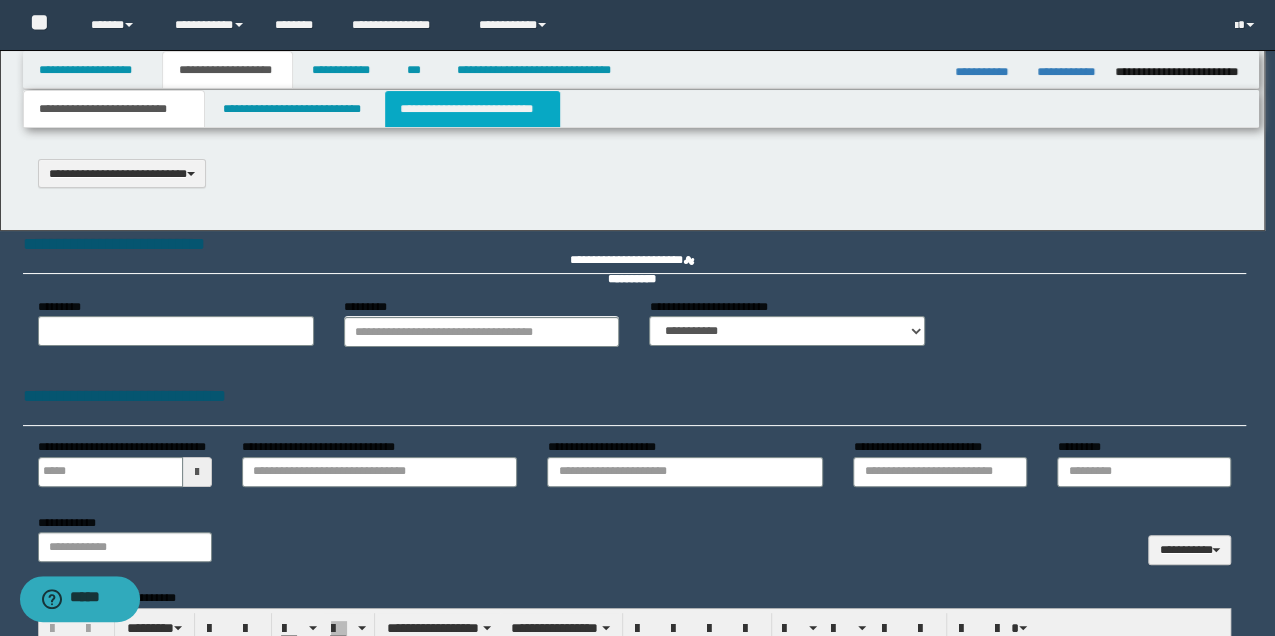 select on "*" 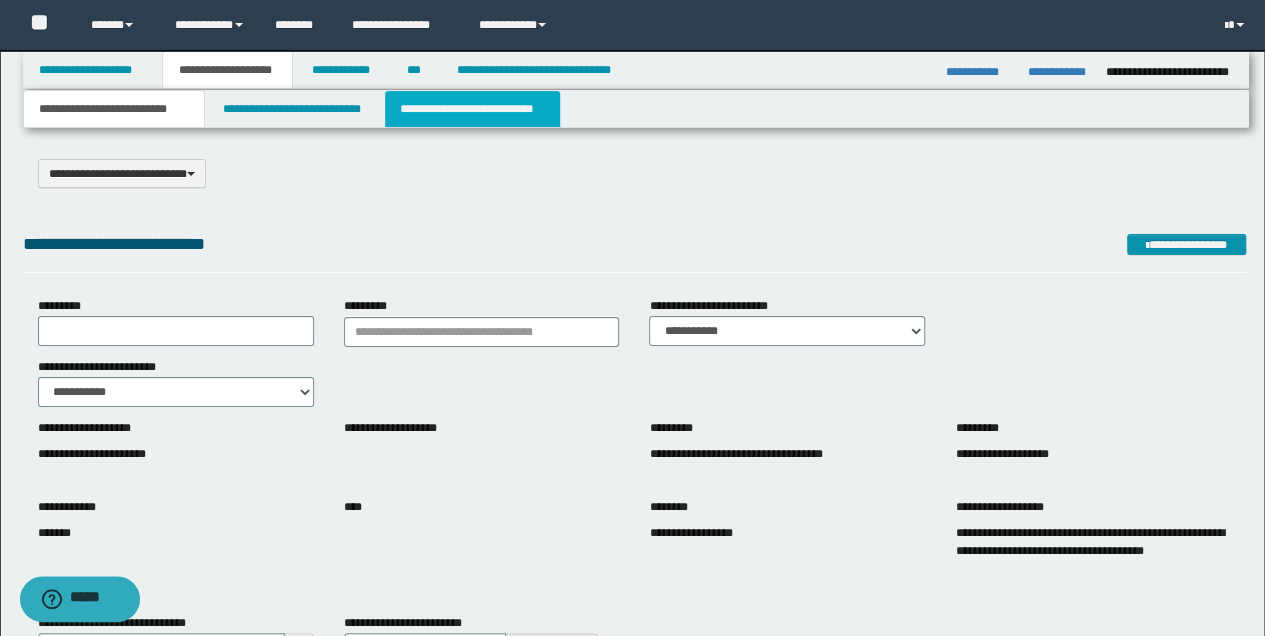 click on "**********" at bounding box center [472, 109] 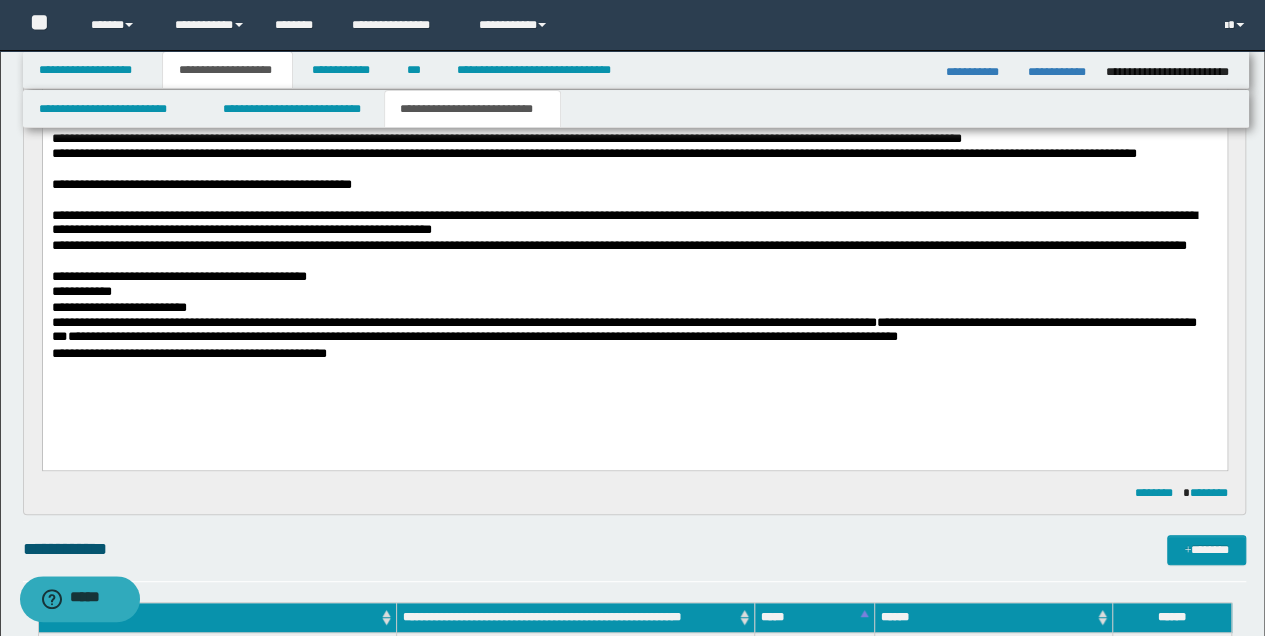 scroll, scrollTop: 133, scrollLeft: 0, axis: vertical 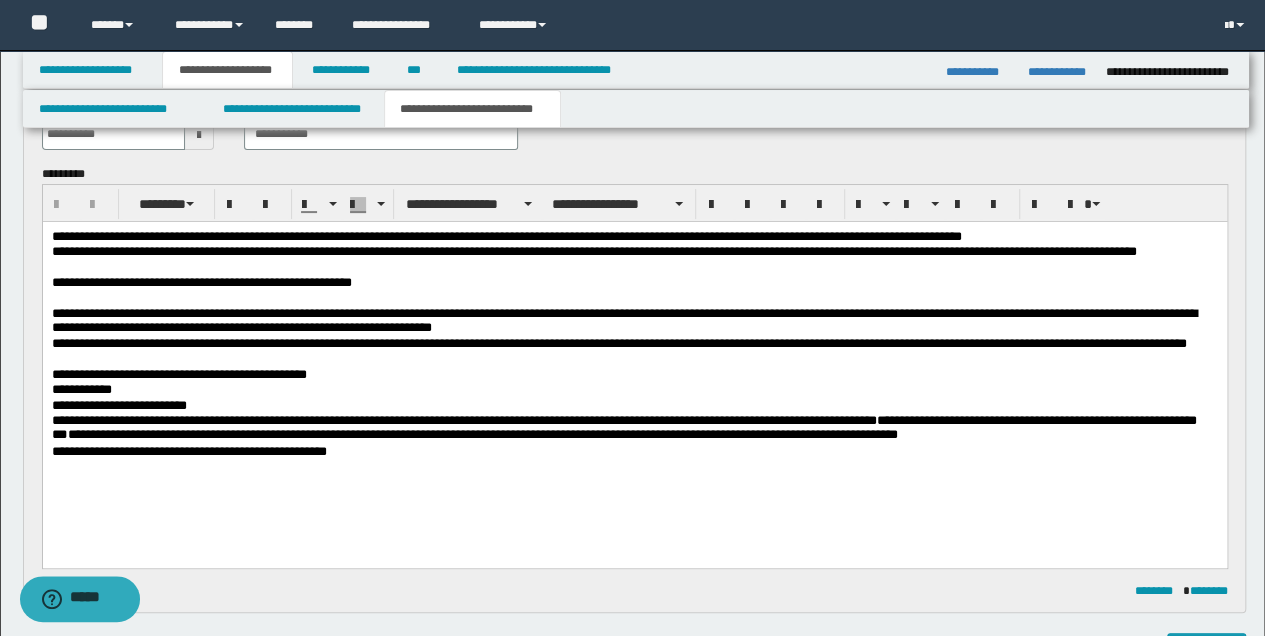 click on "**********" at bounding box center [634, 369] 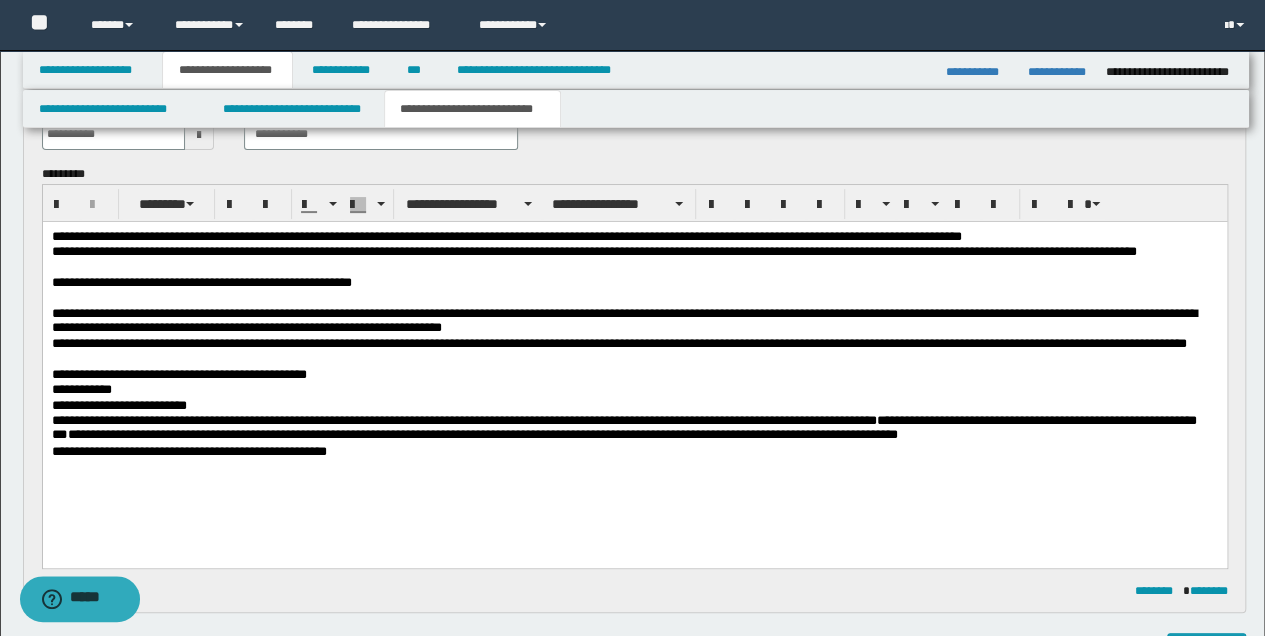 click on "**********" at bounding box center [634, 428] 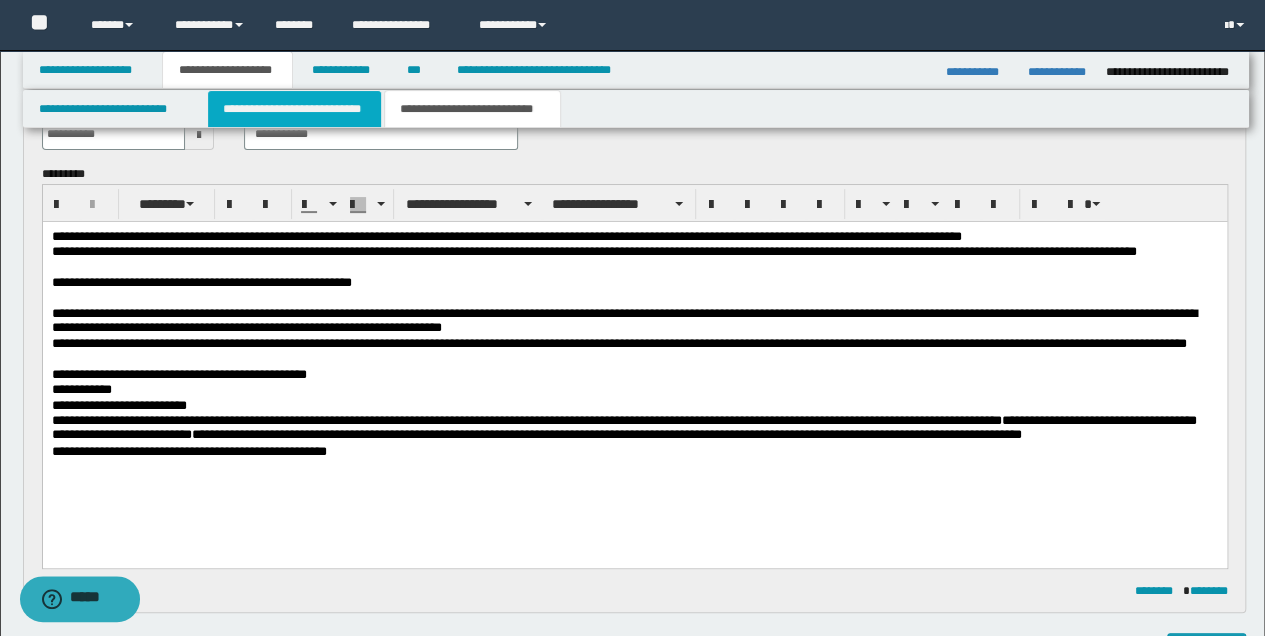 click on "**********" at bounding box center (294, 109) 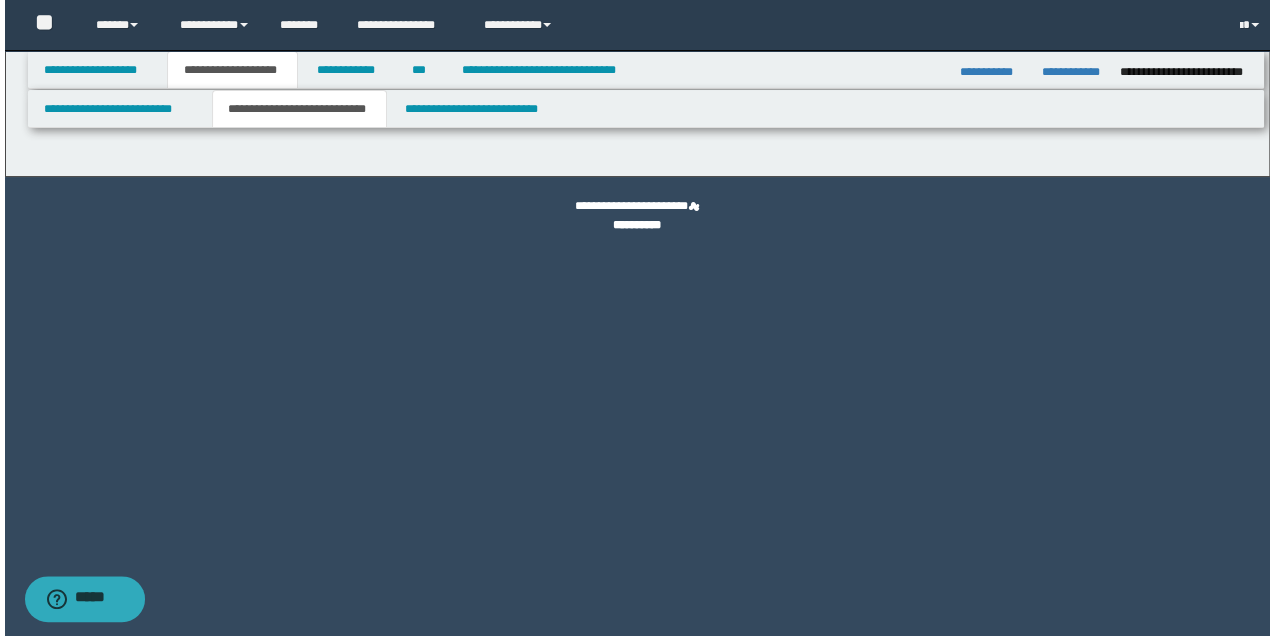 scroll, scrollTop: 0, scrollLeft: 0, axis: both 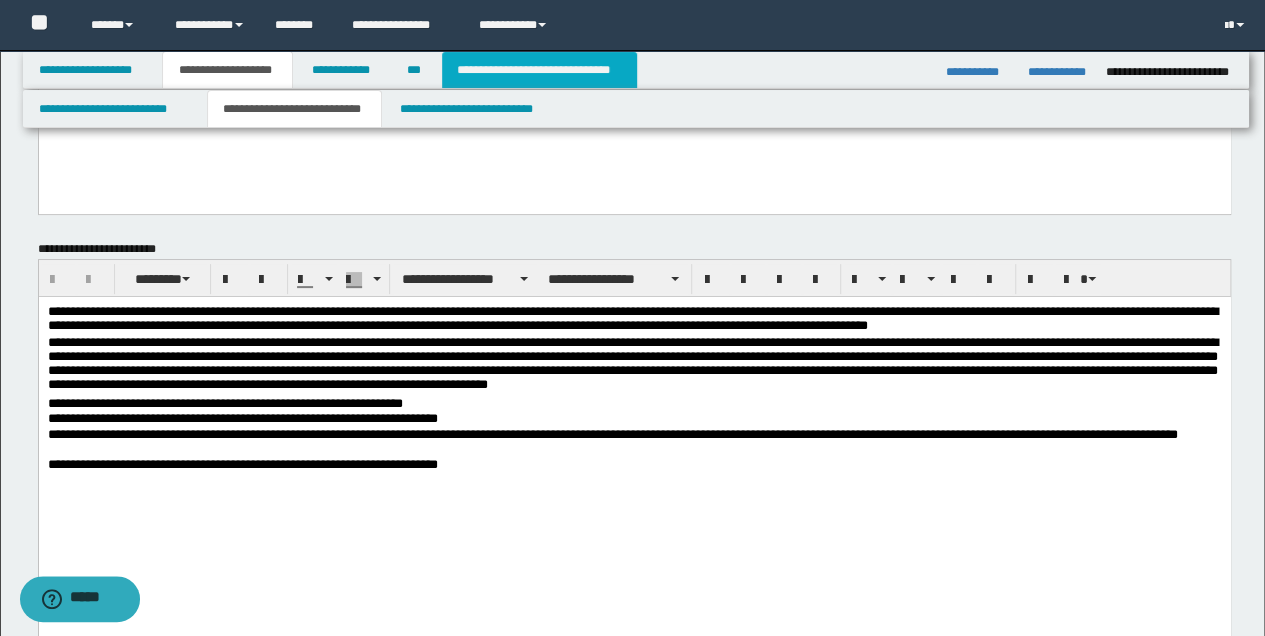 click on "**********" at bounding box center (539, 70) 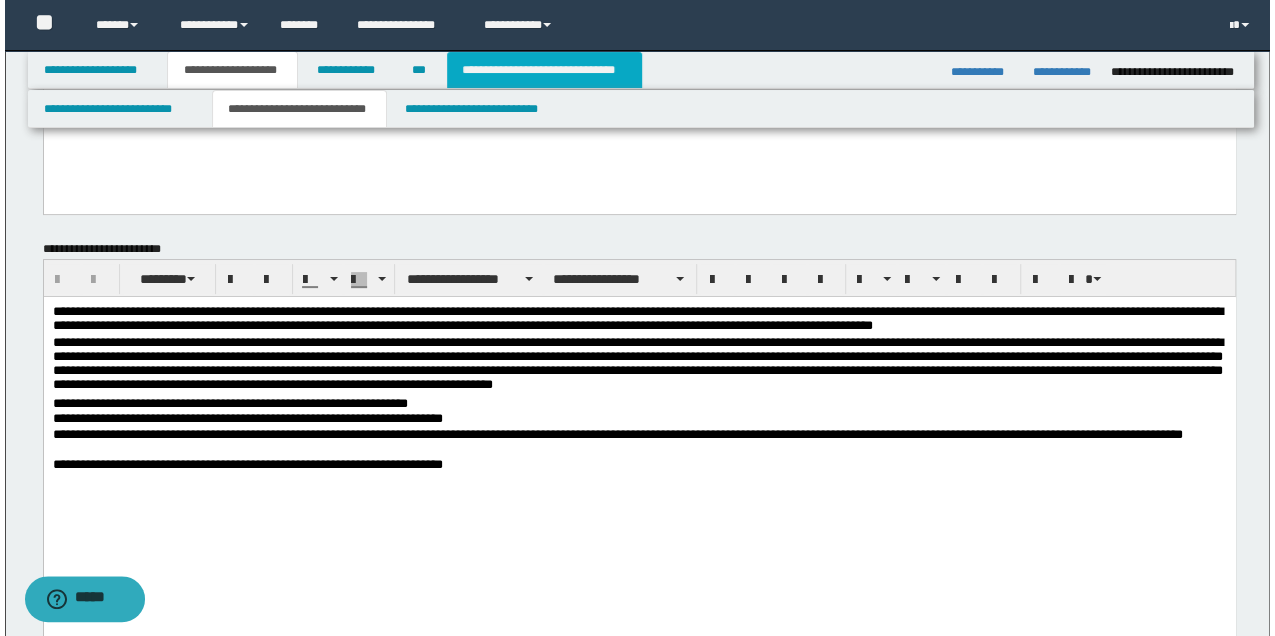 scroll, scrollTop: 0, scrollLeft: 0, axis: both 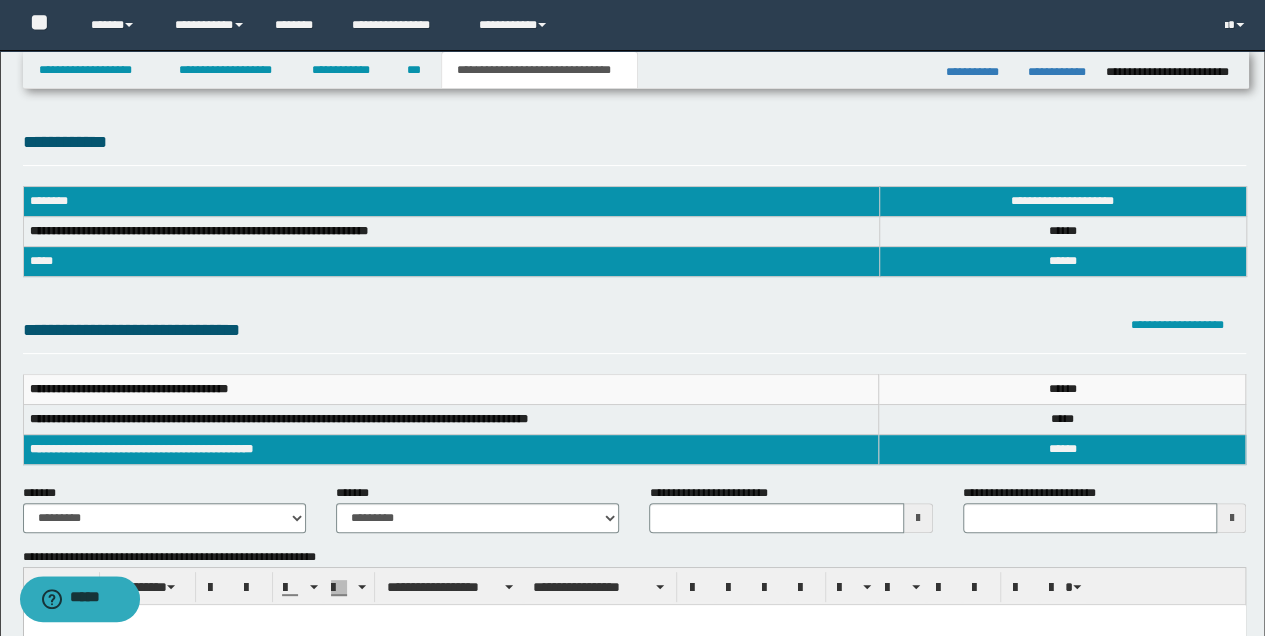 click on "**********" at bounding box center (1171, 72) 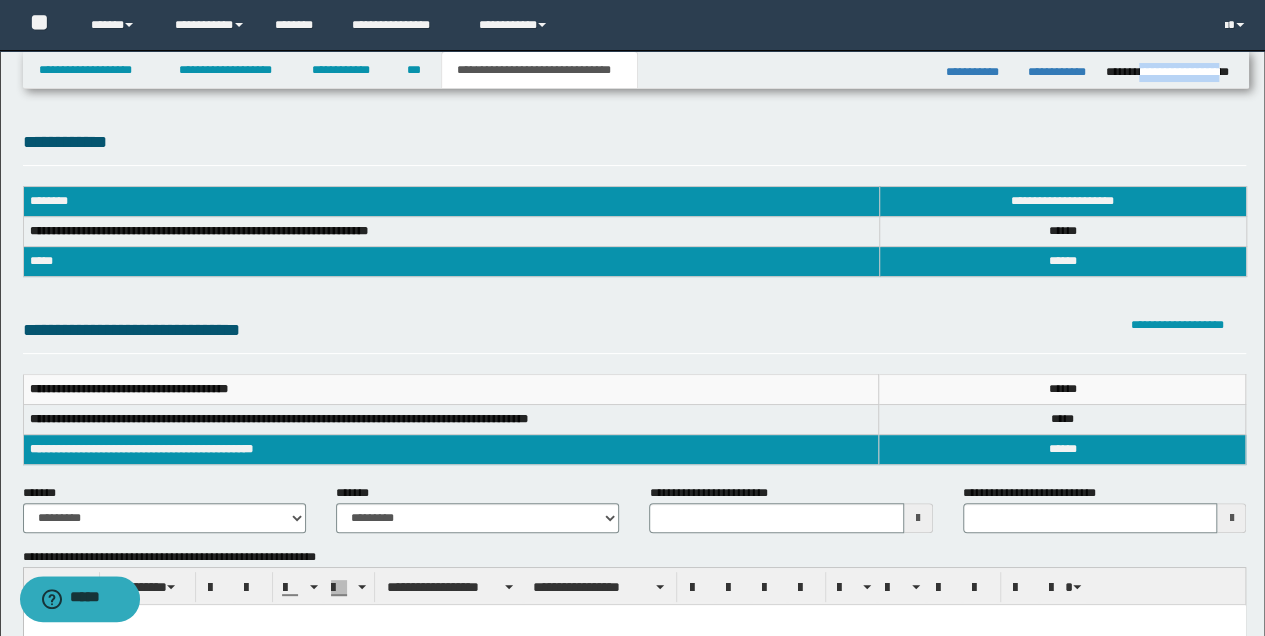 drag, startPoint x: 1144, startPoint y: 70, endPoint x: 1228, endPoint y: 66, distance: 84.095184 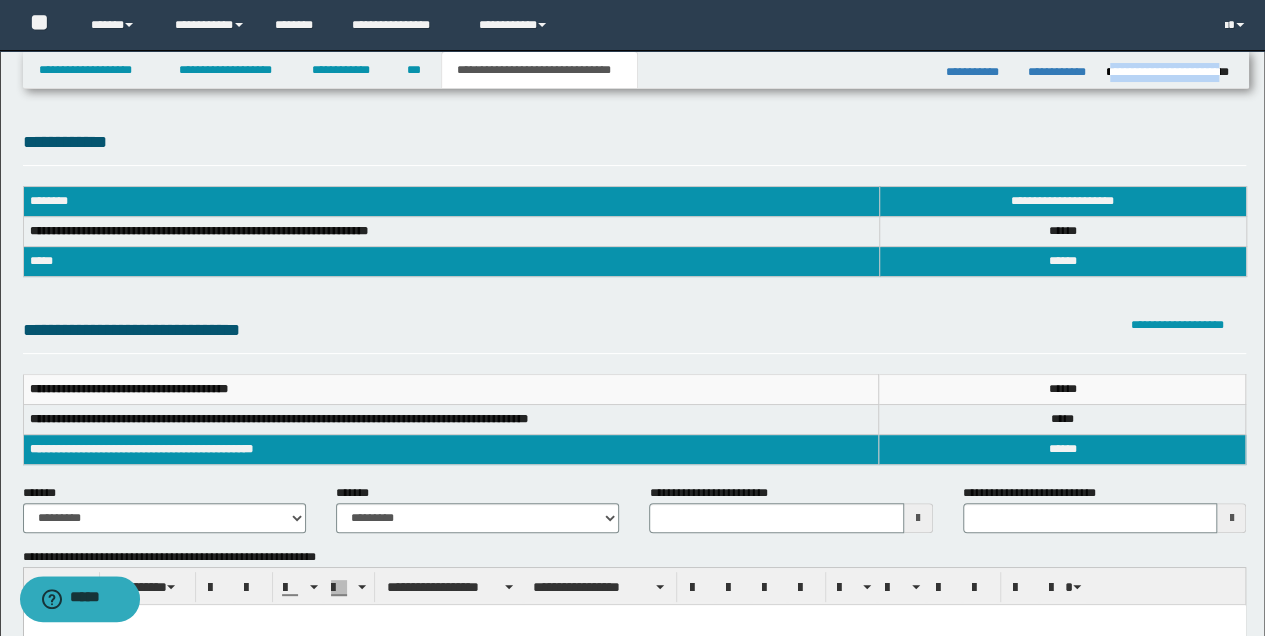 drag, startPoint x: 1110, startPoint y: 72, endPoint x: 1228, endPoint y: 74, distance: 118.016945 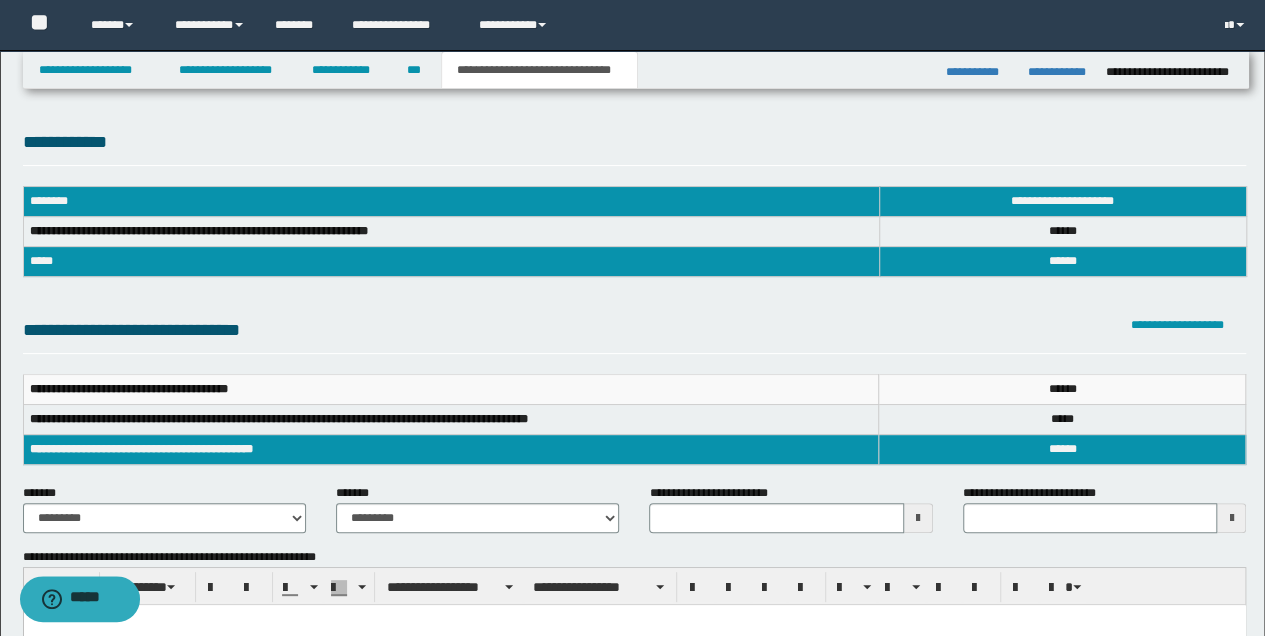 click on "**********" at bounding box center (632, 776) 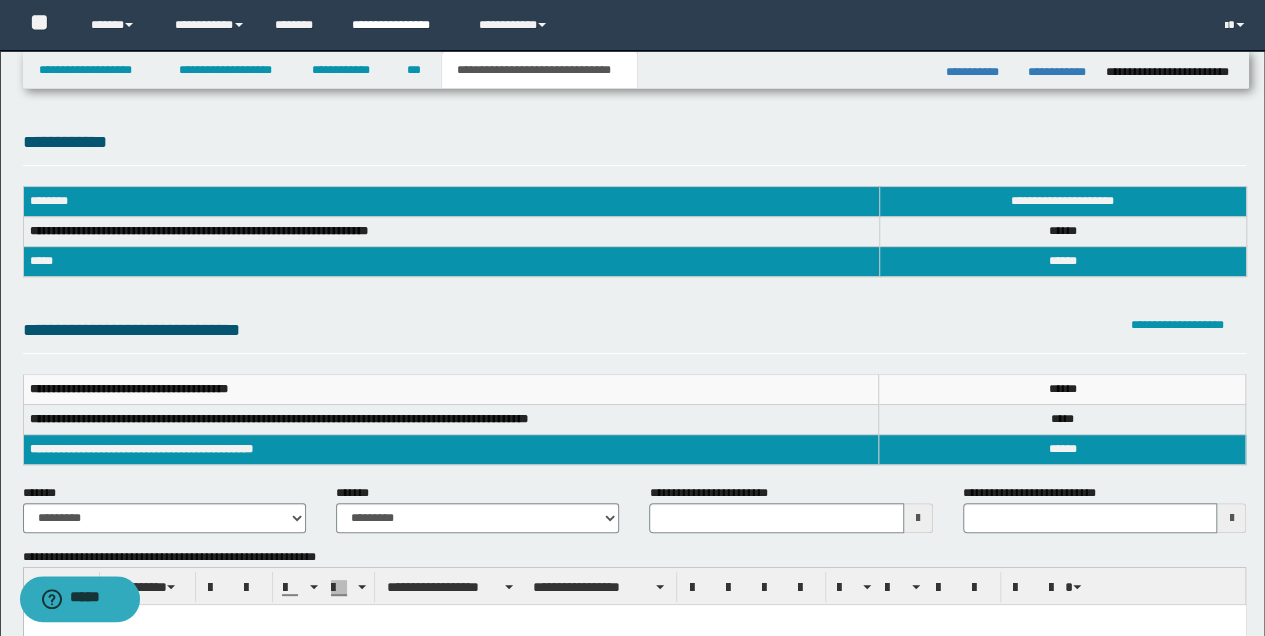 click on "**********" at bounding box center [400, 25] 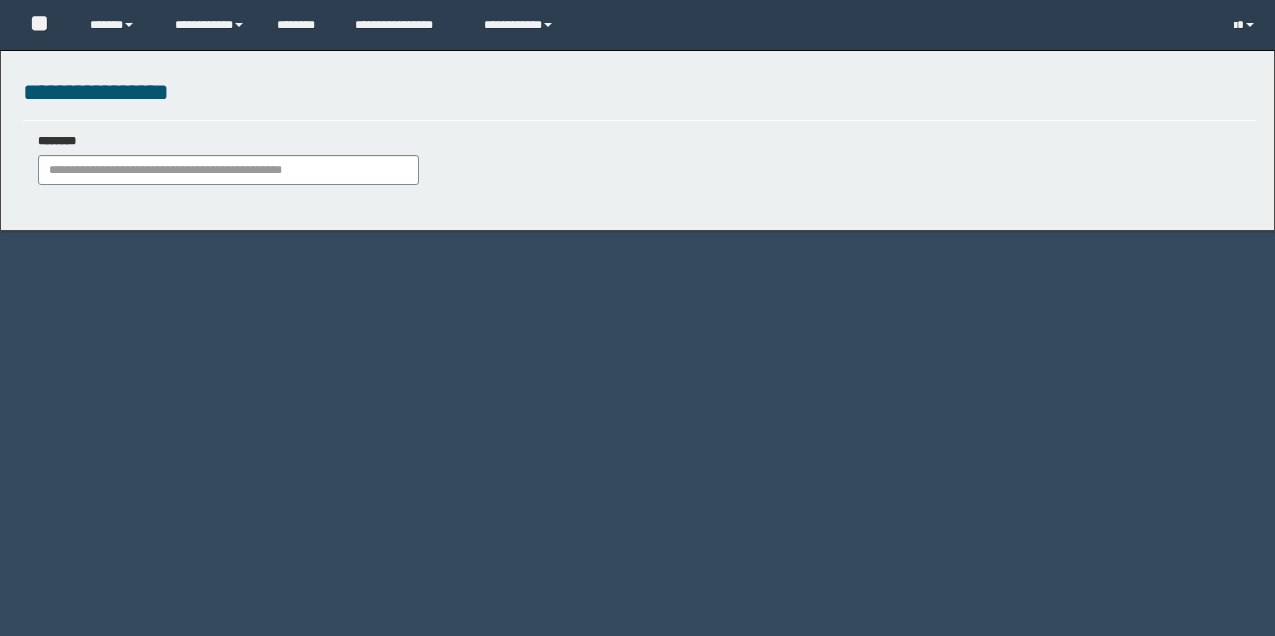 scroll, scrollTop: 0, scrollLeft: 0, axis: both 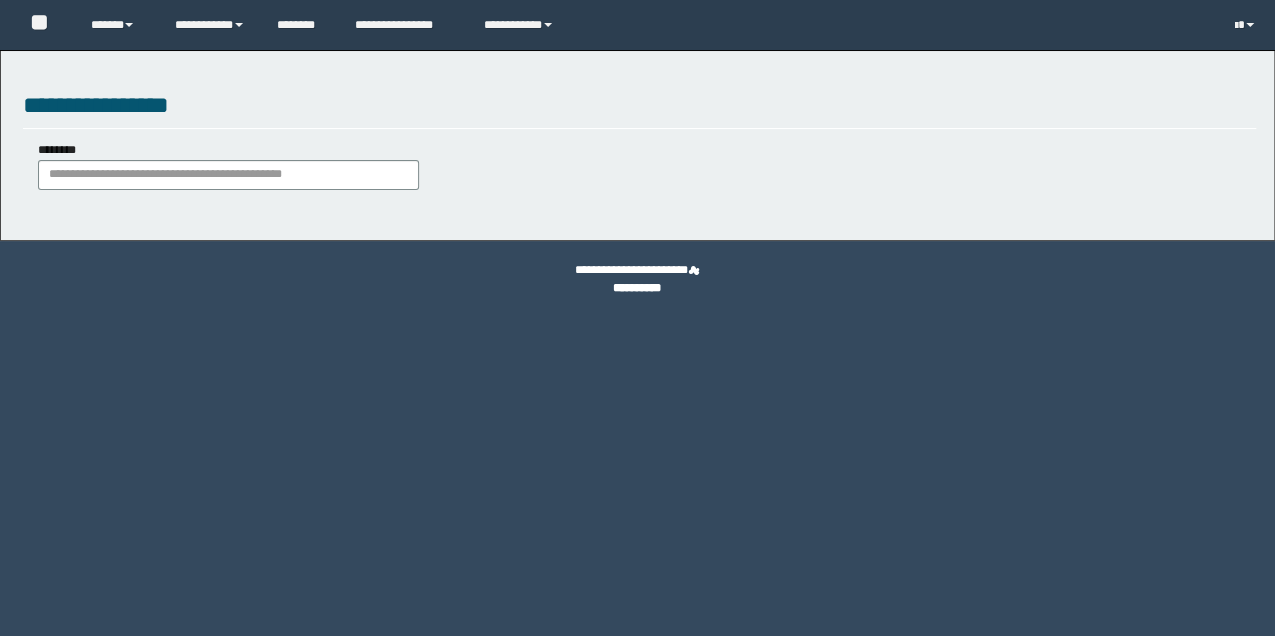 click on "********" at bounding box center [228, 167] 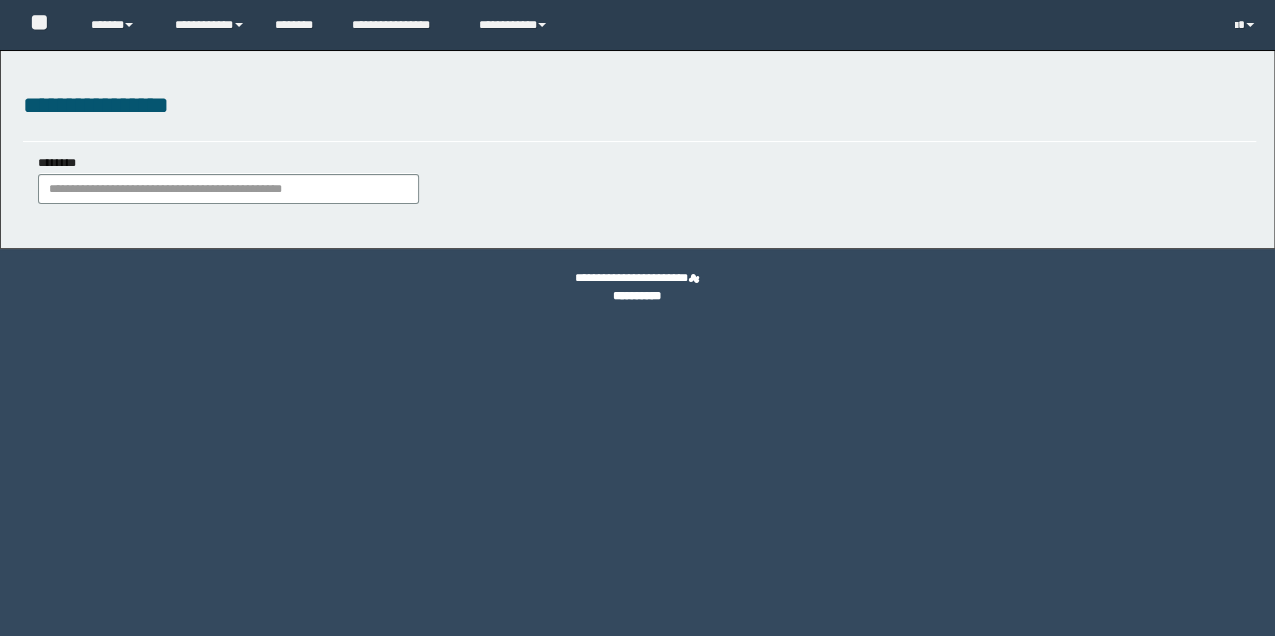 scroll, scrollTop: 0, scrollLeft: 0, axis: both 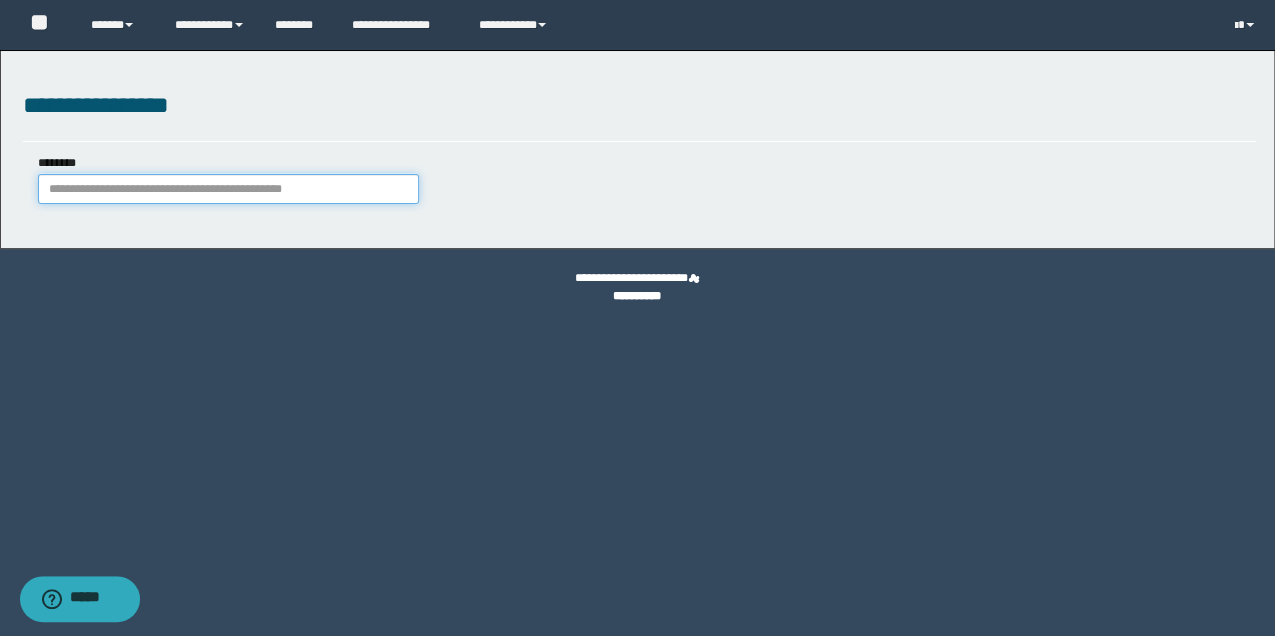 paste on "**********" 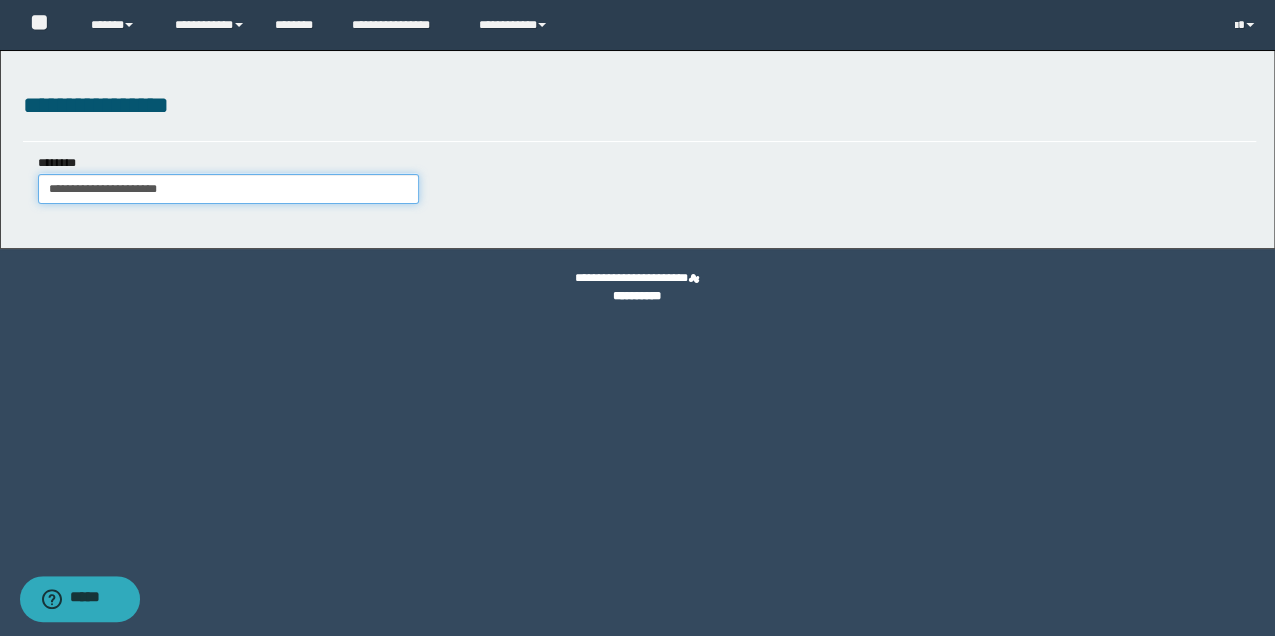 type on "**********" 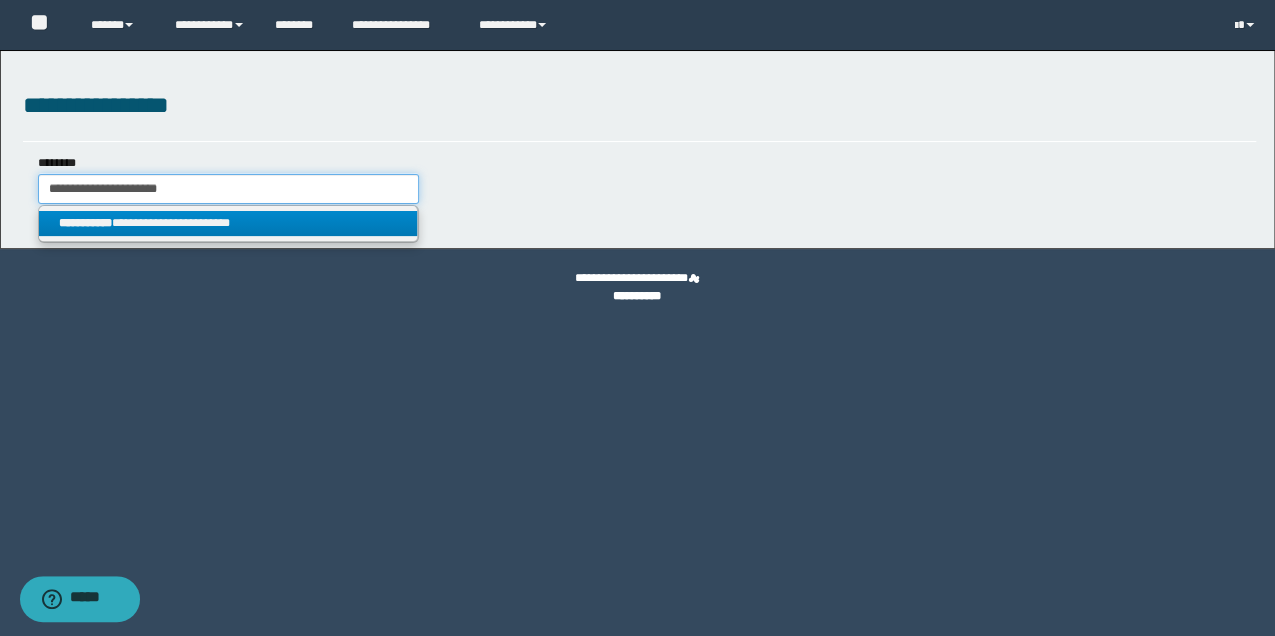 type on "**********" 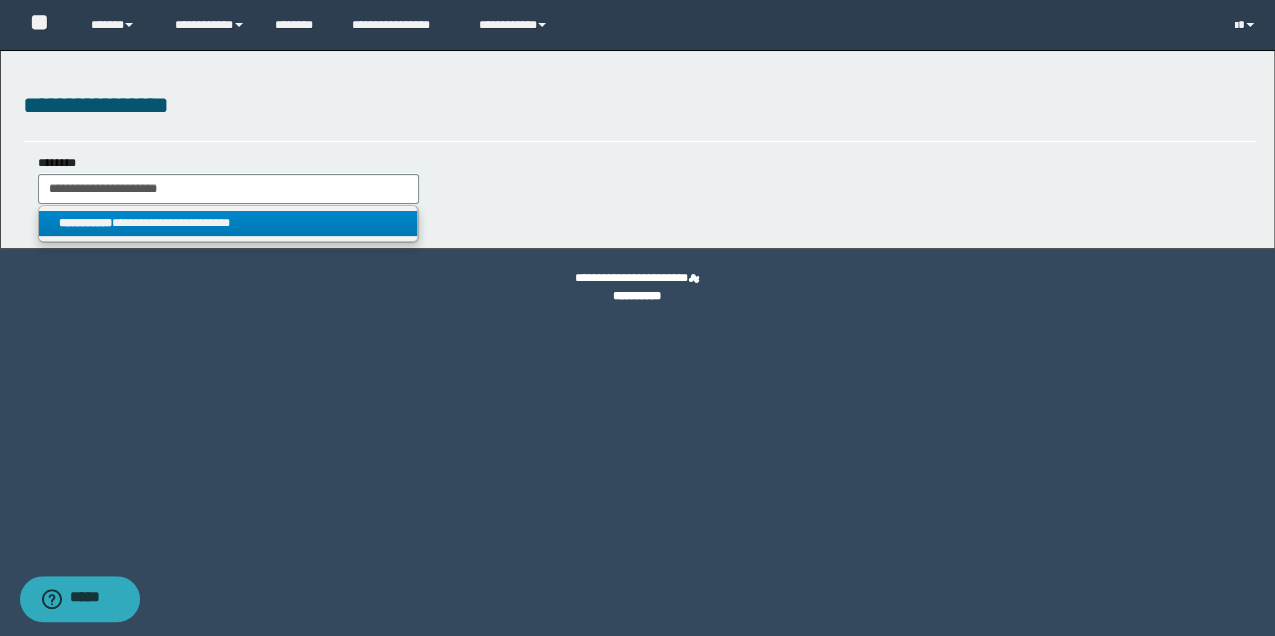 click on "**********" at bounding box center (228, 223) 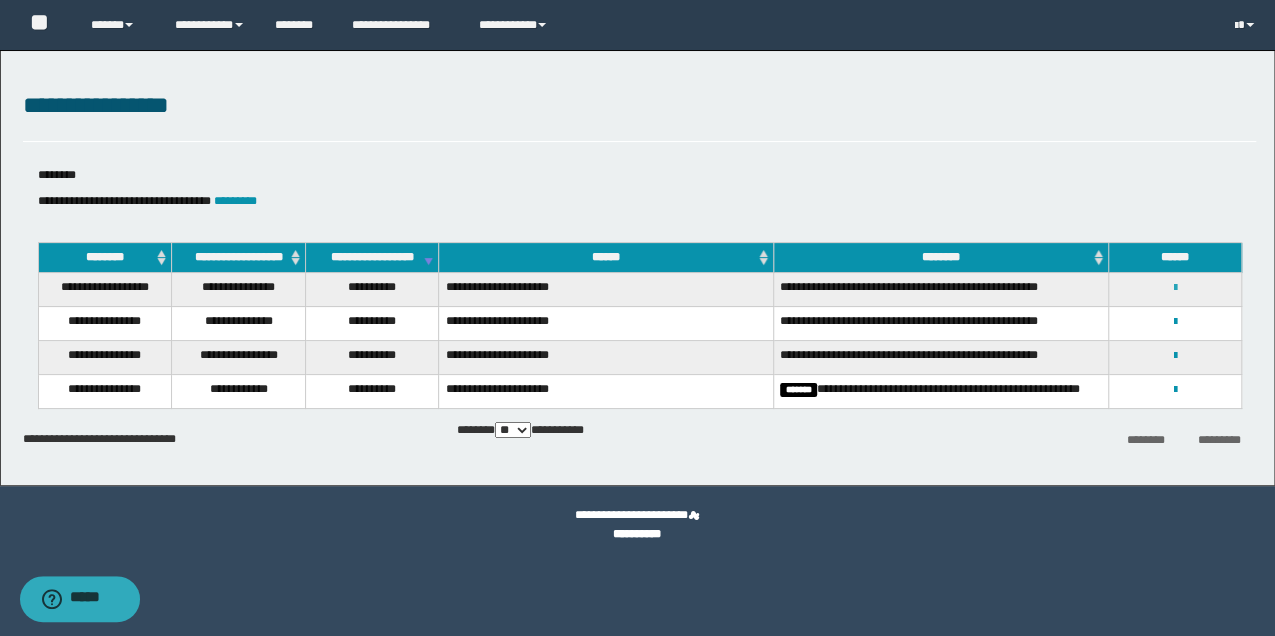 click at bounding box center [1175, 288] 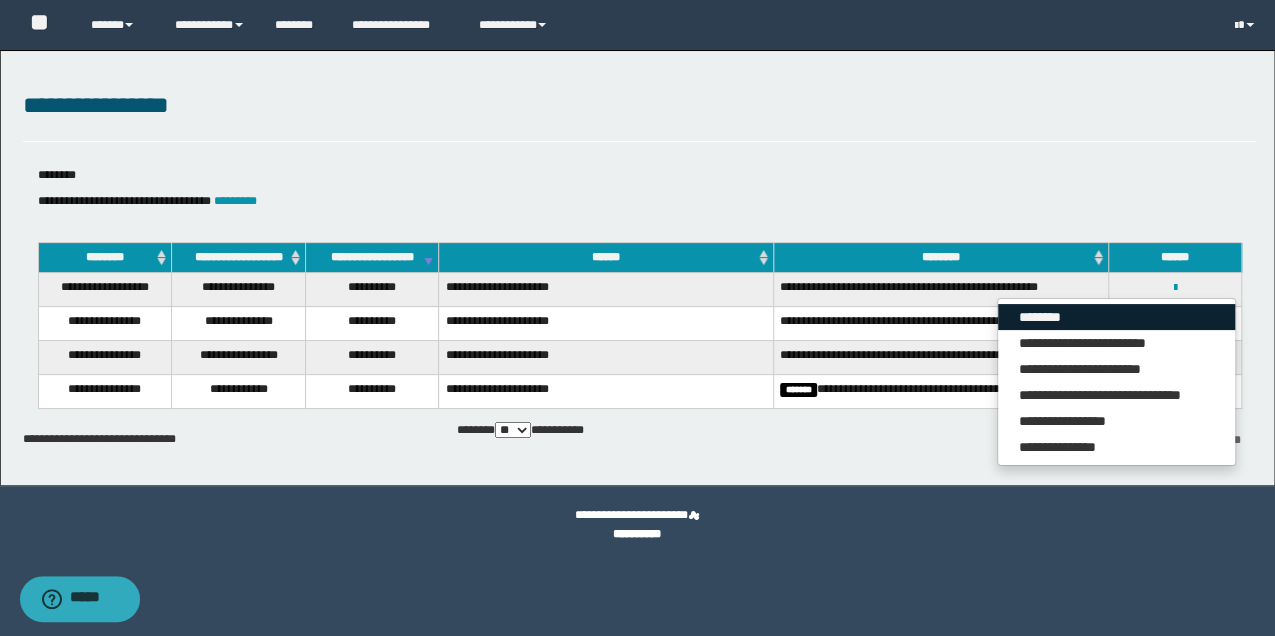 click on "********" at bounding box center [1116, 317] 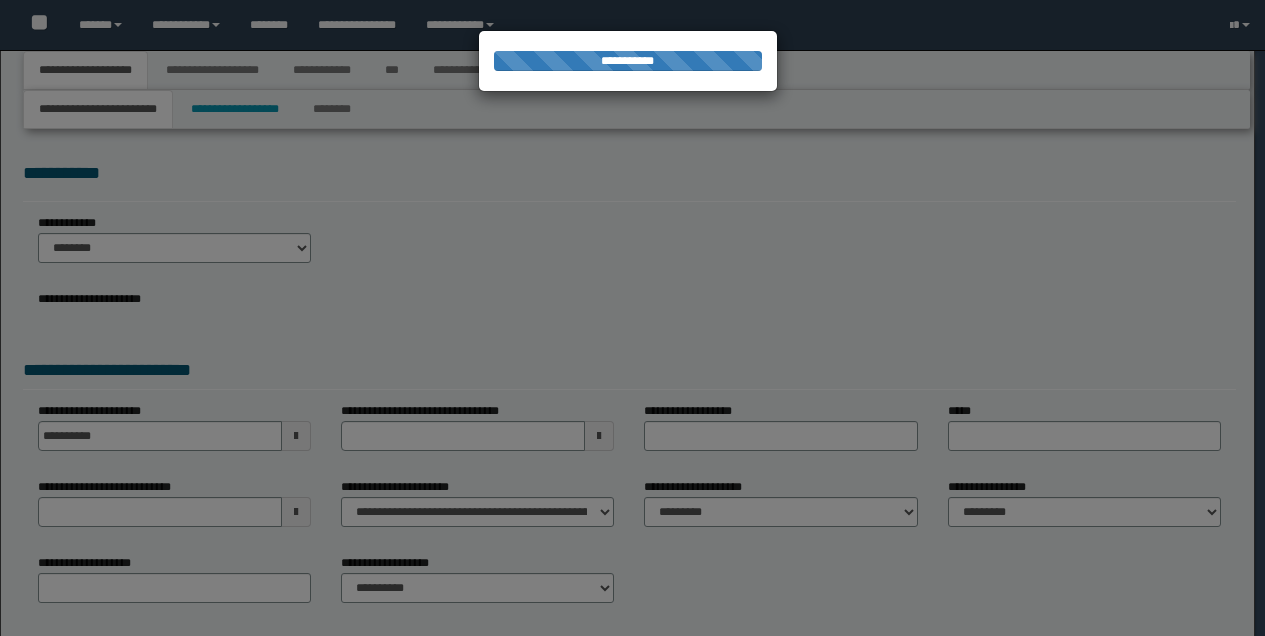 select on "*" 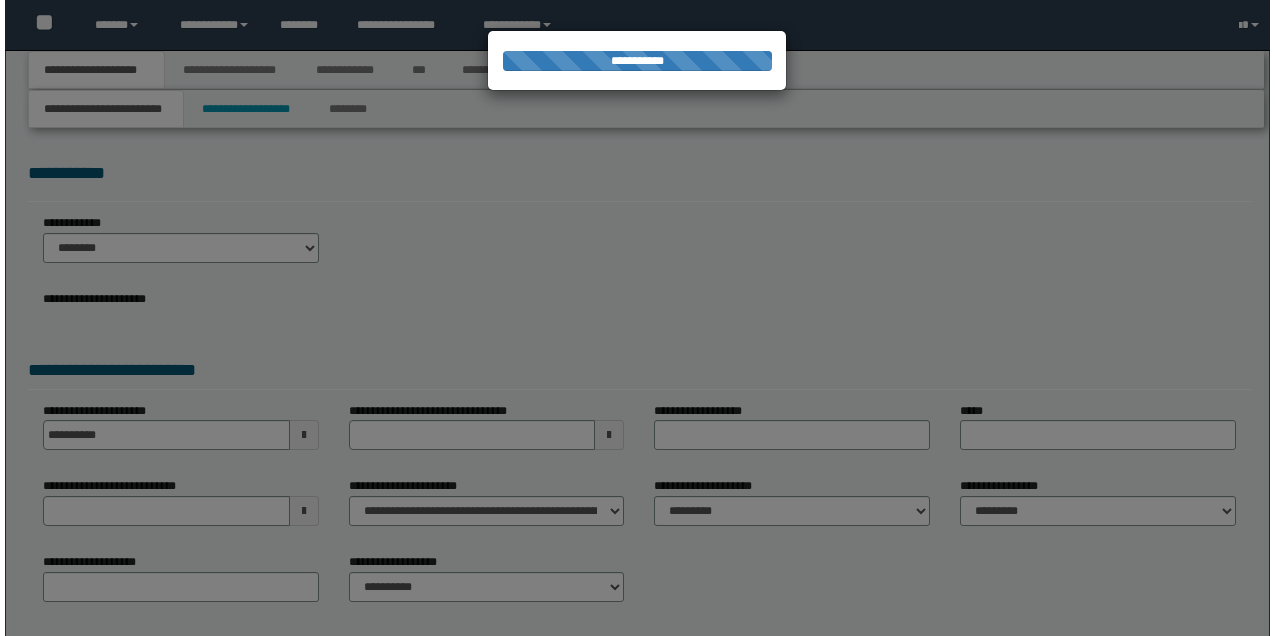 scroll, scrollTop: 0, scrollLeft: 0, axis: both 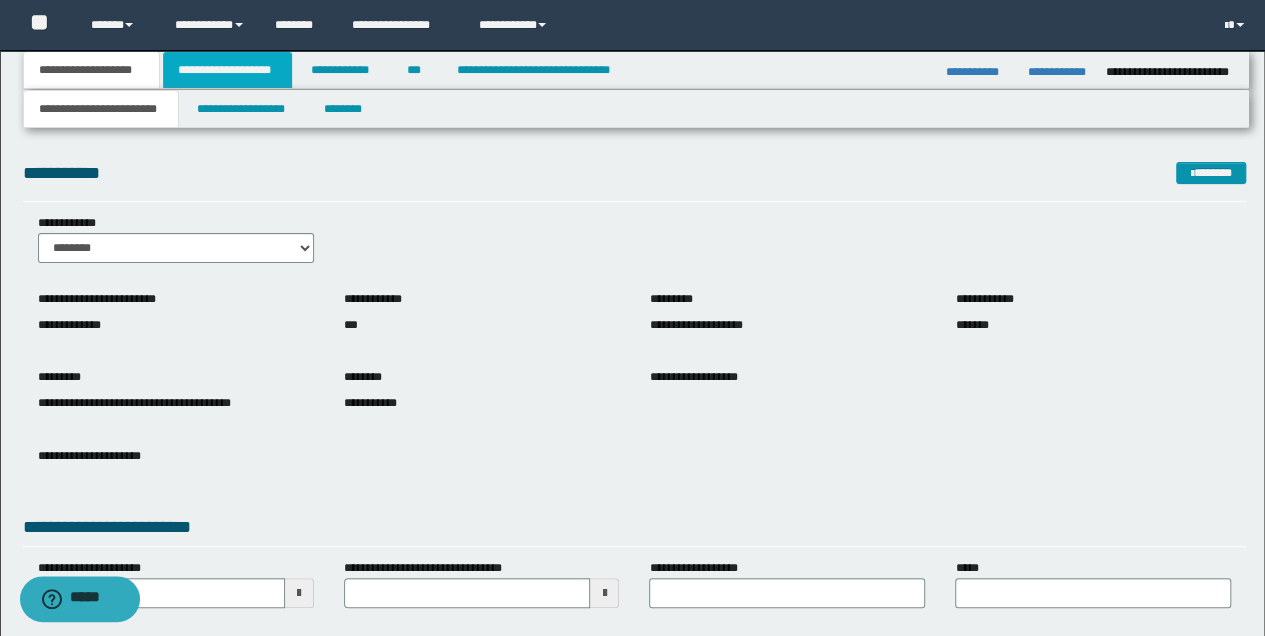 drag, startPoint x: 208, startPoint y: 69, endPoint x: 220, endPoint y: 69, distance: 12 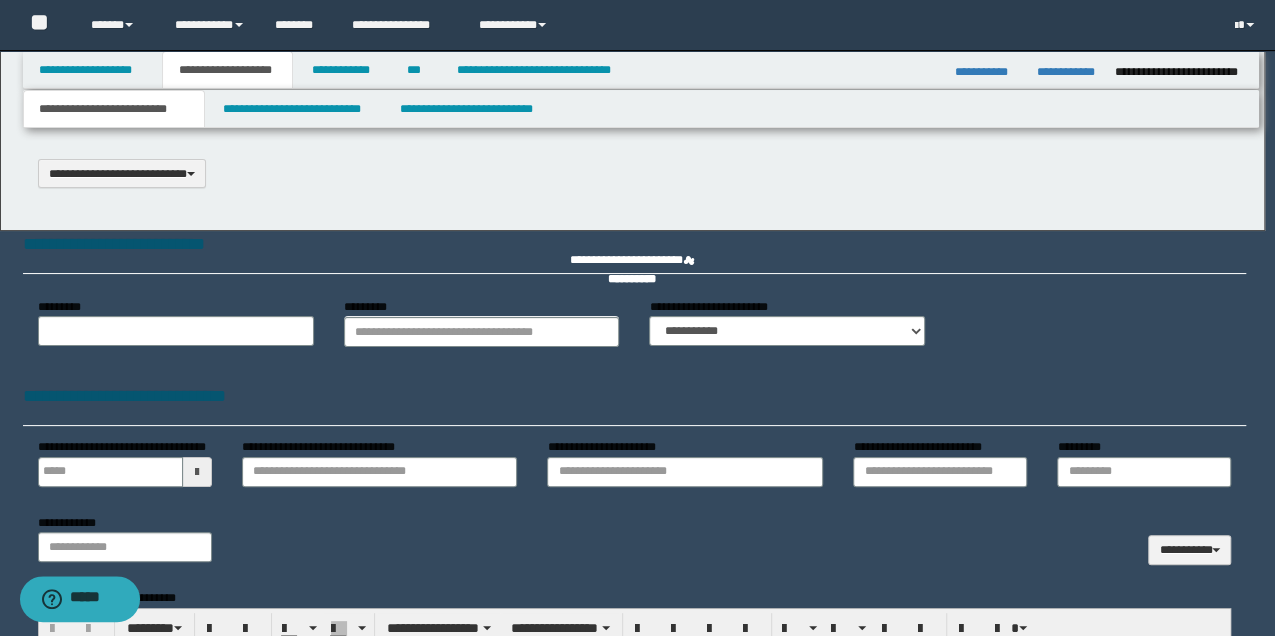 type 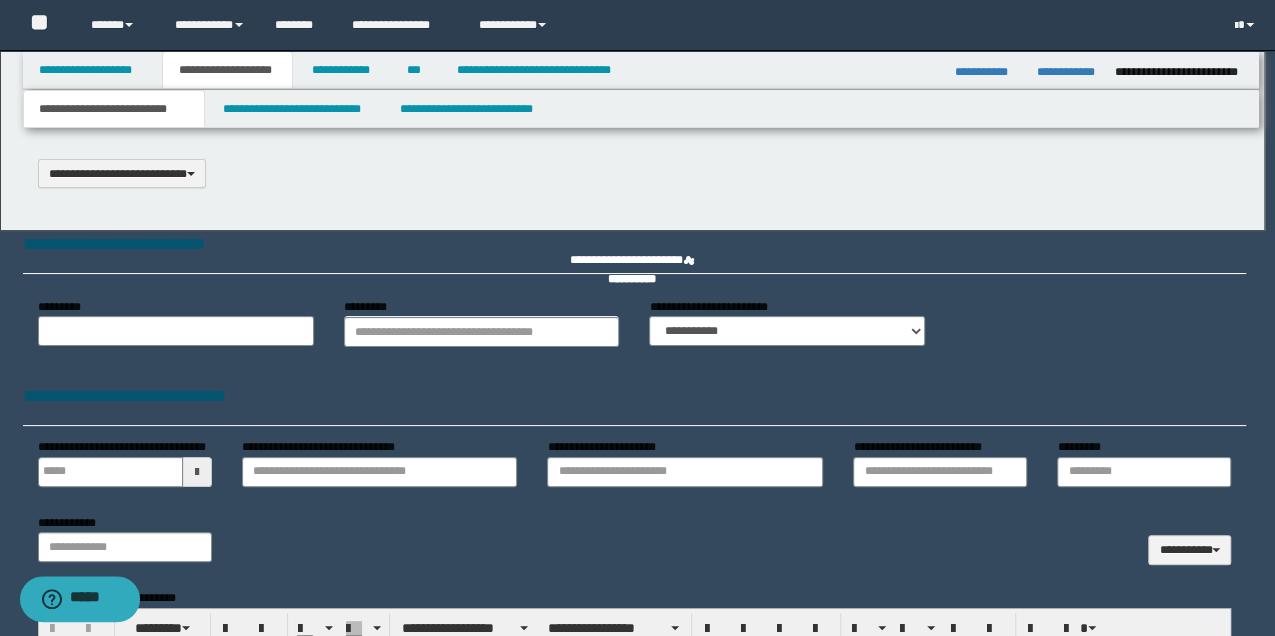 select on "*" 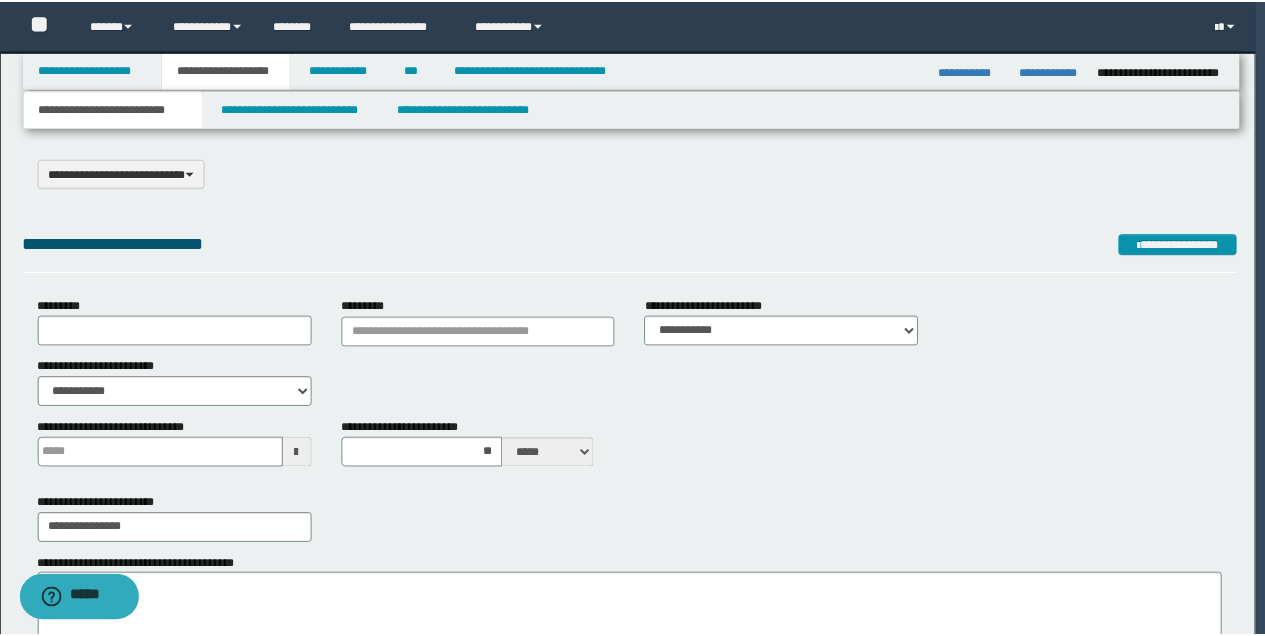 scroll, scrollTop: 0, scrollLeft: 0, axis: both 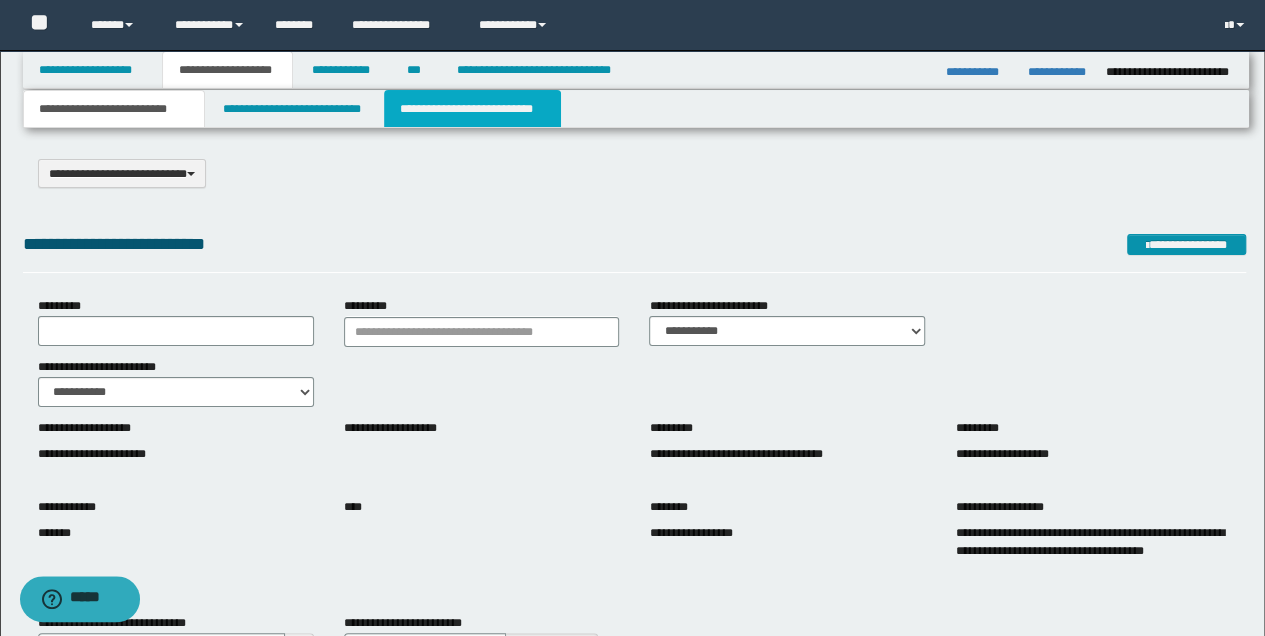 click on "**********" at bounding box center (472, 109) 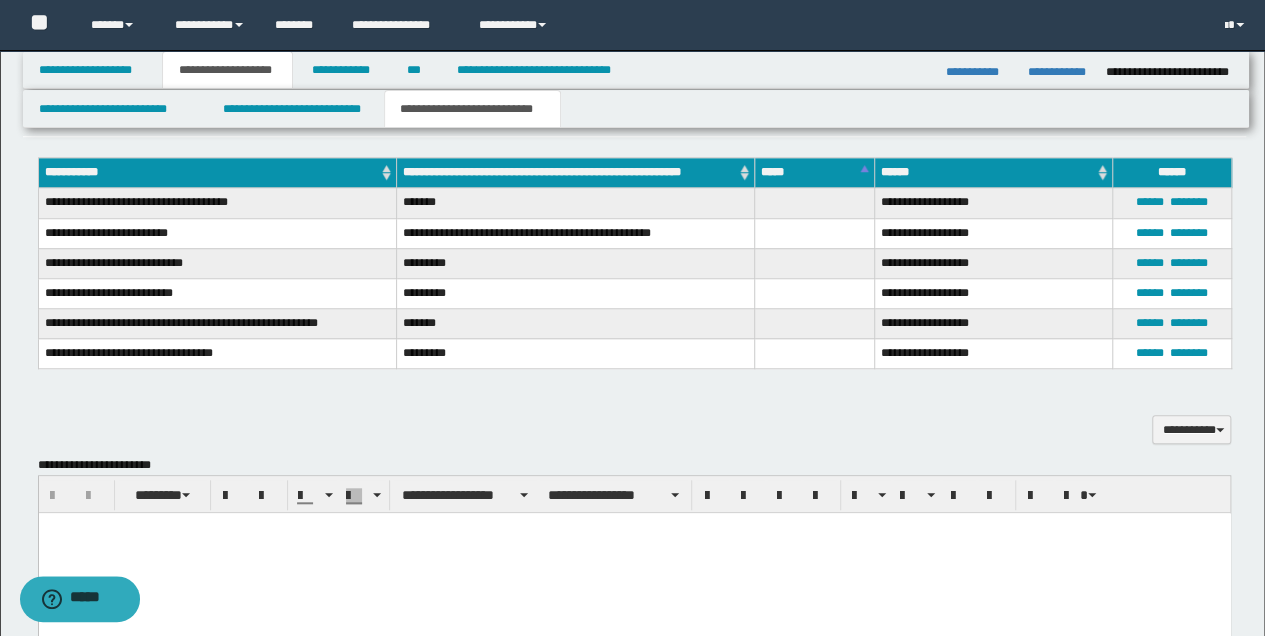 scroll, scrollTop: 733, scrollLeft: 0, axis: vertical 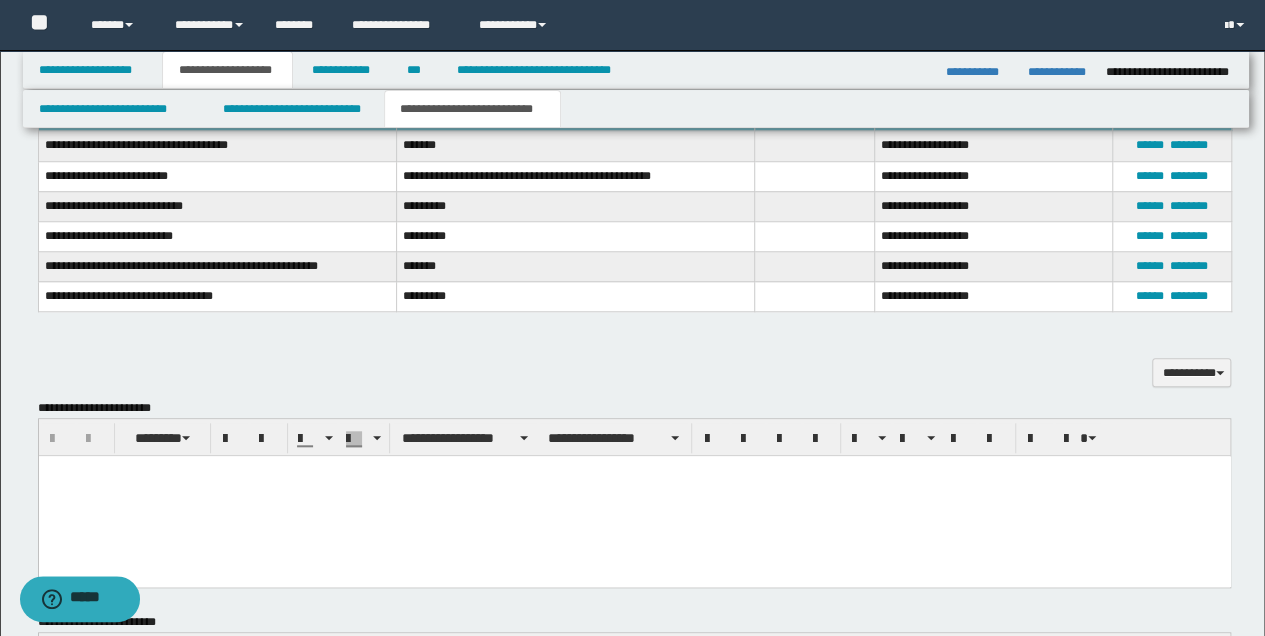 click at bounding box center [634, 496] 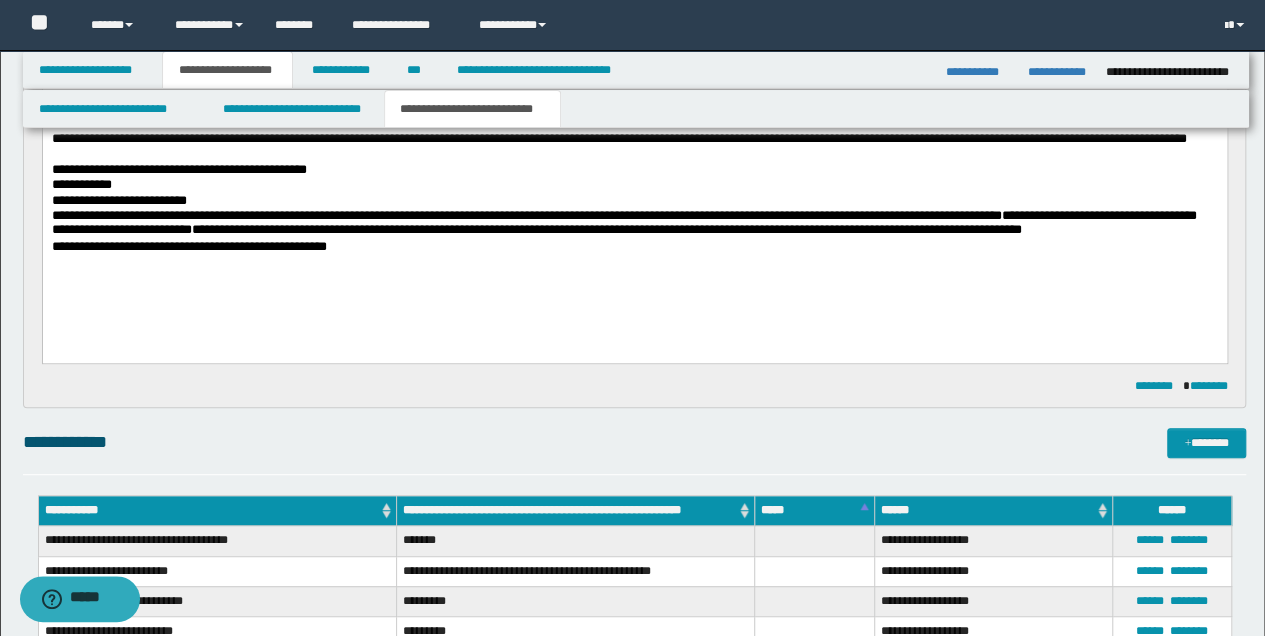 scroll, scrollTop: 266, scrollLeft: 0, axis: vertical 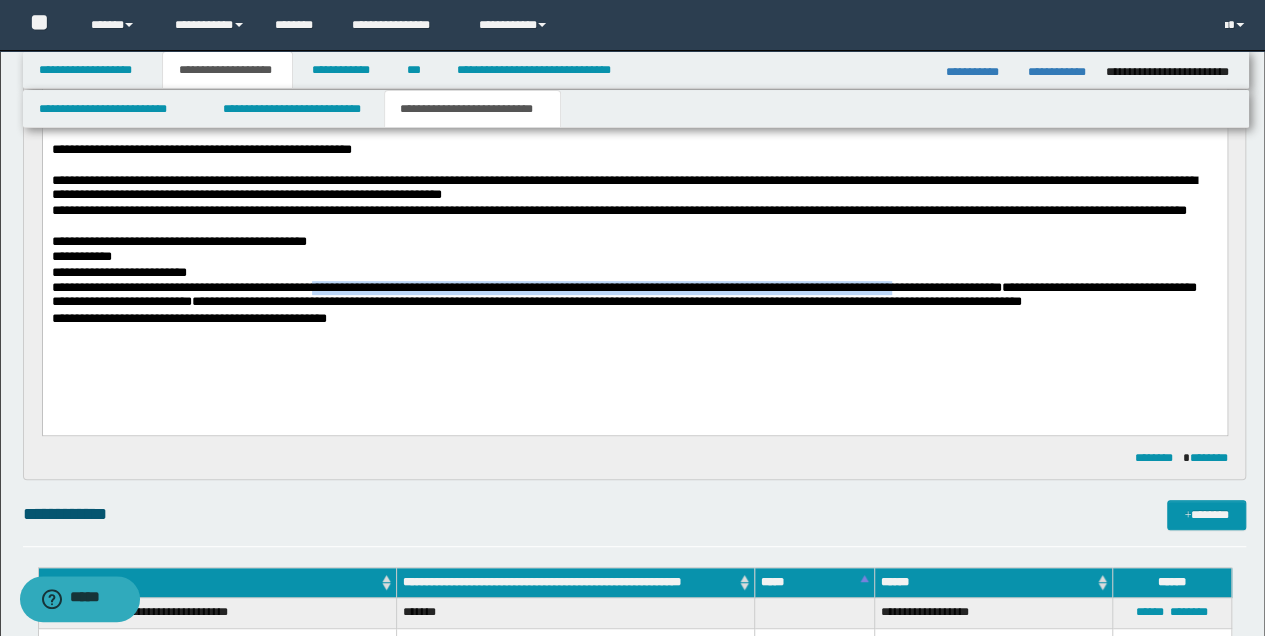 drag, startPoint x: 335, startPoint y: 282, endPoint x: 952, endPoint y: 284, distance: 617.00323 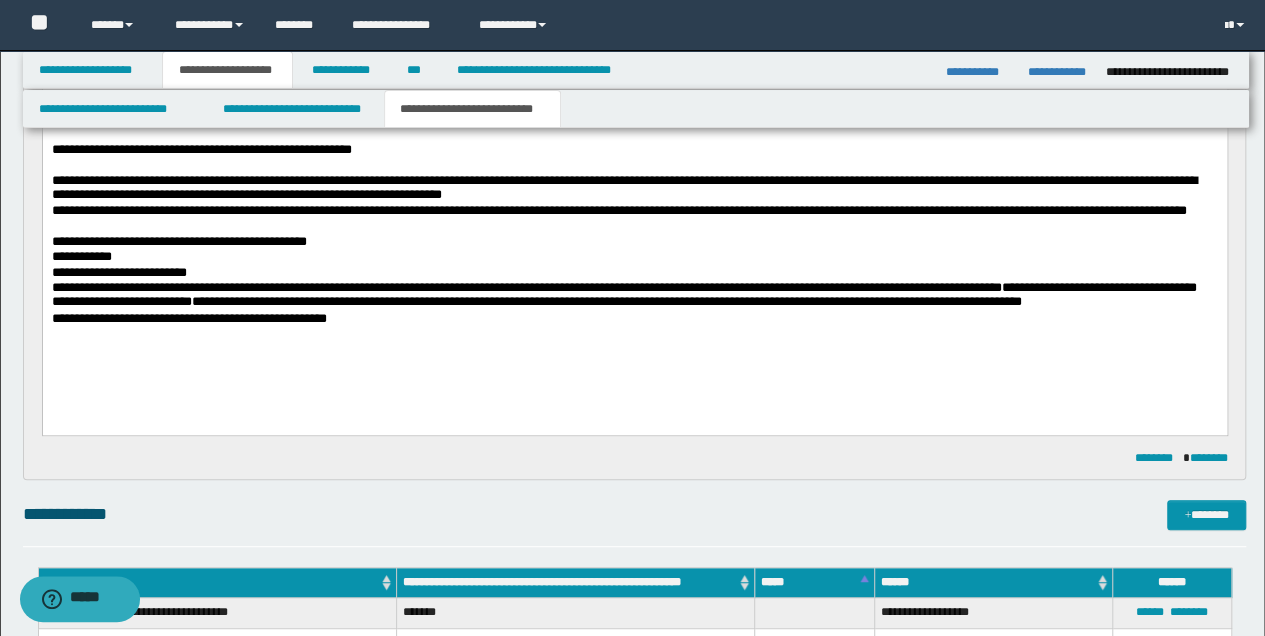 click on "**********" at bounding box center (634, 236) 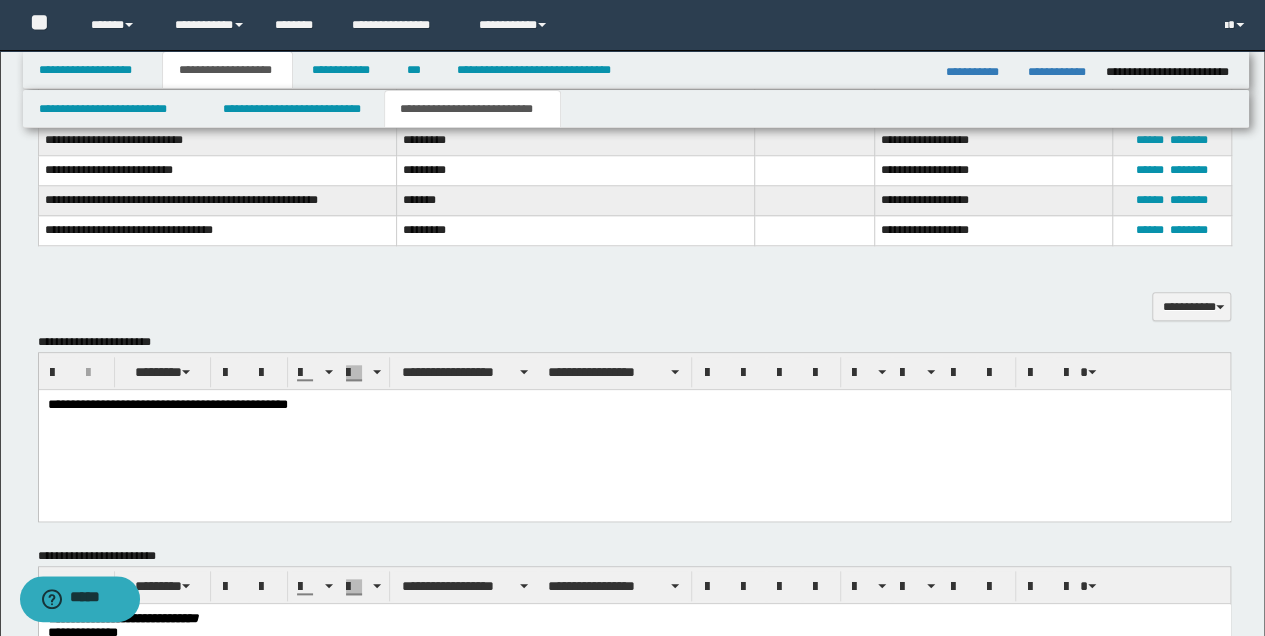 scroll, scrollTop: 800, scrollLeft: 0, axis: vertical 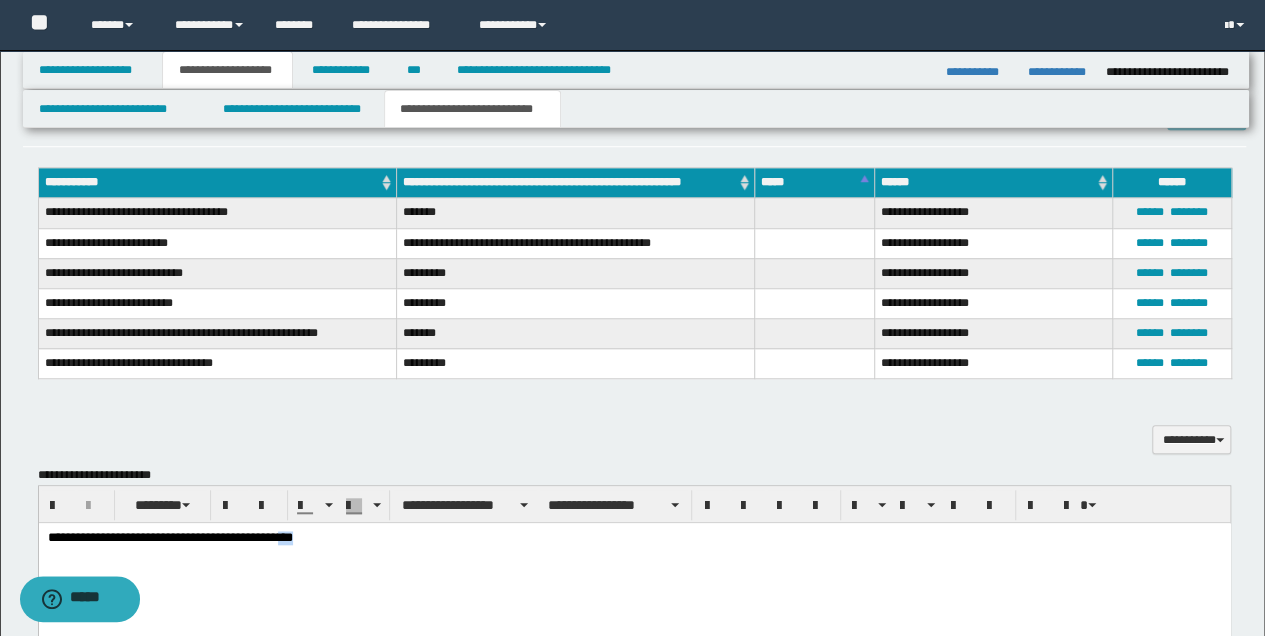drag, startPoint x: 298, startPoint y: 537, endPoint x: 405, endPoint y: 553, distance: 108.18965 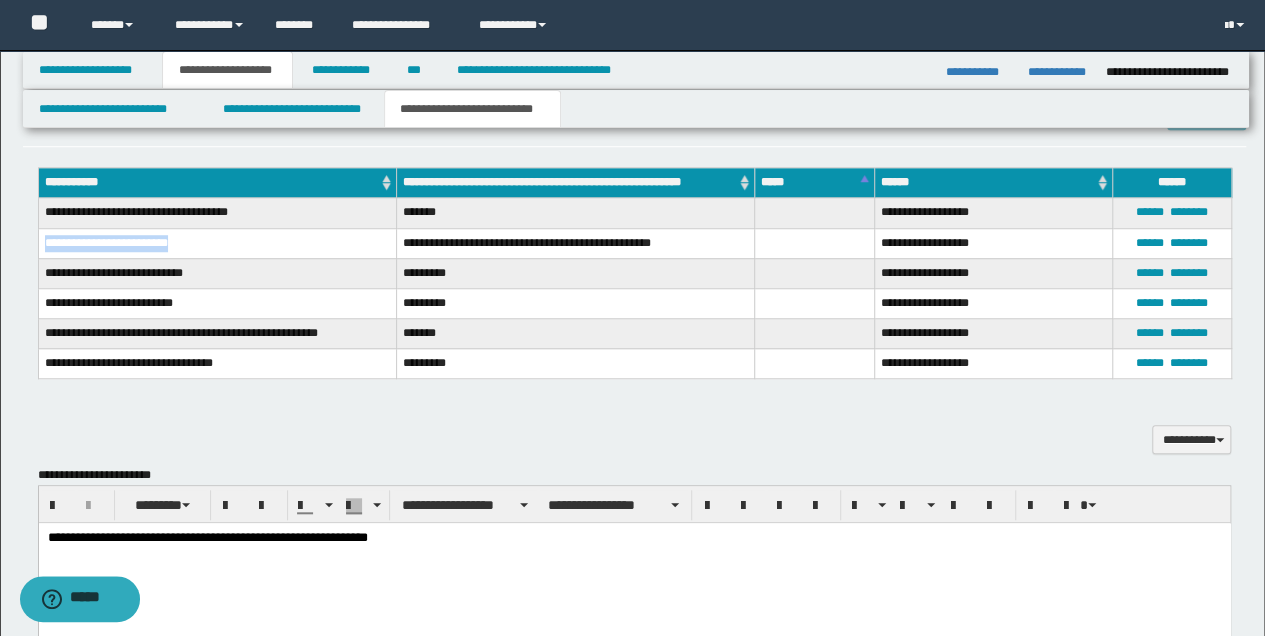 drag, startPoint x: 208, startPoint y: 238, endPoint x: 43, endPoint y: 253, distance: 165.68042 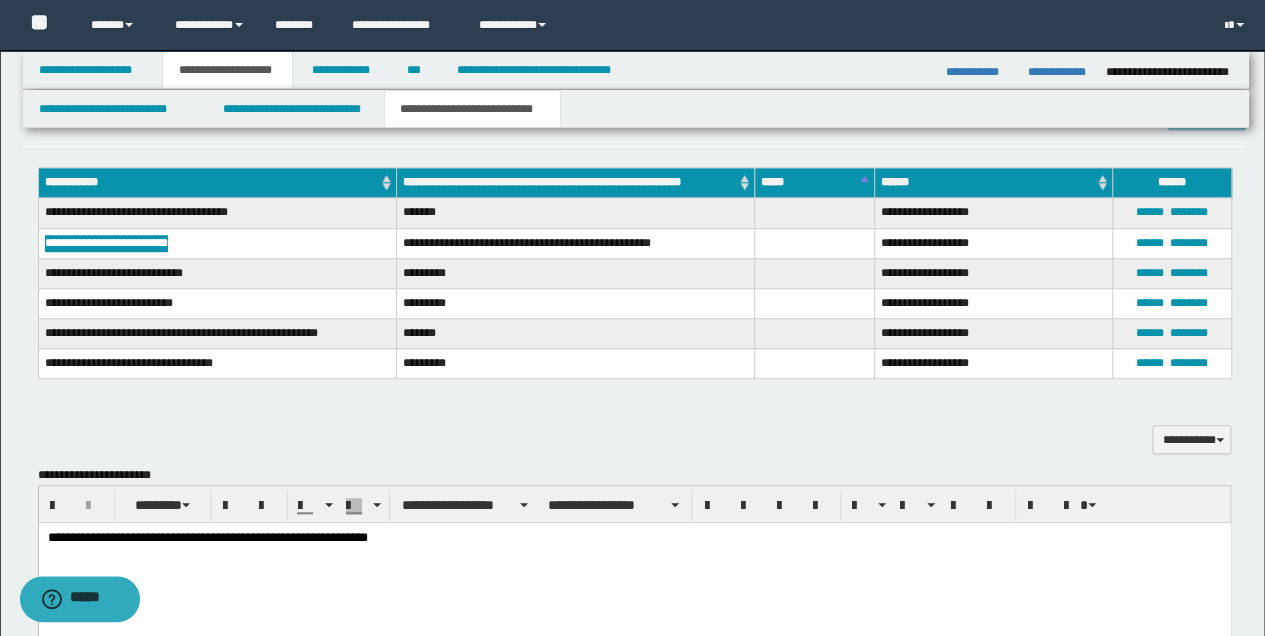 click on "**********" at bounding box center [634, 563] 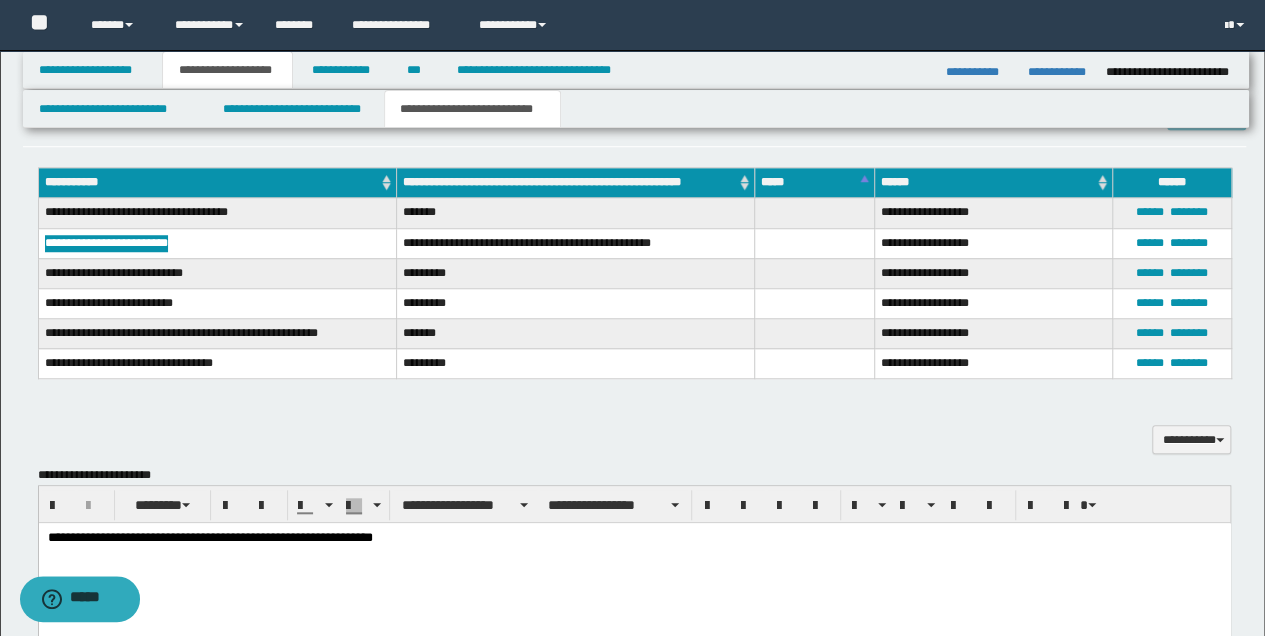 click on "**********" at bounding box center (634, 538) 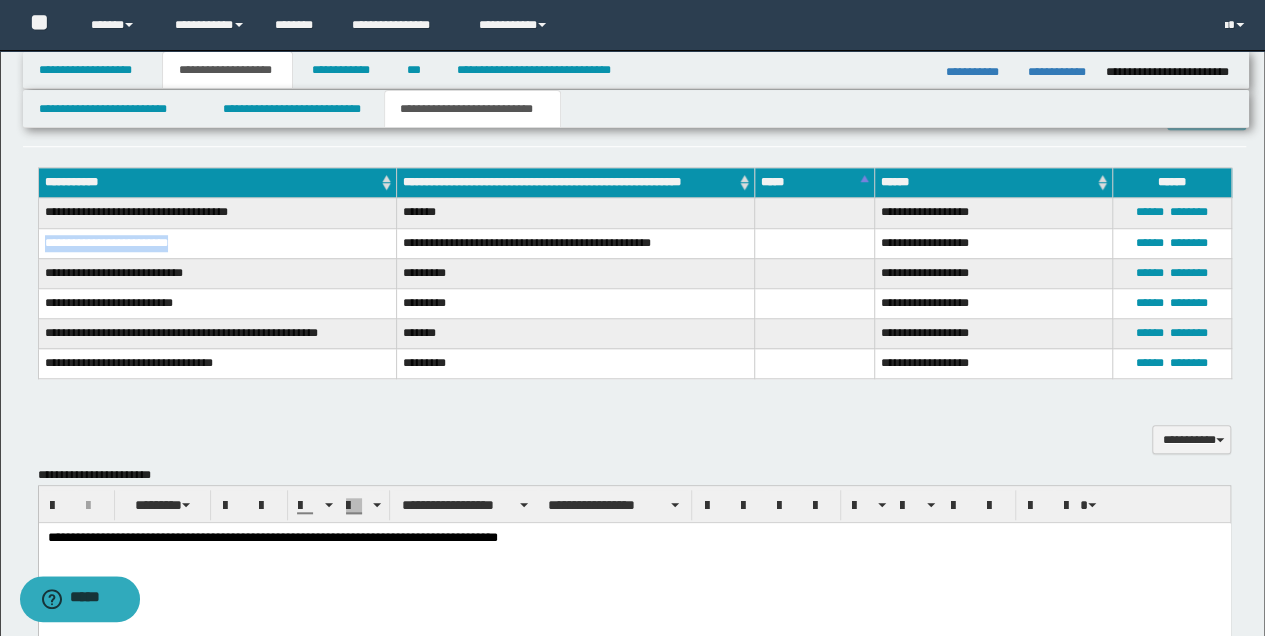 click on "**********" at bounding box center [217, 243] 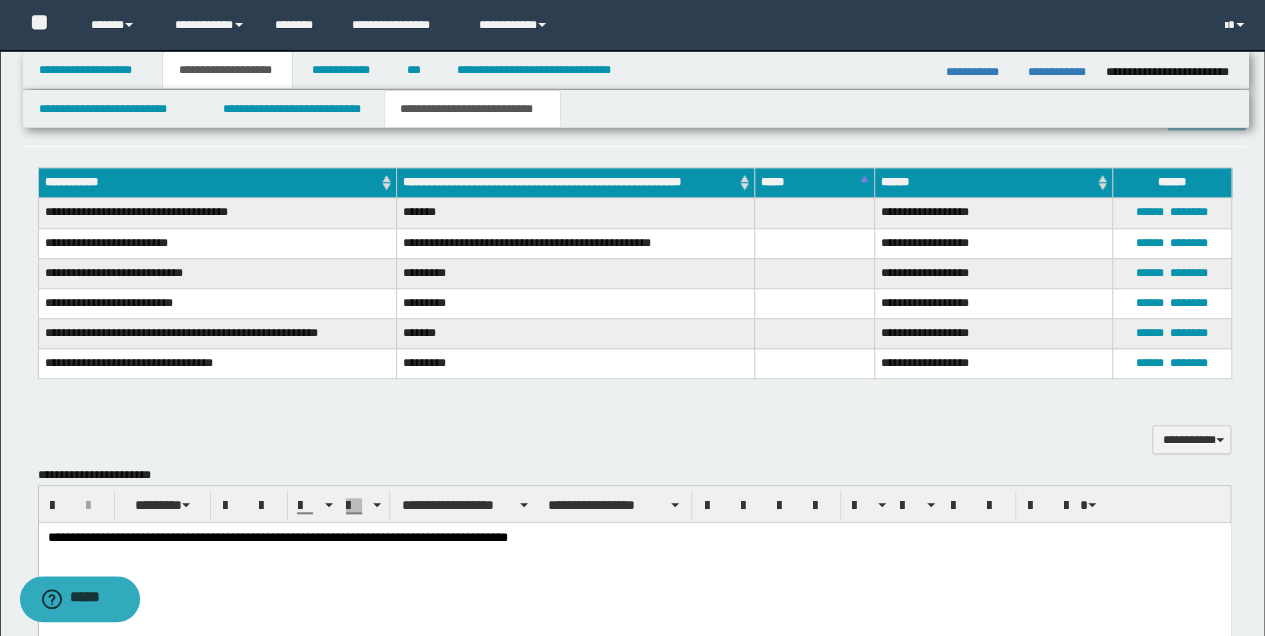 click on "**********" at bounding box center [634, 538] 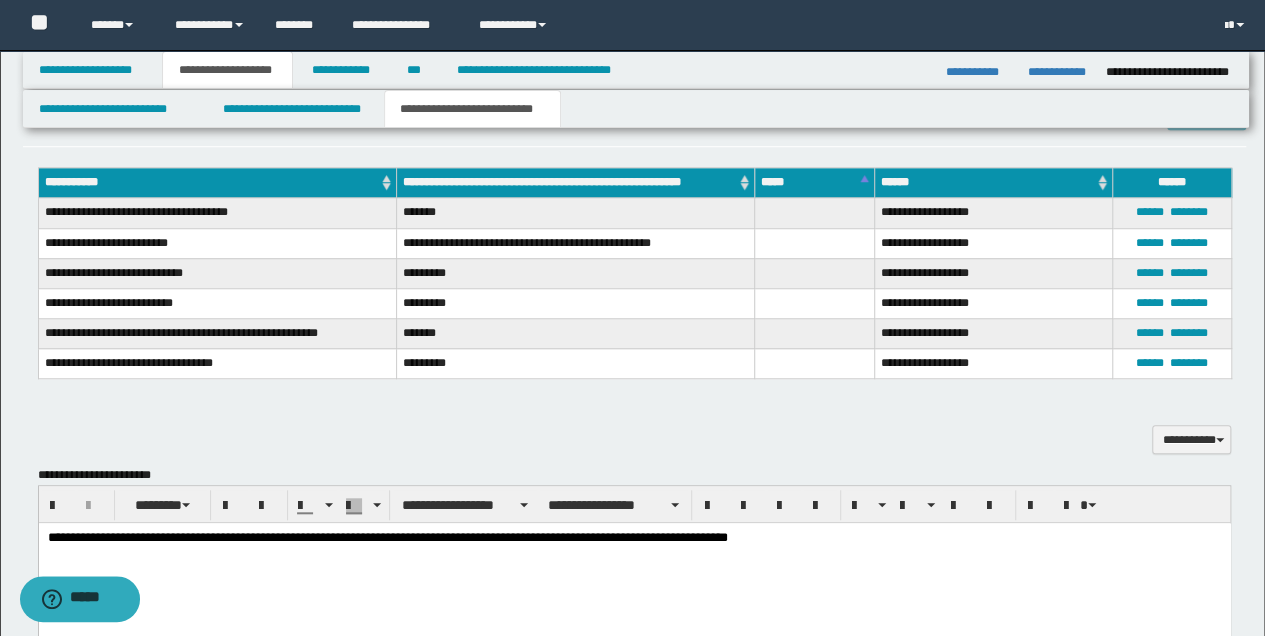 click on "**********" at bounding box center (634, 538) 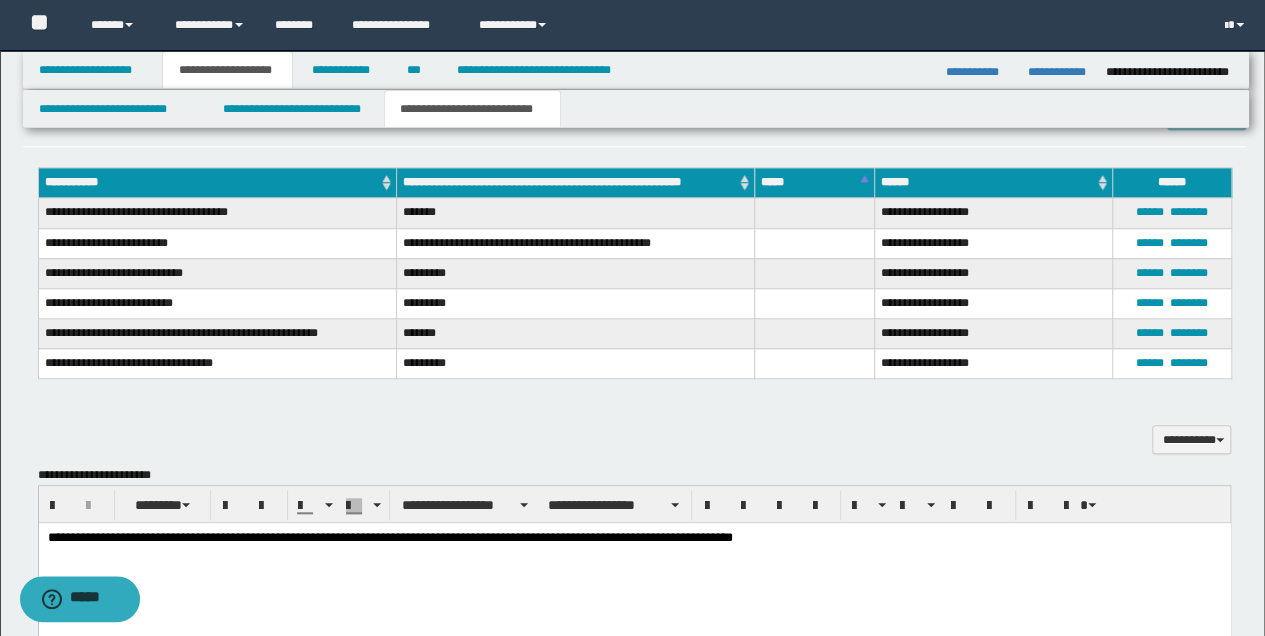 click on "**********" at bounding box center (634, 538) 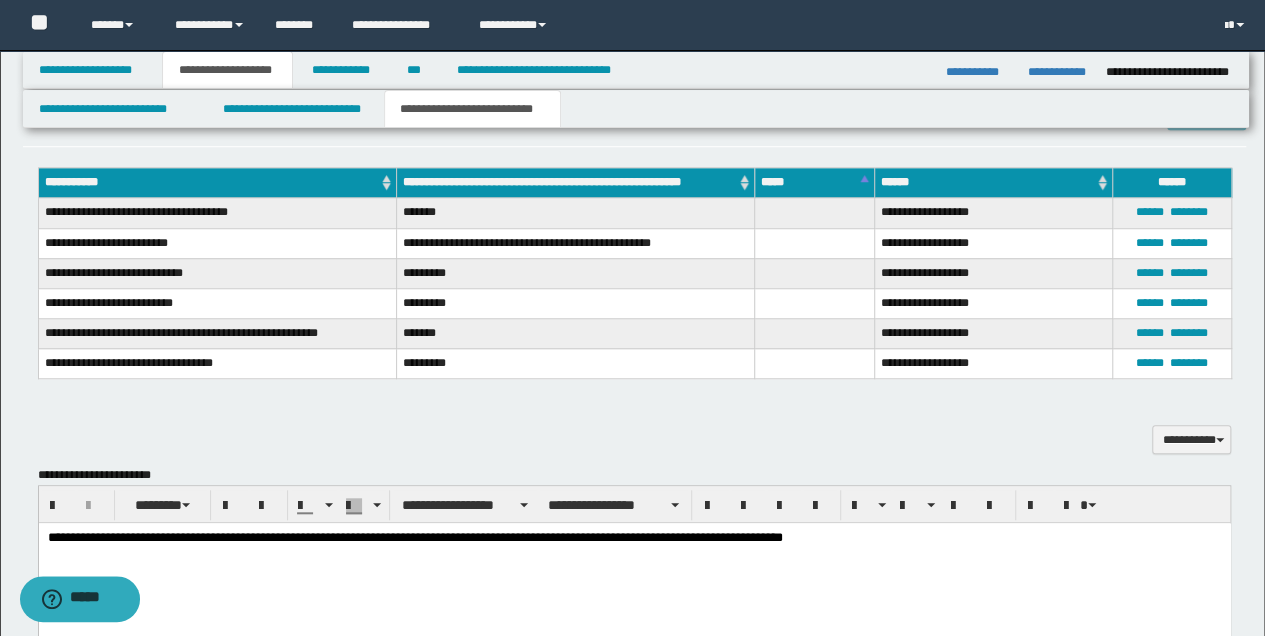 click on "**********" at bounding box center [634, 538] 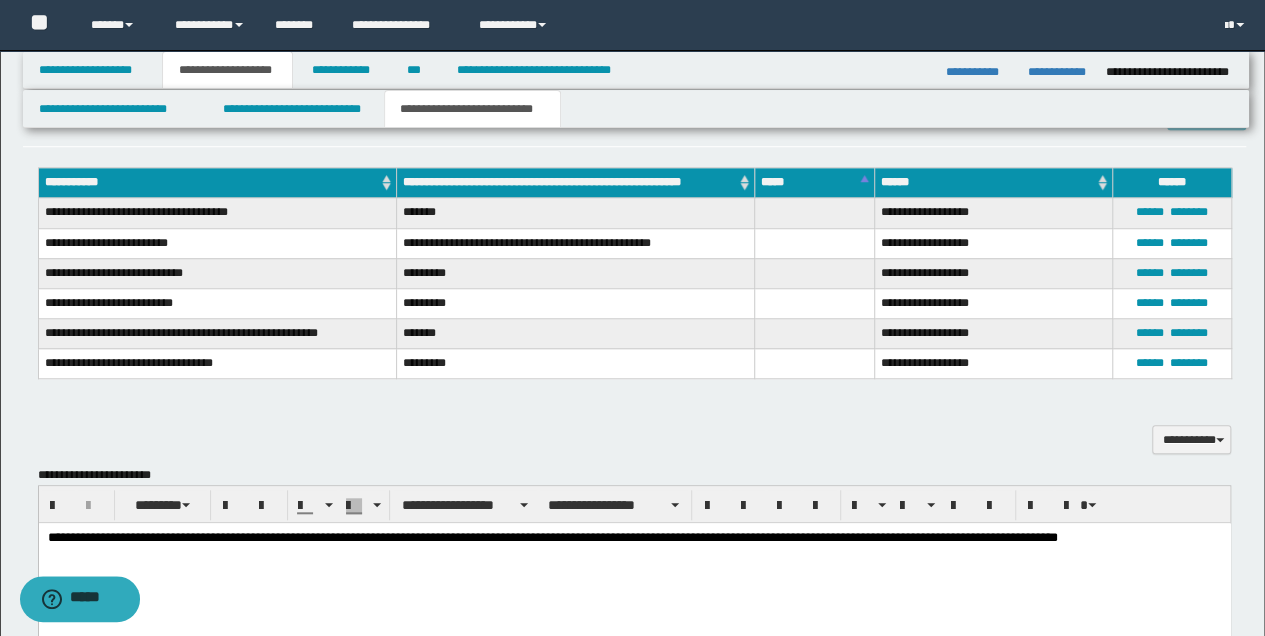 click on "**********" at bounding box center [634, 538] 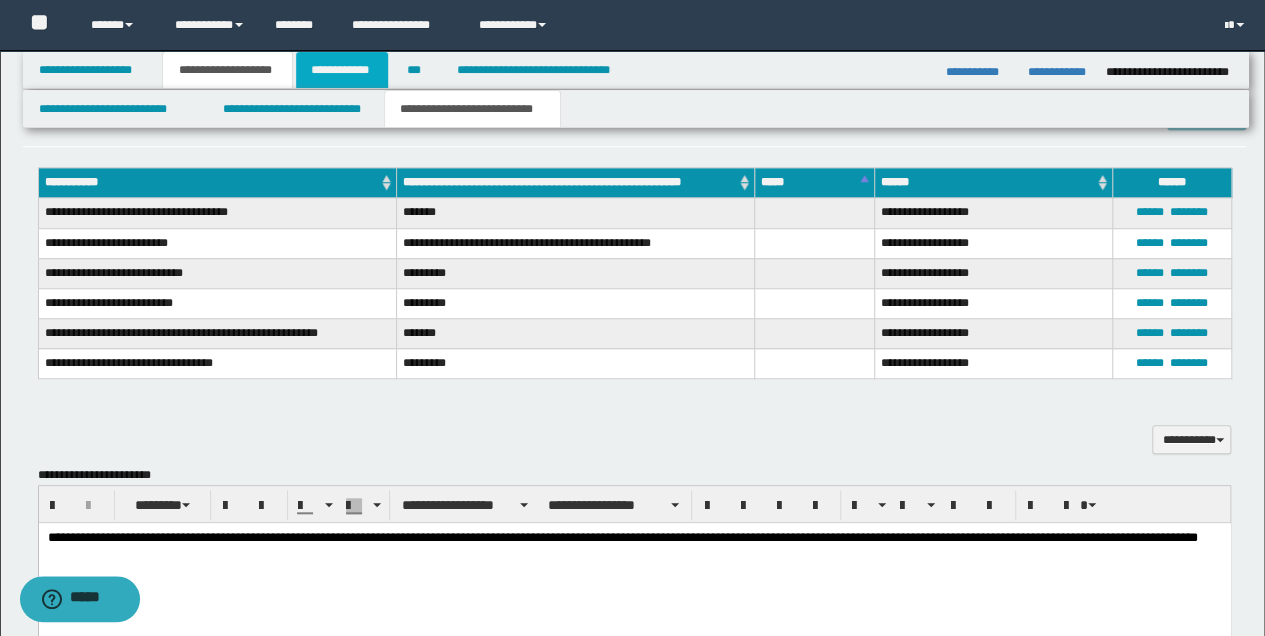 click on "**********" at bounding box center [342, 70] 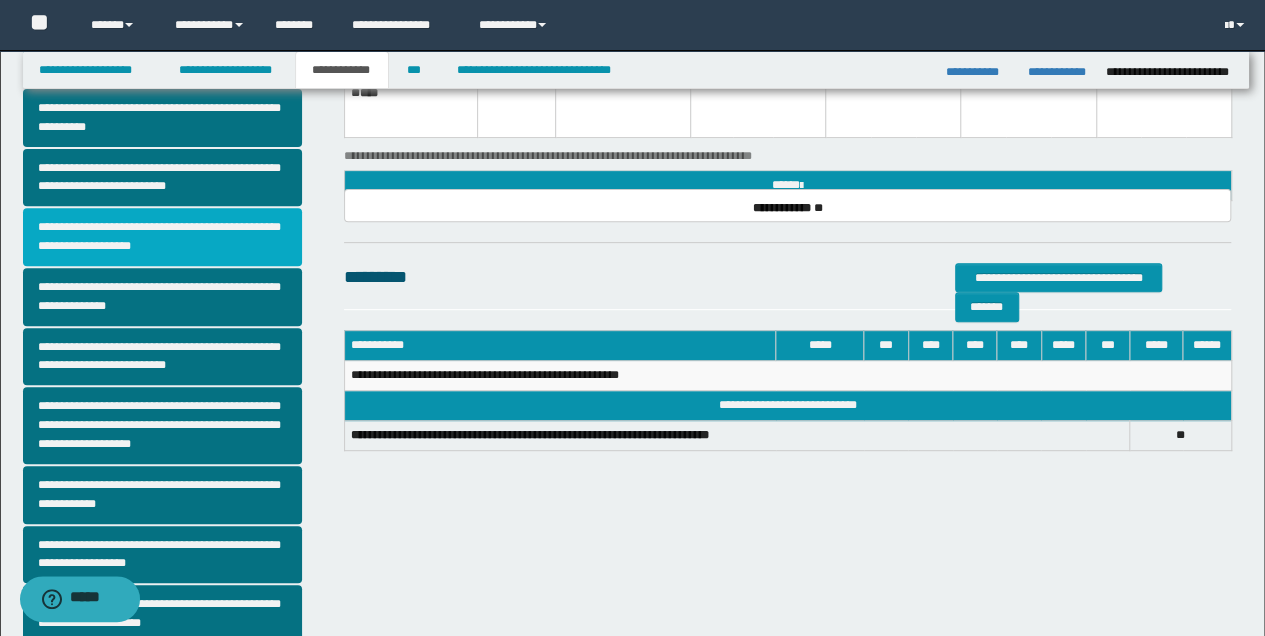 scroll, scrollTop: 379, scrollLeft: 0, axis: vertical 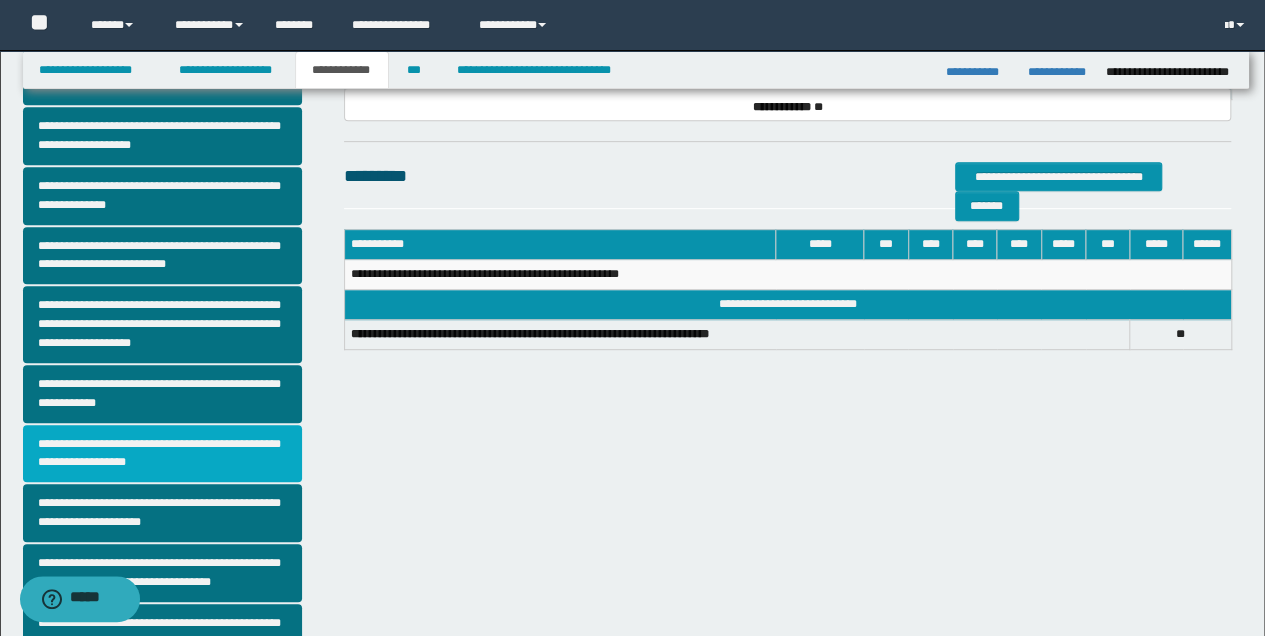 click on "**********" at bounding box center [162, 454] 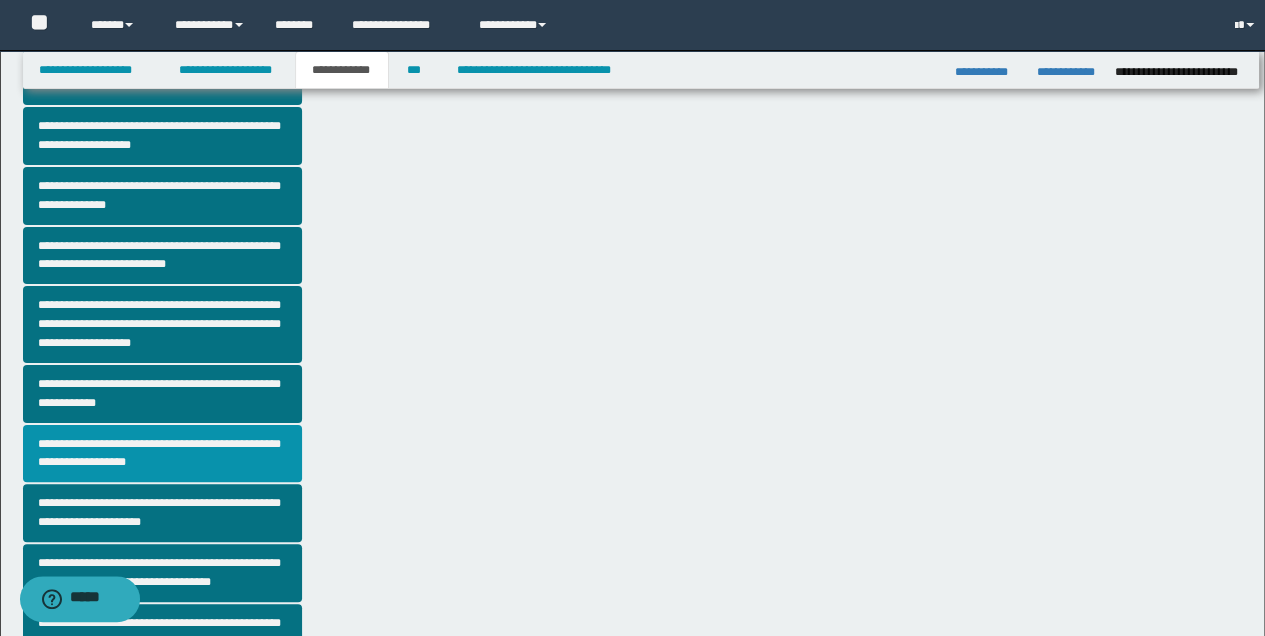 scroll, scrollTop: 0, scrollLeft: 0, axis: both 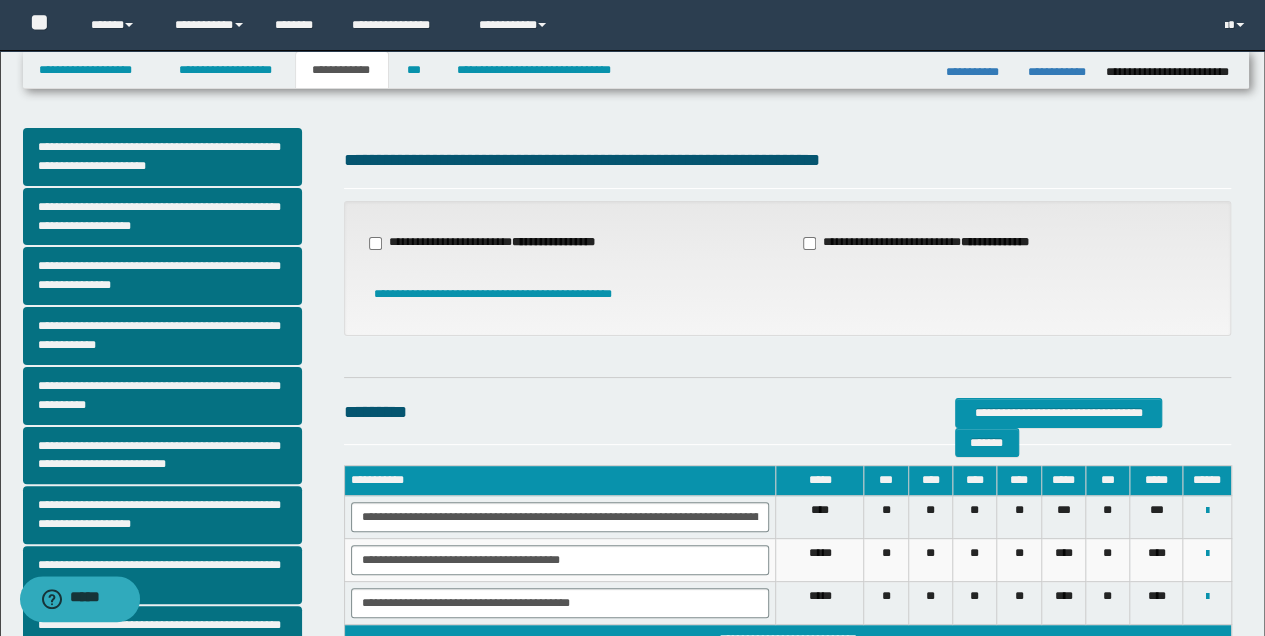 click on "**********" at bounding box center [494, 243] 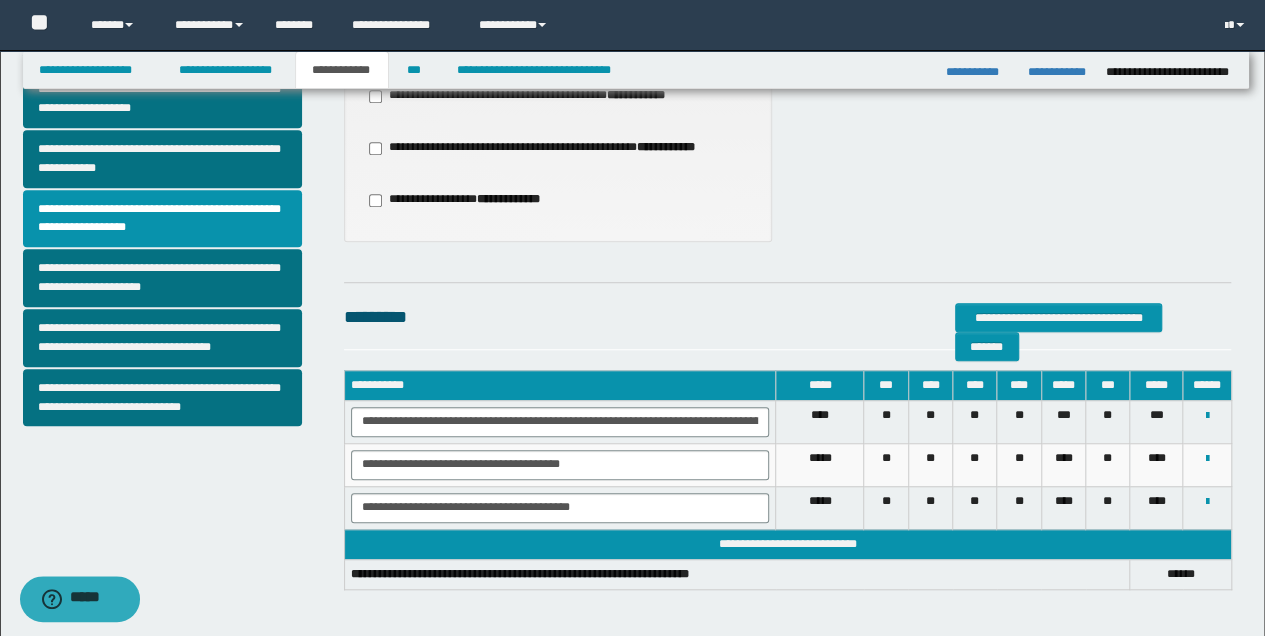 scroll, scrollTop: 693, scrollLeft: 0, axis: vertical 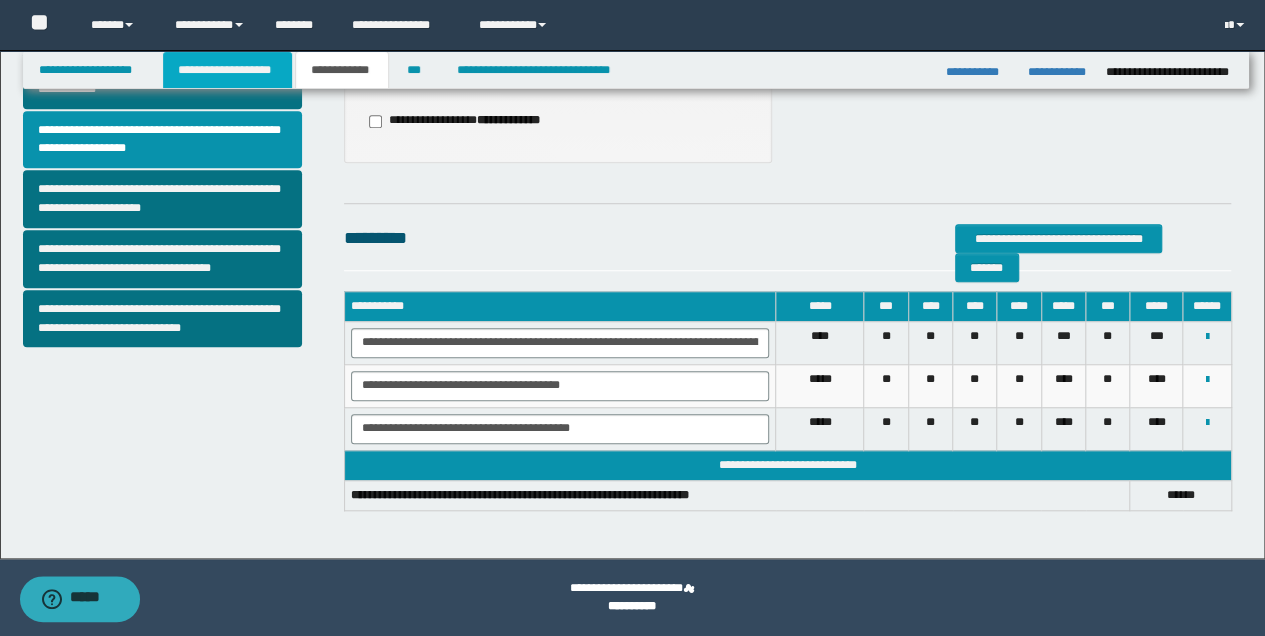 click on "**********" at bounding box center (227, 70) 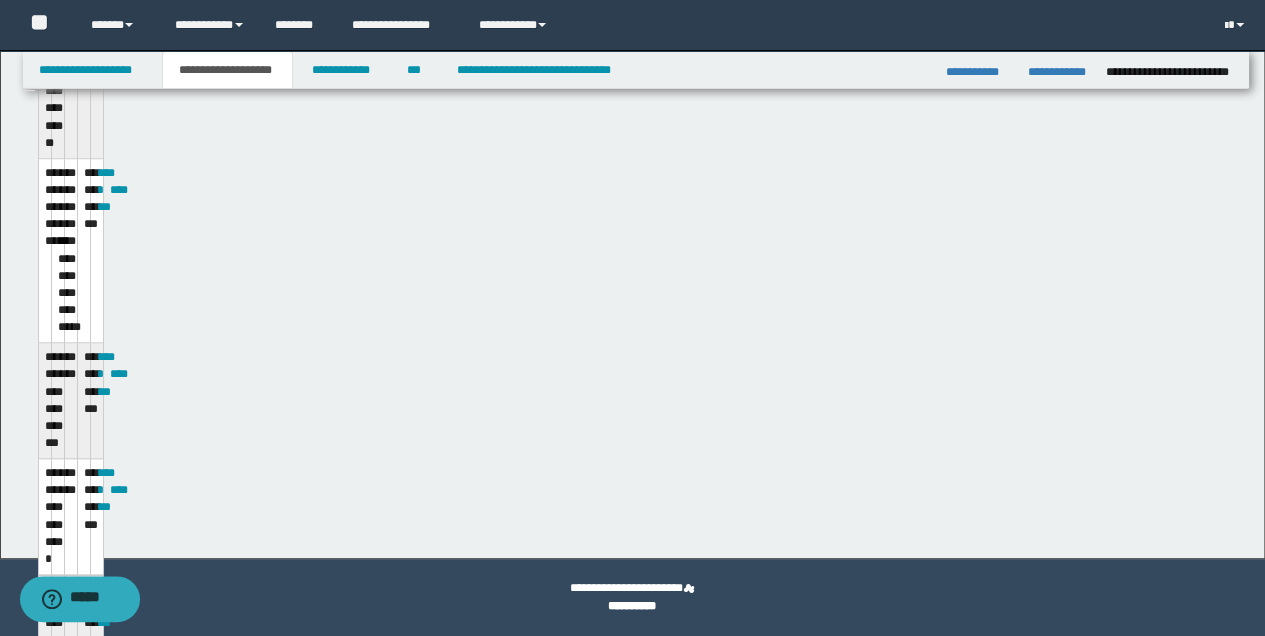 scroll, scrollTop: 724, scrollLeft: 0, axis: vertical 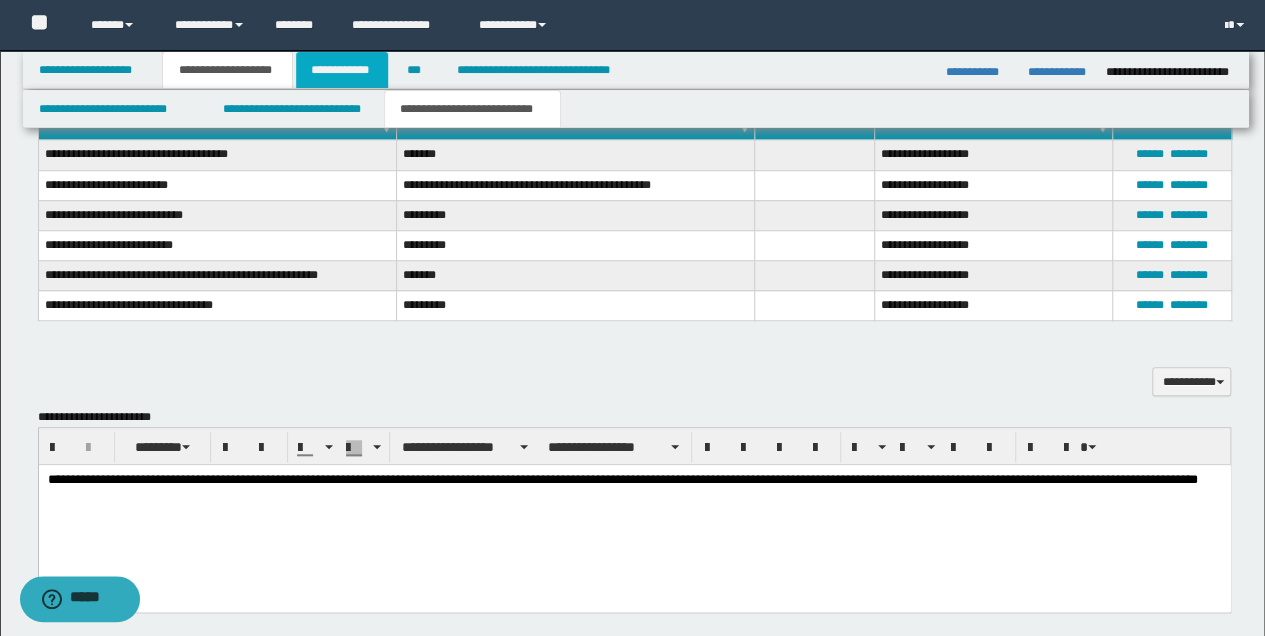 click on "**********" at bounding box center [342, 70] 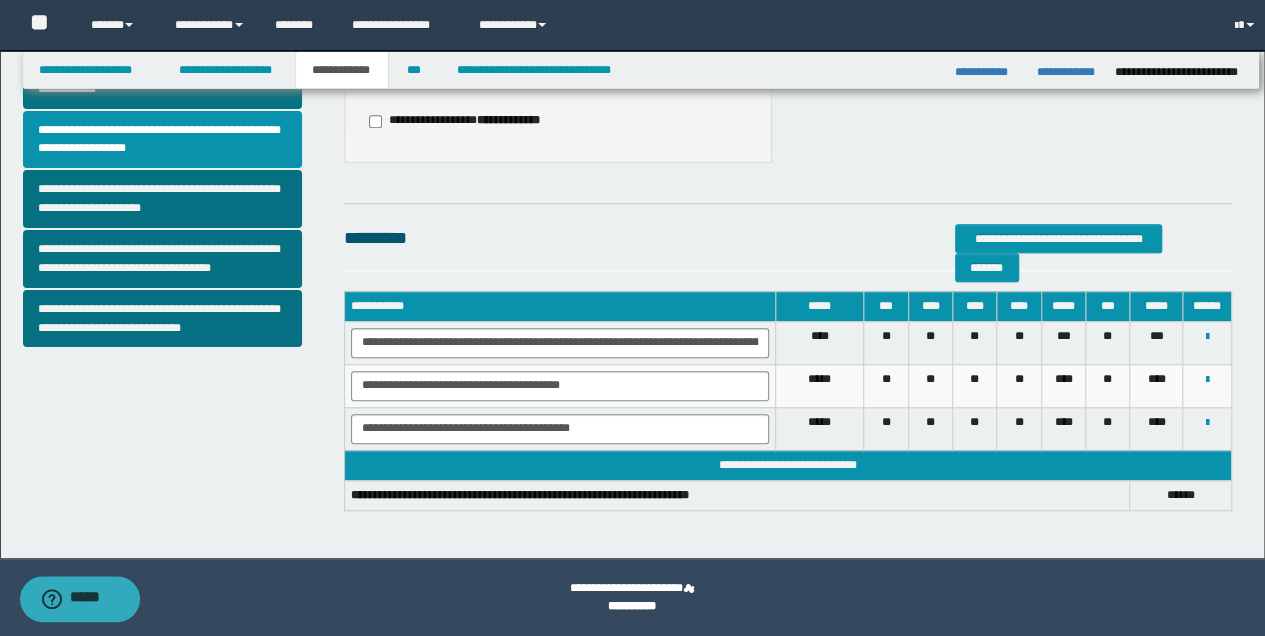 scroll, scrollTop: 693, scrollLeft: 0, axis: vertical 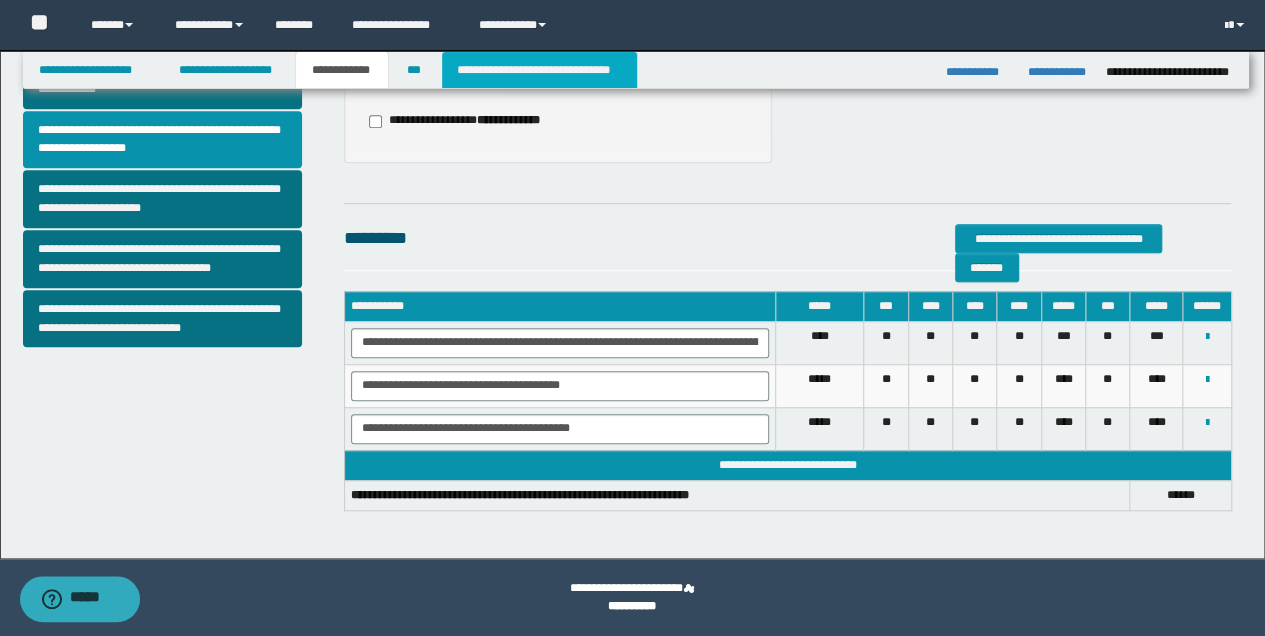 click on "**********" at bounding box center (539, 70) 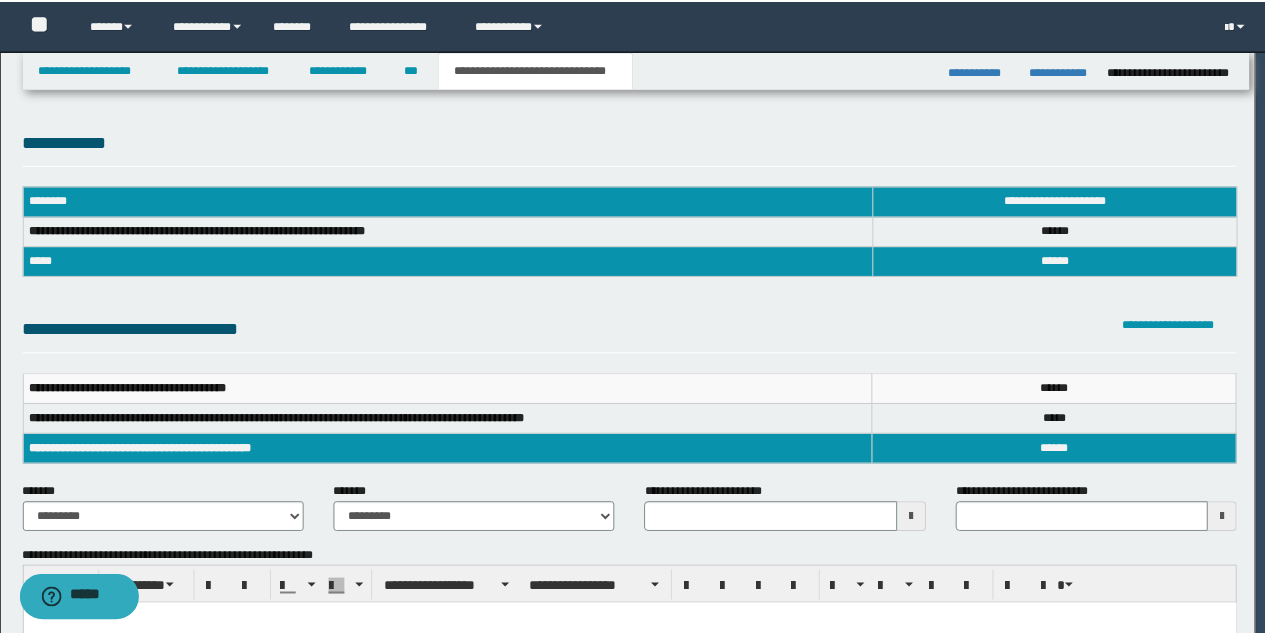 scroll, scrollTop: 0, scrollLeft: 0, axis: both 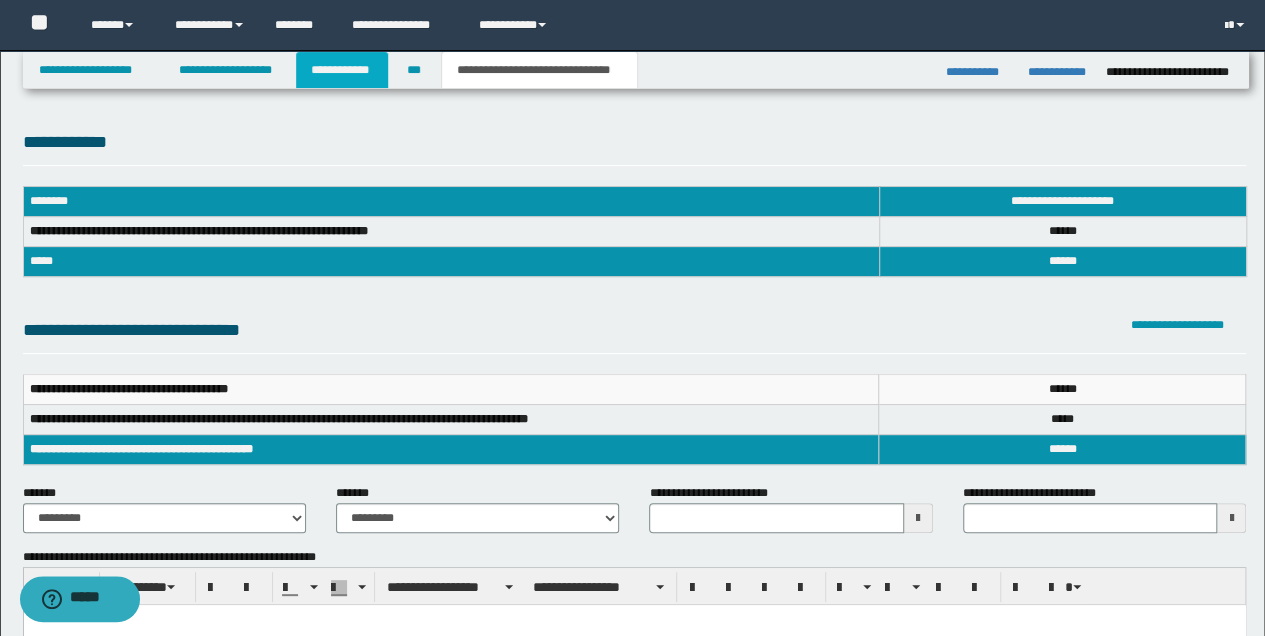 click on "**********" at bounding box center [342, 70] 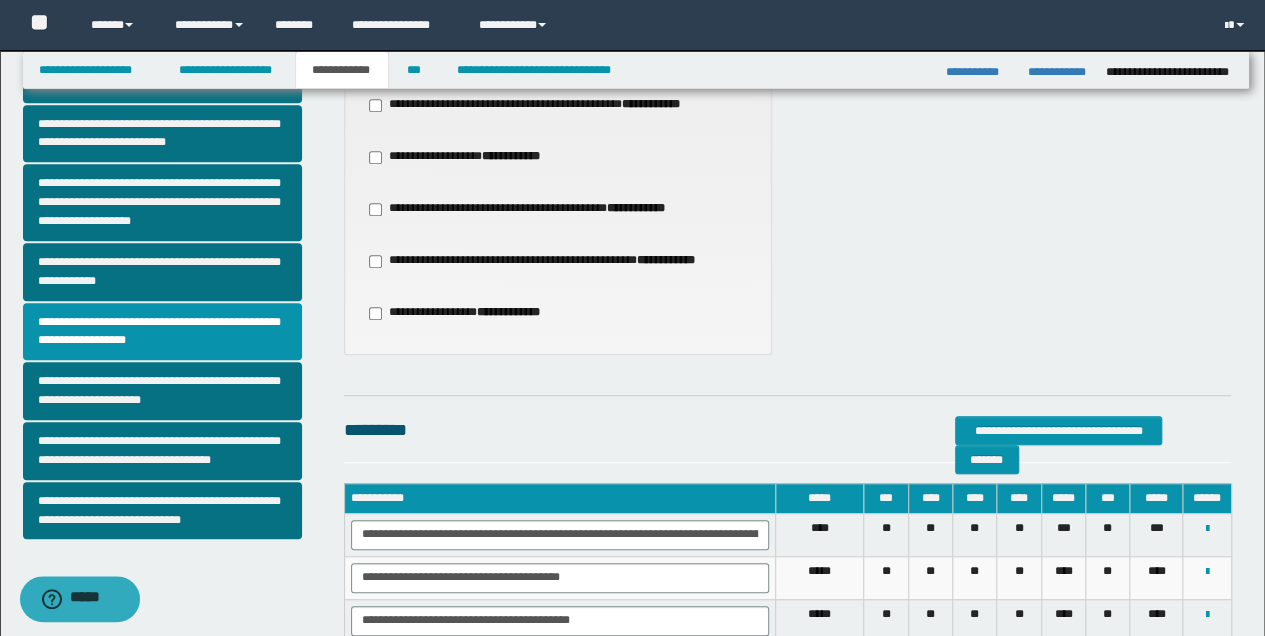 scroll, scrollTop: 600, scrollLeft: 0, axis: vertical 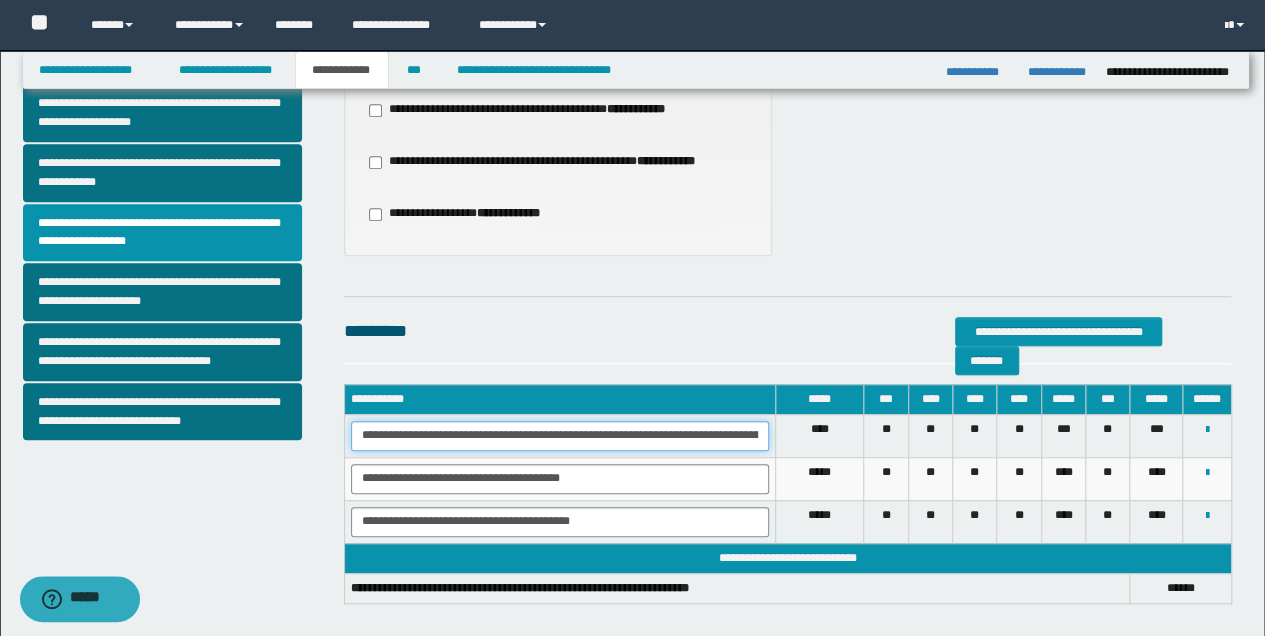 click on "**********" at bounding box center (560, 436) 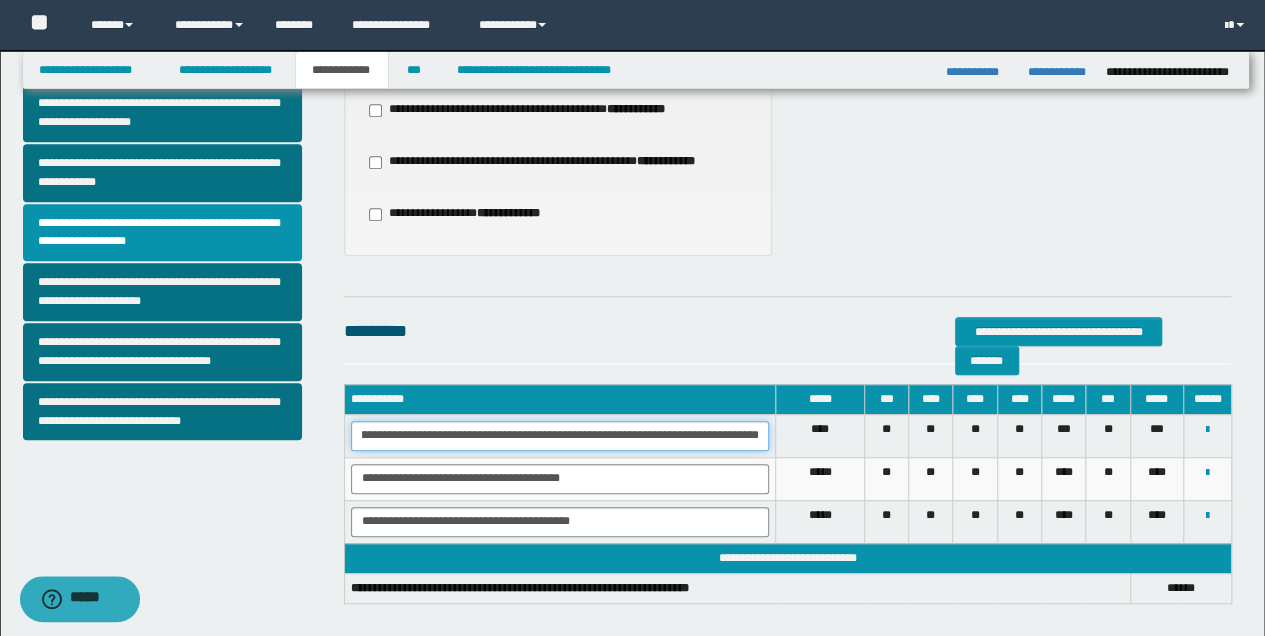 scroll, scrollTop: 0, scrollLeft: 212, axis: horizontal 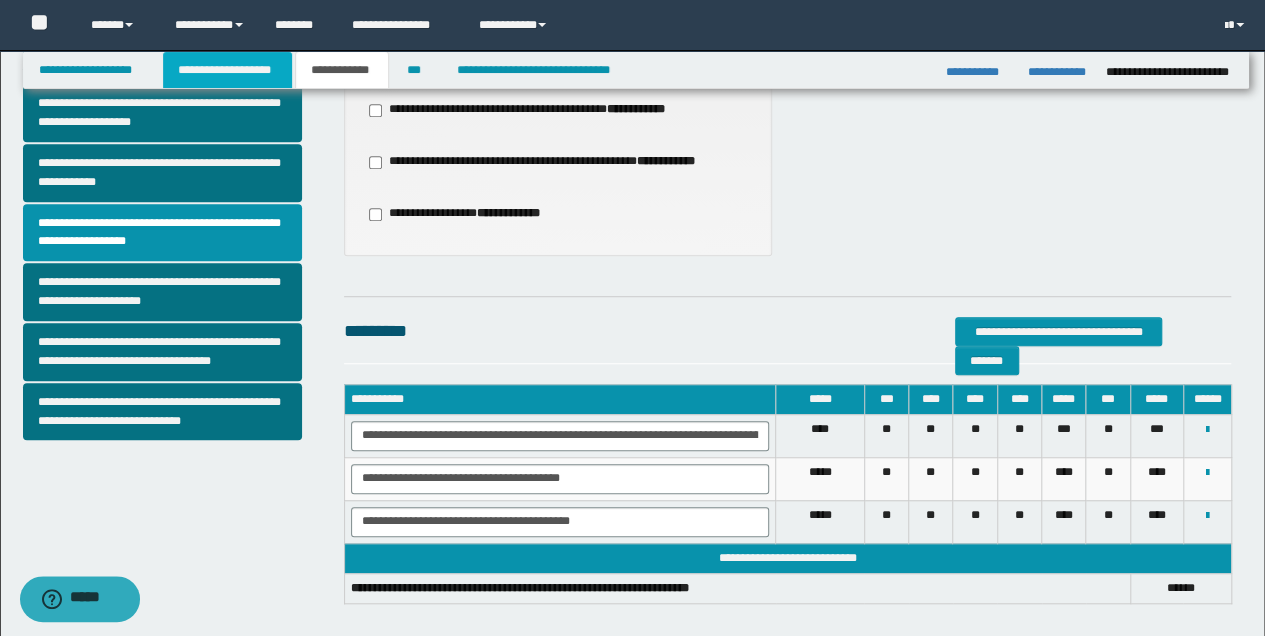 click on "**********" at bounding box center [227, 70] 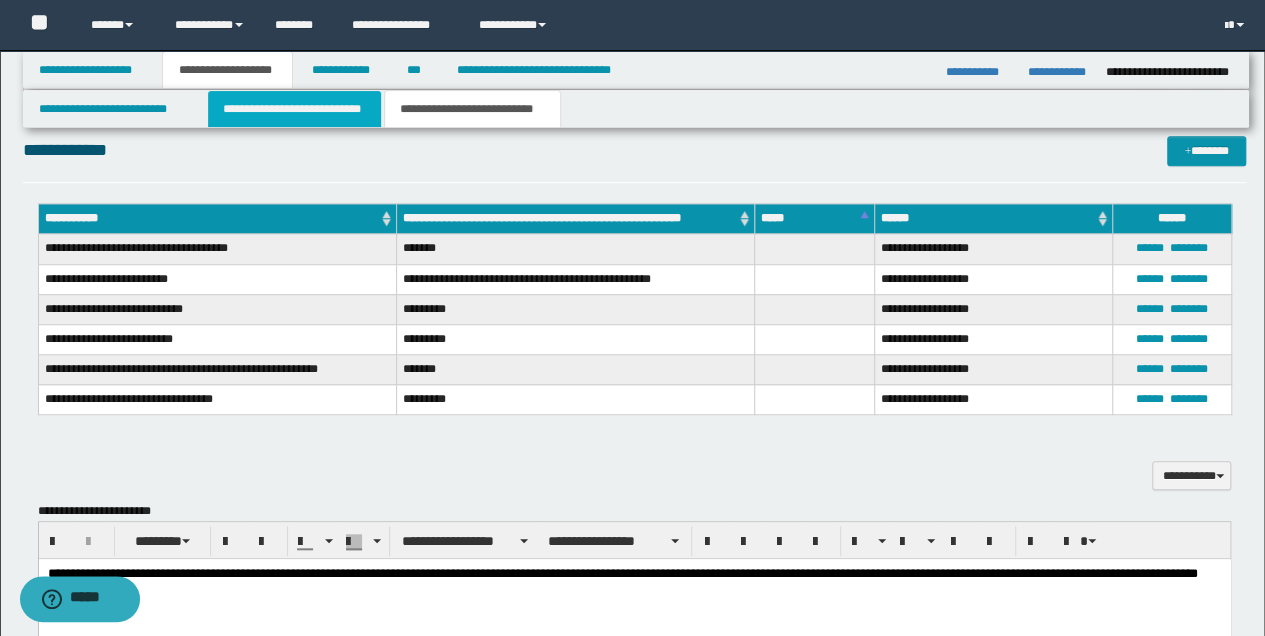 click on "**********" at bounding box center [294, 109] 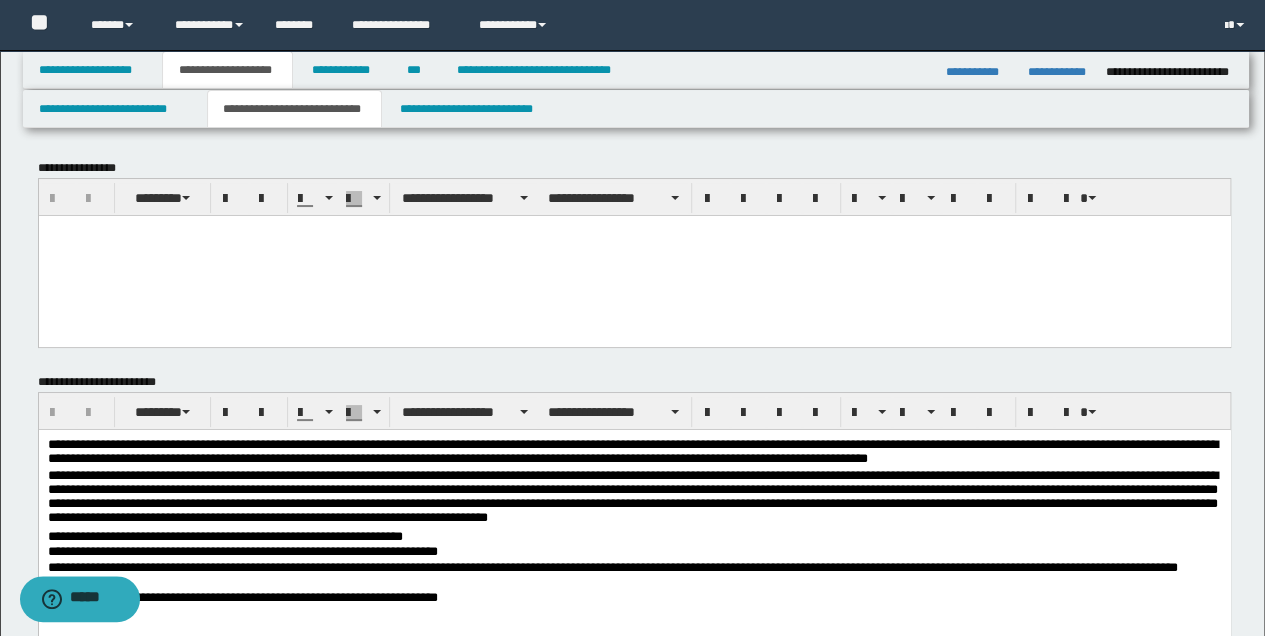 scroll, scrollTop: 200, scrollLeft: 0, axis: vertical 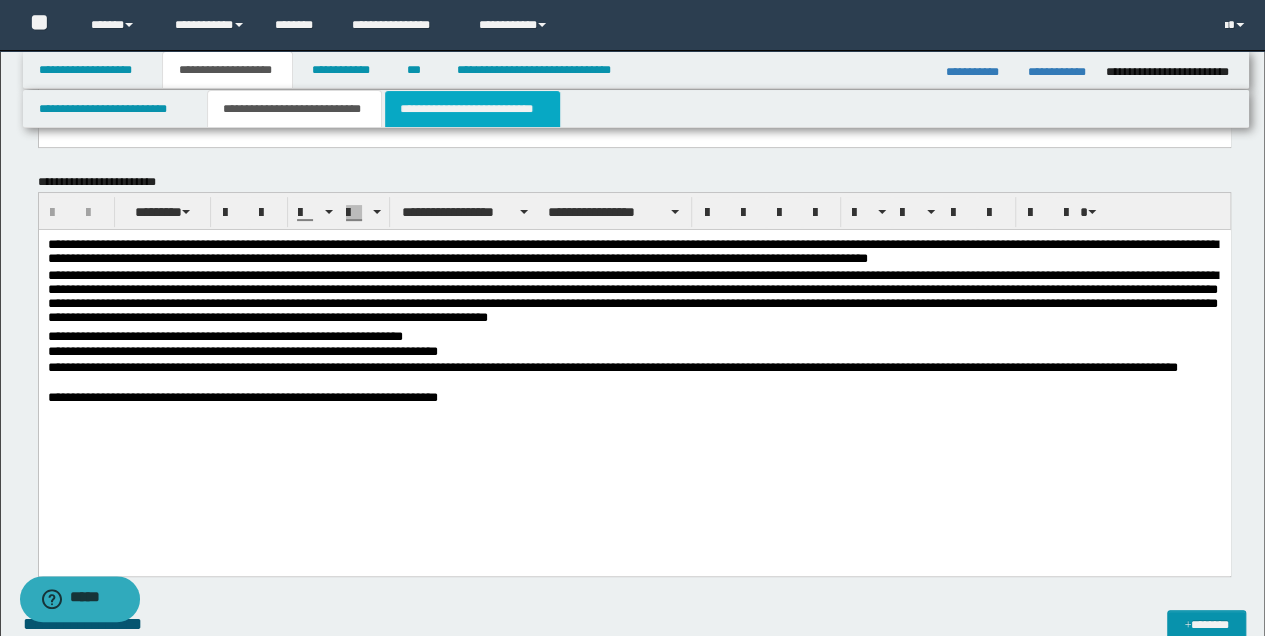 click on "**********" at bounding box center [472, 109] 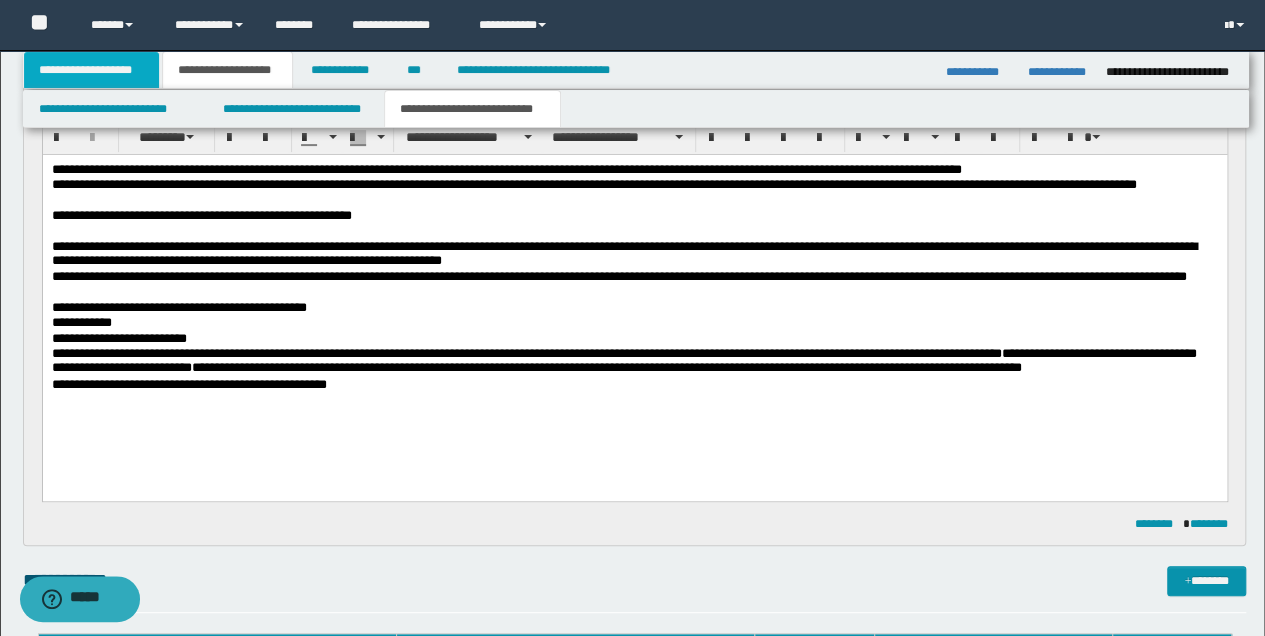 click on "**********" at bounding box center [92, 70] 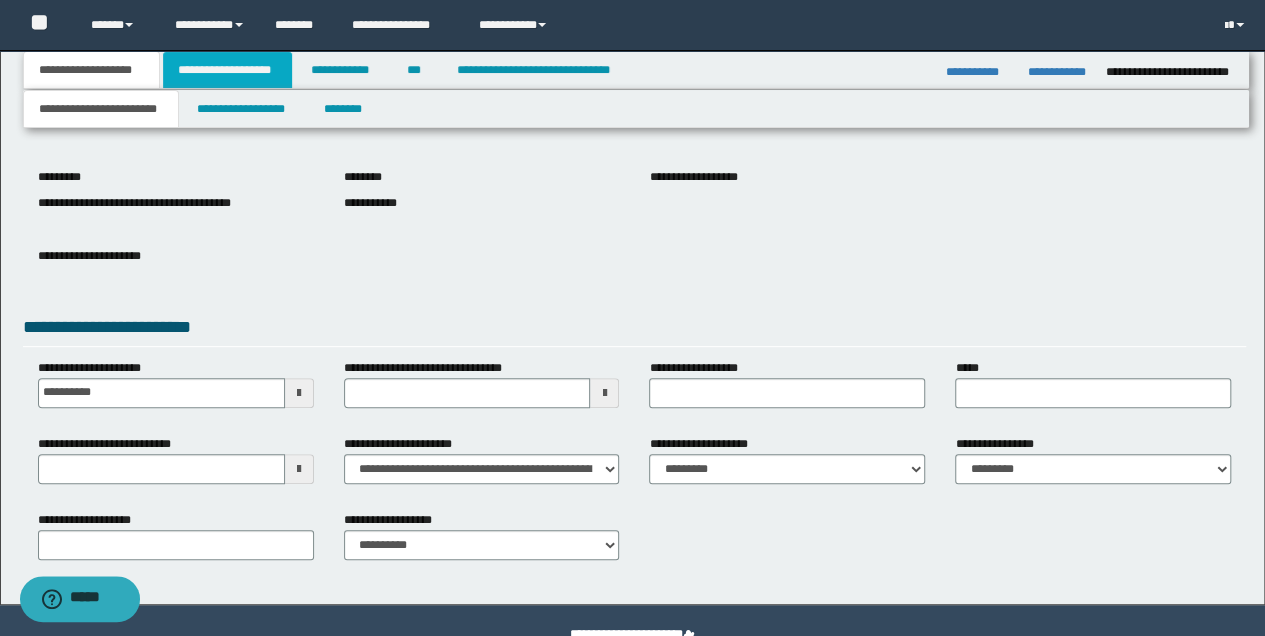 click on "**********" at bounding box center (227, 70) 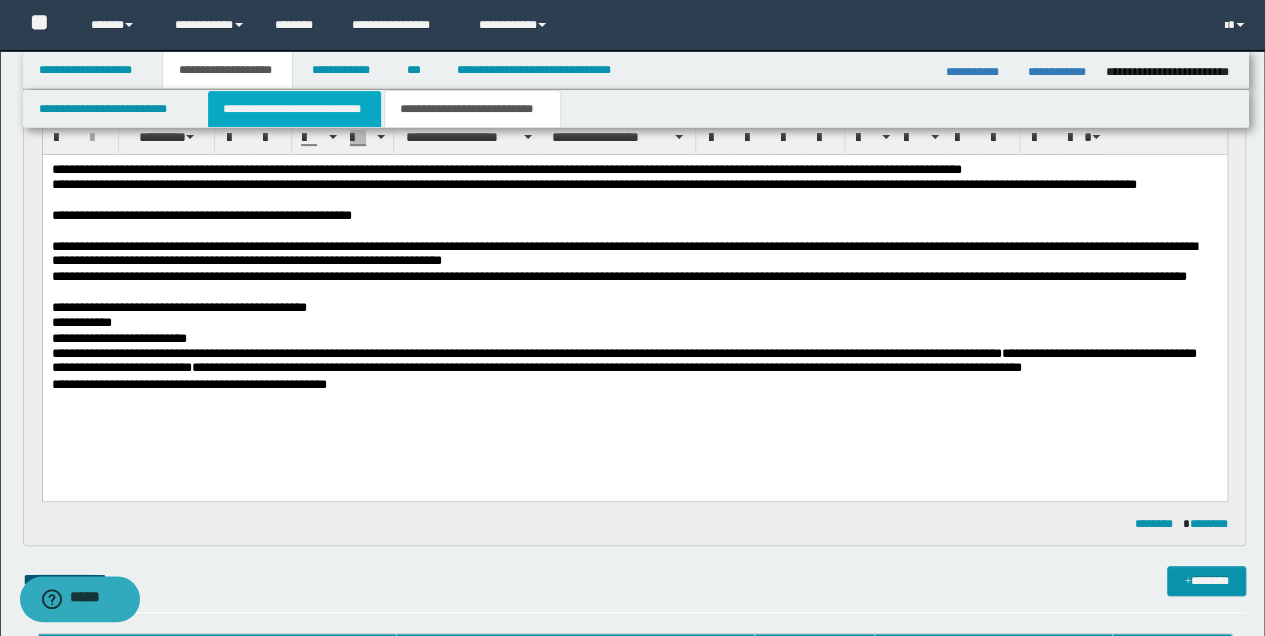 click on "**********" at bounding box center [294, 109] 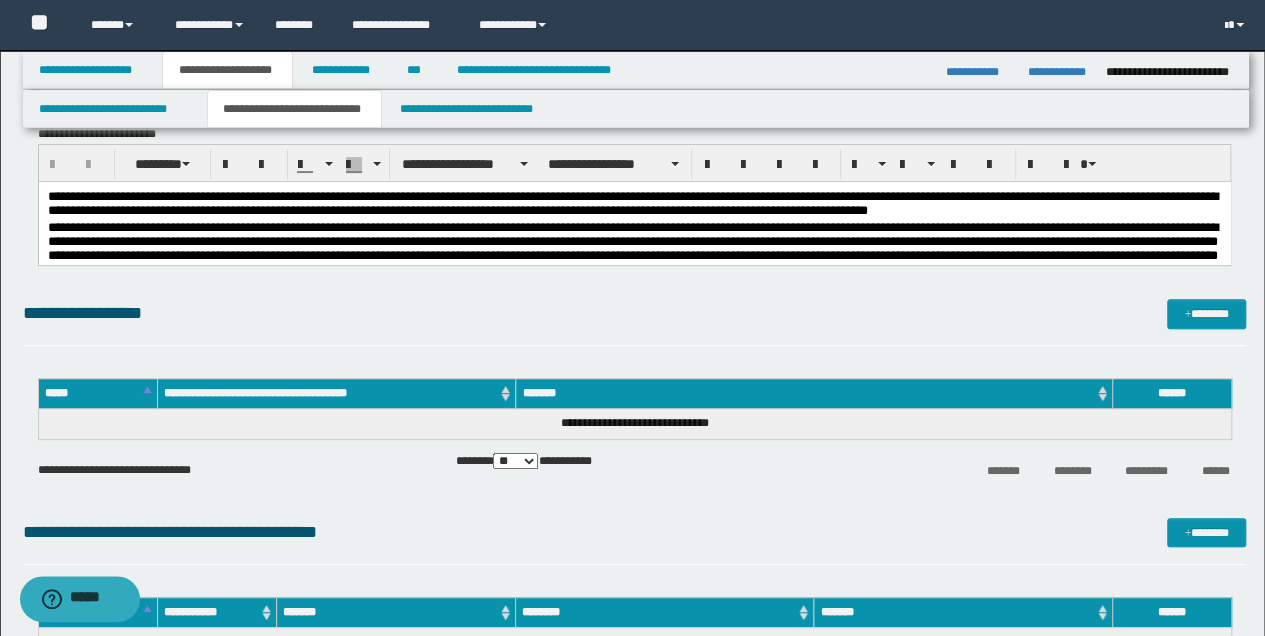 click on "**********" at bounding box center [634, 251] 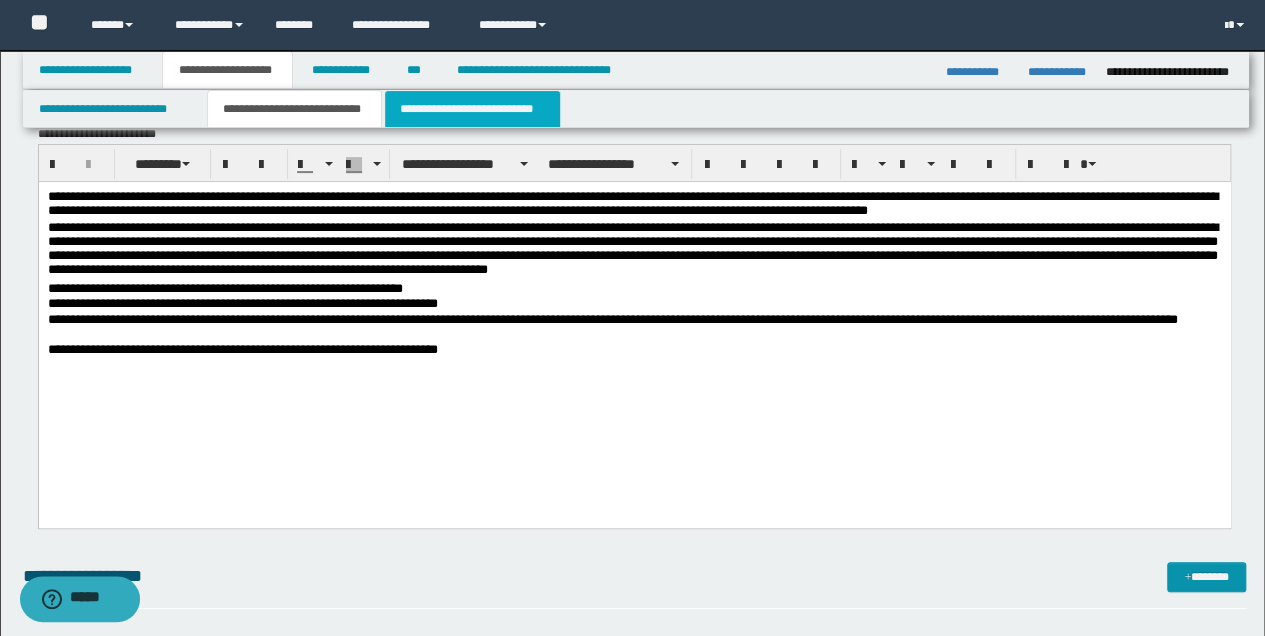 click on "**********" at bounding box center (472, 109) 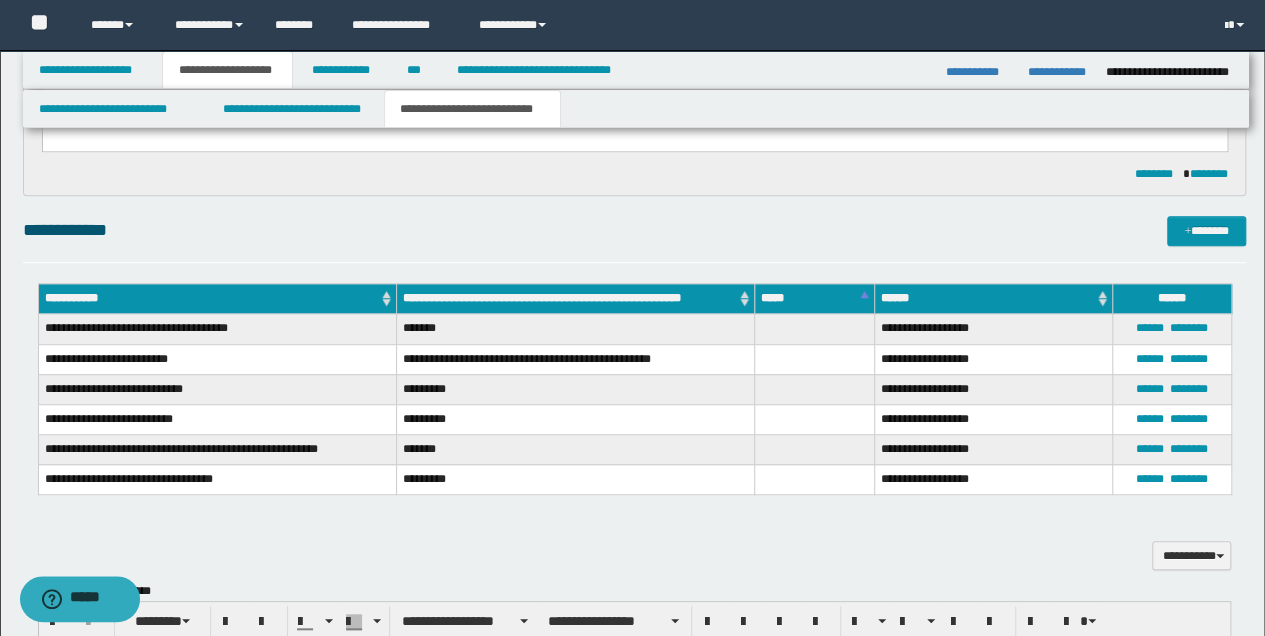 scroll, scrollTop: 666, scrollLeft: 0, axis: vertical 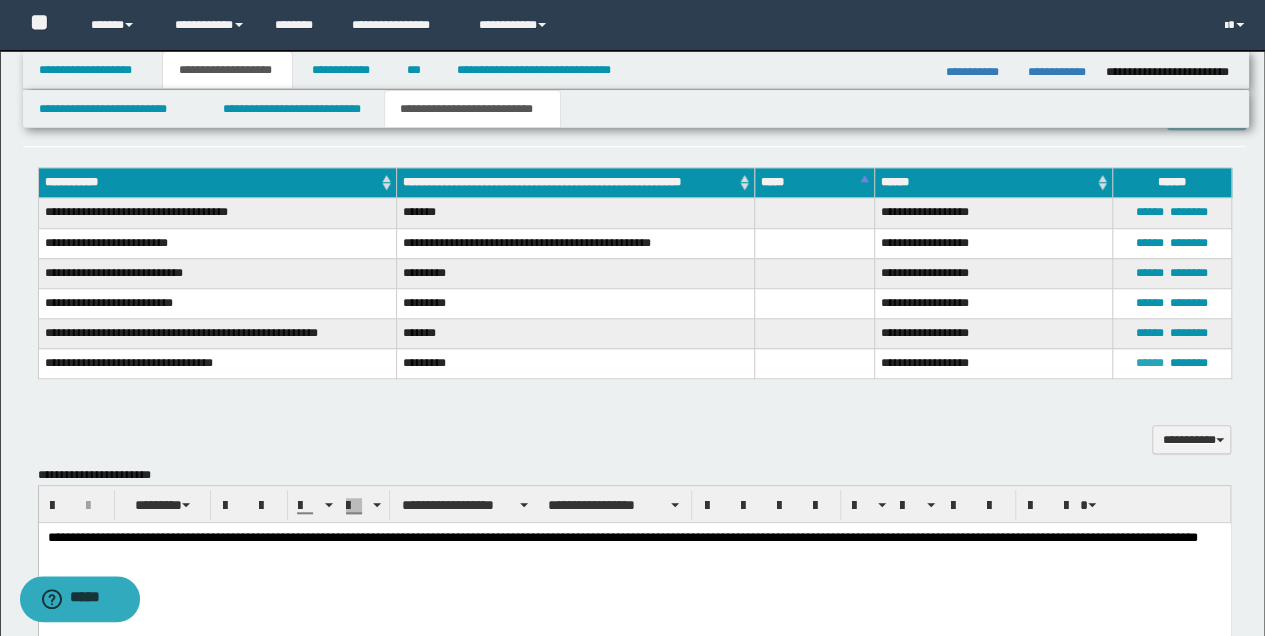 click on "******" at bounding box center [1150, 363] 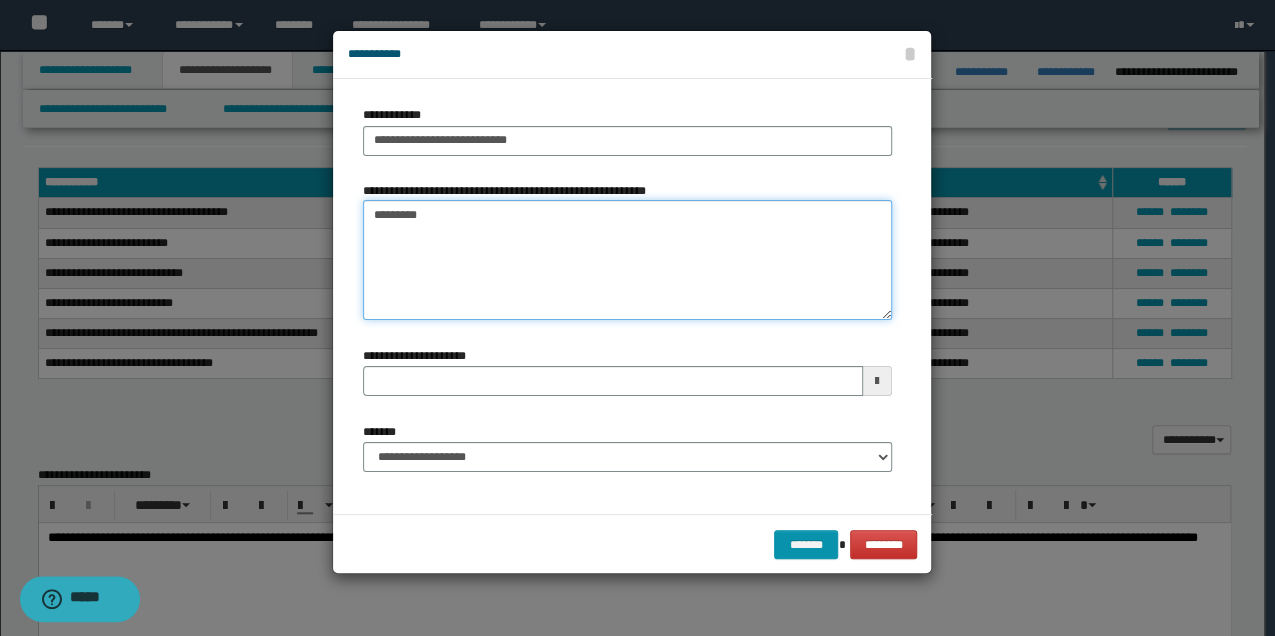 click on "*********" at bounding box center (627, 260) 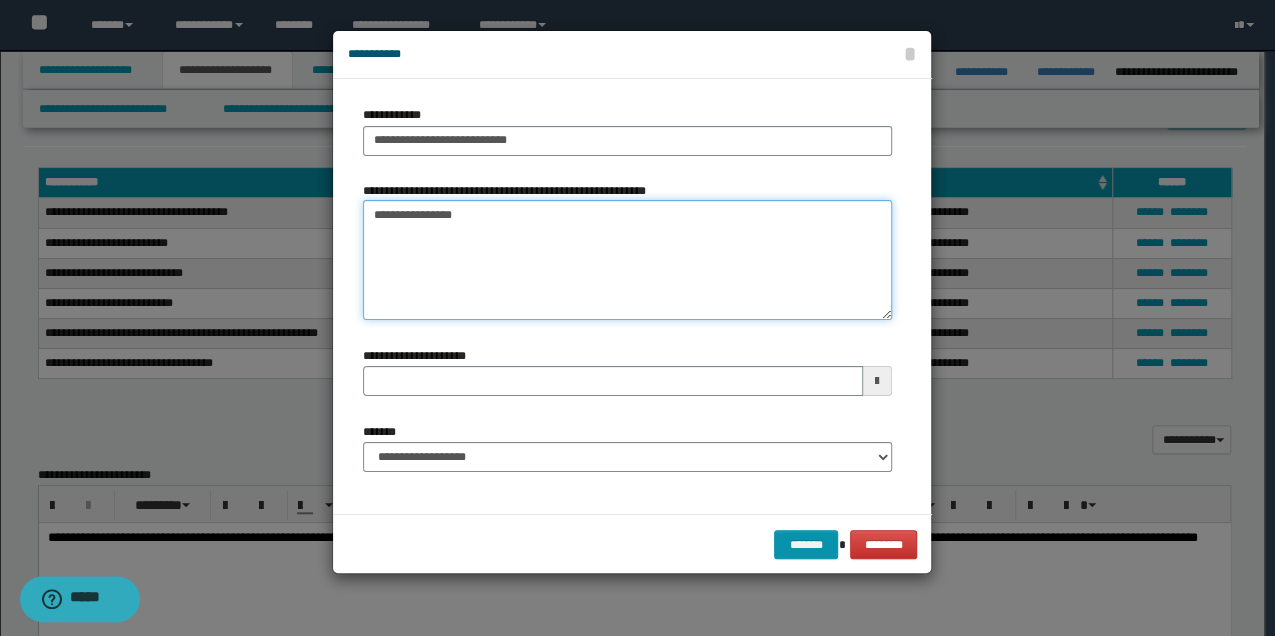 type on "**********" 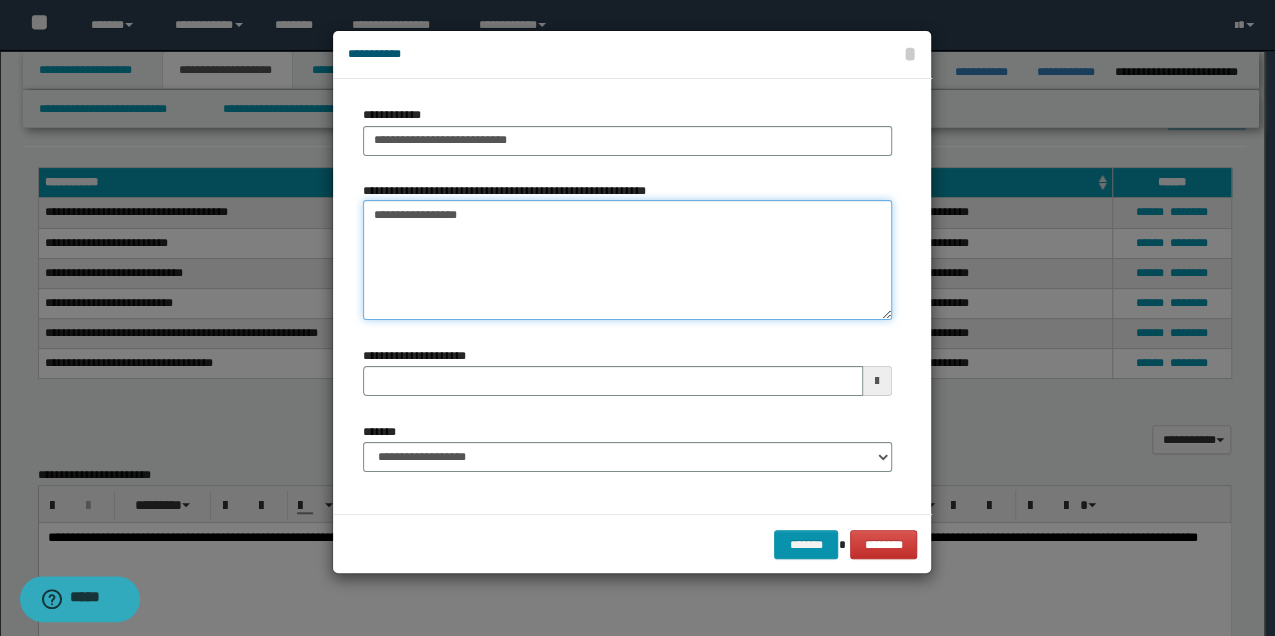 type 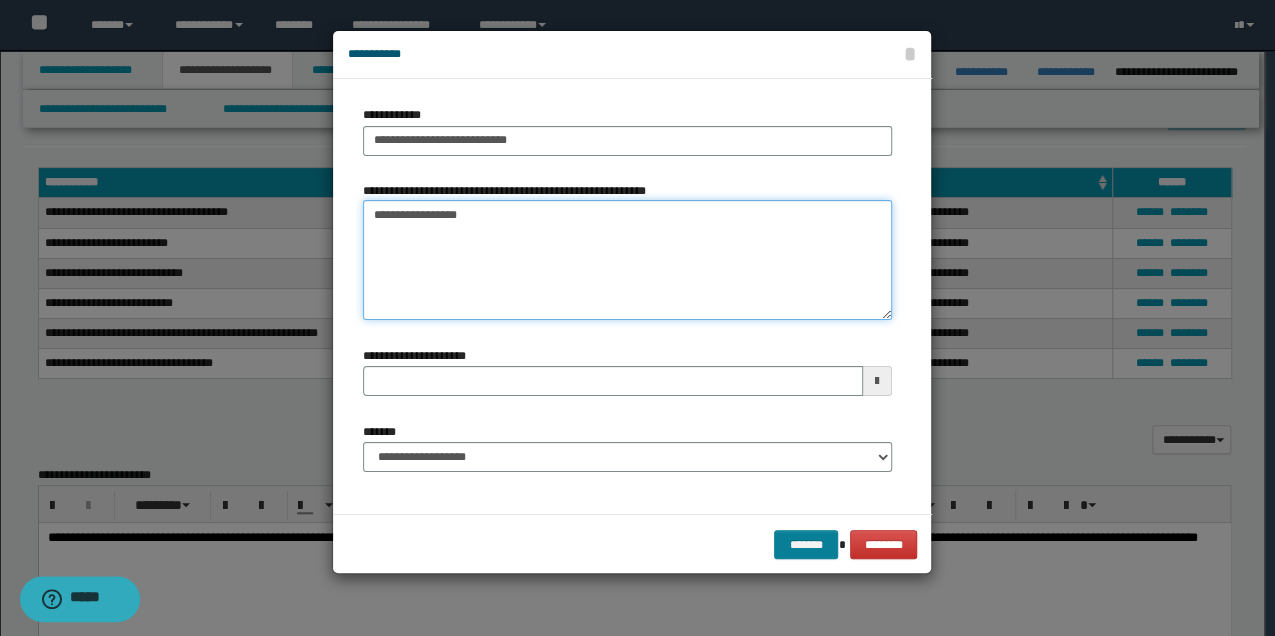 type on "**********" 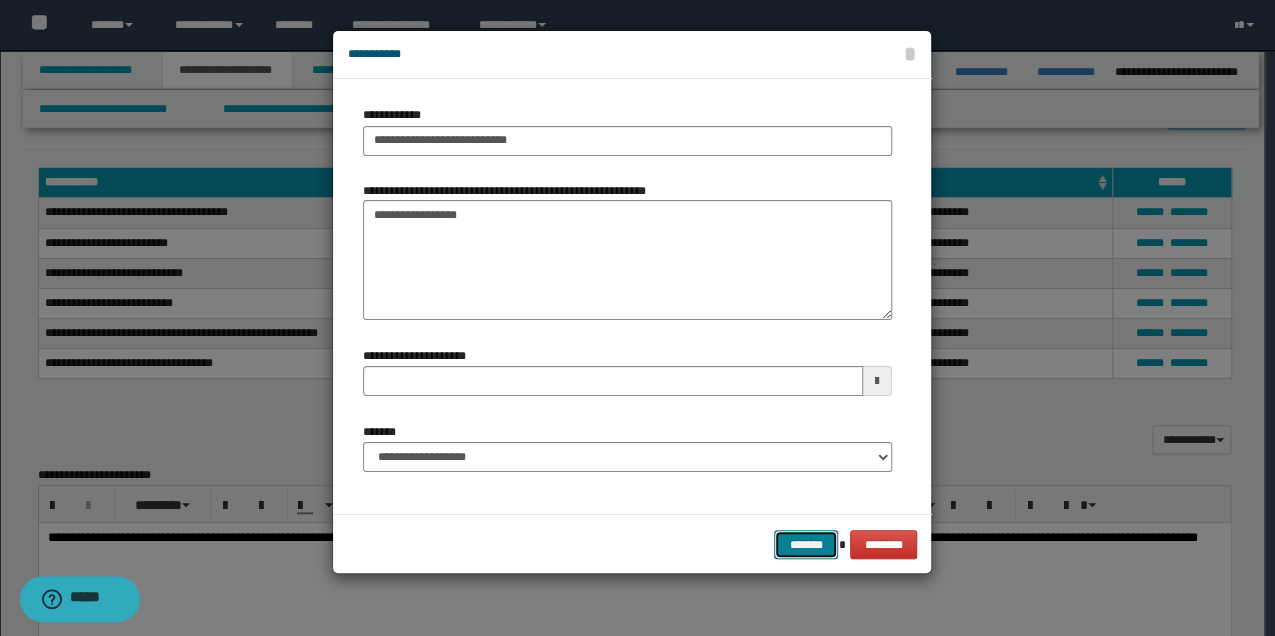 click on "*******" at bounding box center [806, 544] 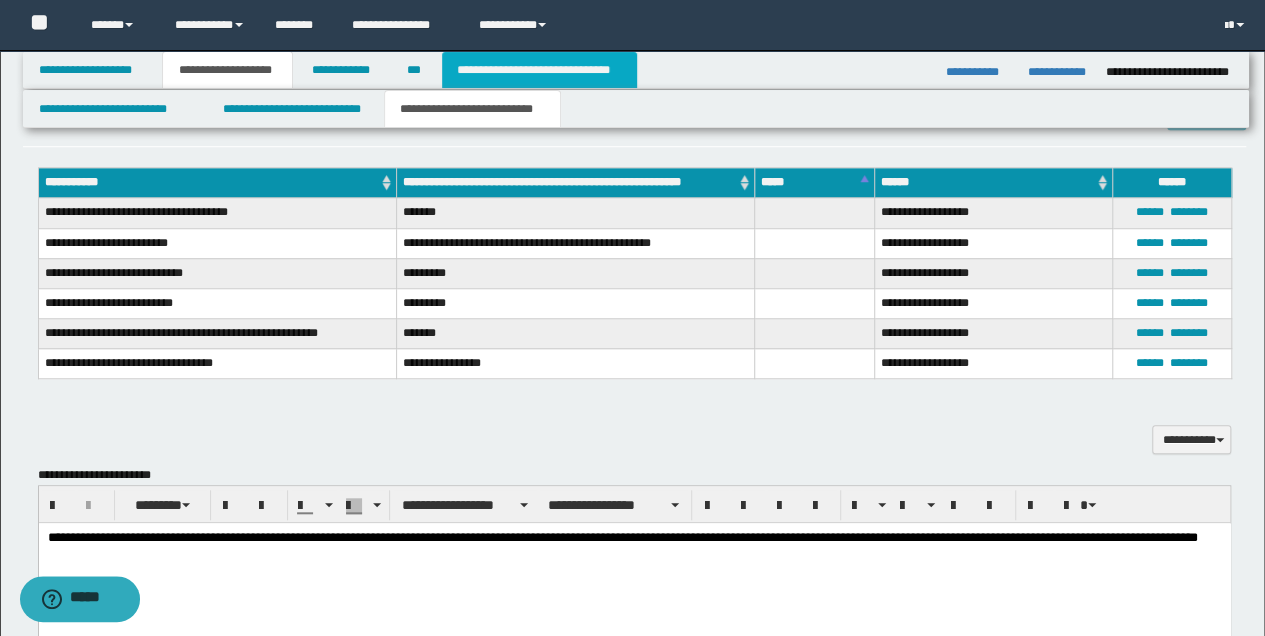 click on "**********" at bounding box center [539, 70] 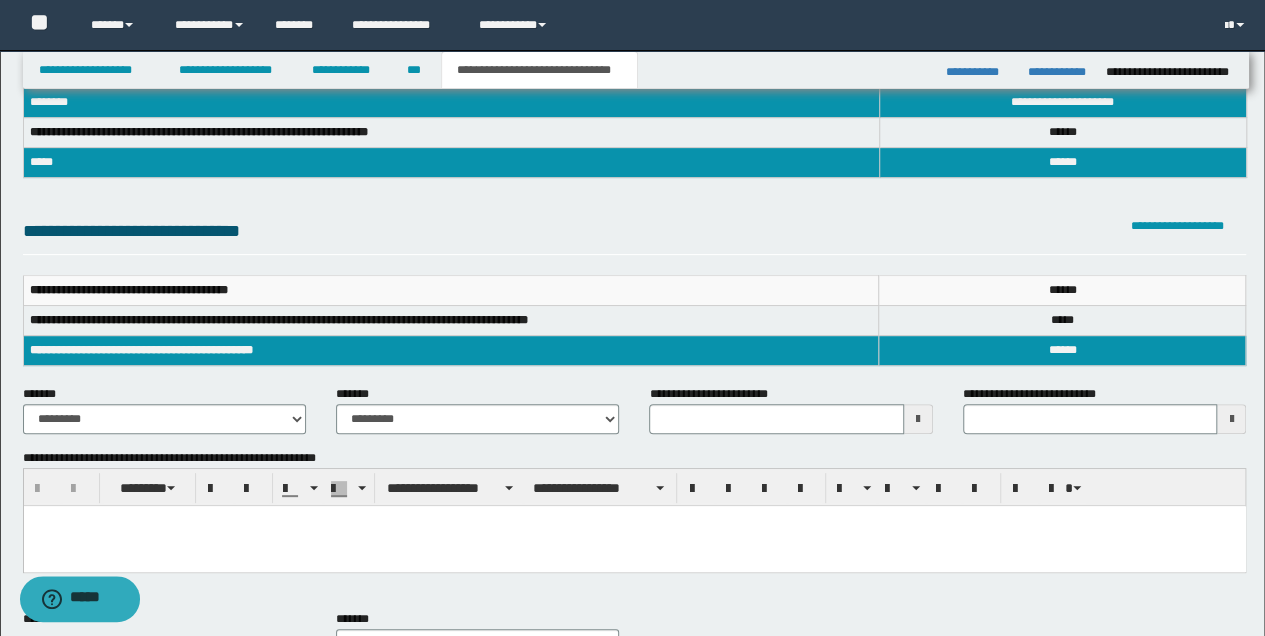 scroll, scrollTop: 0, scrollLeft: 0, axis: both 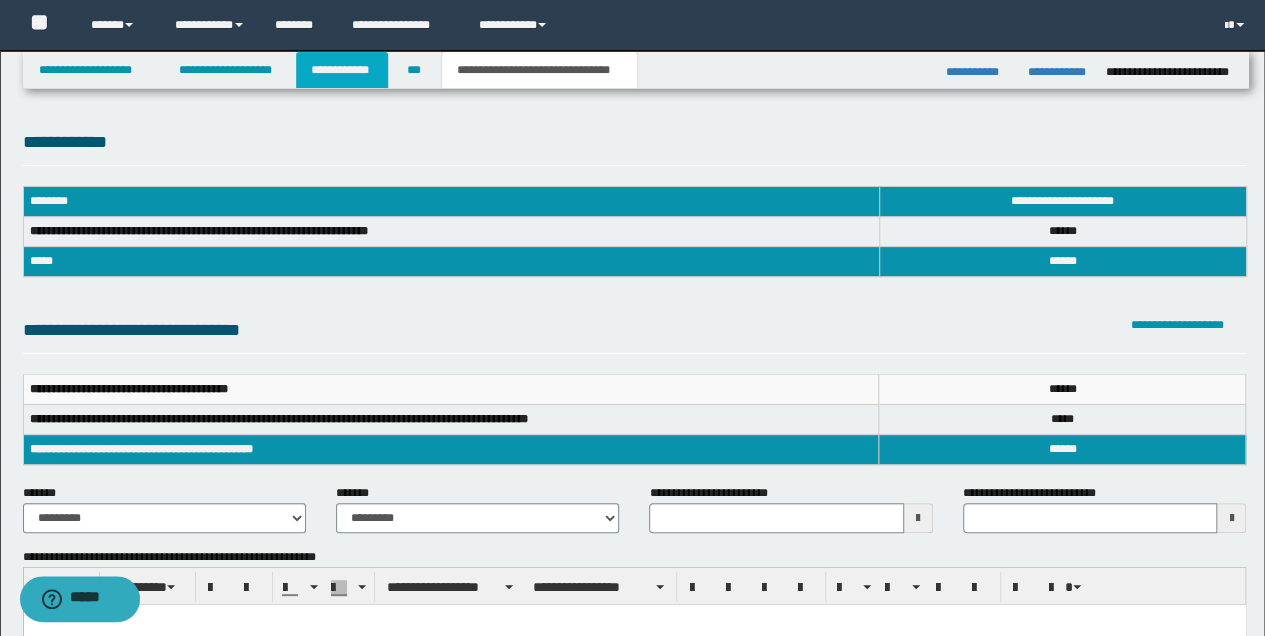 click on "**********" at bounding box center [342, 70] 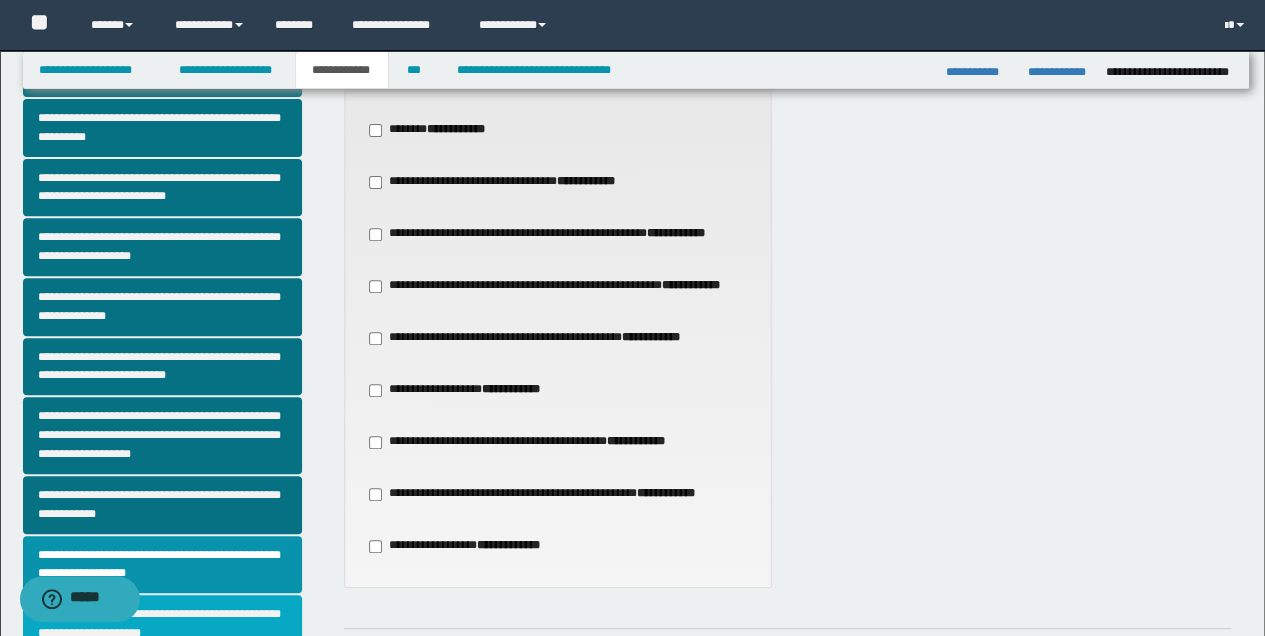 scroll, scrollTop: 333, scrollLeft: 0, axis: vertical 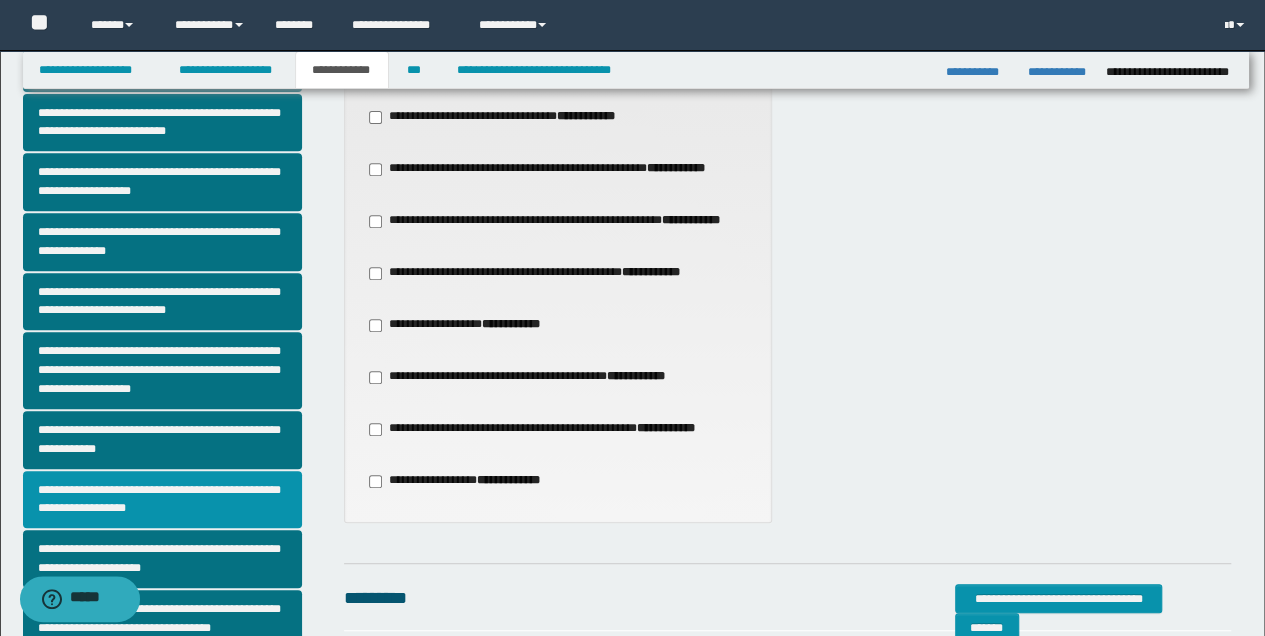 click on "**********" at bounding box center [162, 500] 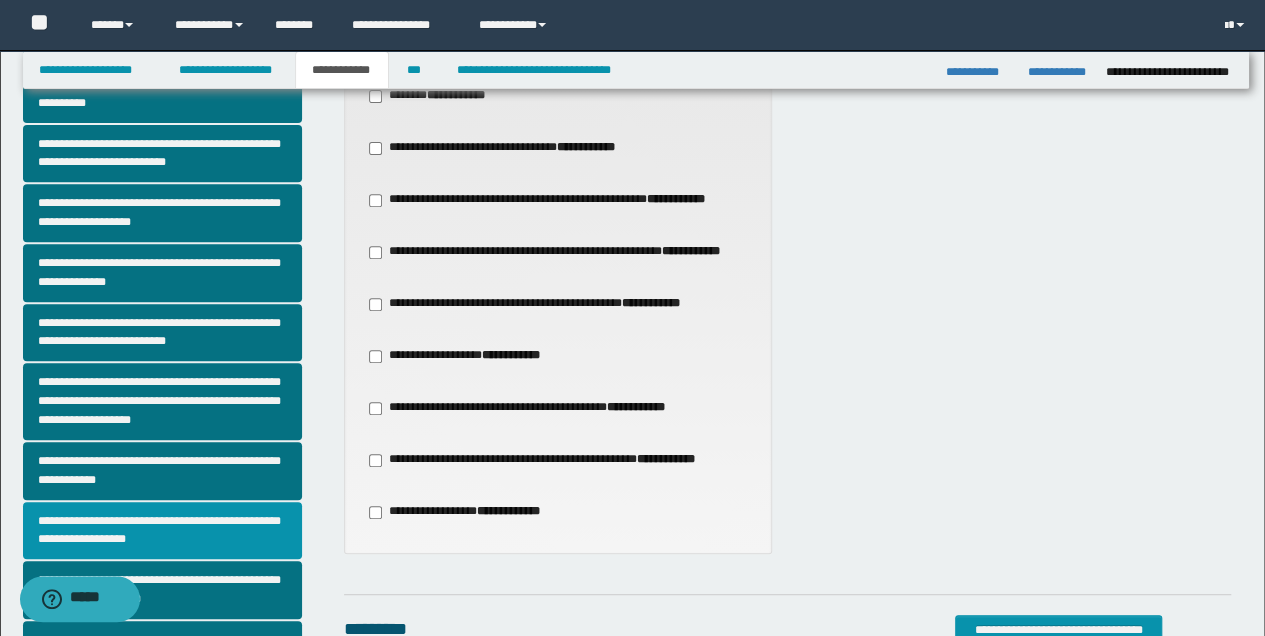 scroll, scrollTop: 333, scrollLeft: 0, axis: vertical 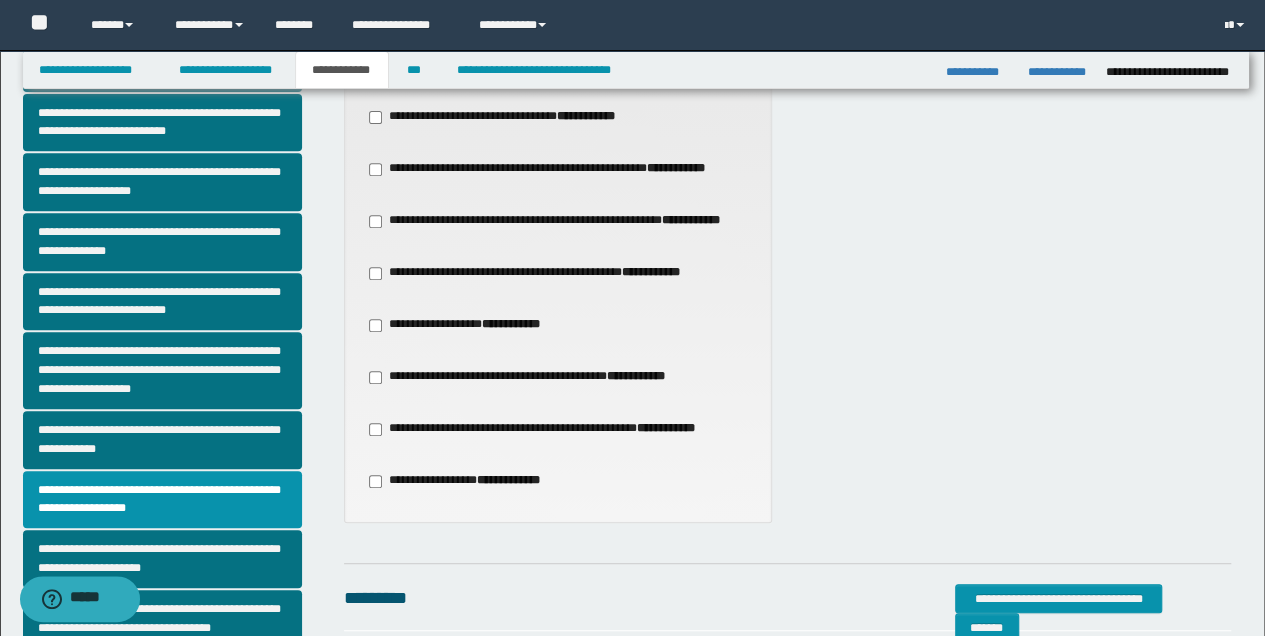 click on "**********" at bounding box center (537, 273) 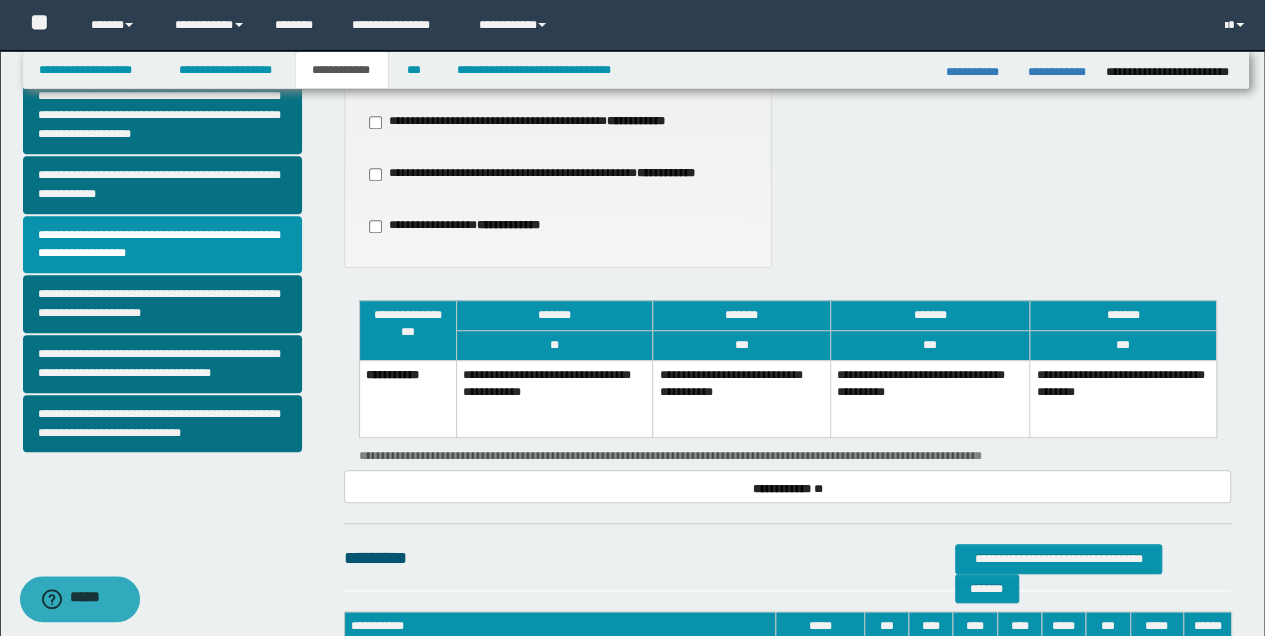 scroll, scrollTop: 600, scrollLeft: 0, axis: vertical 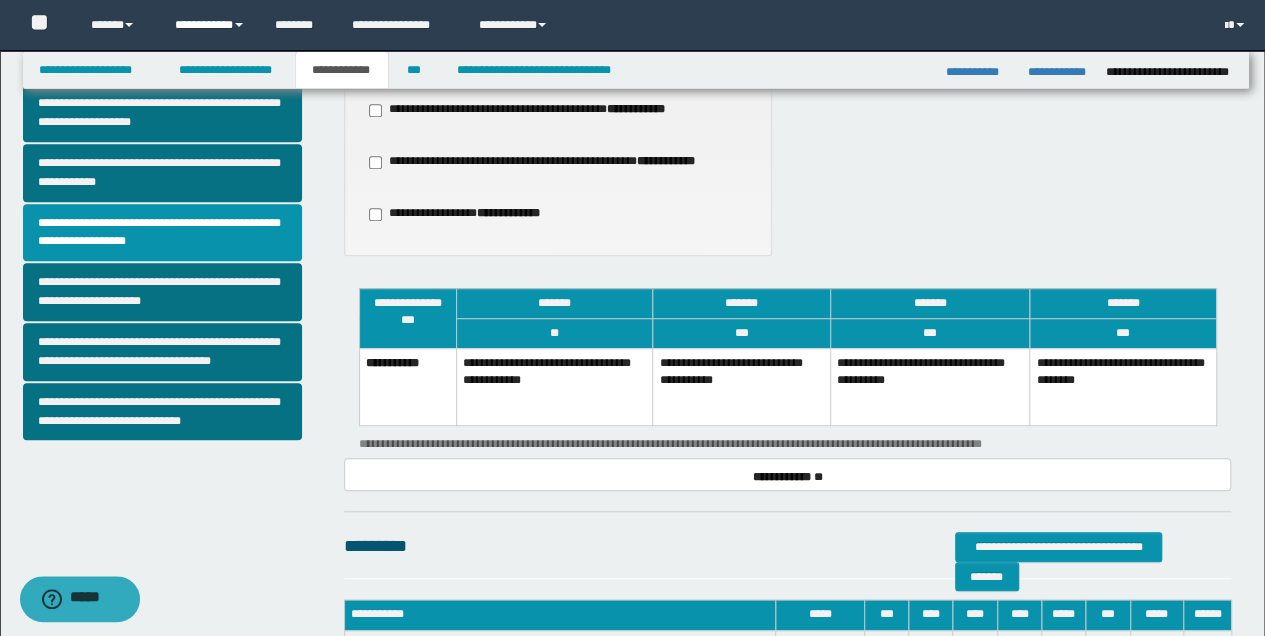 click on "**********" at bounding box center [210, 25] 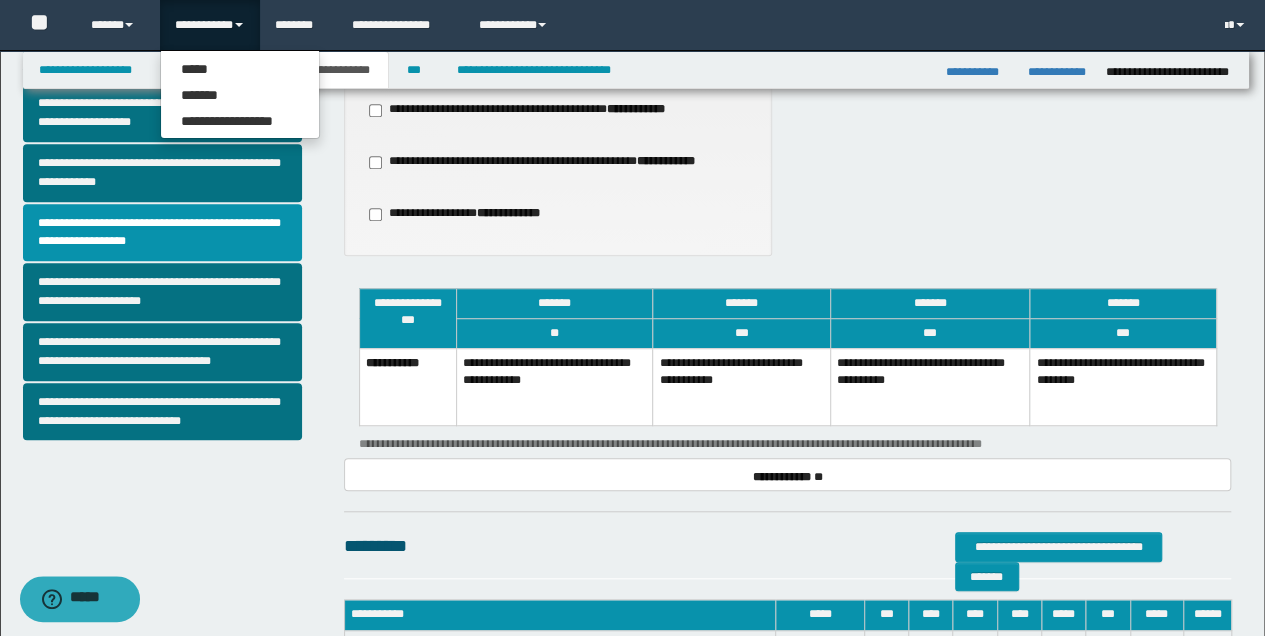 click on "**********" at bounding box center (788, 15) 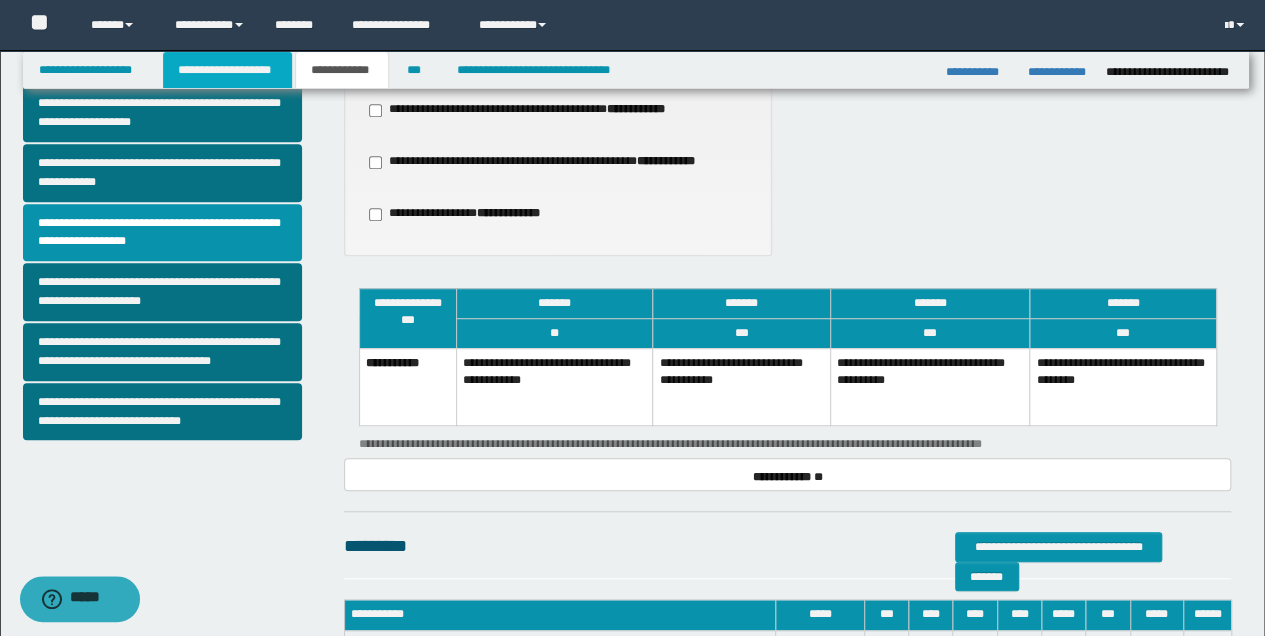 click on "**********" at bounding box center [227, 70] 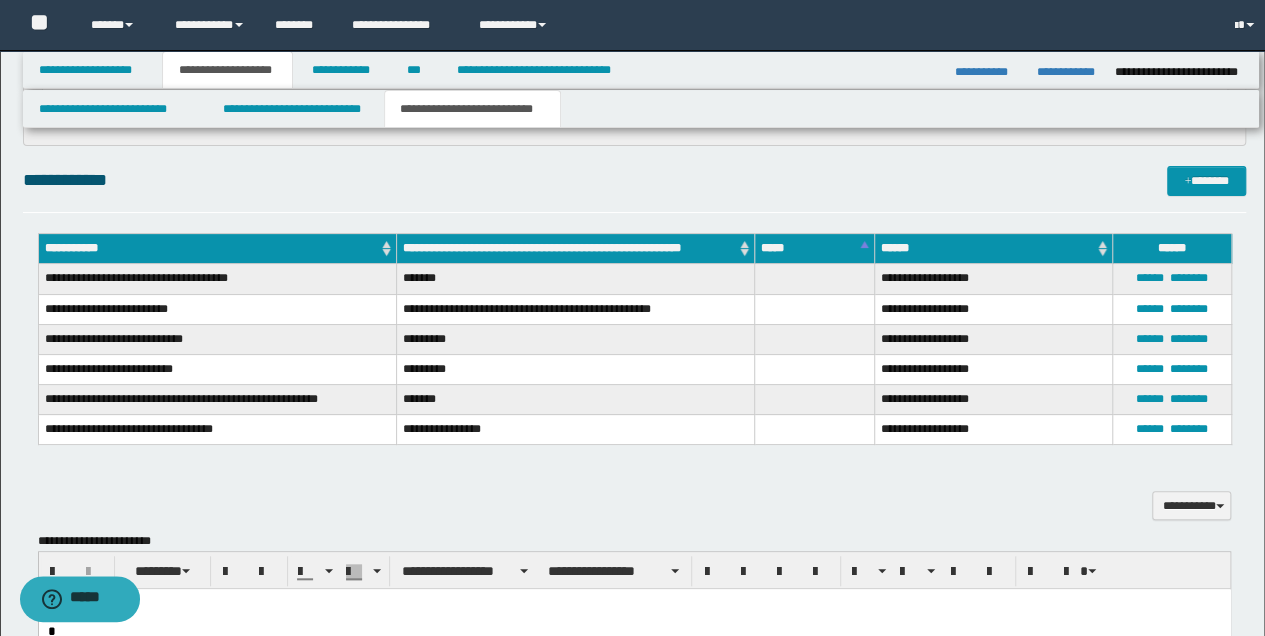 scroll, scrollTop: 630, scrollLeft: 0, axis: vertical 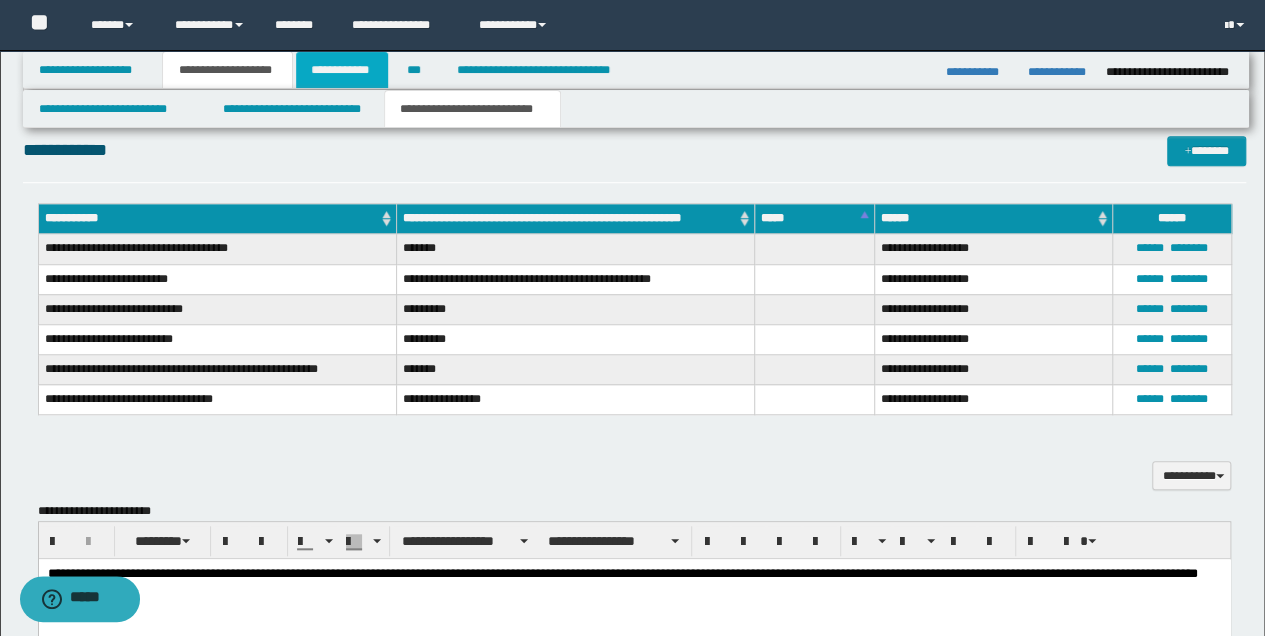 click on "**********" at bounding box center (342, 70) 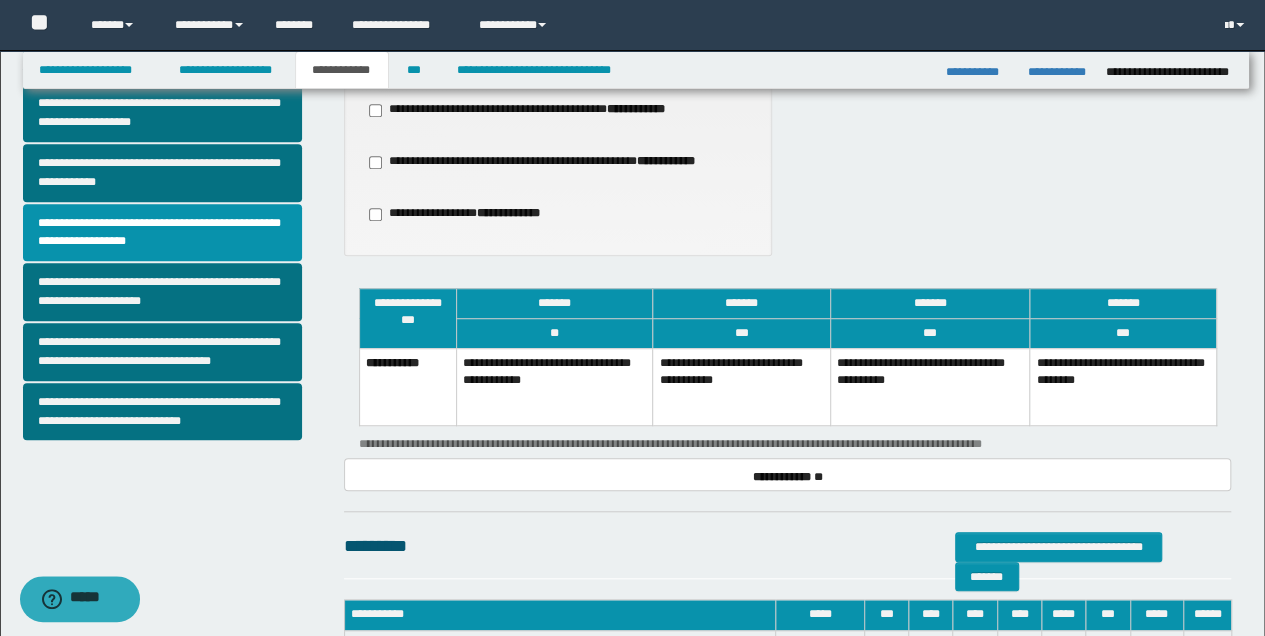 scroll, scrollTop: 866, scrollLeft: 0, axis: vertical 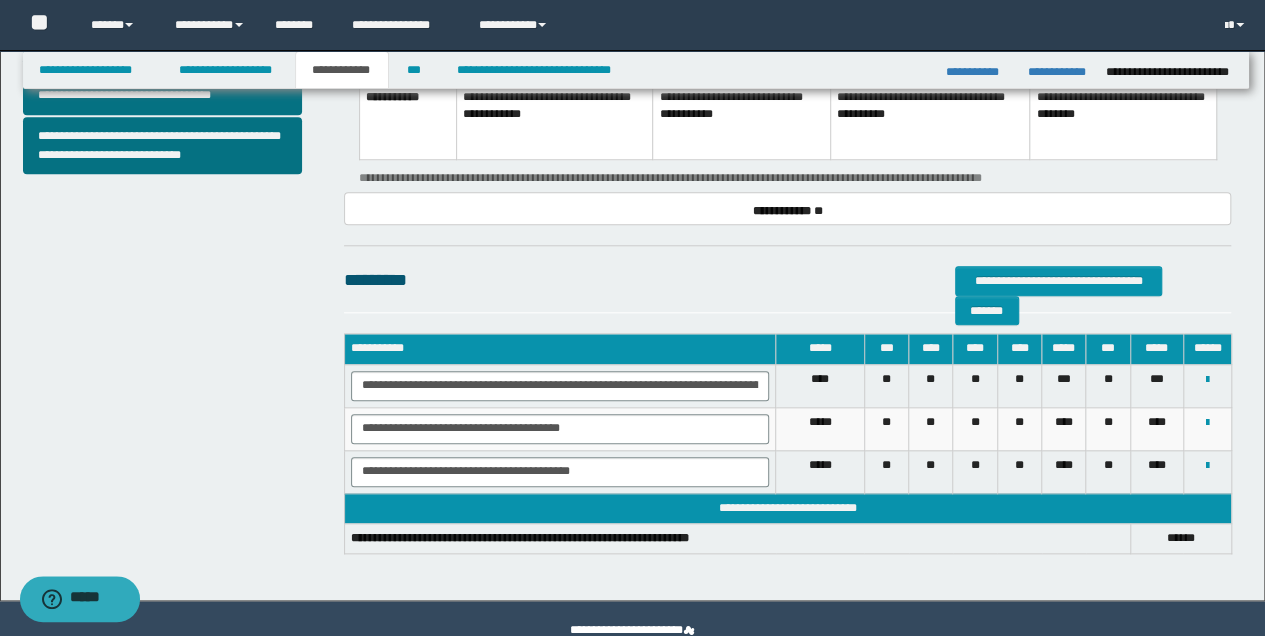 click on "**" at bounding box center [1157, 379] 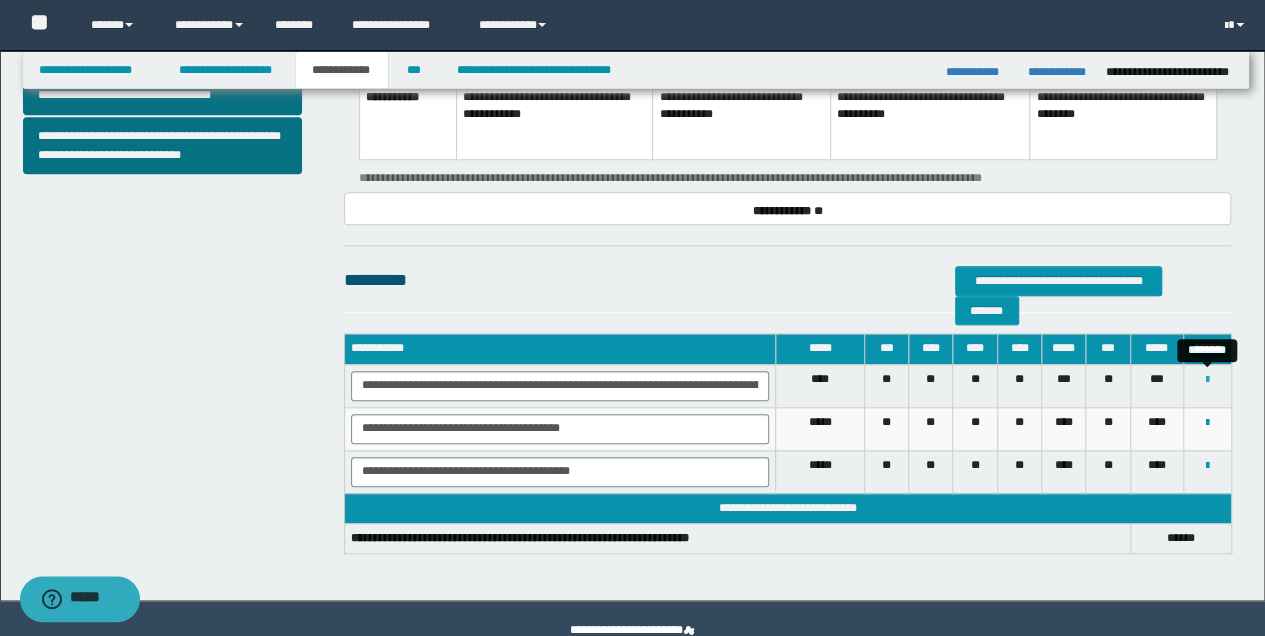 click at bounding box center (1207, 380) 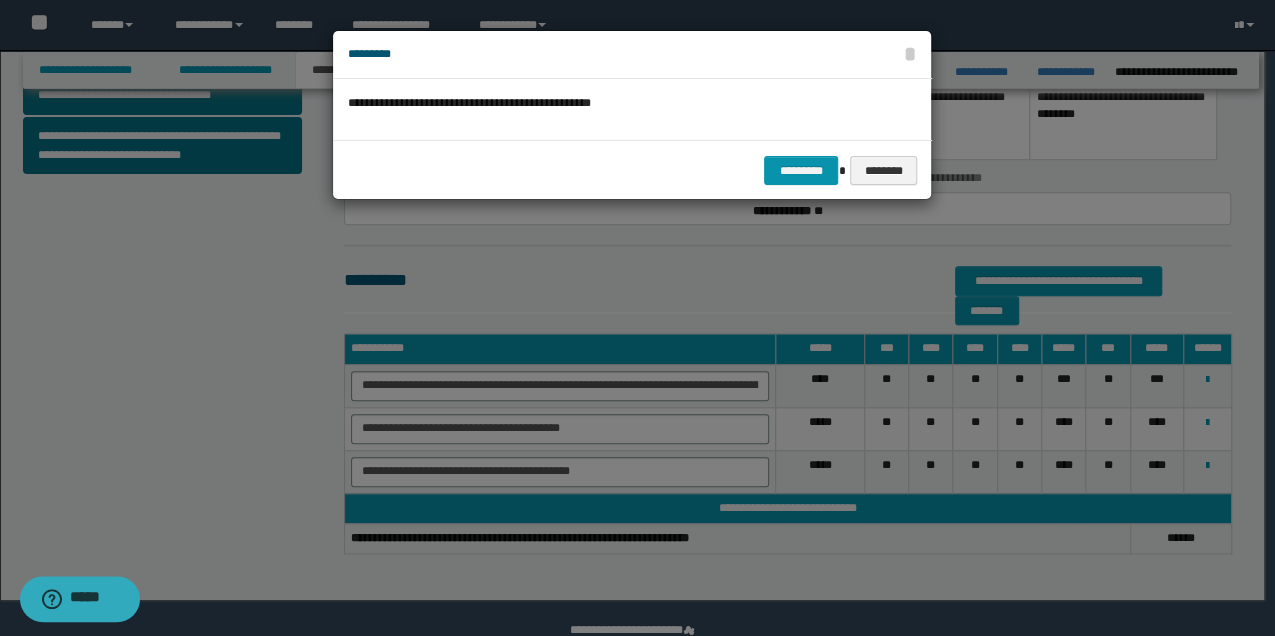 click at bounding box center [637, 318] 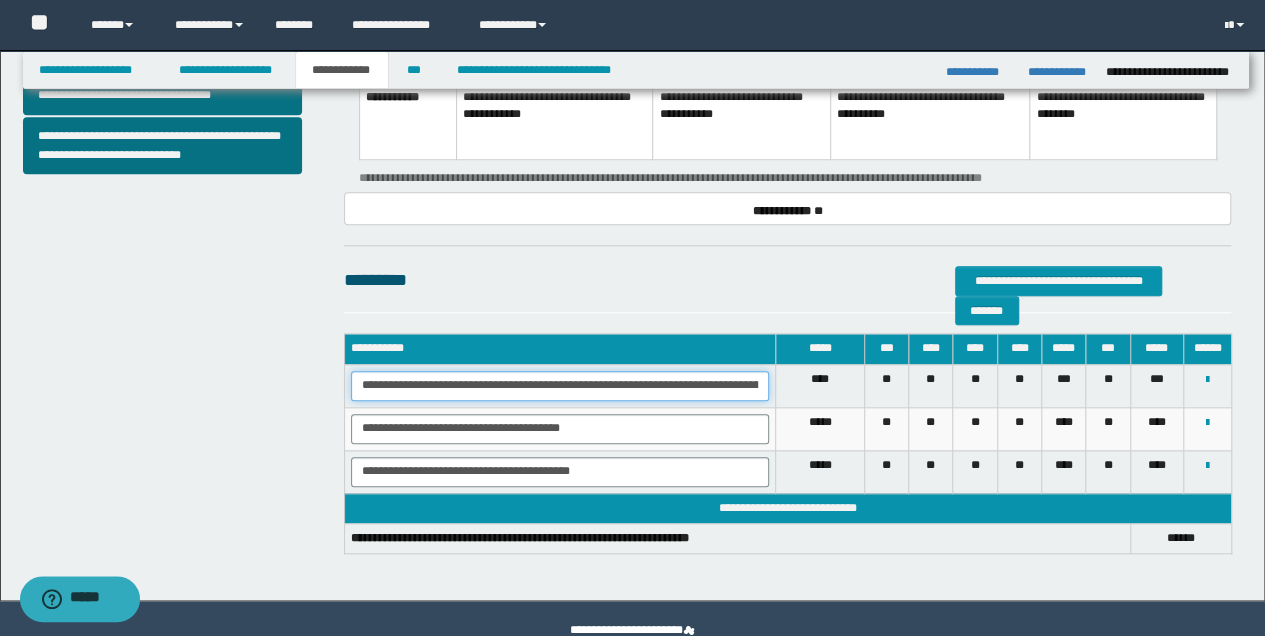 scroll, scrollTop: 0, scrollLeft: 212, axis: horizontal 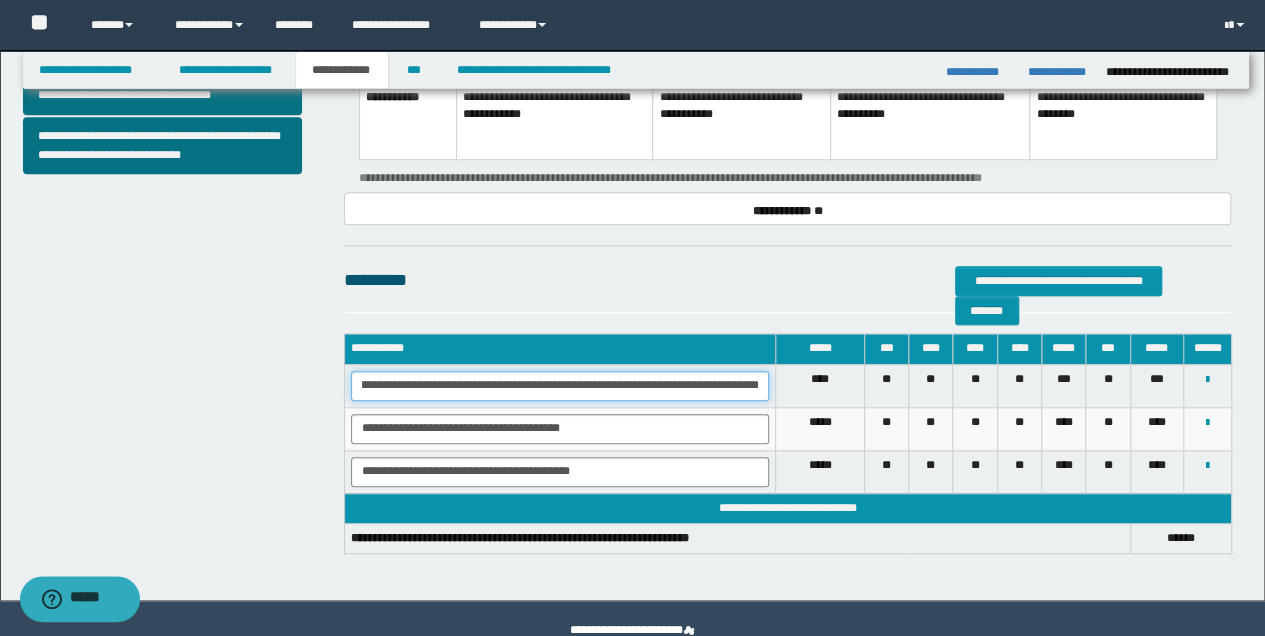drag, startPoint x: 354, startPoint y: 385, endPoint x: 811, endPoint y: 390, distance: 457.02734 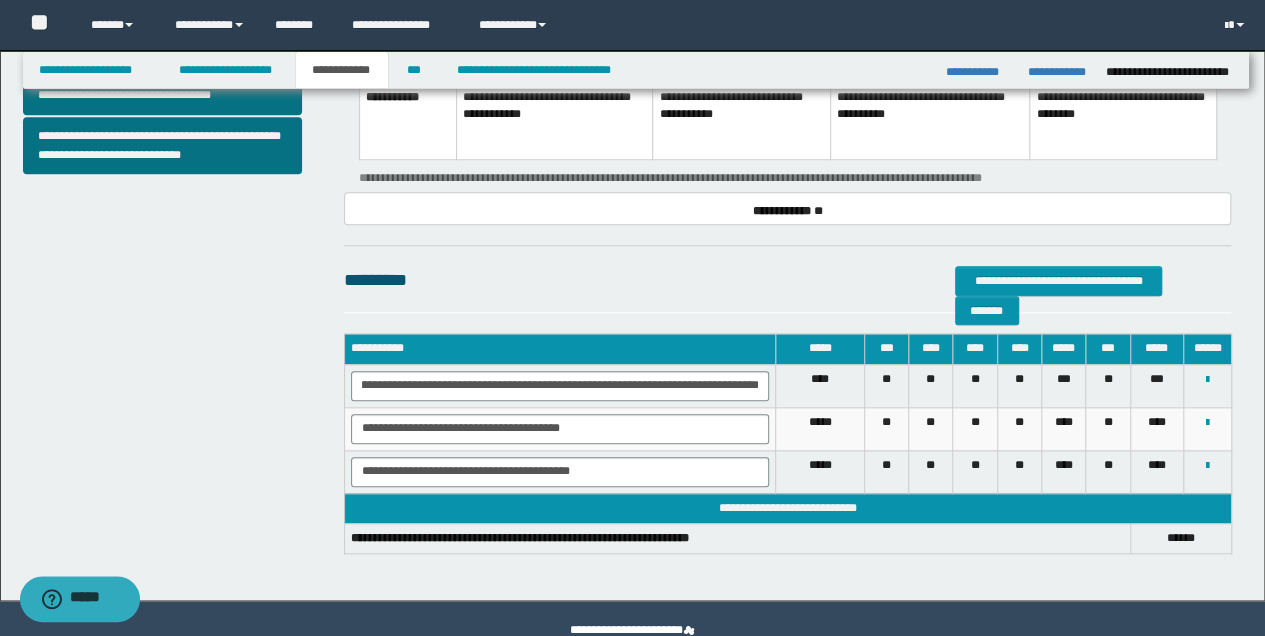 scroll, scrollTop: 0, scrollLeft: 0, axis: both 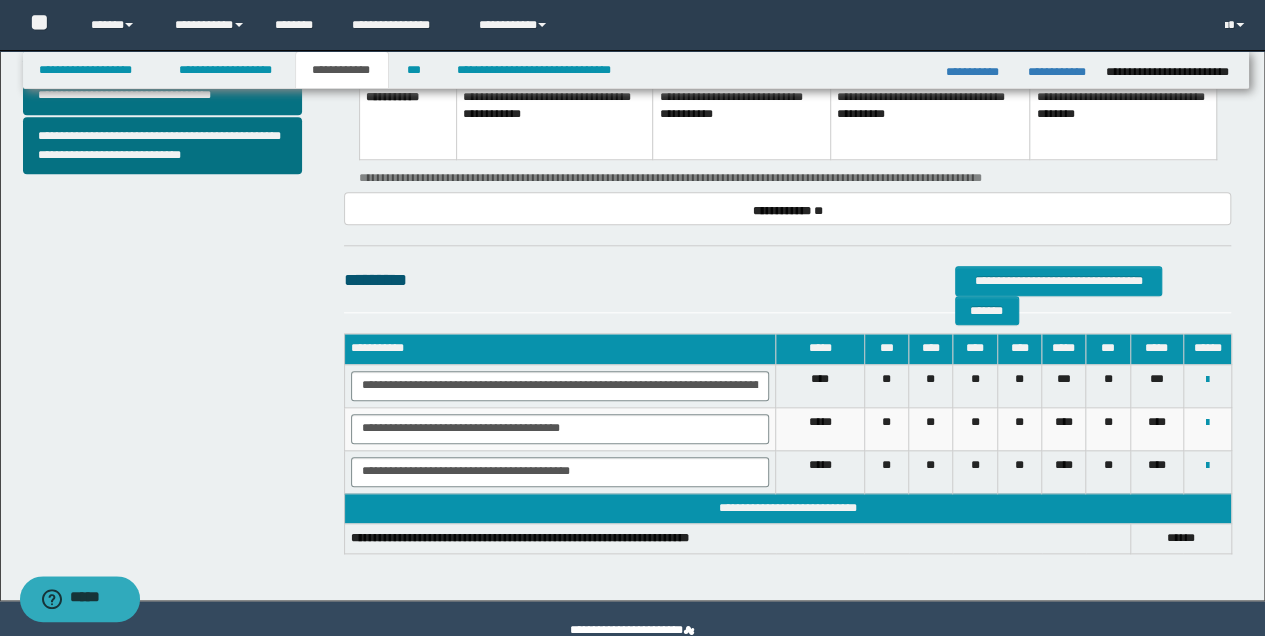 drag, startPoint x: 717, startPoint y: 378, endPoint x: 667, endPoint y: 258, distance: 130 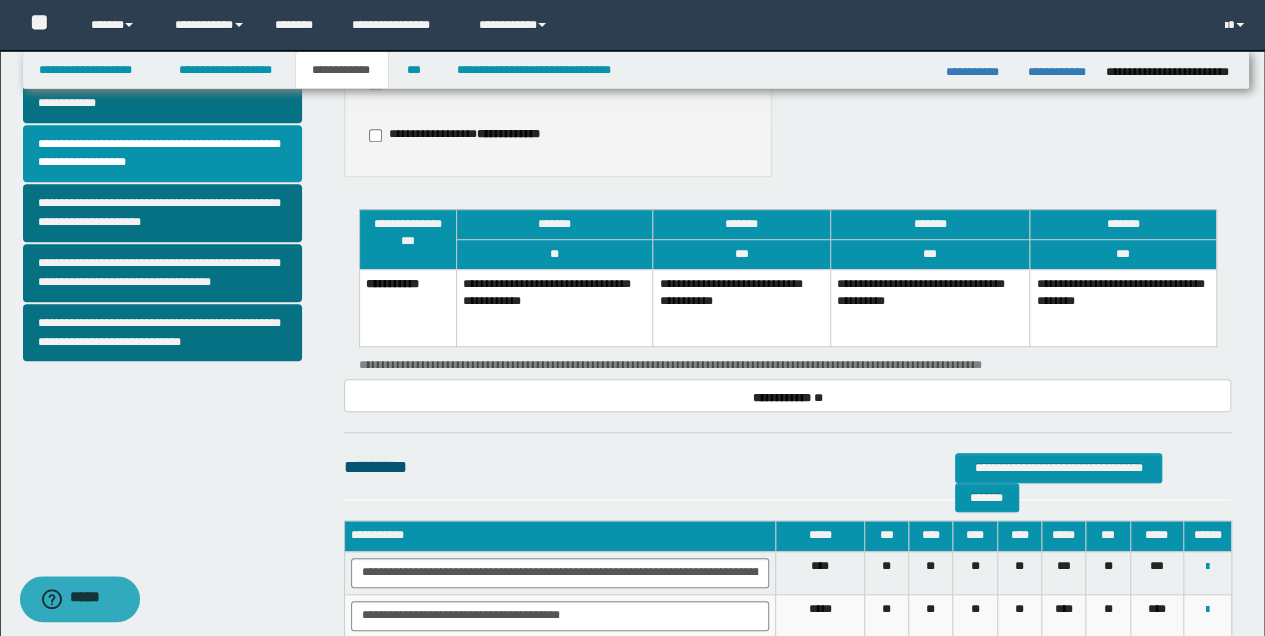 scroll, scrollTop: 666, scrollLeft: 0, axis: vertical 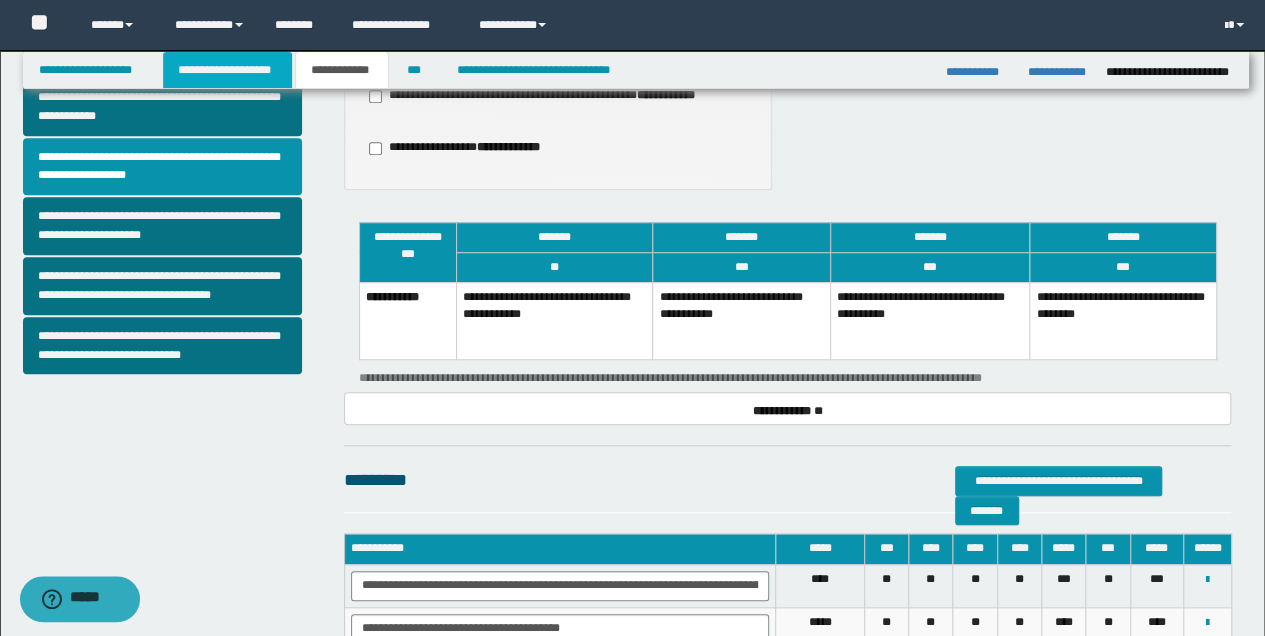 click on "**********" at bounding box center (227, 70) 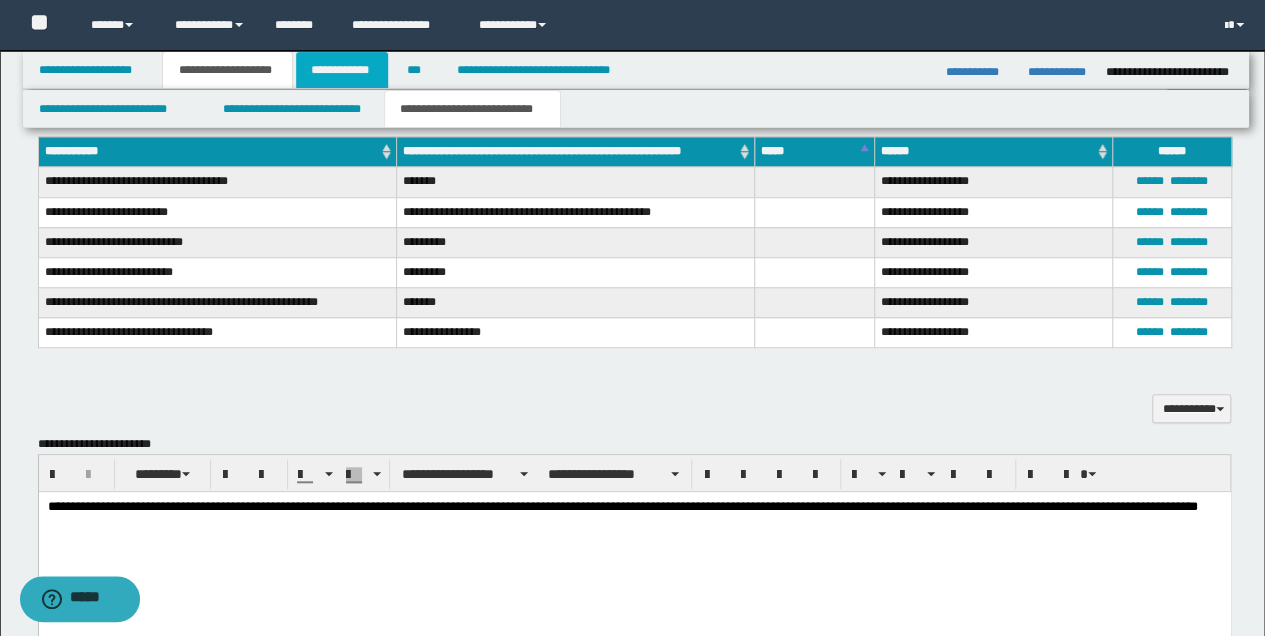 click on "**********" at bounding box center (342, 70) 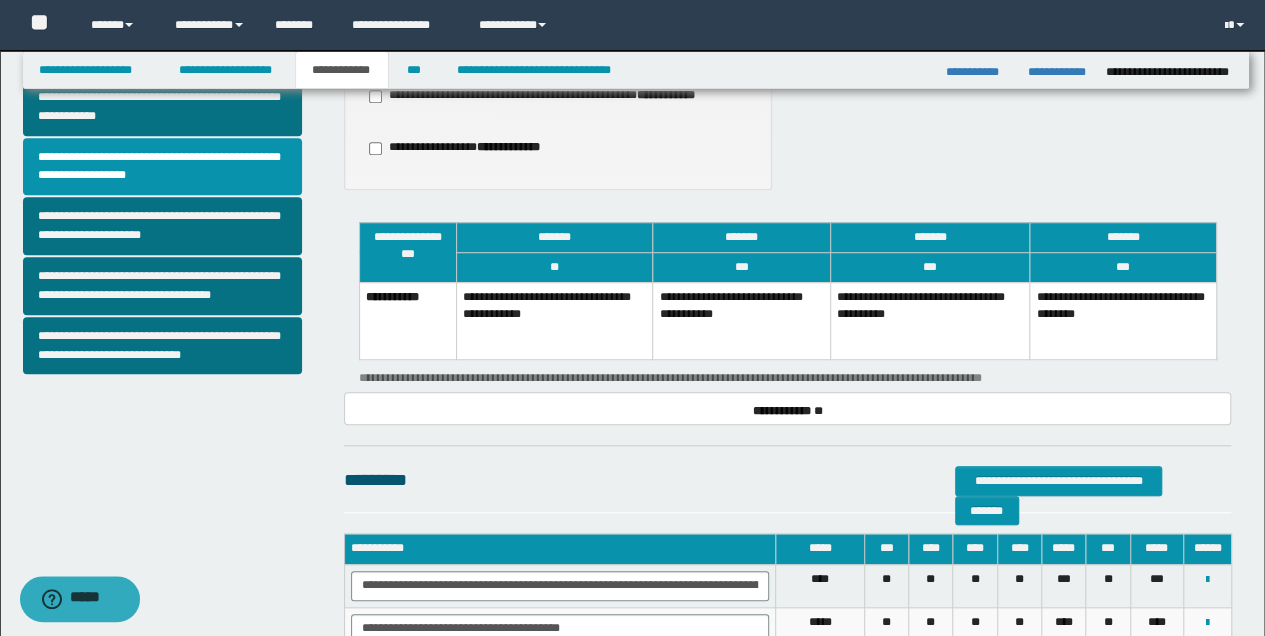 click on "**********" at bounding box center [930, 320] 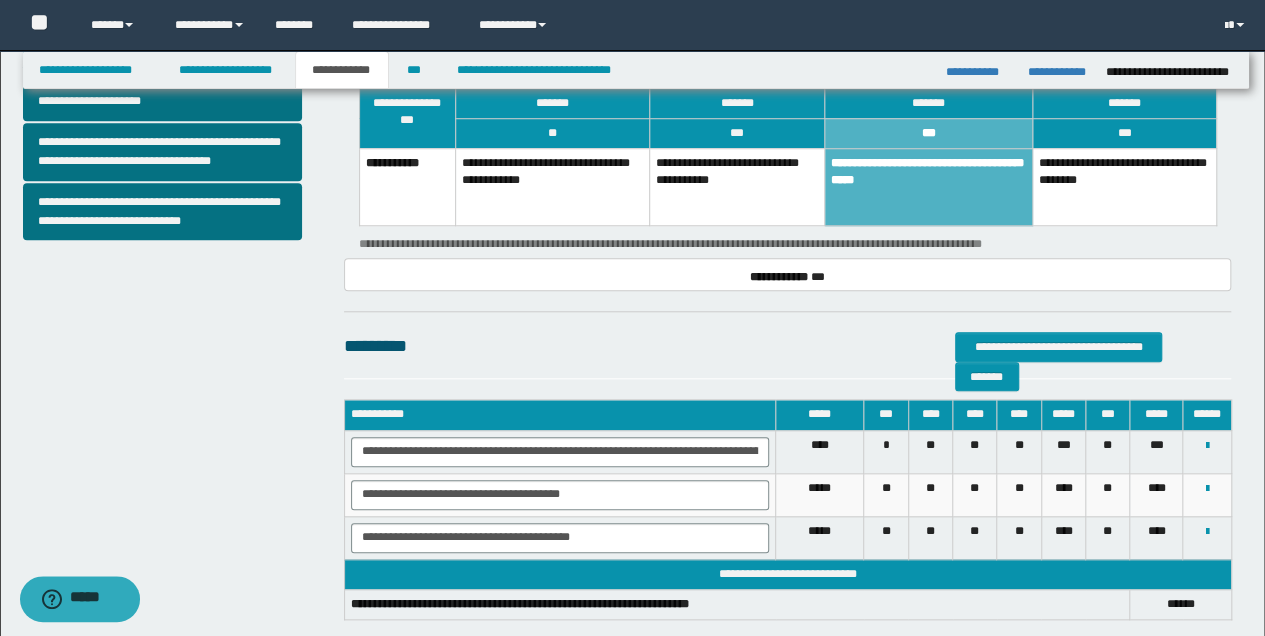 scroll, scrollTop: 909, scrollLeft: 0, axis: vertical 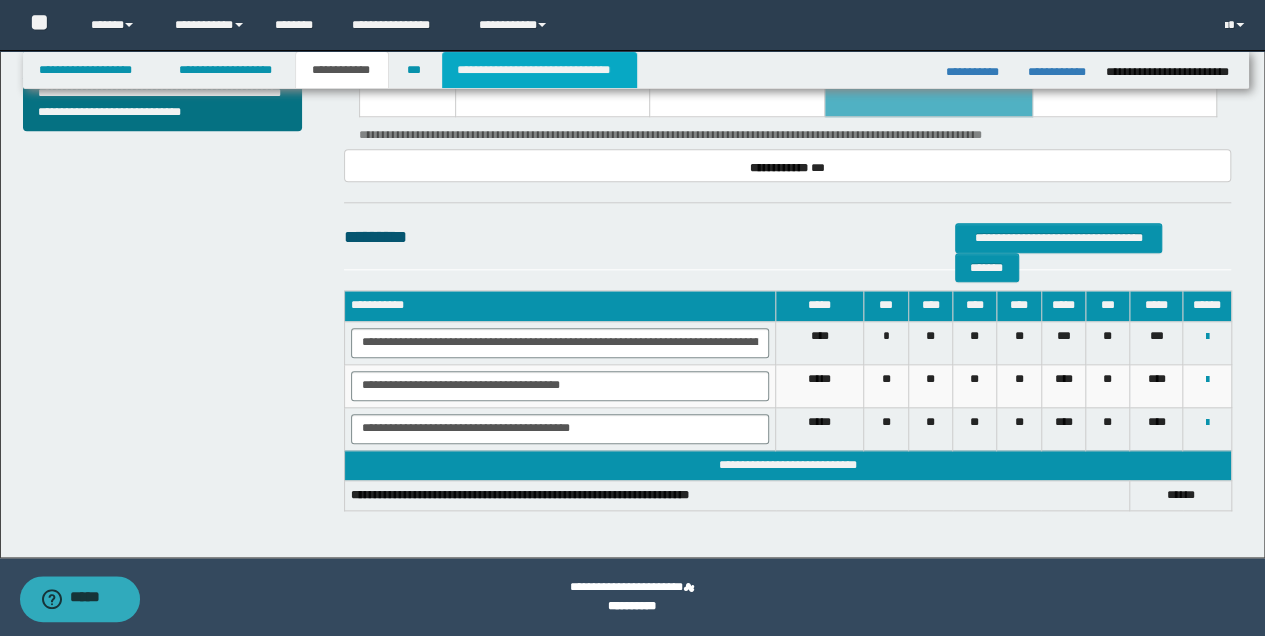click on "**********" at bounding box center (539, 70) 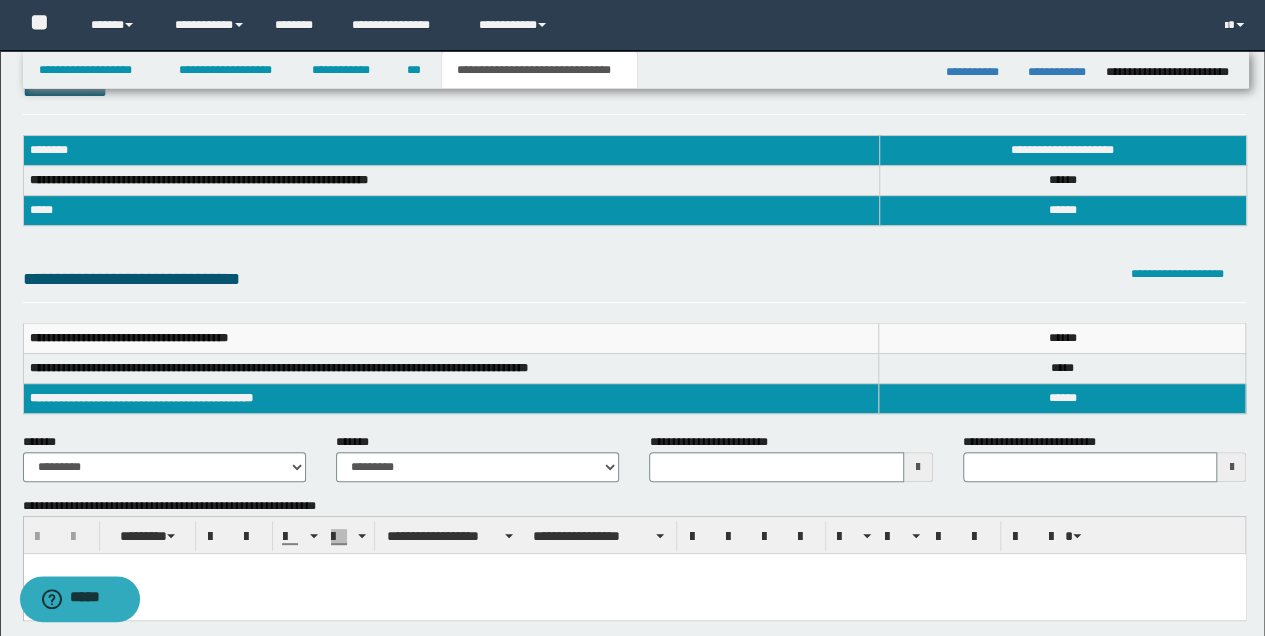 scroll, scrollTop: 0, scrollLeft: 0, axis: both 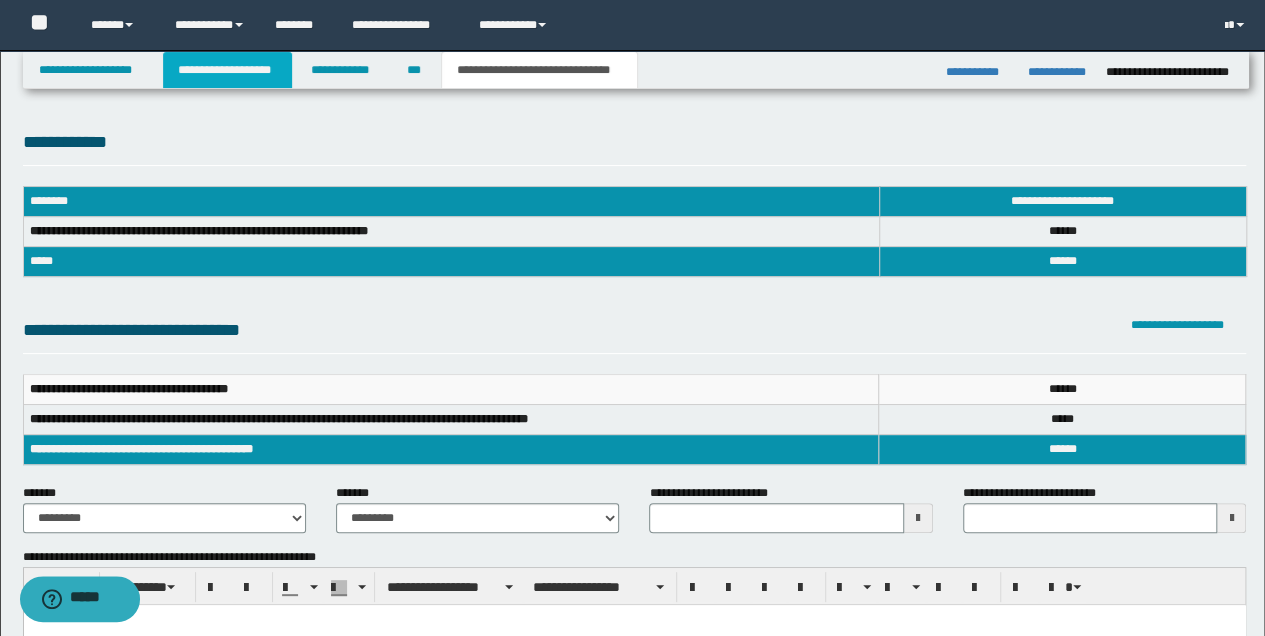 click on "**********" at bounding box center [227, 70] 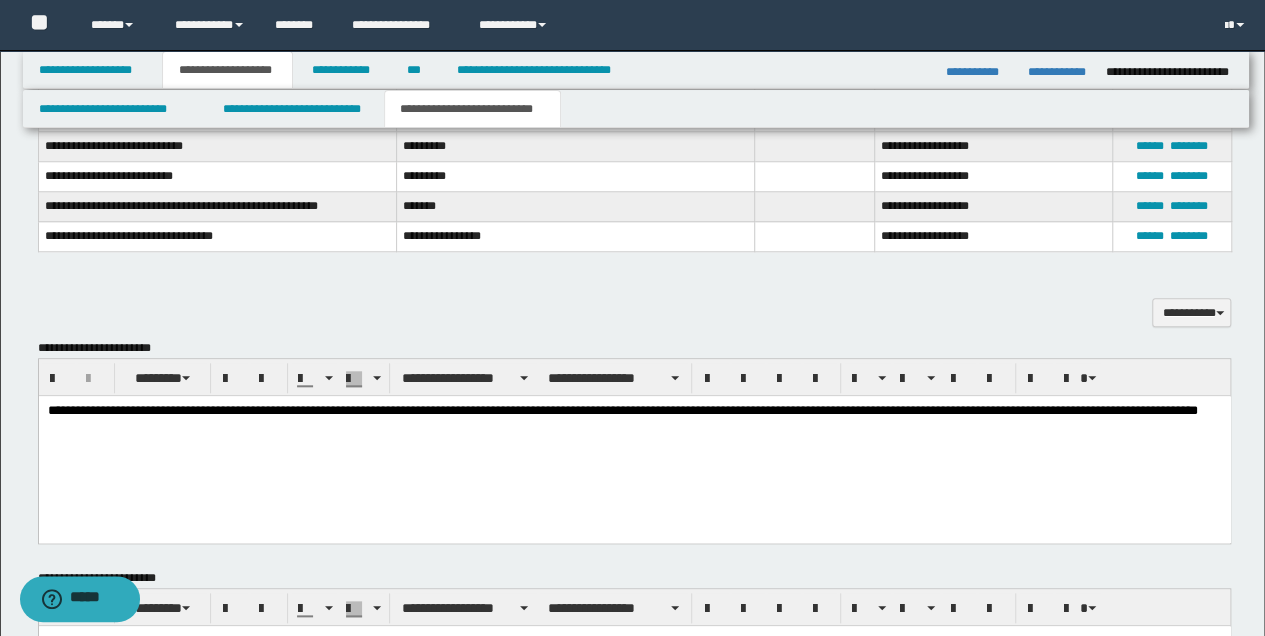 scroll, scrollTop: 800, scrollLeft: 0, axis: vertical 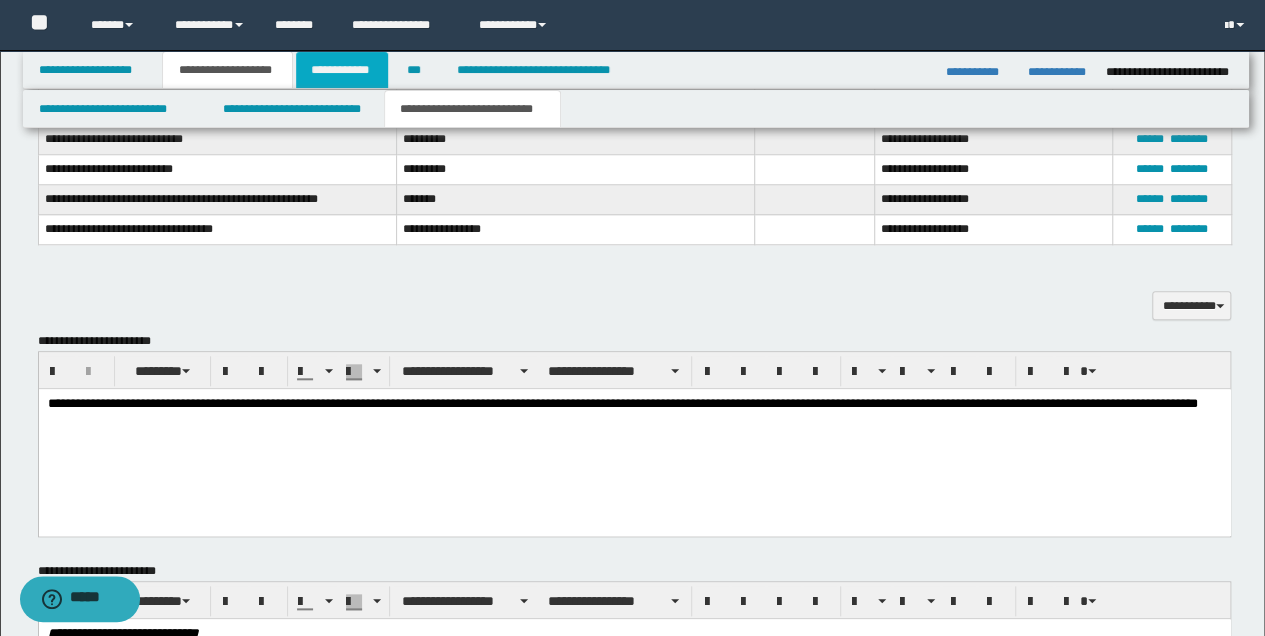 click on "**********" at bounding box center [342, 70] 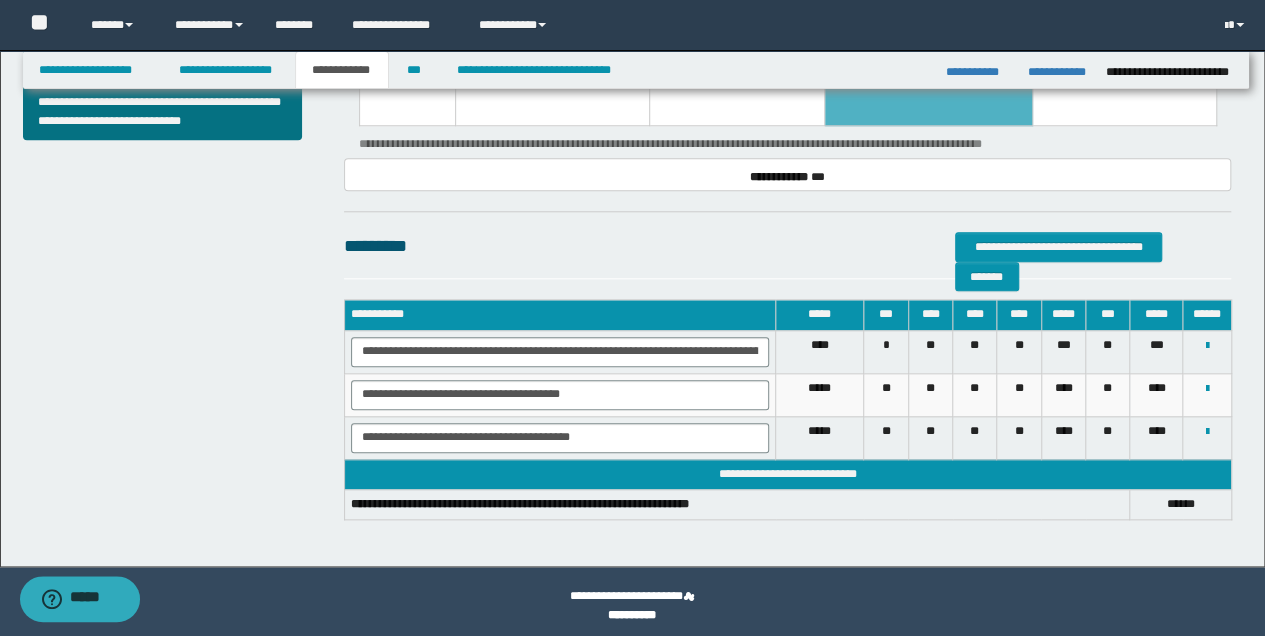 scroll, scrollTop: 909, scrollLeft: 0, axis: vertical 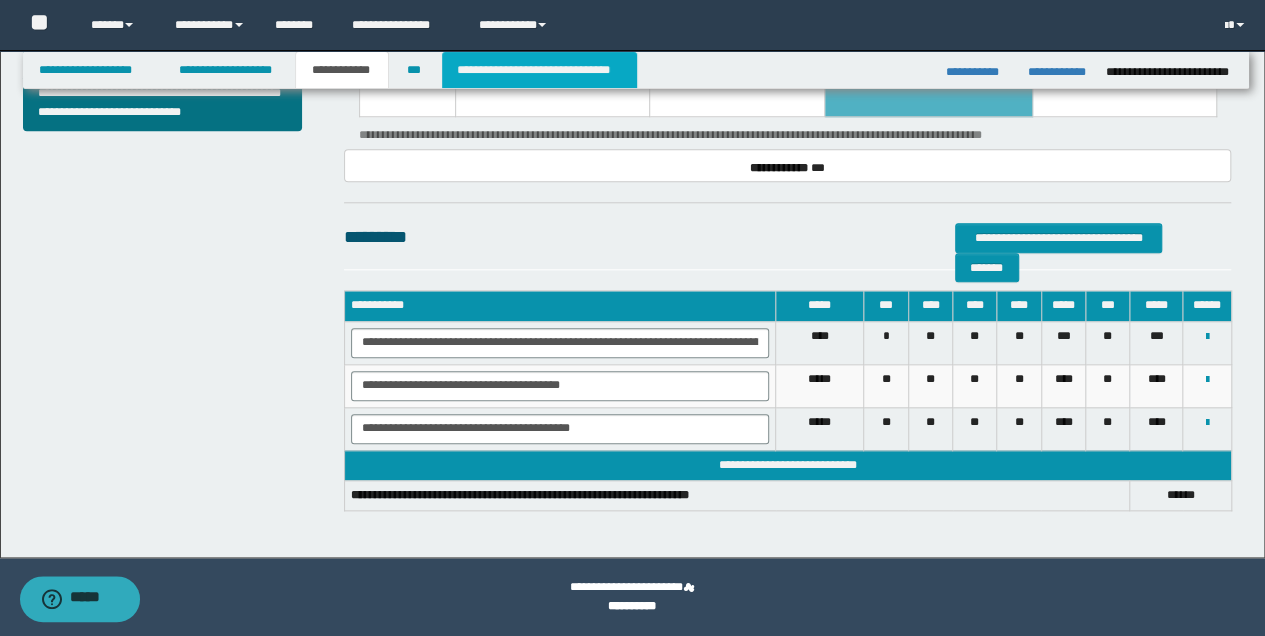 click on "**********" at bounding box center [539, 70] 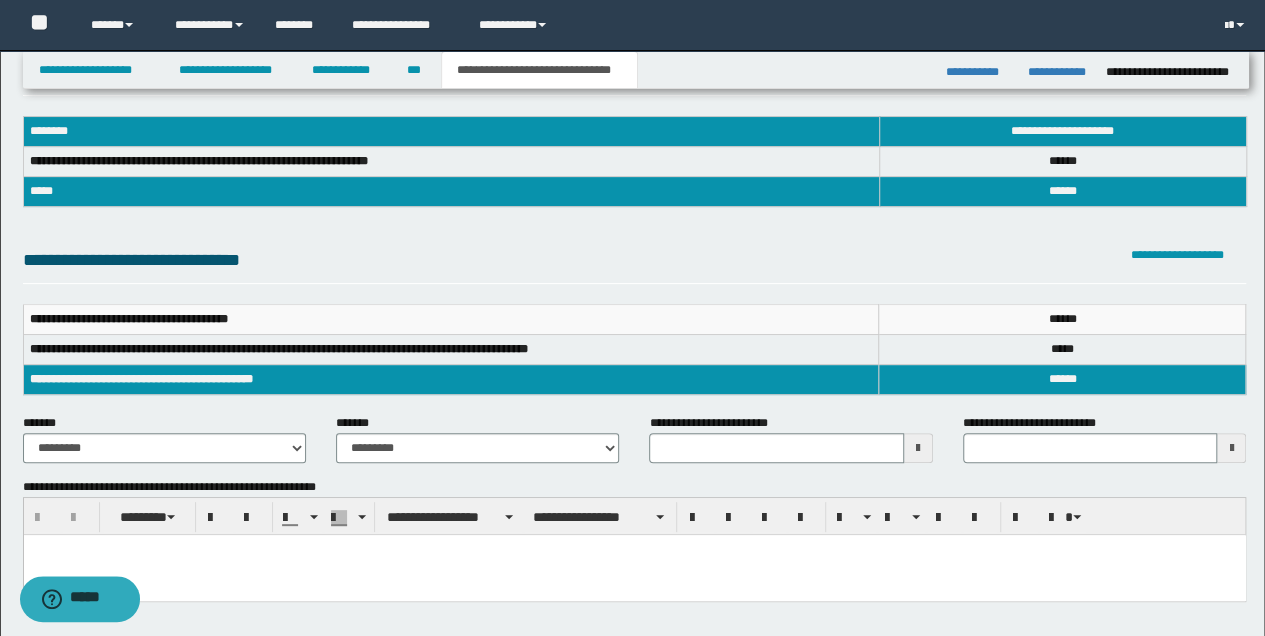 scroll, scrollTop: 66, scrollLeft: 0, axis: vertical 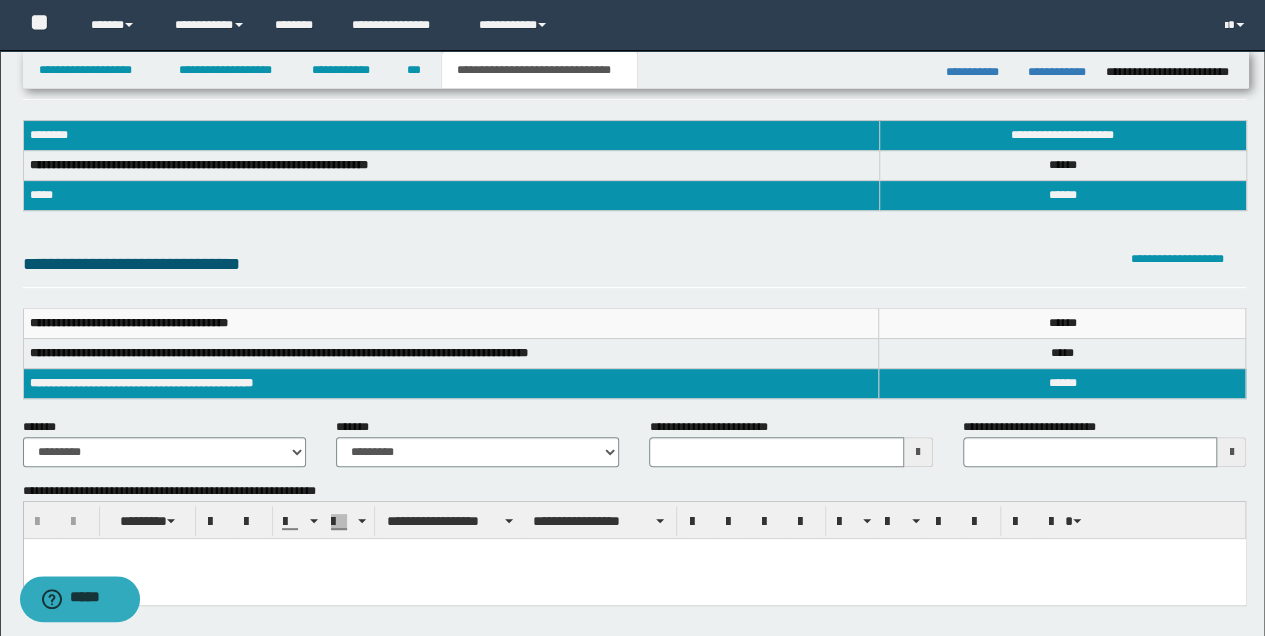 type 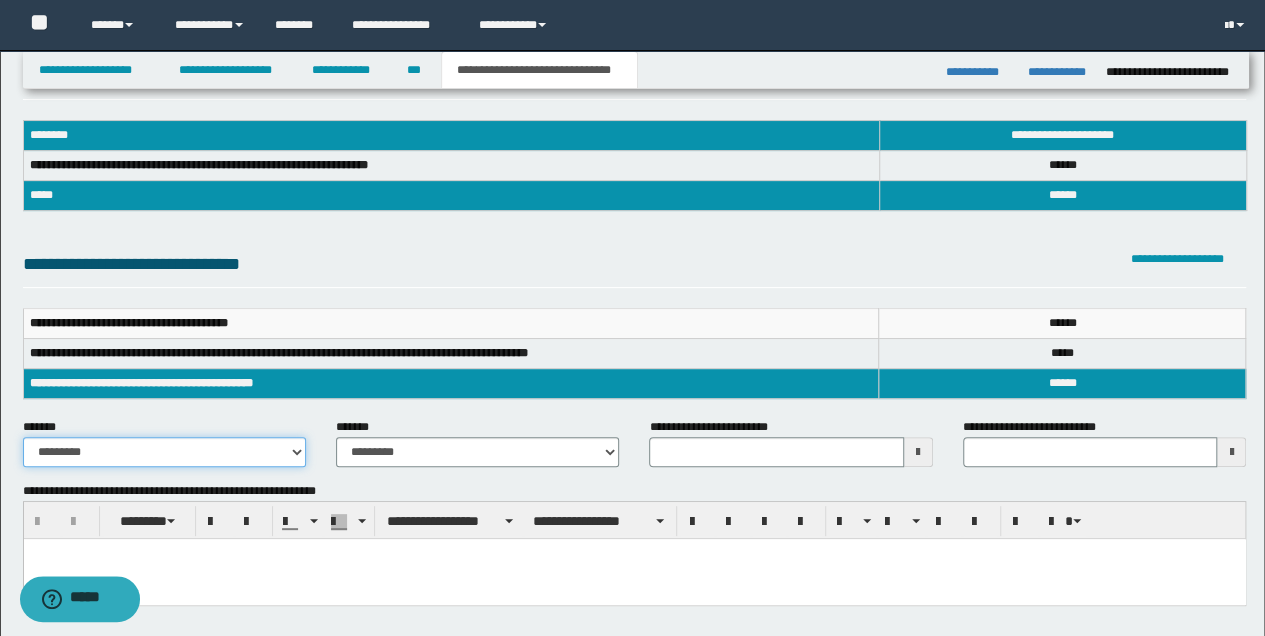 click on "**********" at bounding box center [164, 452] 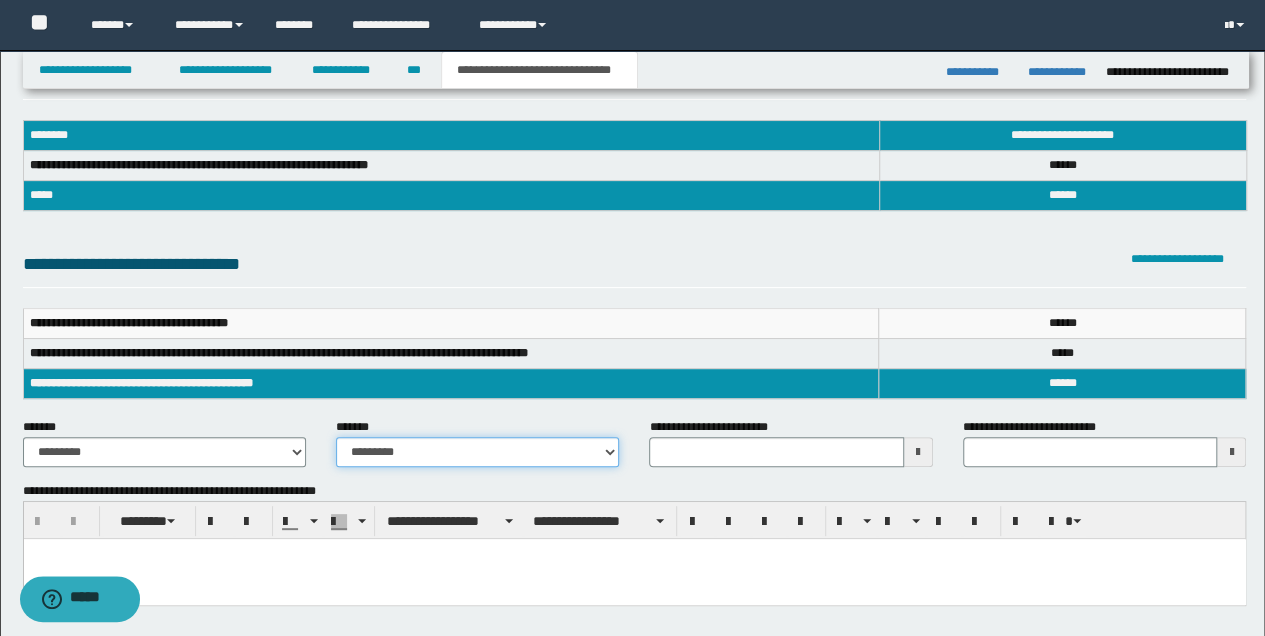 click on "**********" at bounding box center [477, 452] 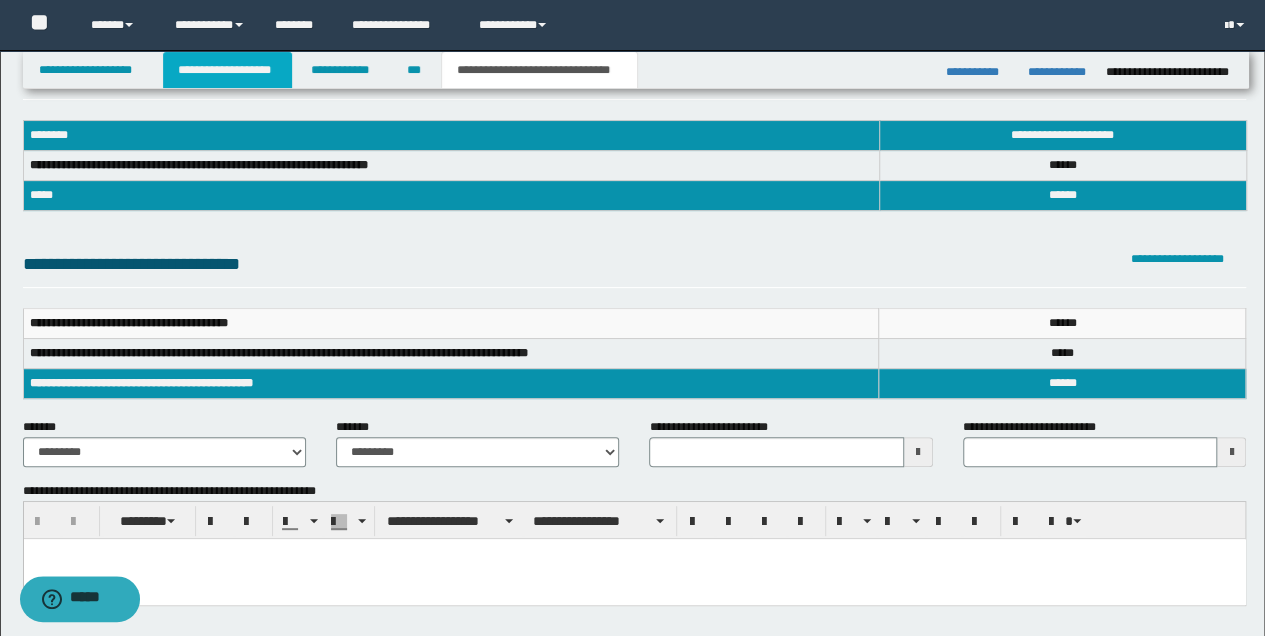 click on "**********" at bounding box center [227, 70] 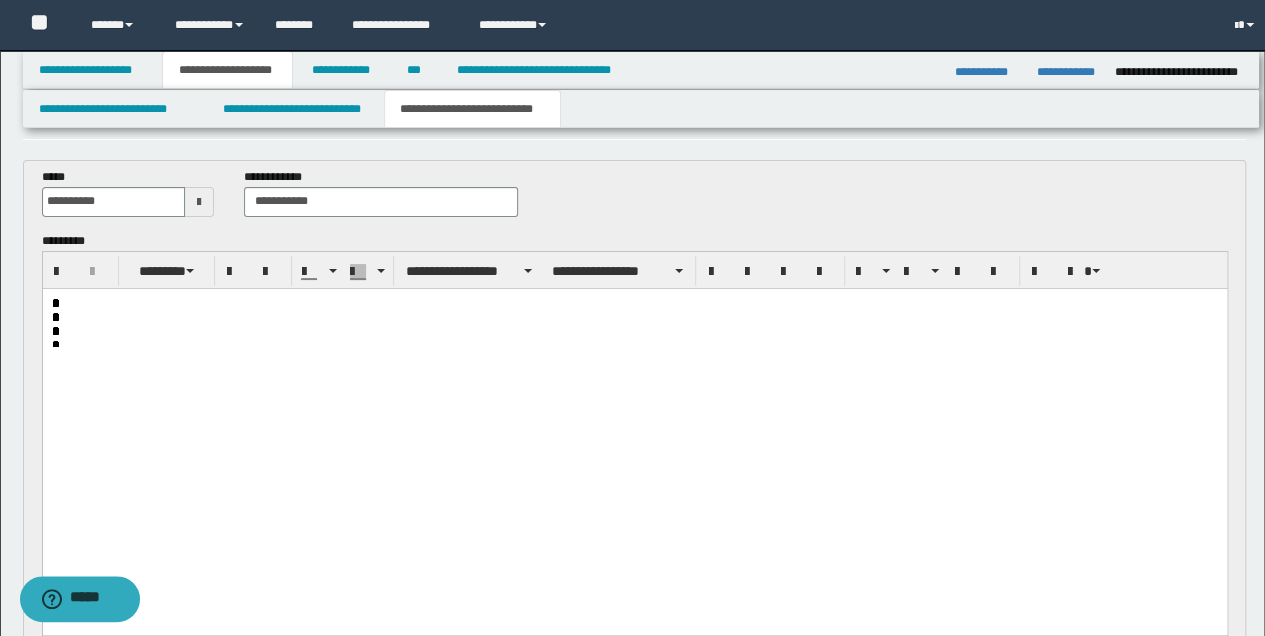 scroll, scrollTop: 97, scrollLeft: 0, axis: vertical 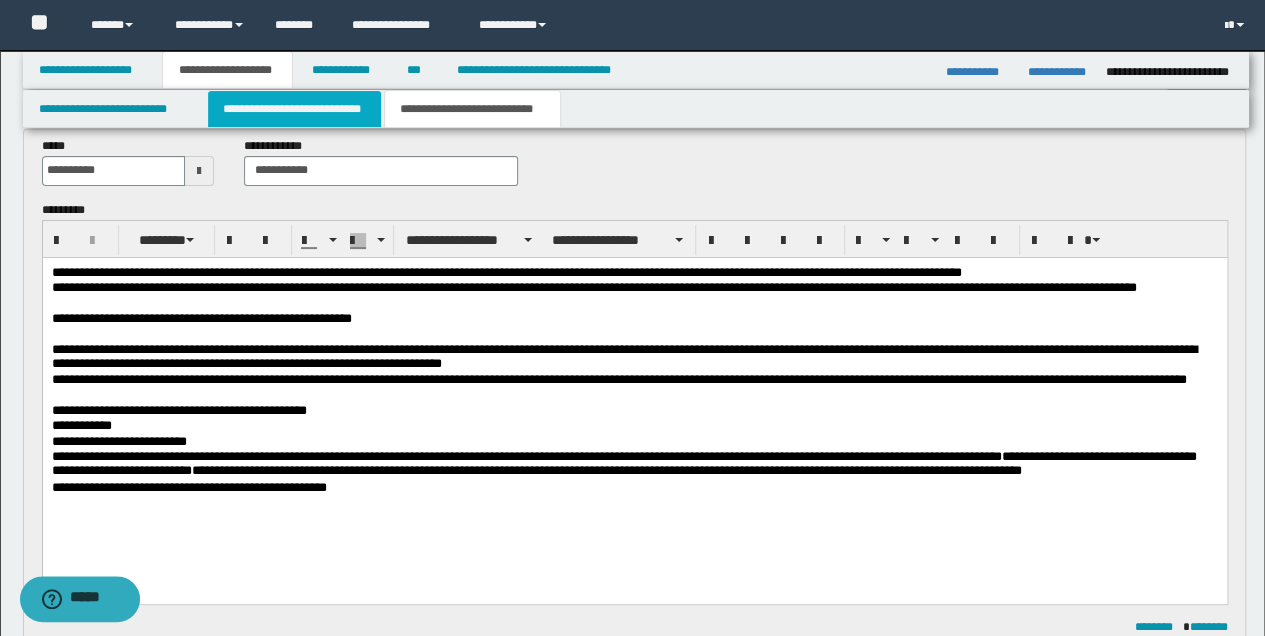 click on "**********" at bounding box center (294, 109) 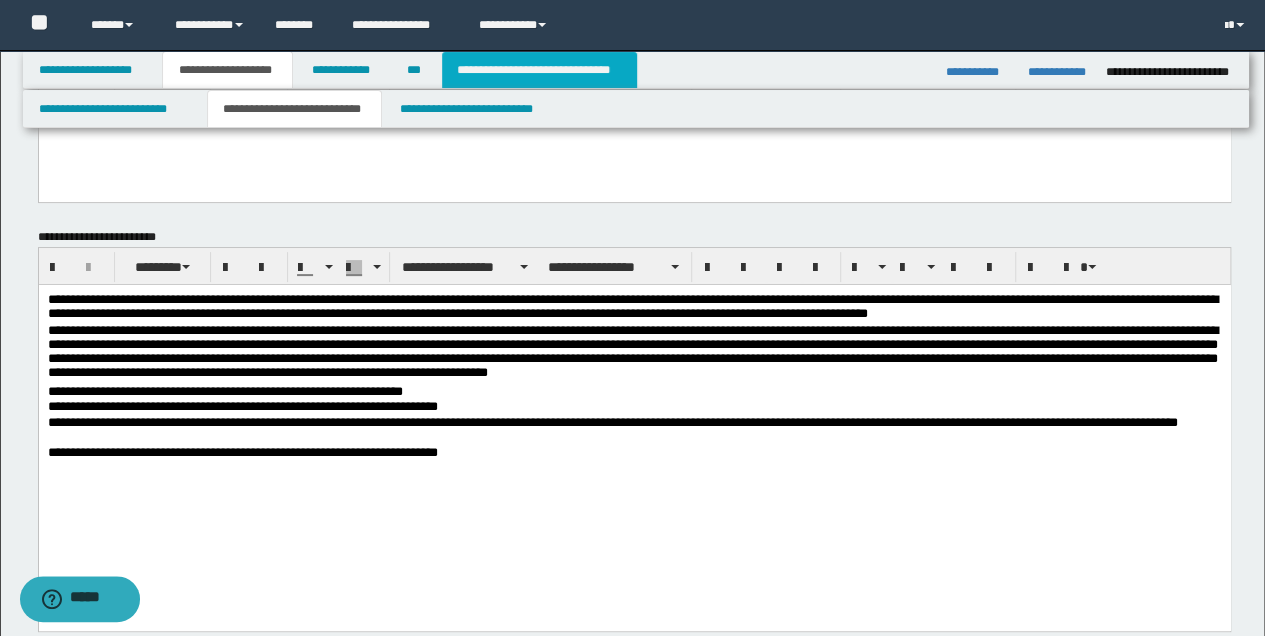click on "**********" at bounding box center (539, 70) 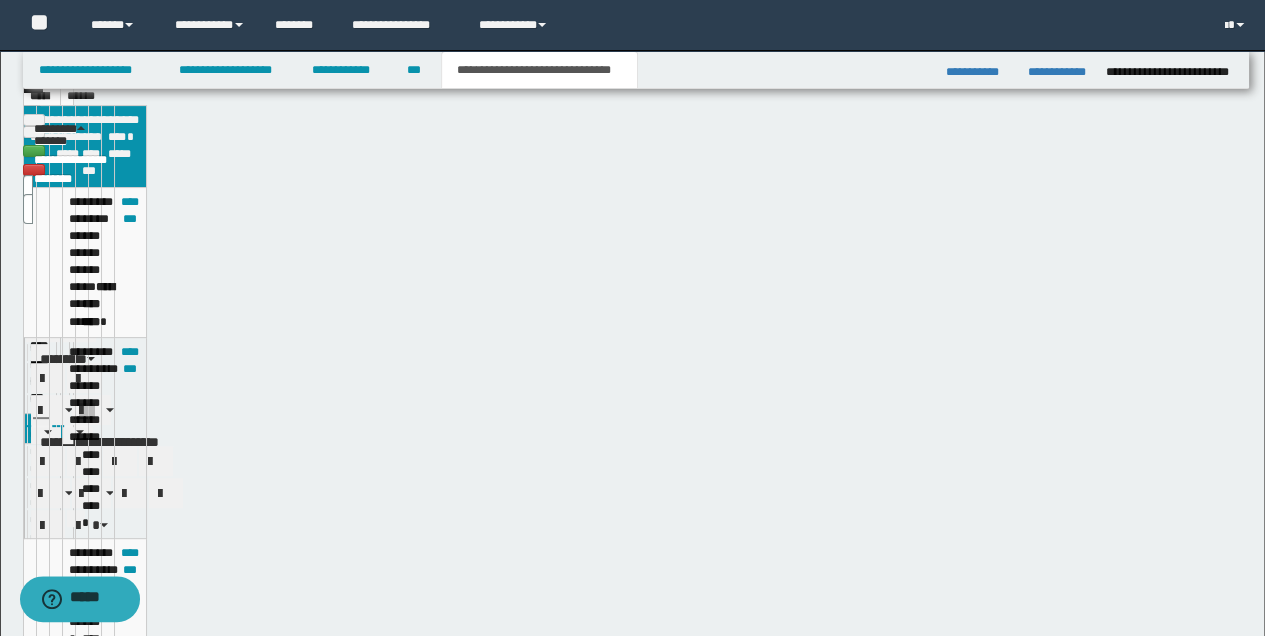 scroll, scrollTop: 66, scrollLeft: 0, axis: vertical 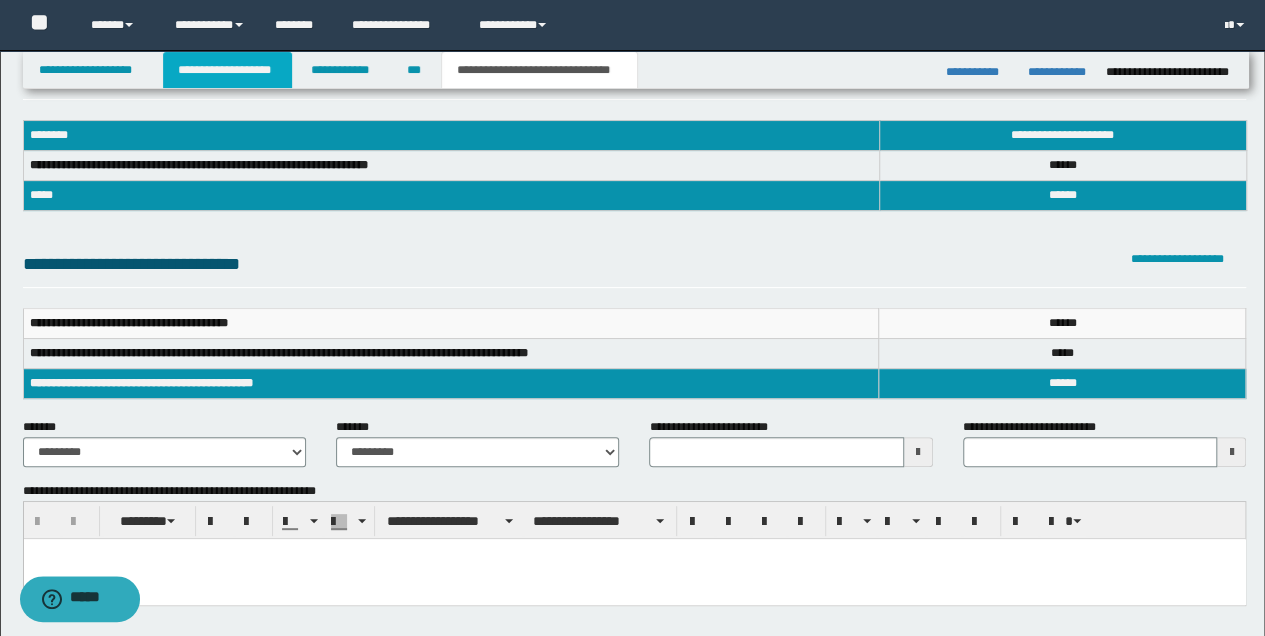 click on "**********" at bounding box center [227, 70] 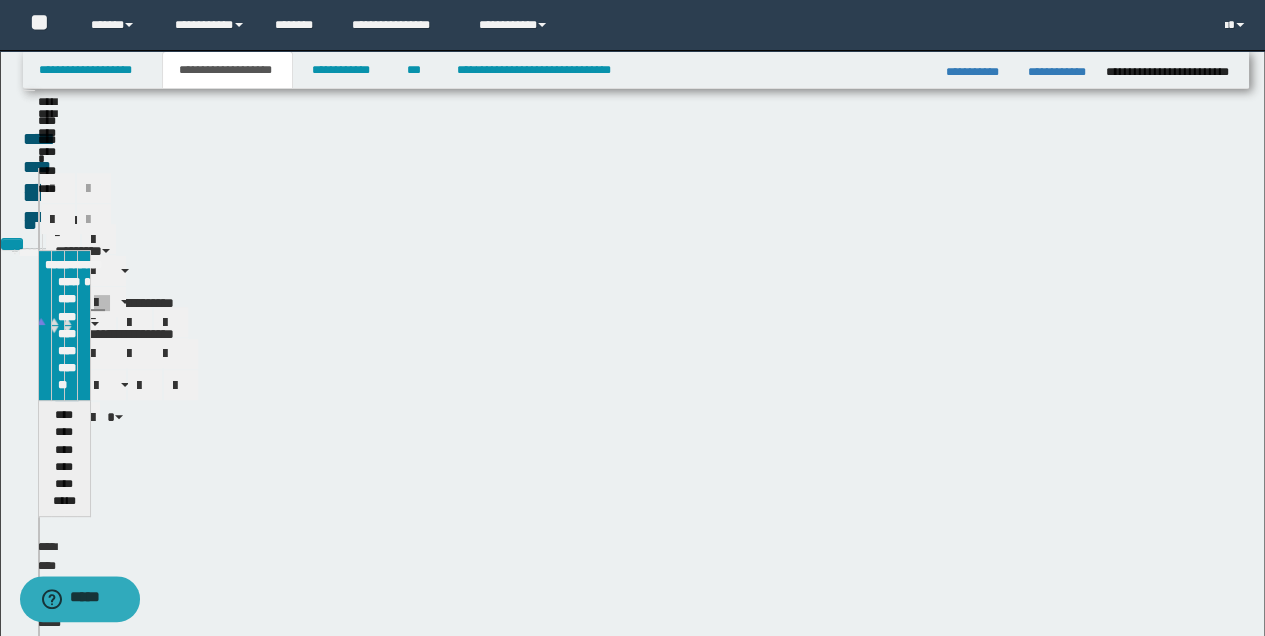 scroll, scrollTop: 97, scrollLeft: 0, axis: vertical 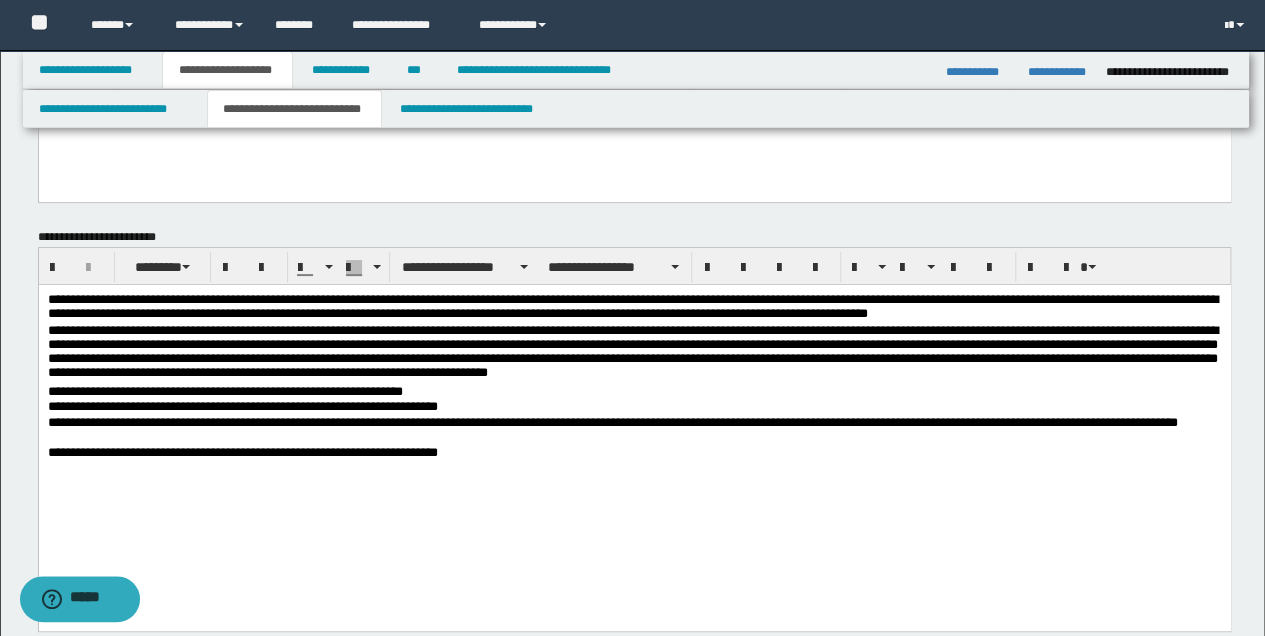 click on "**********" at bounding box center [634, 453] 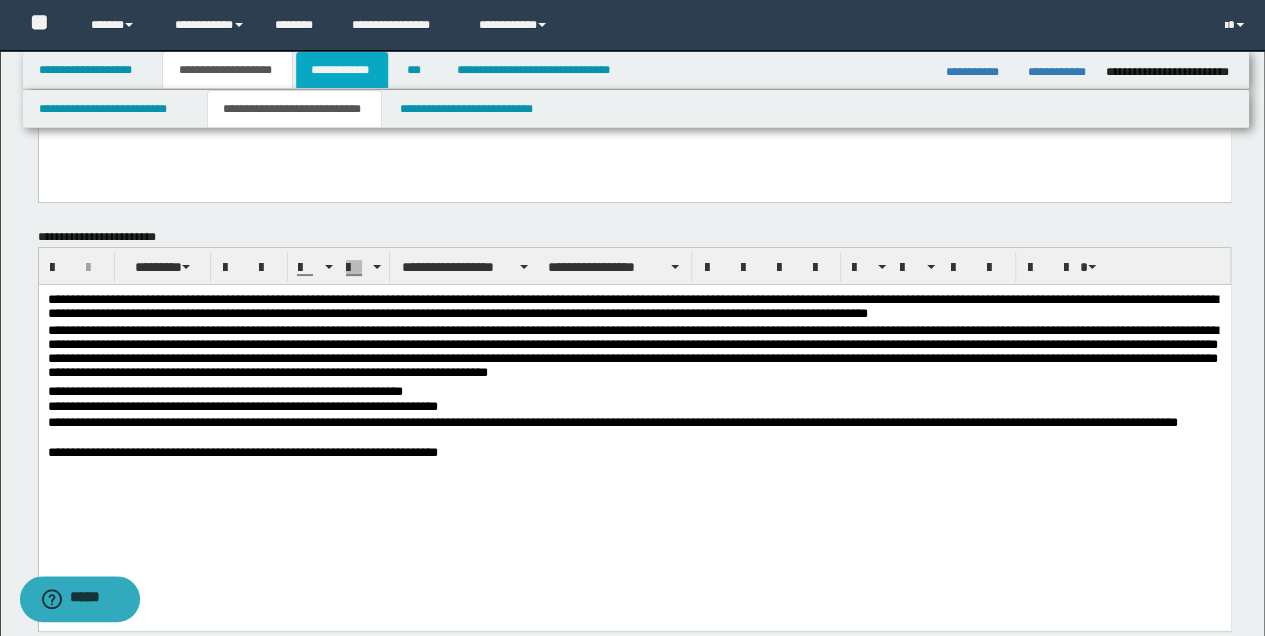 click on "**********" at bounding box center [342, 70] 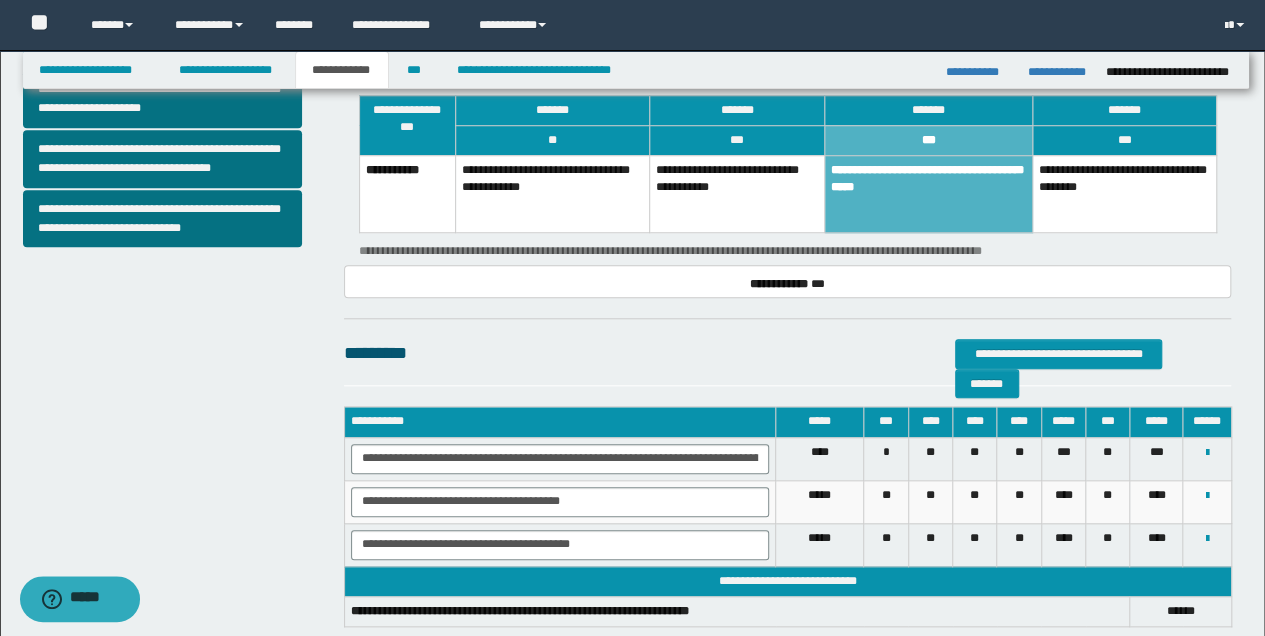 scroll, scrollTop: 733, scrollLeft: 0, axis: vertical 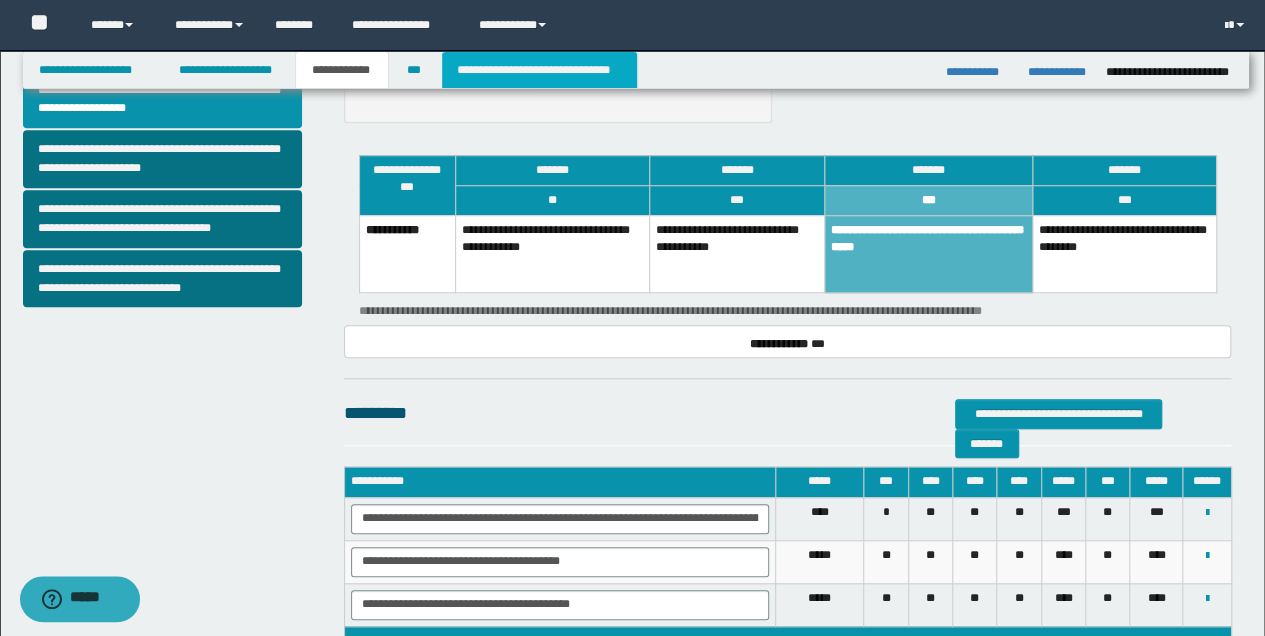 click on "**********" at bounding box center [539, 70] 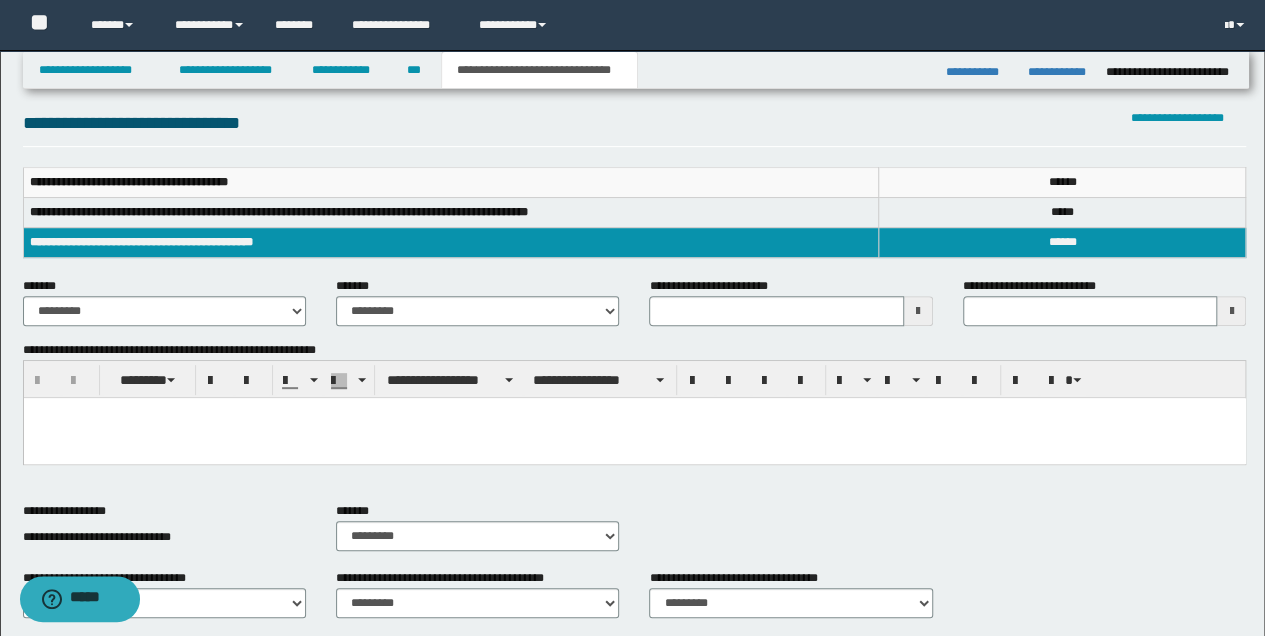scroll, scrollTop: 200, scrollLeft: 0, axis: vertical 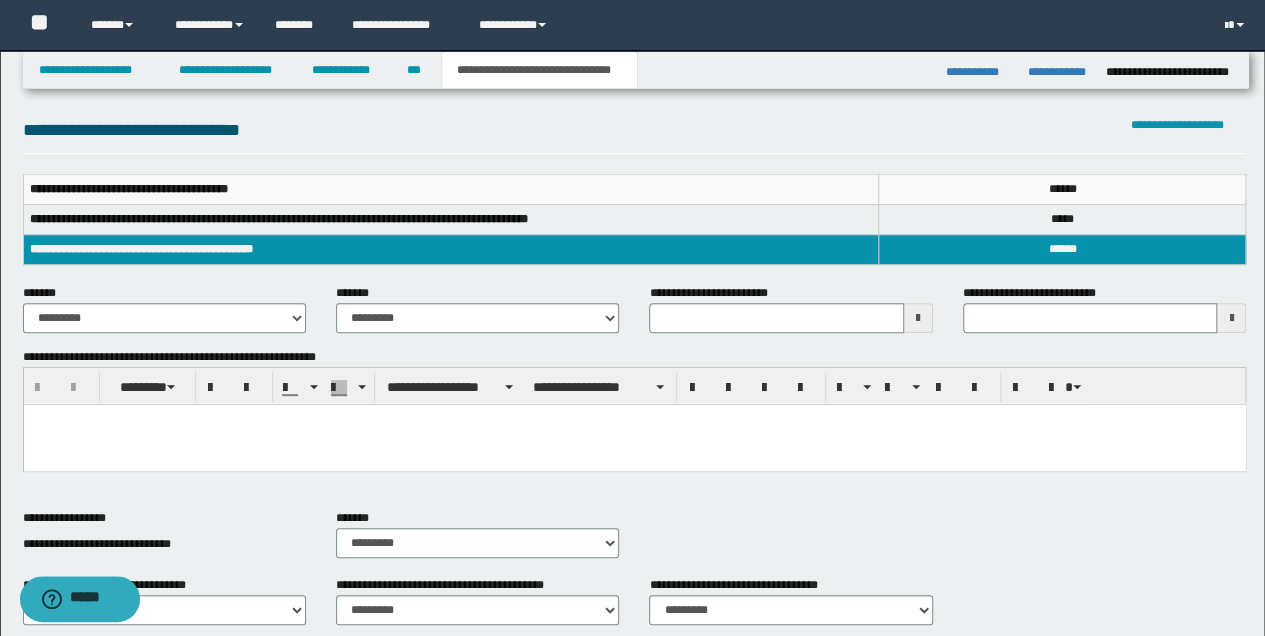 type 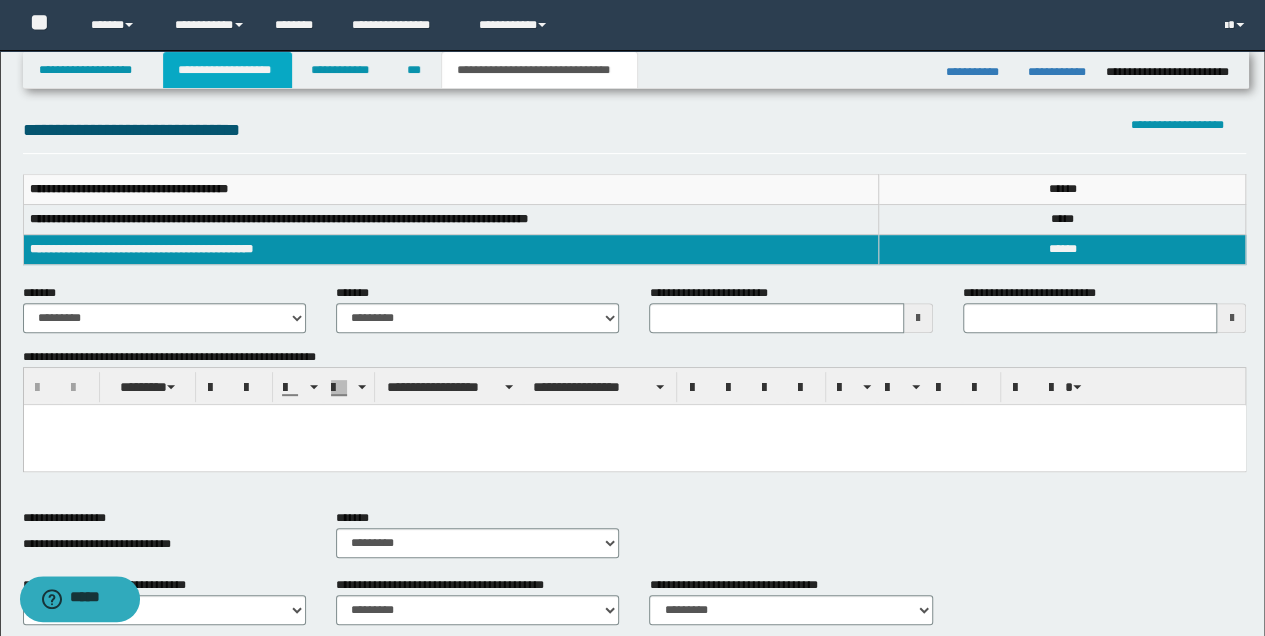 click on "**********" at bounding box center [227, 70] 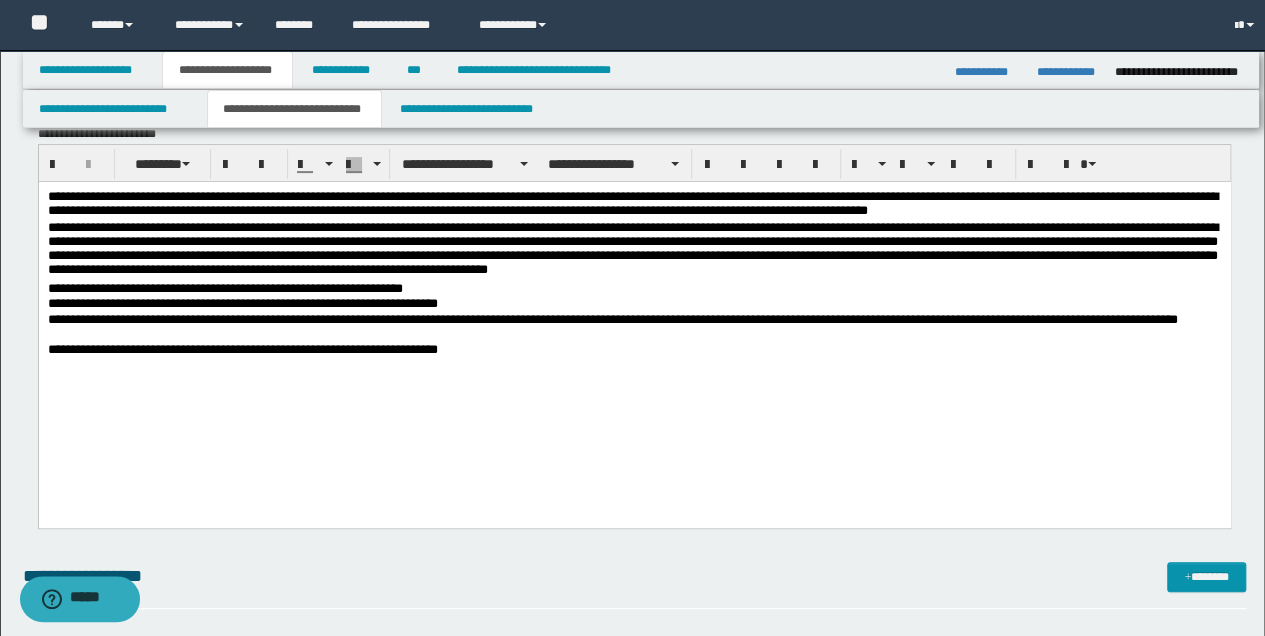scroll, scrollTop: 230, scrollLeft: 0, axis: vertical 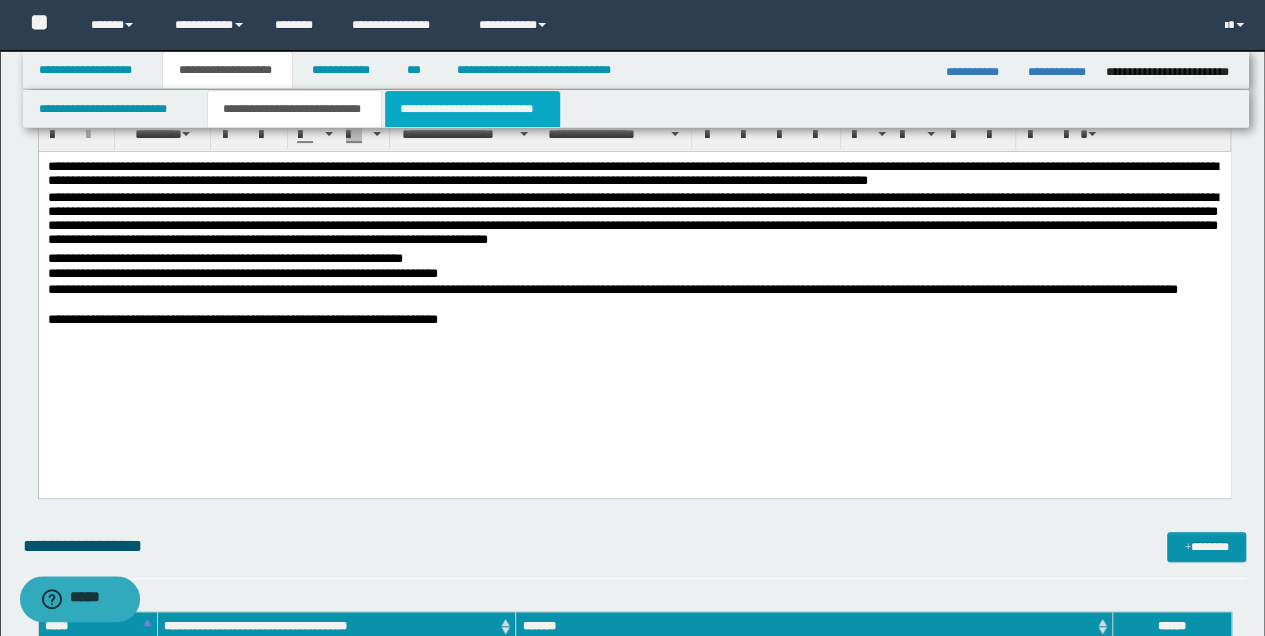 click on "**********" at bounding box center (472, 109) 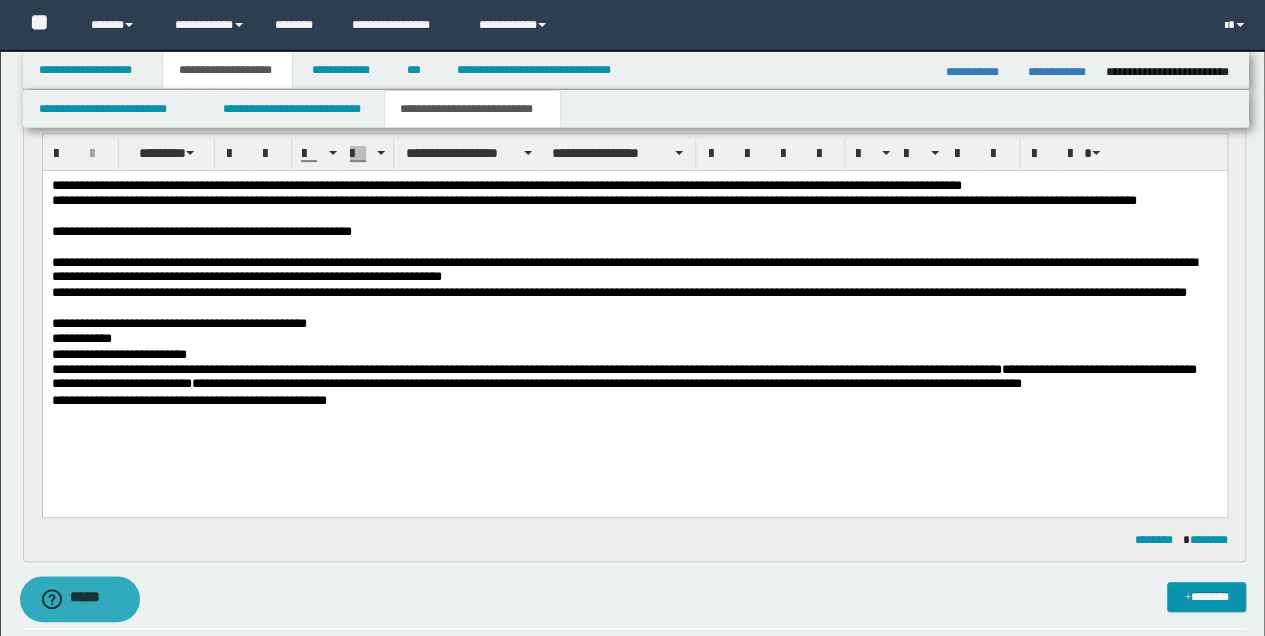scroll, scrollTop: 164, scrollLeft: 0, axis: vertical 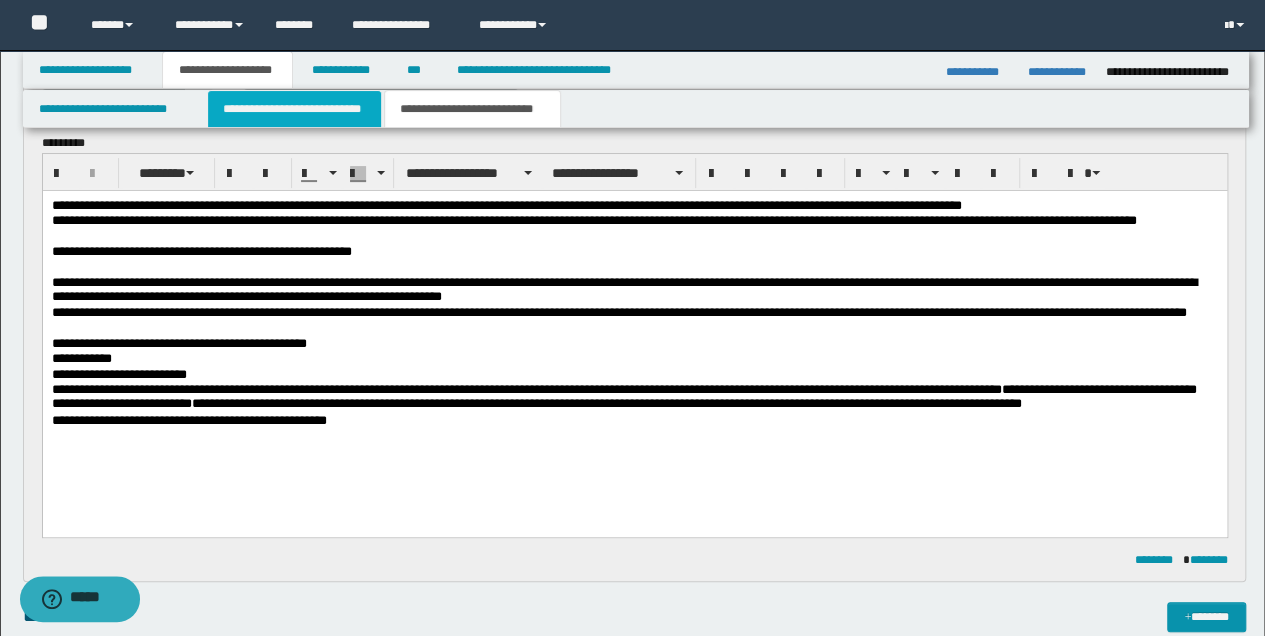 click on "**********" at bounding box center [294, 109] 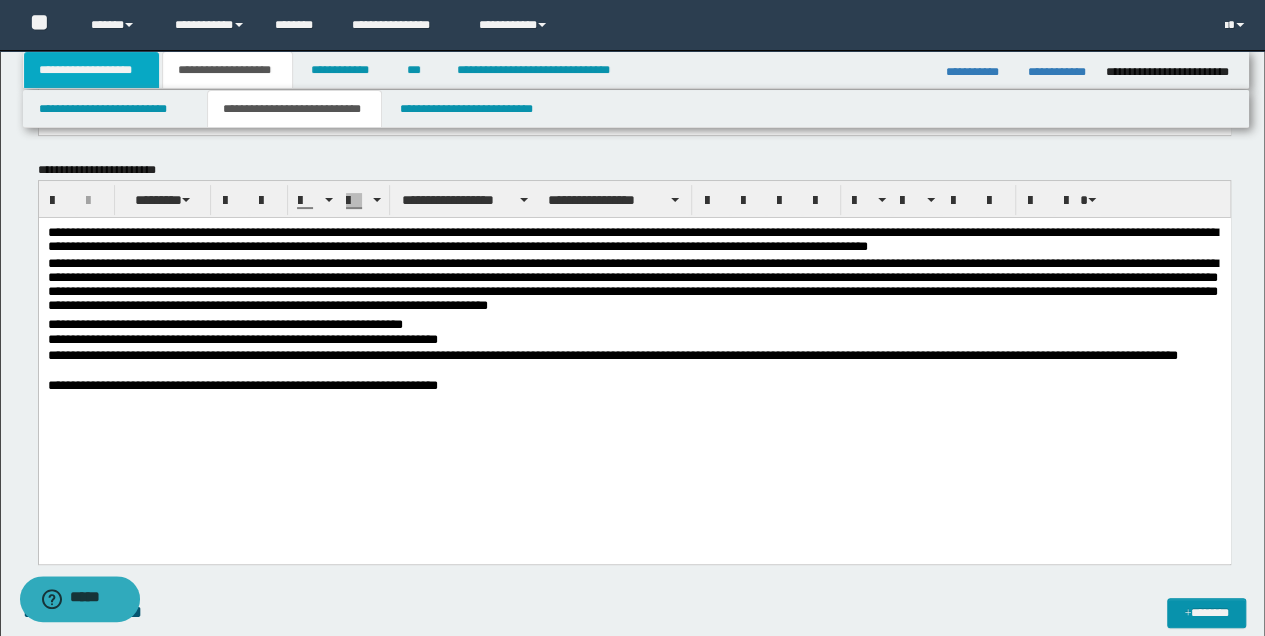 click on "**********" at bounding box center [92, 70] 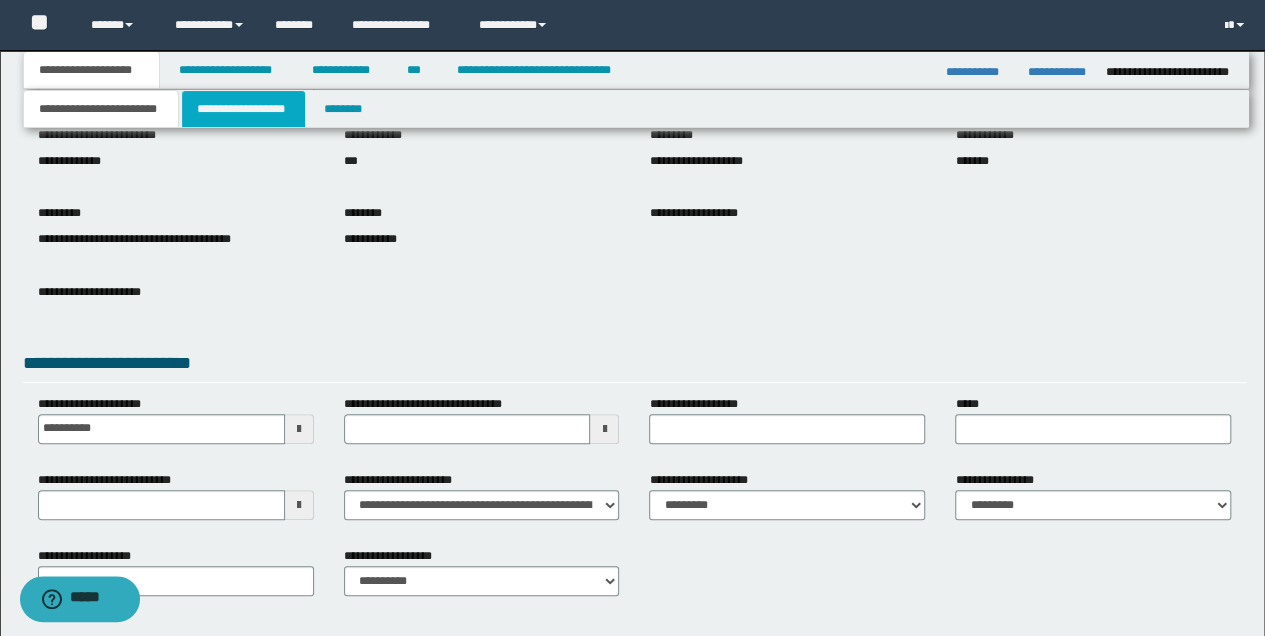click on "**********" at bounding box center (243, 109) 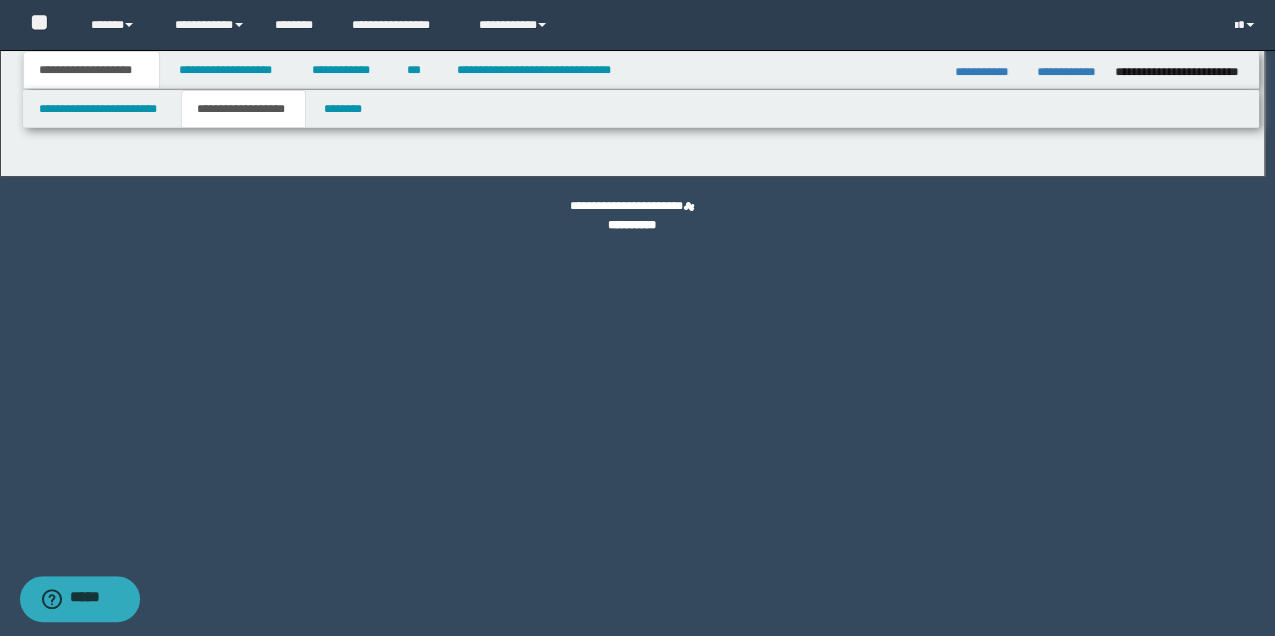 select on "*" 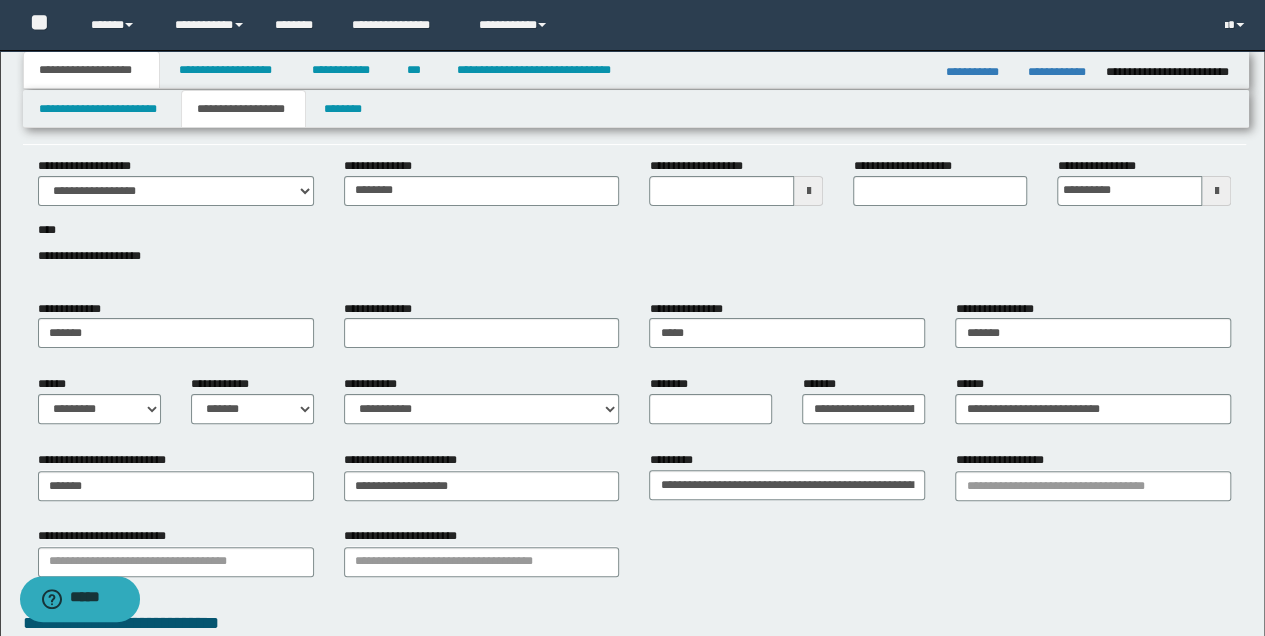 scroll, scrollTop: 0, scrollLeft: 0, axis: both 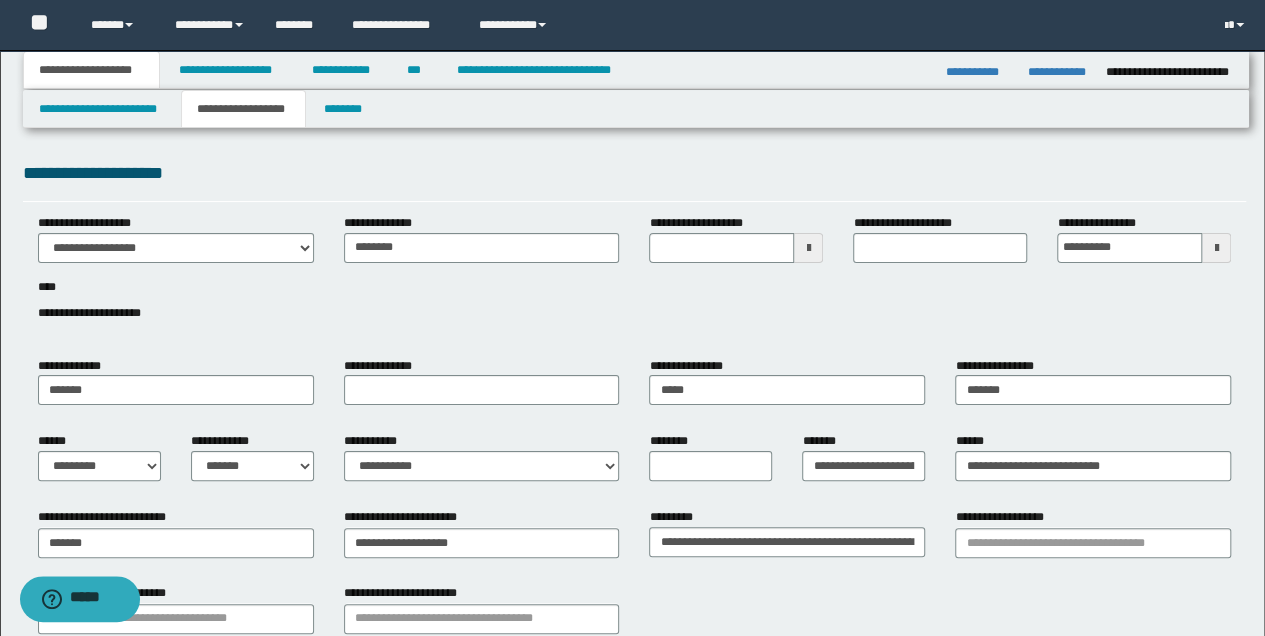 type 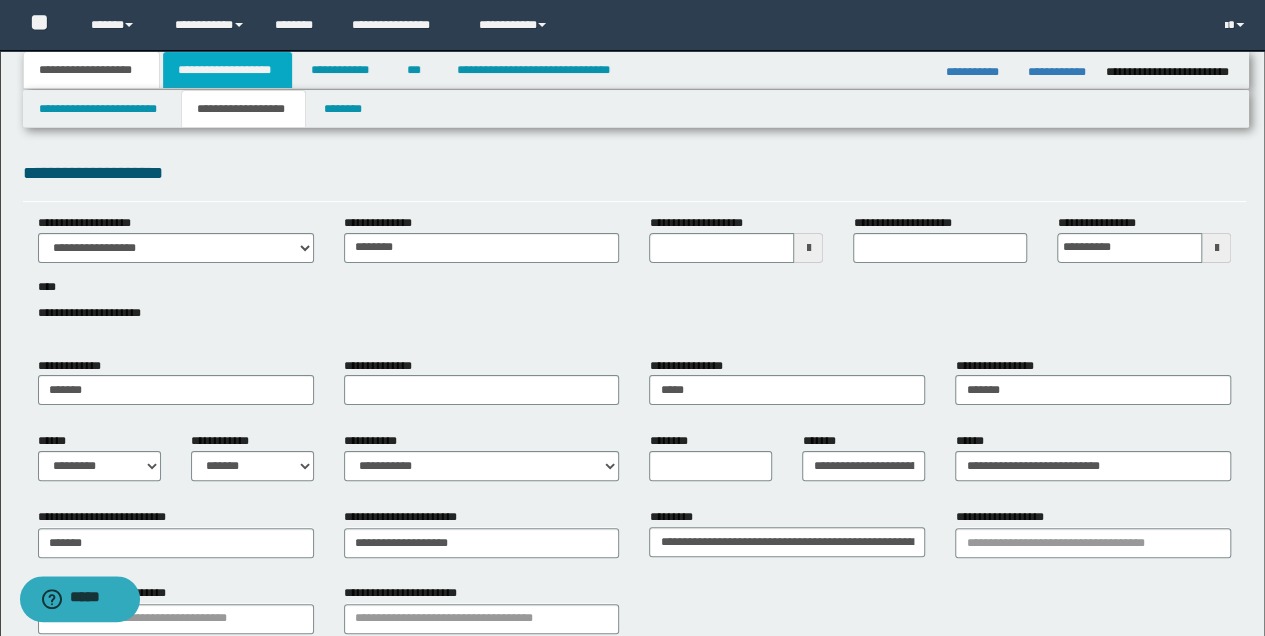 click on "**********" at bounding box center (227, 70) 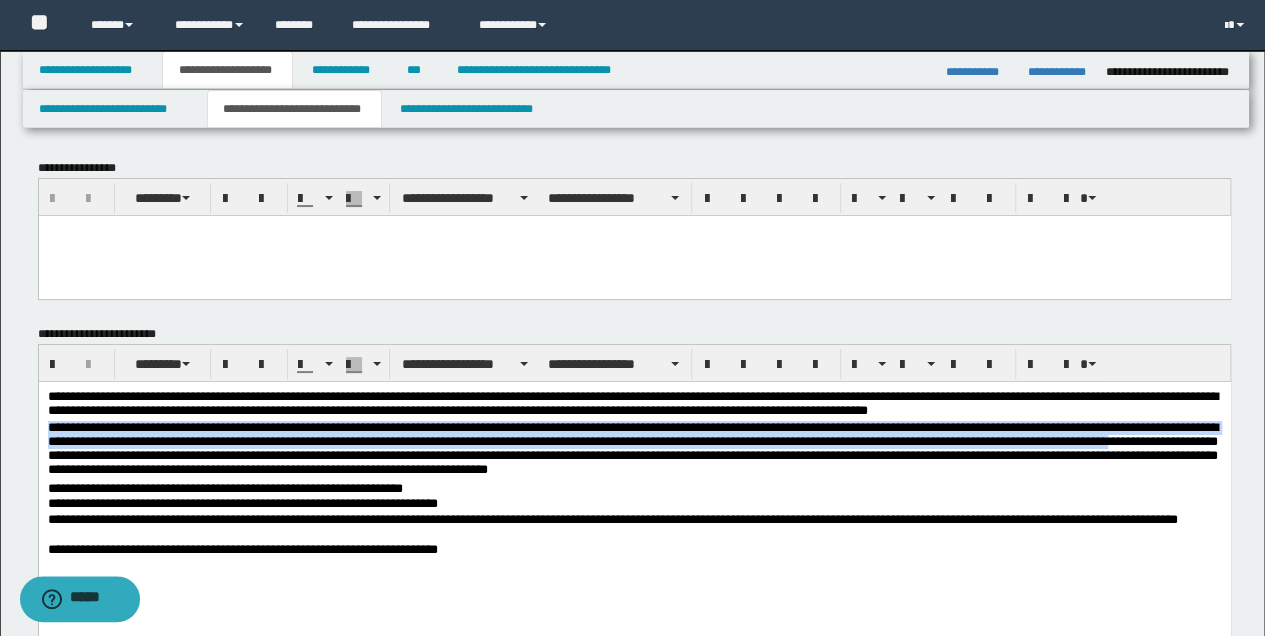 drag, startPoint x: 48, startPoint y: 426, endPoint x: 107, endPoint y: 454, distance: 65.30697 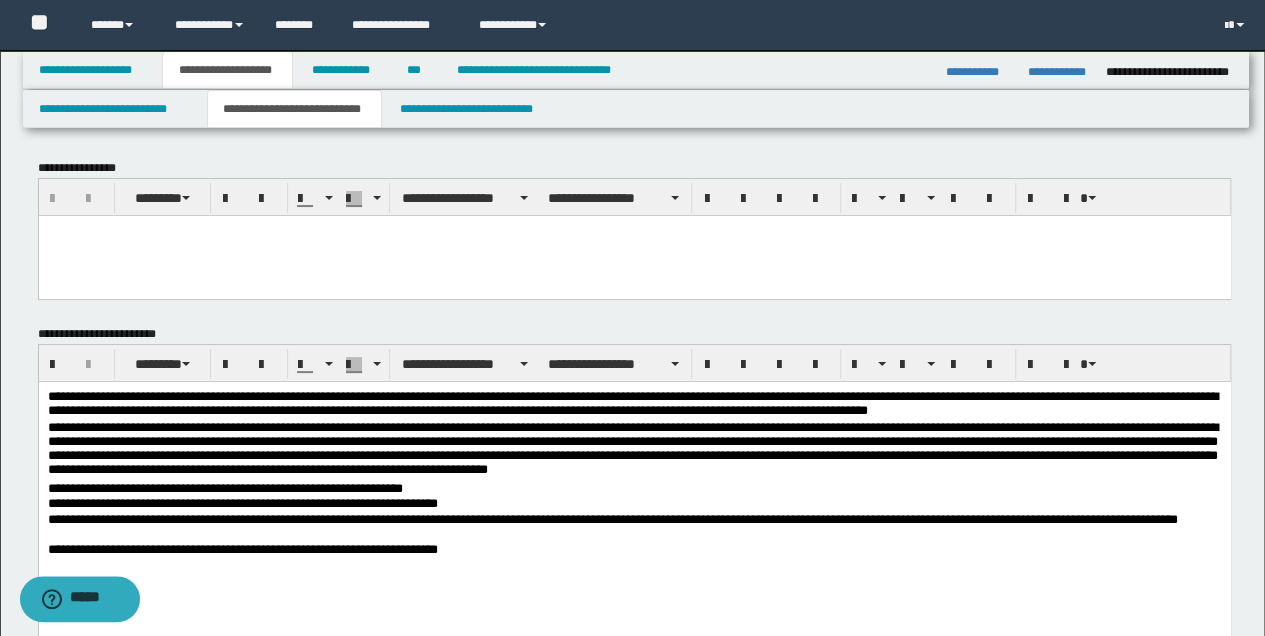 click on "**********" at bounding box center [634, 504] 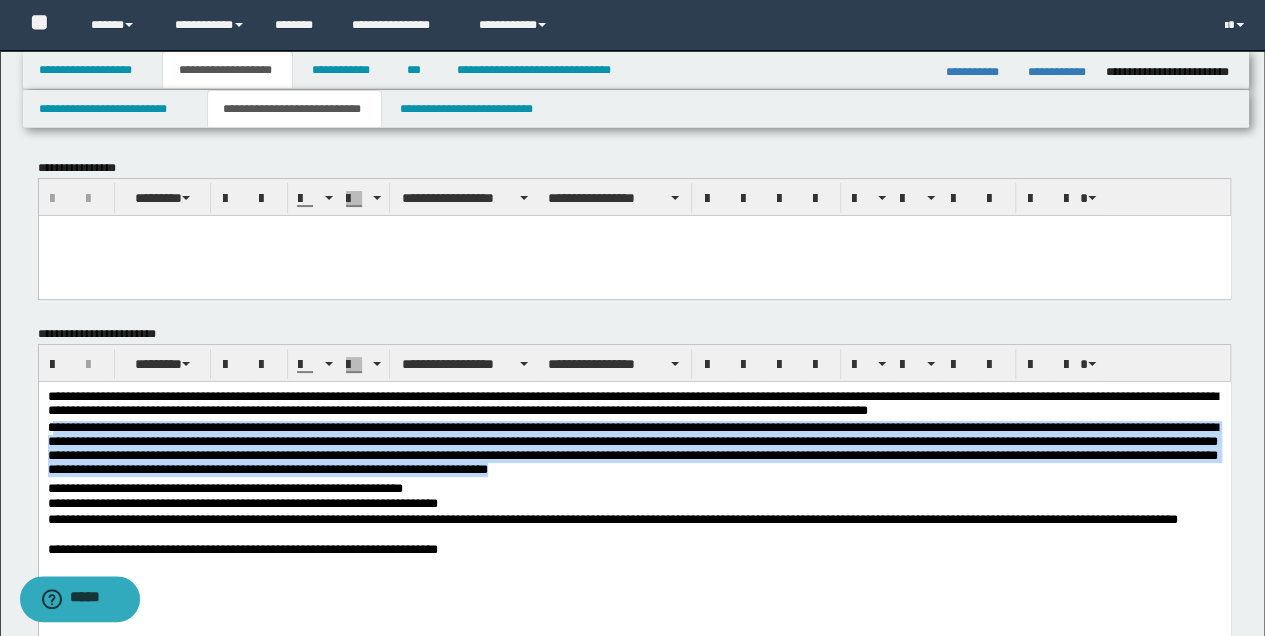 drag, startPoint x: 51, startPoint y: 424, endPoint x: 845, endPoint y: 468, distance: 795.2182 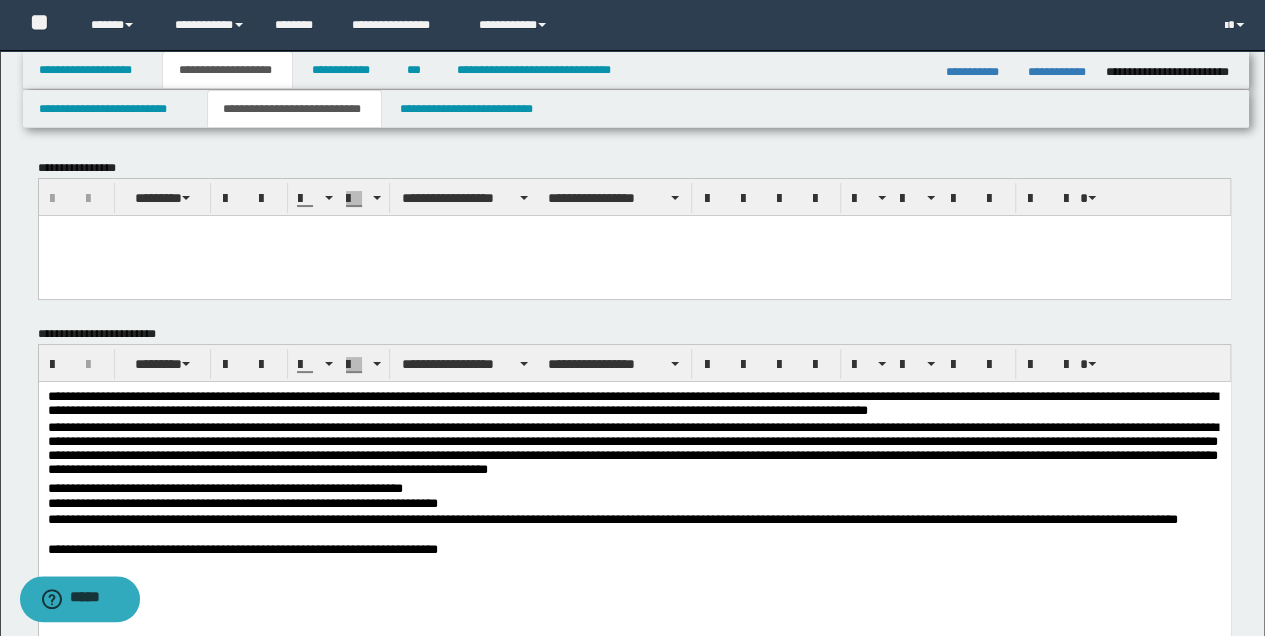 click on "**********" at bounding box center [634, 451] 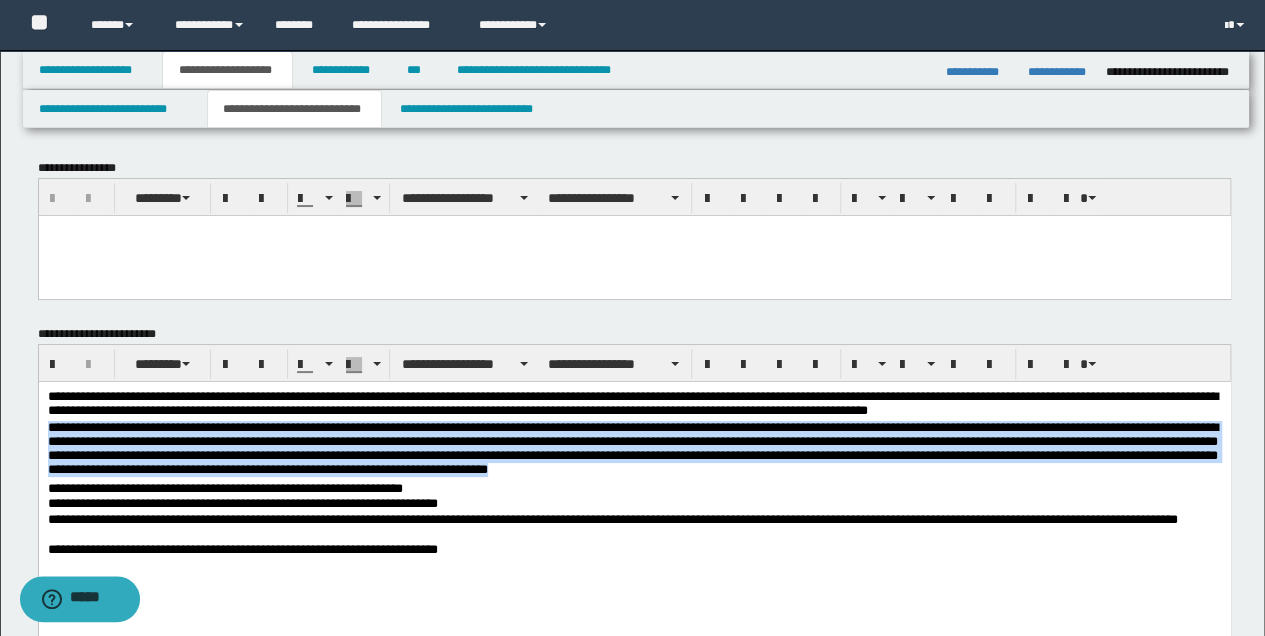 drag, startPoint x: 46, startPoint y: 427, endPoint x: 818, endPoint y: 479, distance: 773.7493 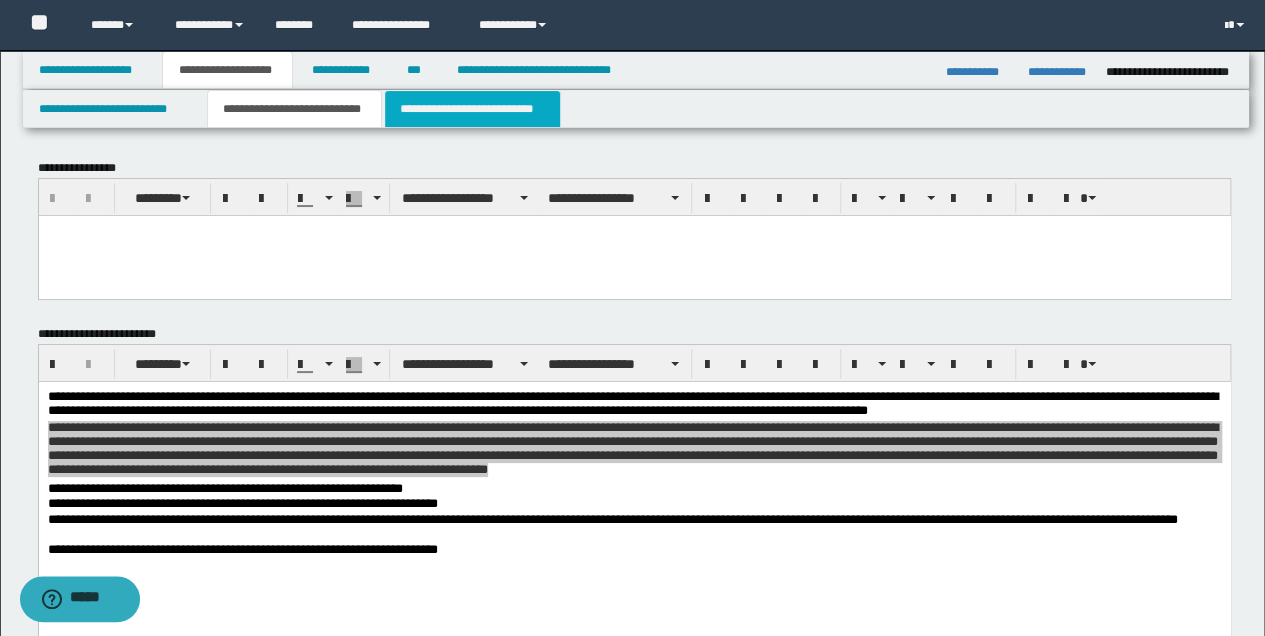 click on "**********" at bounding box center [472, 109] 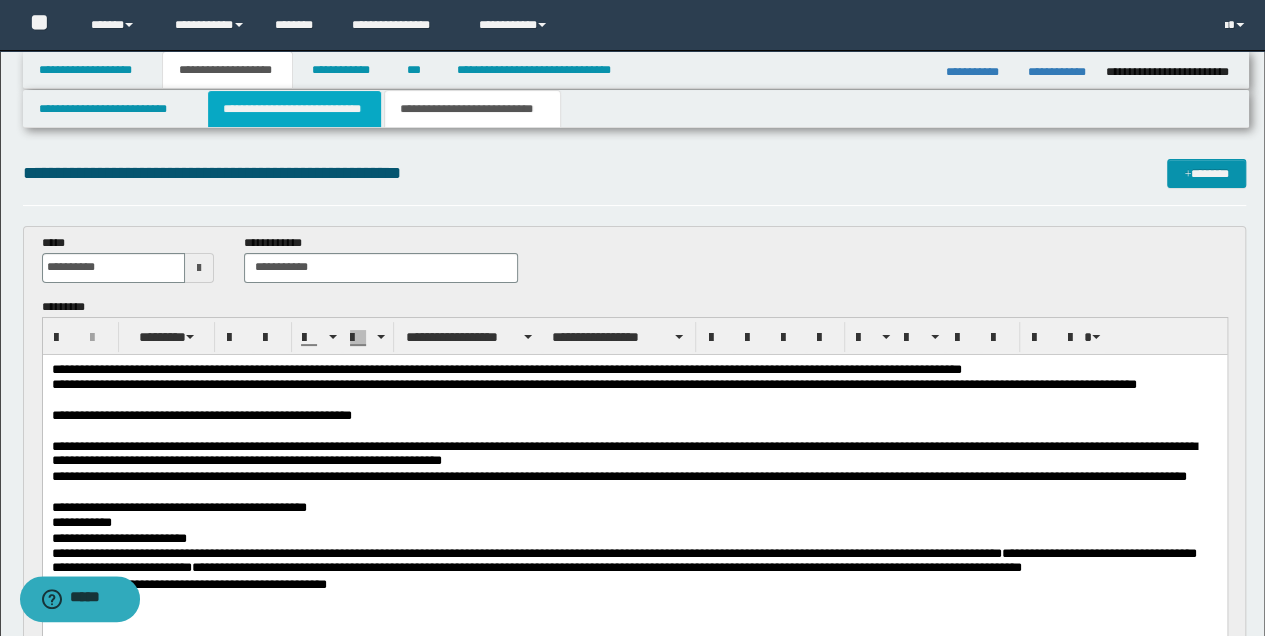 click on "**********" at bounding box center [294, 109] 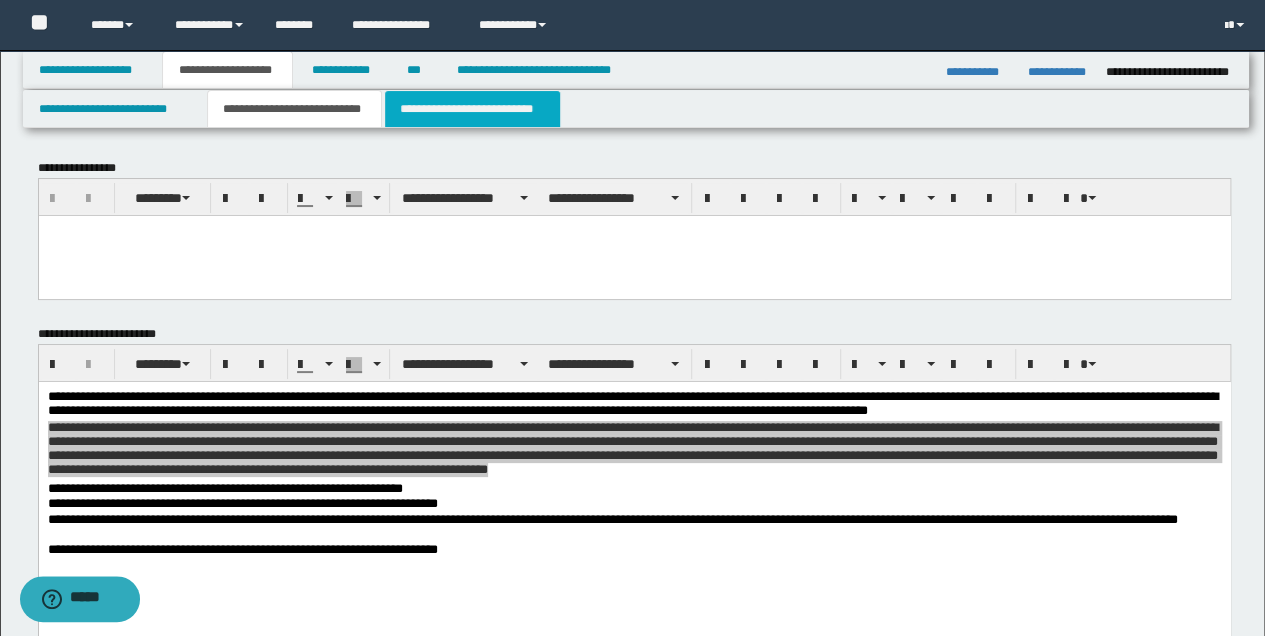 click on "**********" at bounding box center [472, 109] 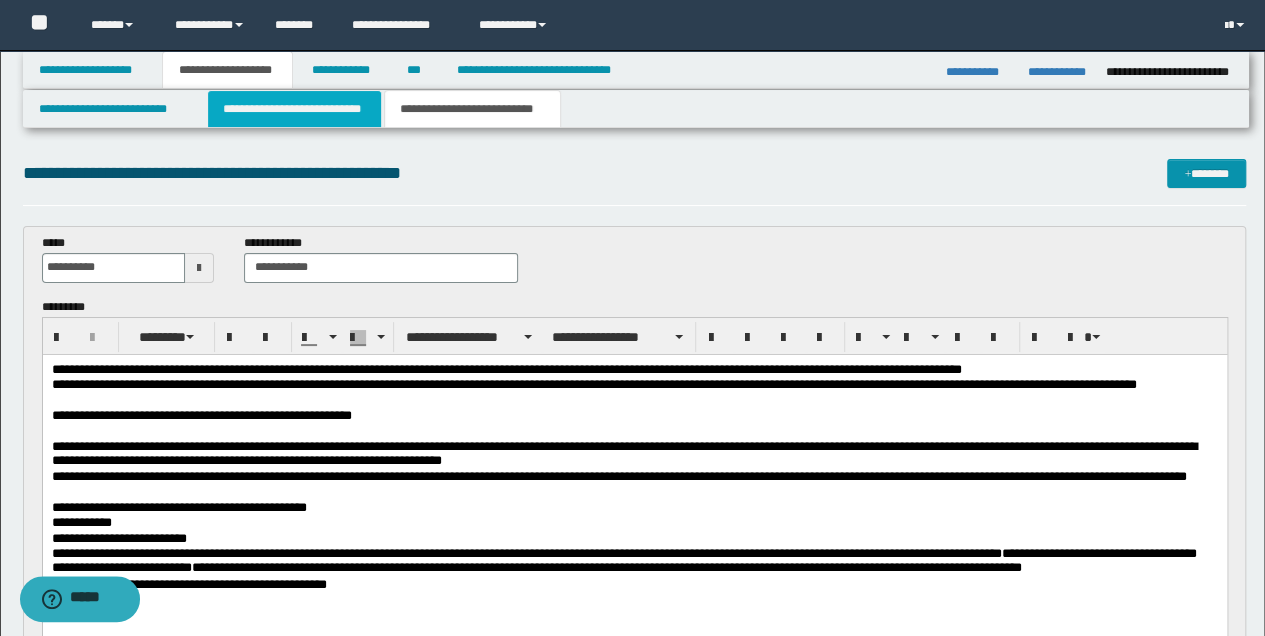 click on "**********" at bounding box center [294, 109] 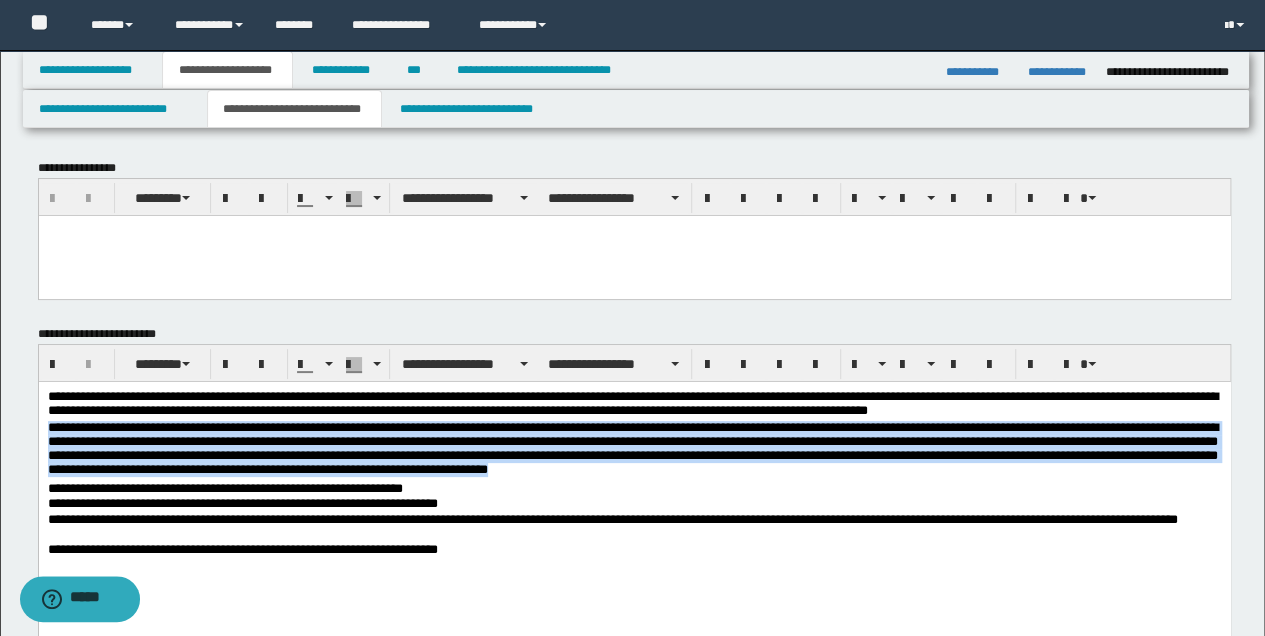 click on "**********" at bounding box center [634, 451] 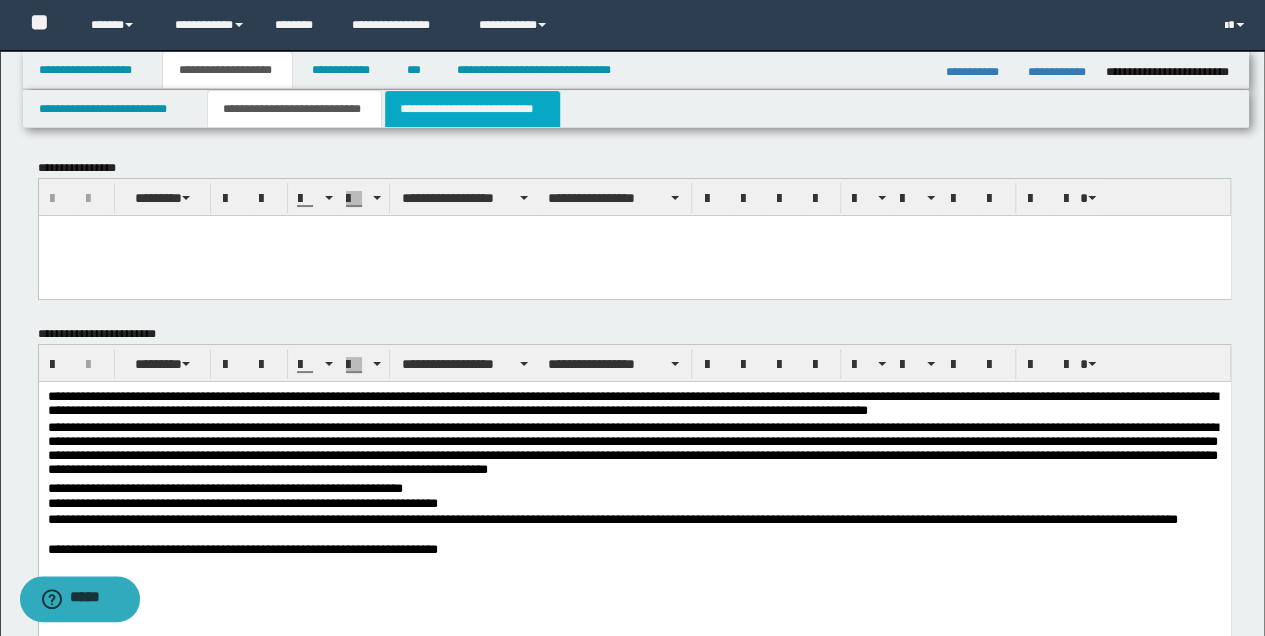 click on "**********" at bounding box center [472, 109] 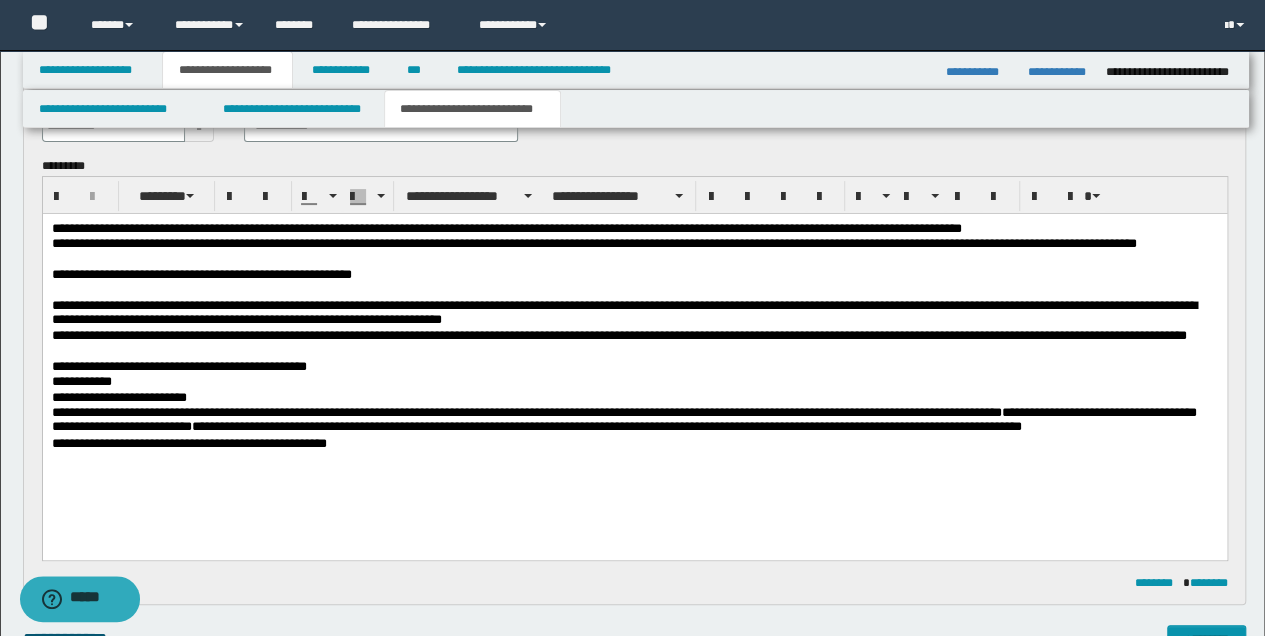scroll, scrollTop: 133, scrollLeft: 0, axis: vertical 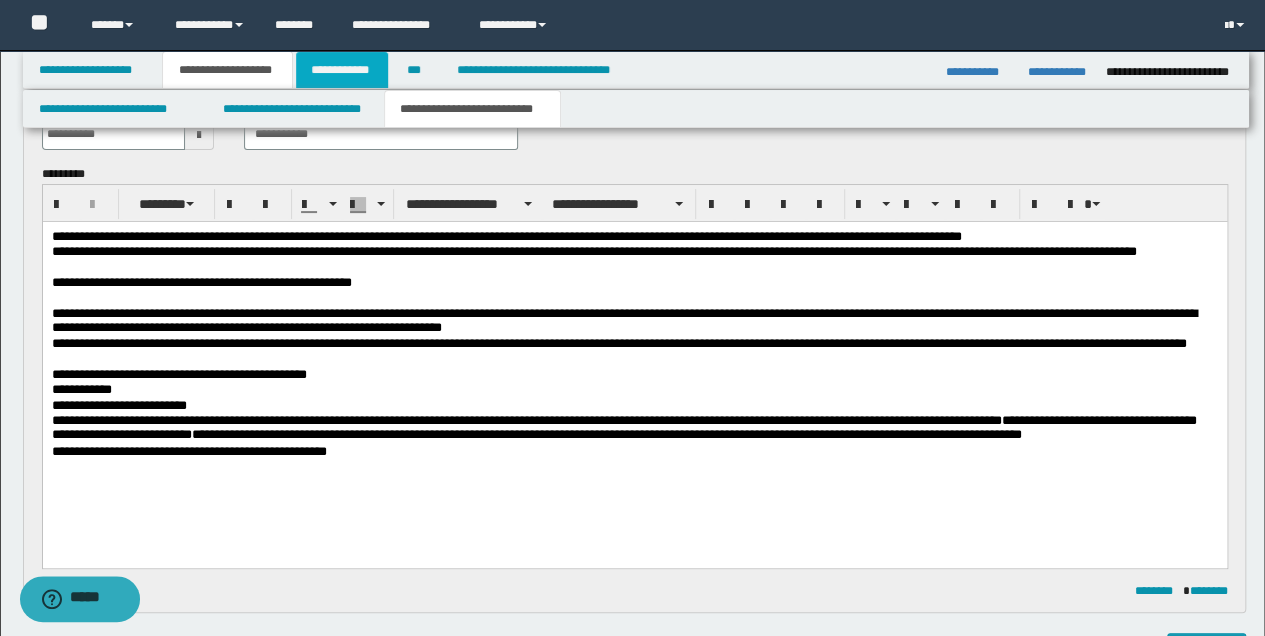 click on "**********" at bounding box center [342, 70] 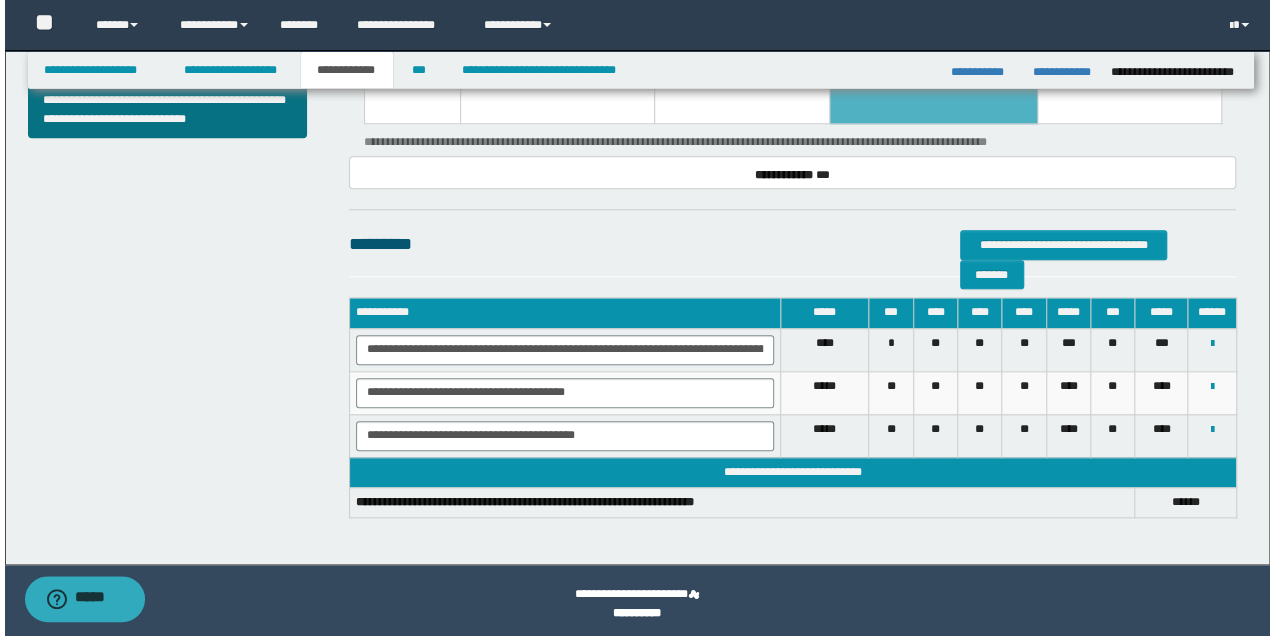 scroll, scrollTop: 636, scrollLeft: 0, axis: vertical 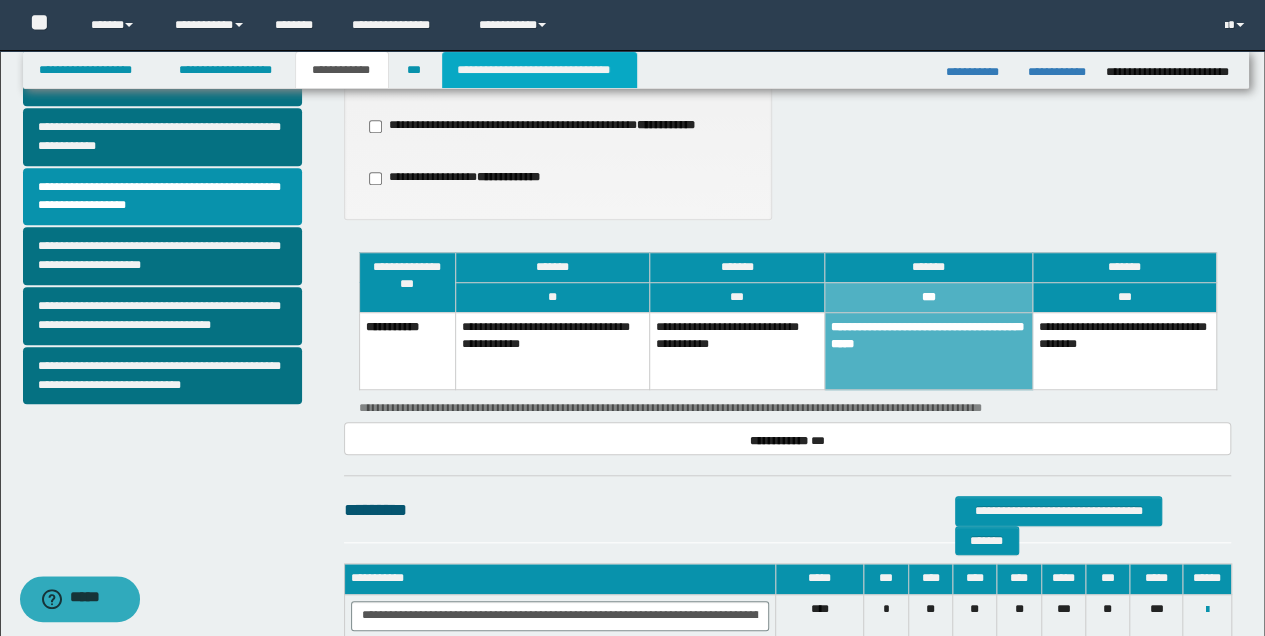 click on "**********" at bounding box center [539, 70] 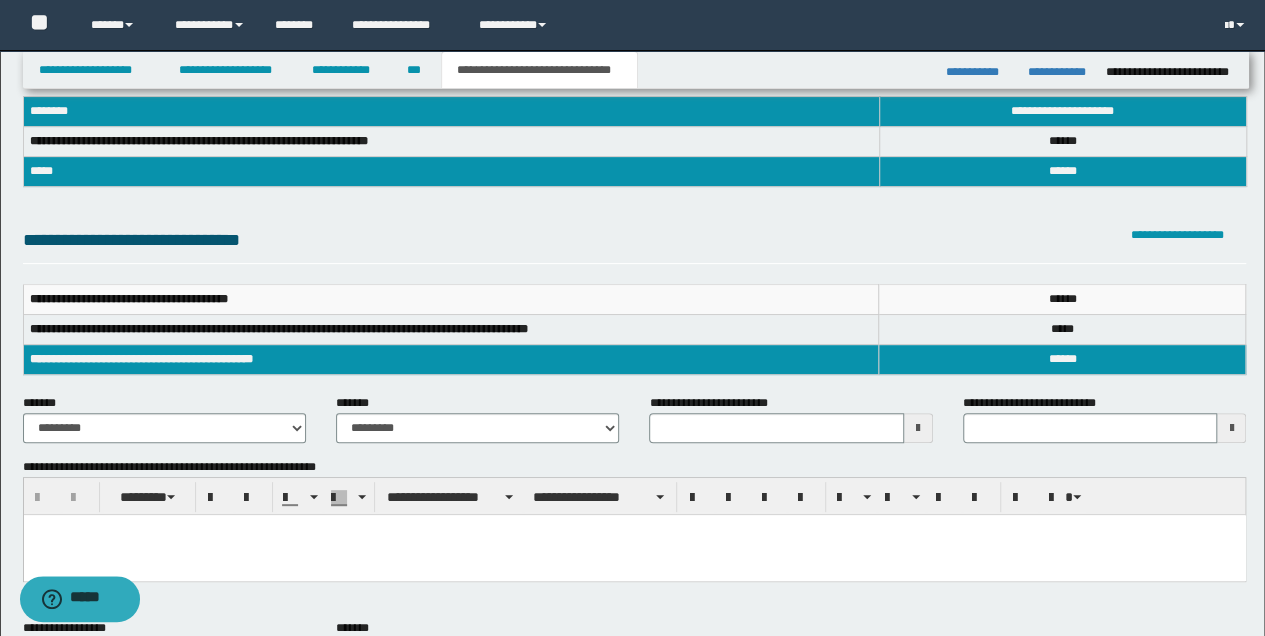 scroll, scrollTop: 0, scrollLeft: 0, axis: both 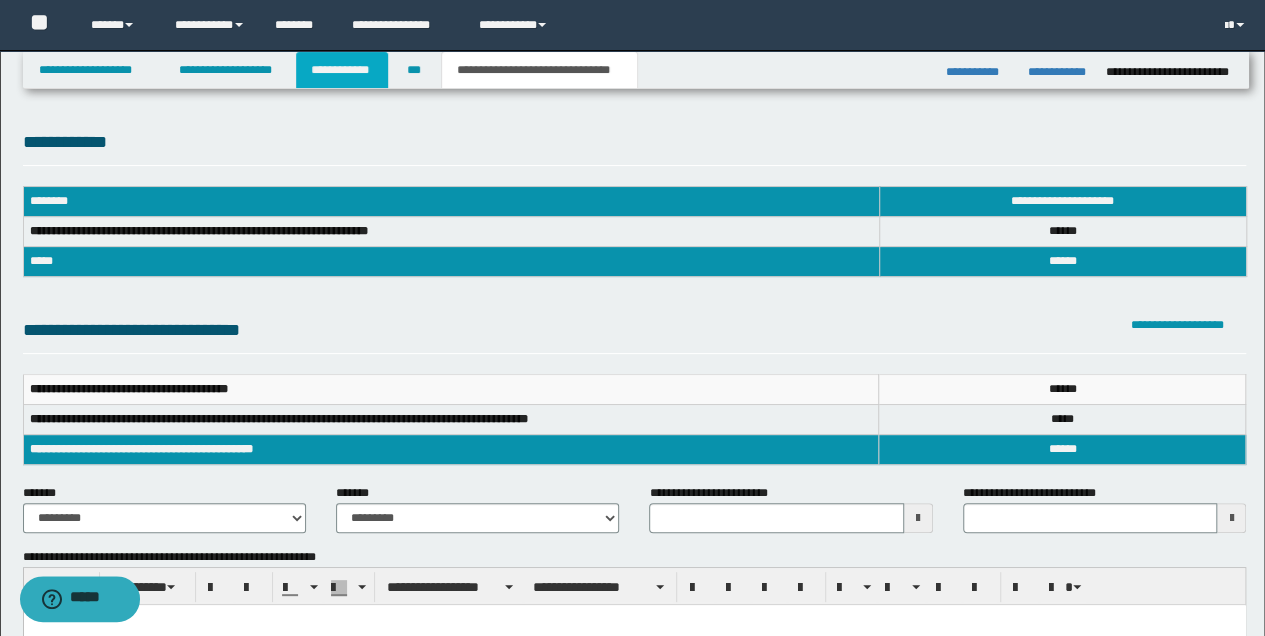 click on "**********" at bounding box center [342, 70] 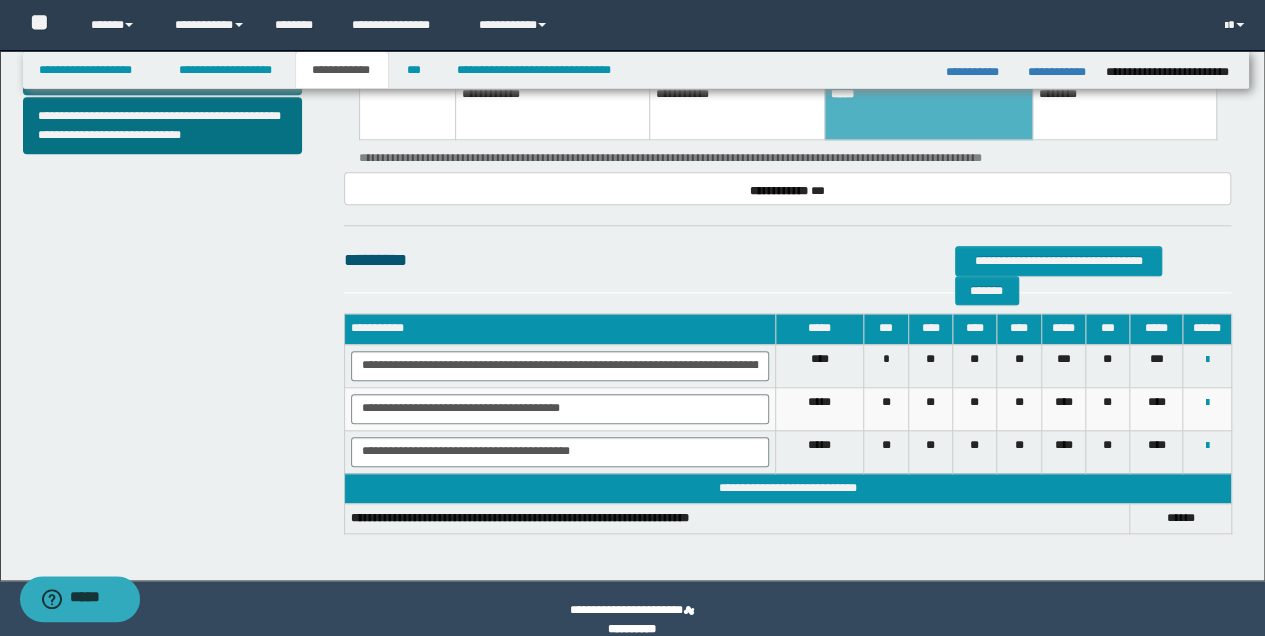 scroll, scrollTop: 909, scrollLeft: 0, axis: vertical 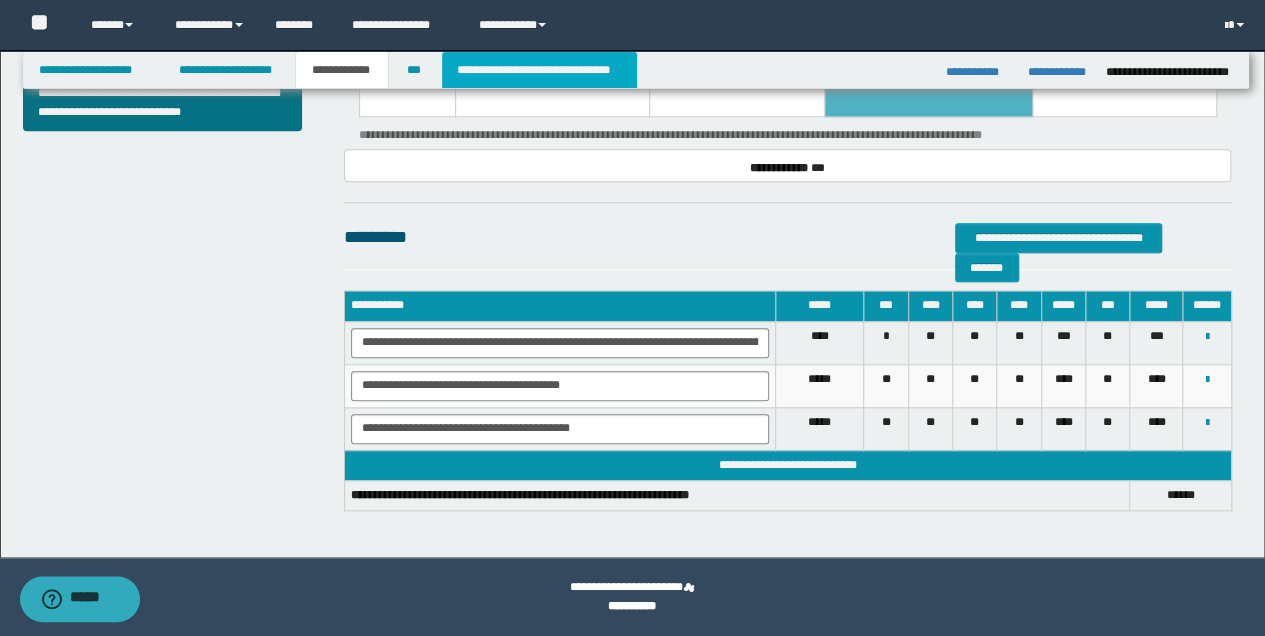click on "**********" at bounding box center [539, 70] 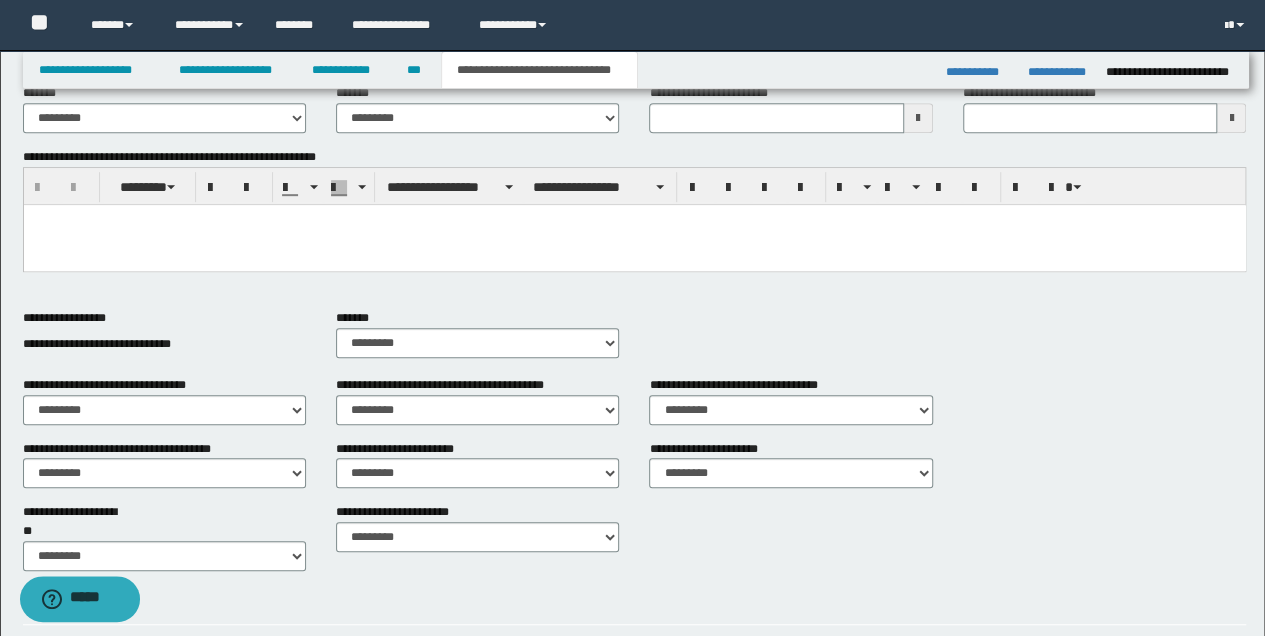 scroll, scrollTop: 66, scrollLeft: 0, axis: vertical 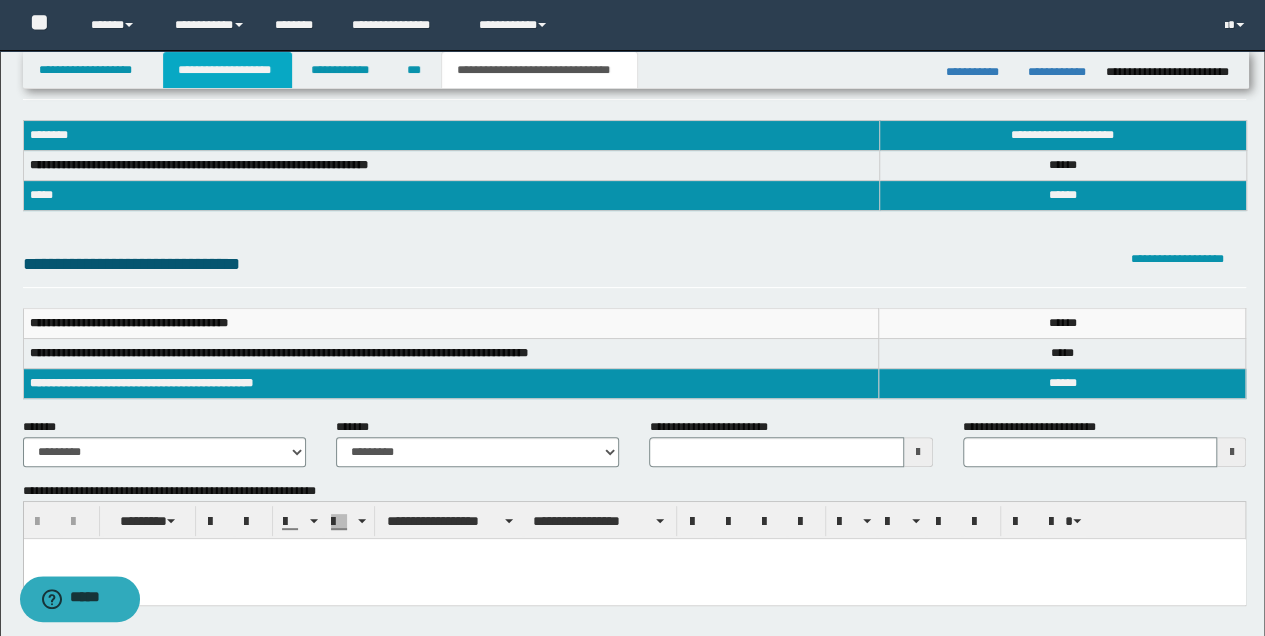 click on "**********" at bounding box center (227, 70) 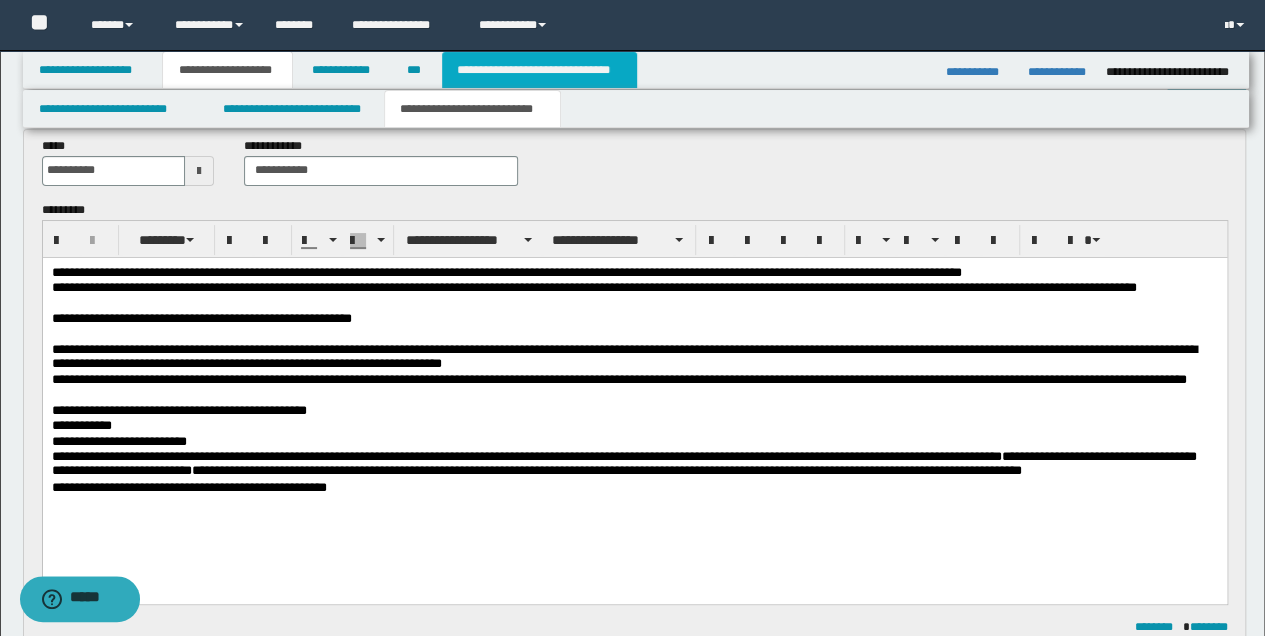 click on "**********" at bounding box center [539, 70] 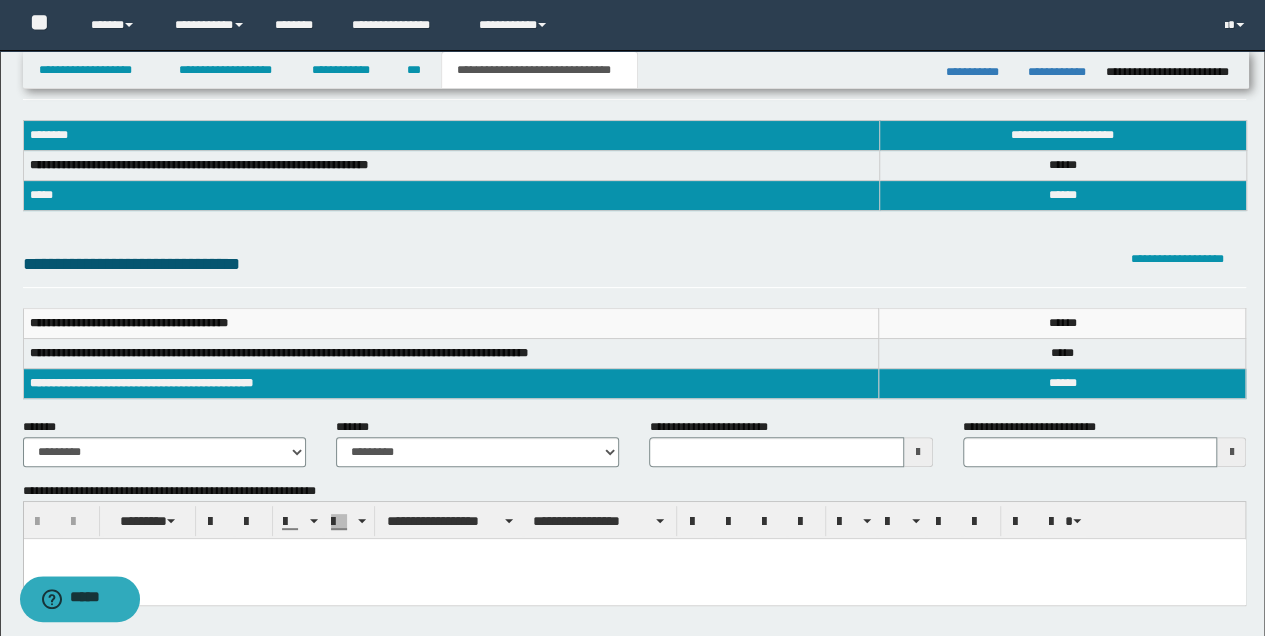 type 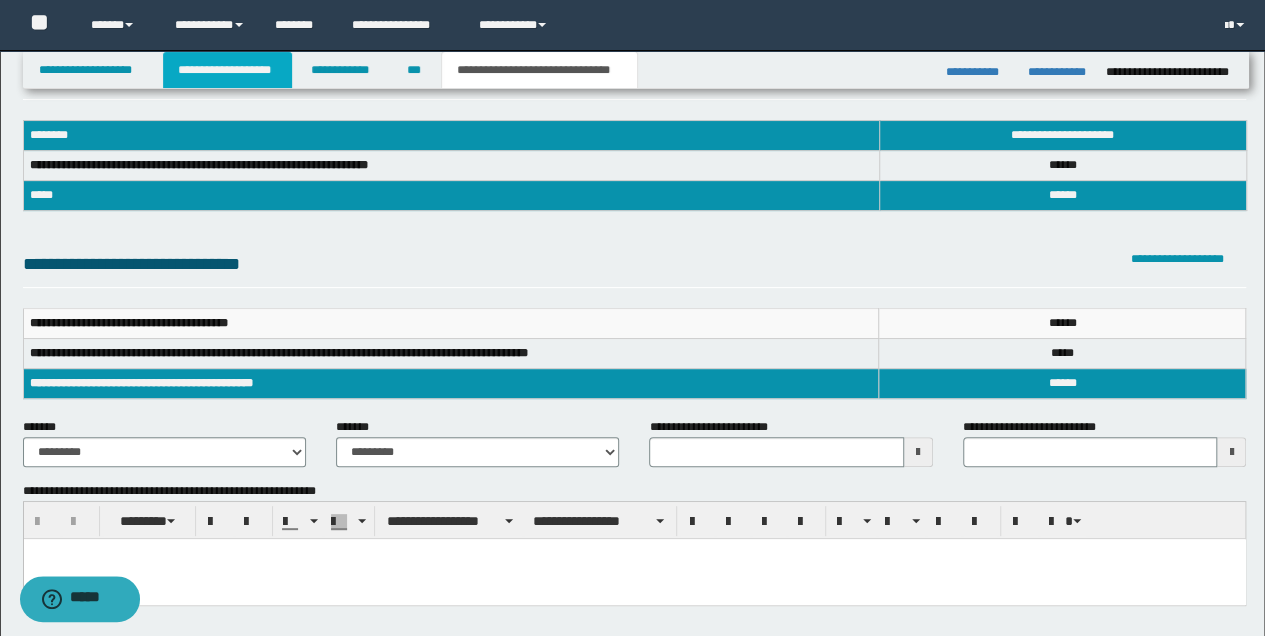 click on "**********" at bounding box center [227, 70] 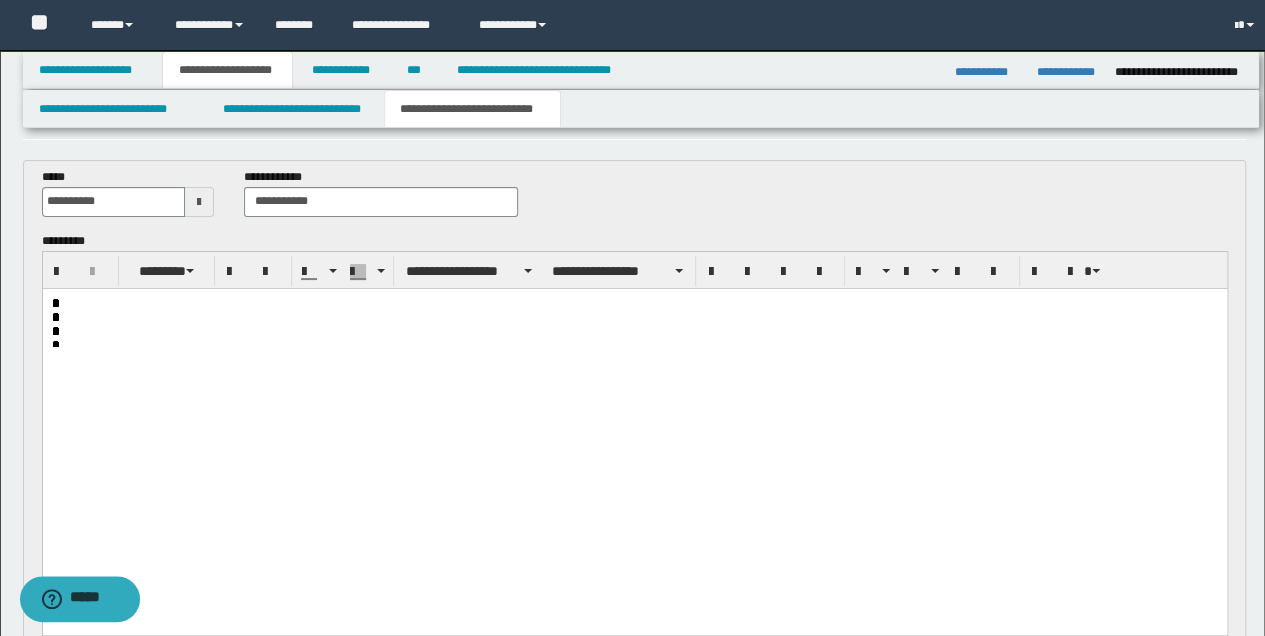 scroll, scrollTop: 97, scrollLeft: 0, axis: vertical 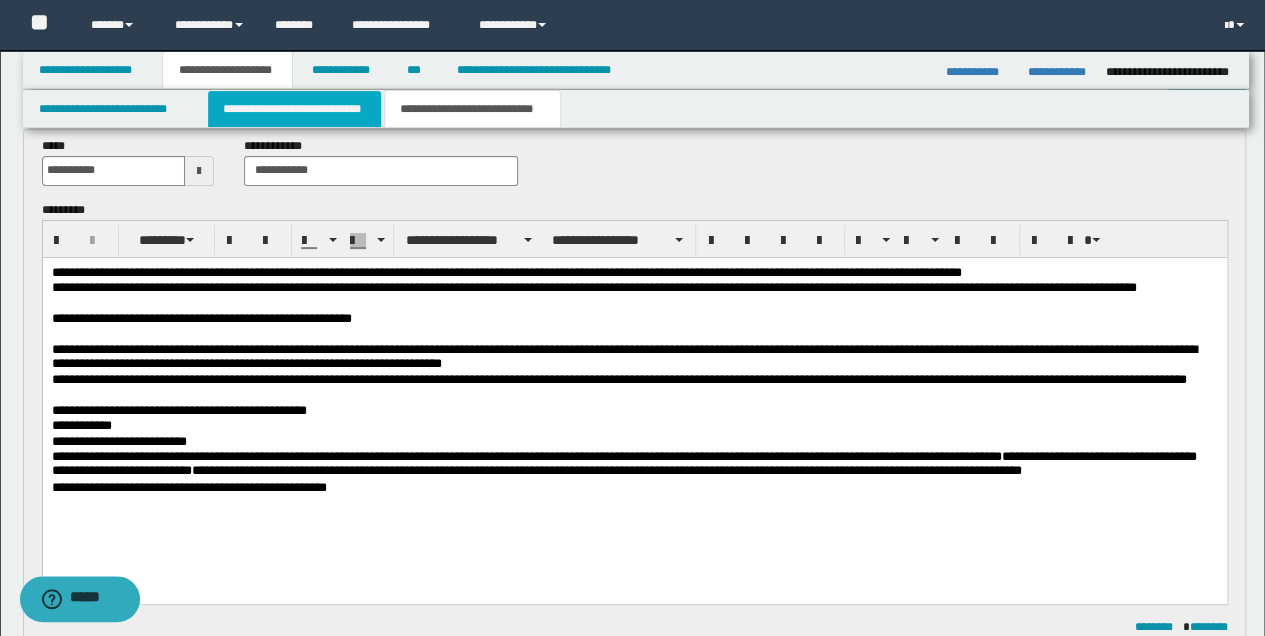 click on "**********" at bounding box center (294, 109) 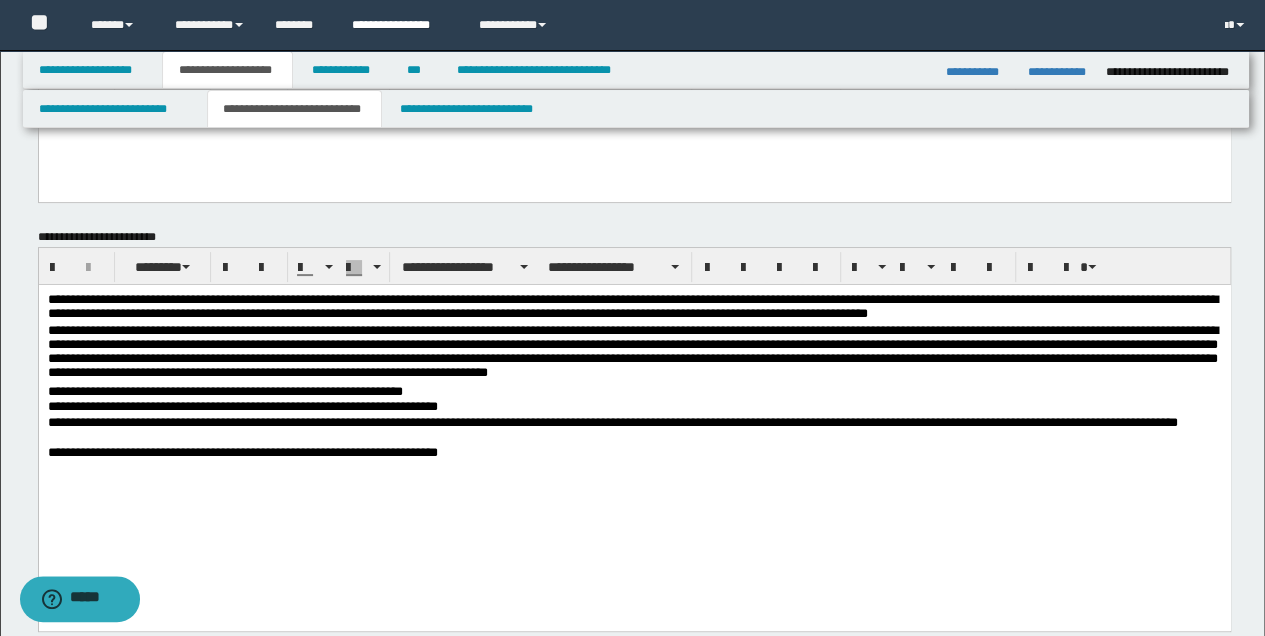 click on "**********" at bounding box center (400, 25) 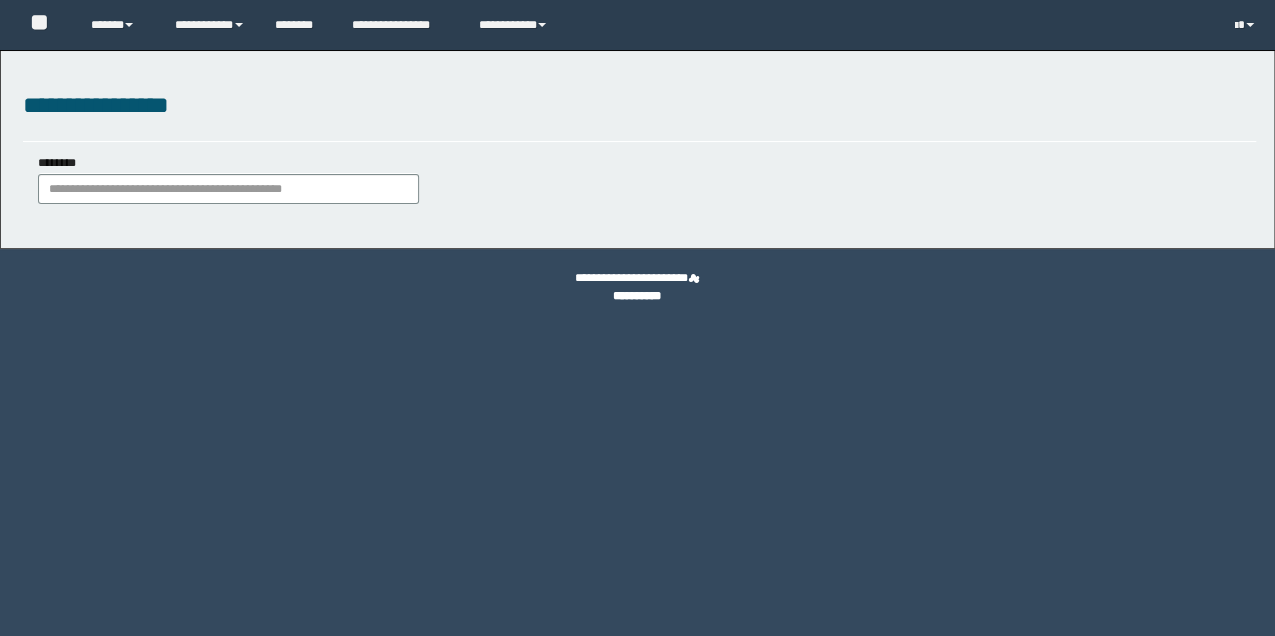 scroll, scrollTop: 0, scrollLeft: 0, axis: both 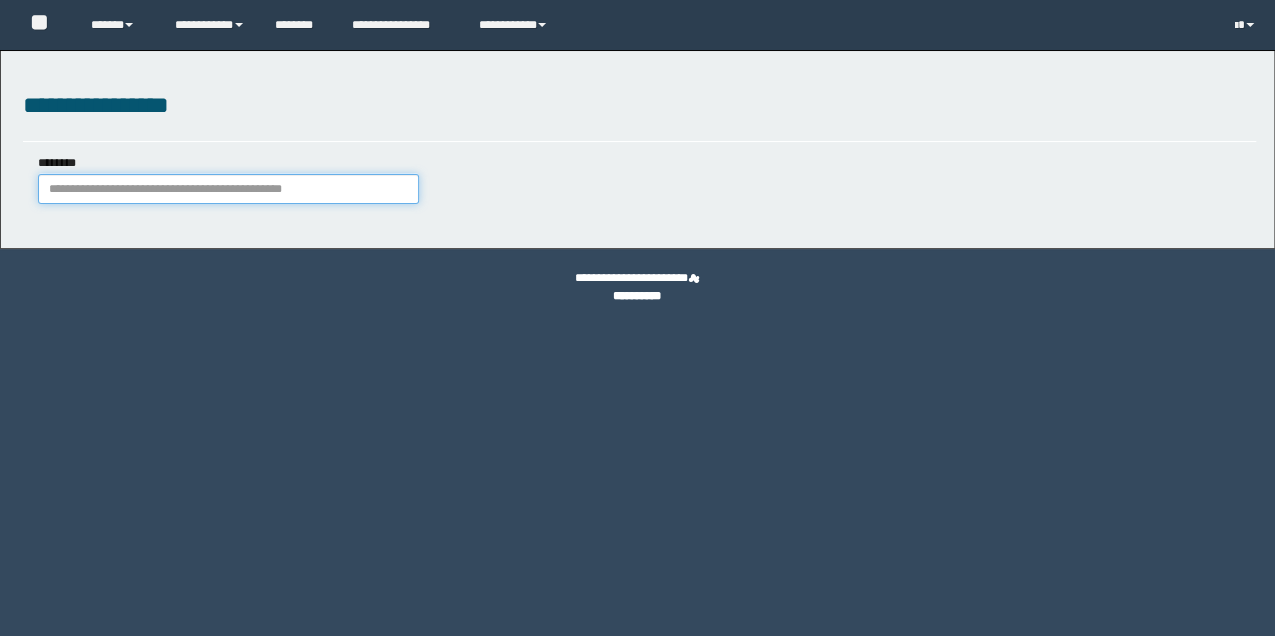 click on "********" at bounding box center (228, 189) 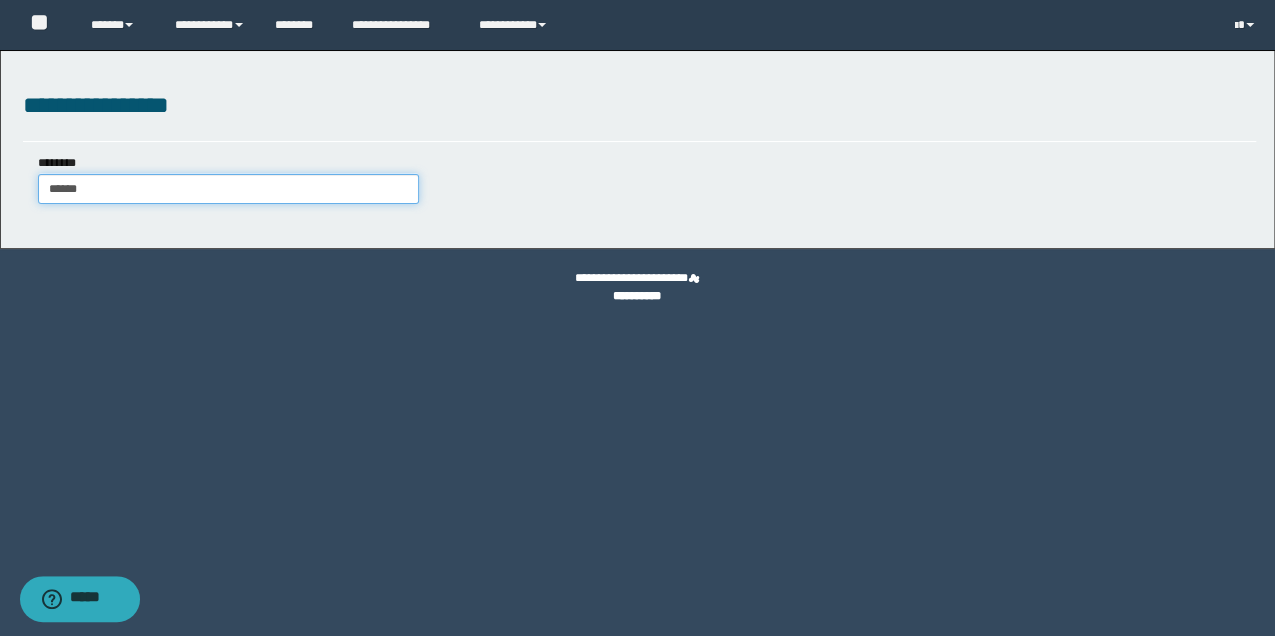 type on "*******" 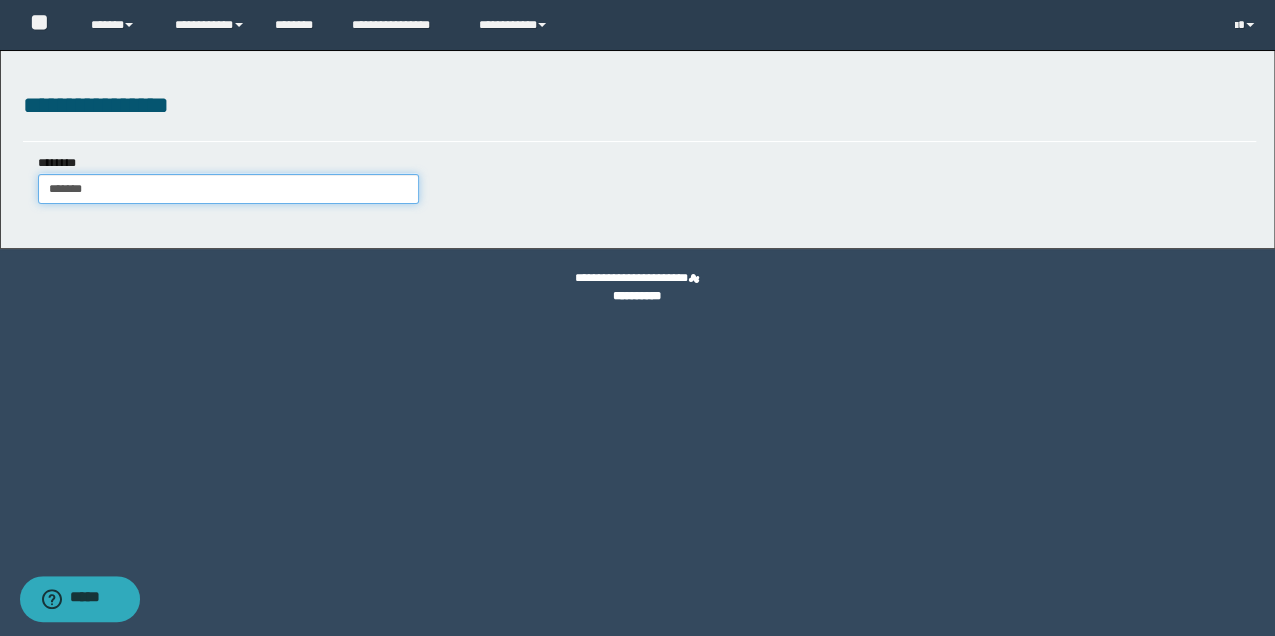 type on "*******" 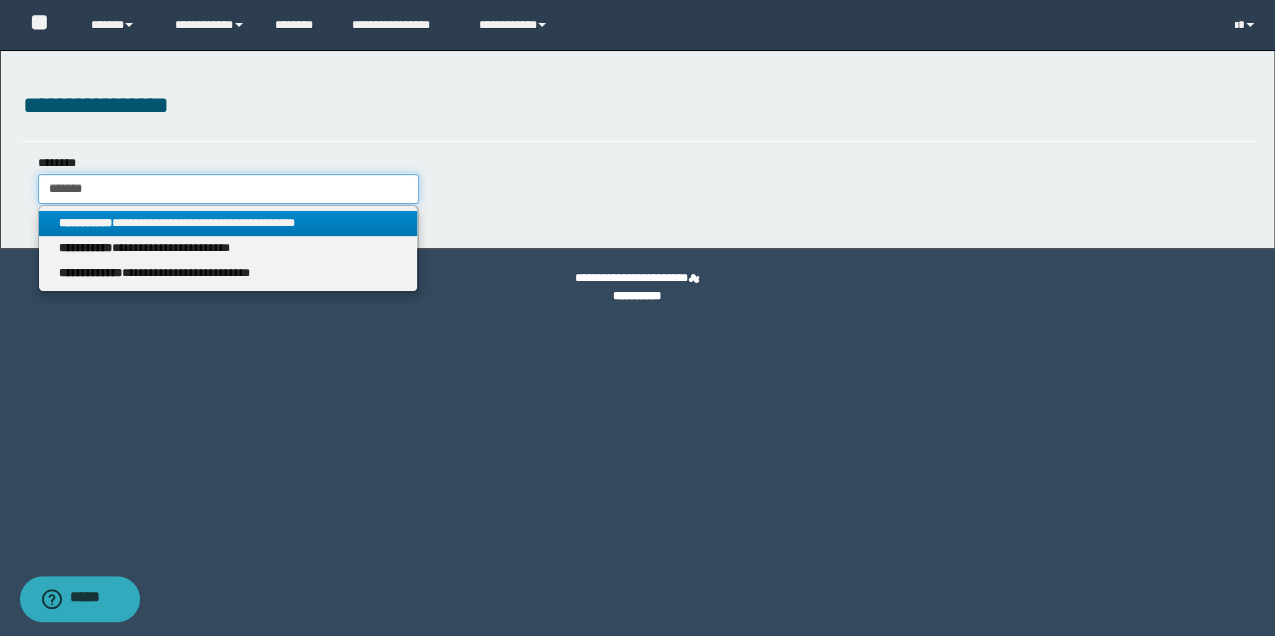 type on "*******" 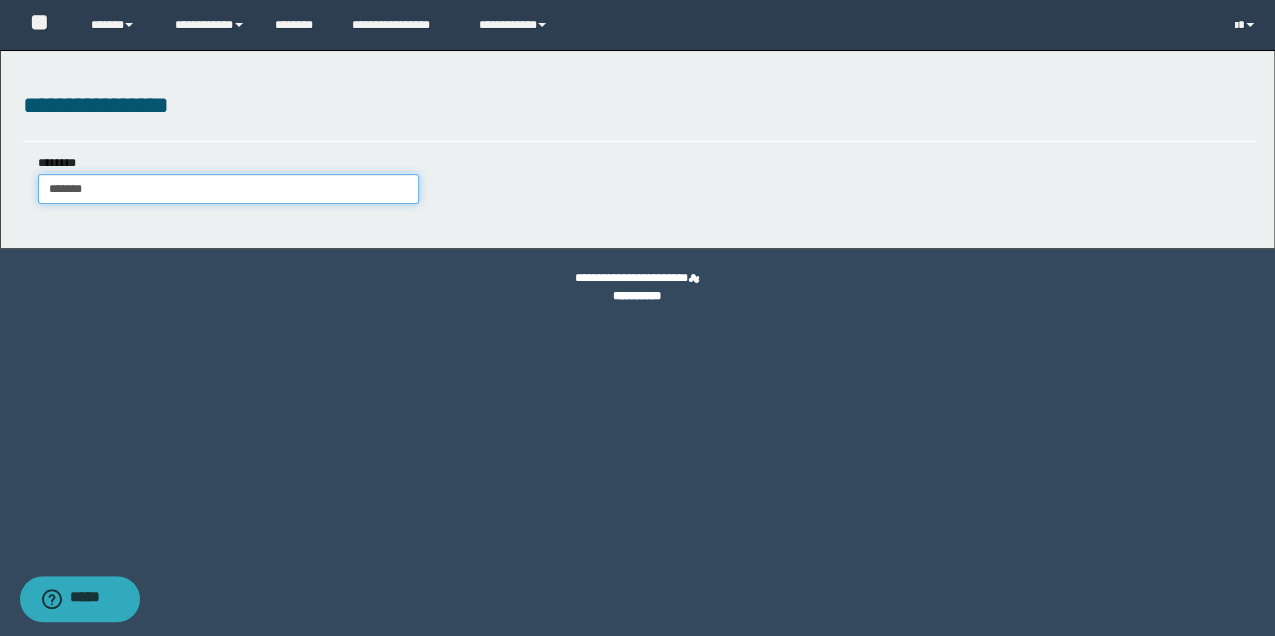 type on "*******" 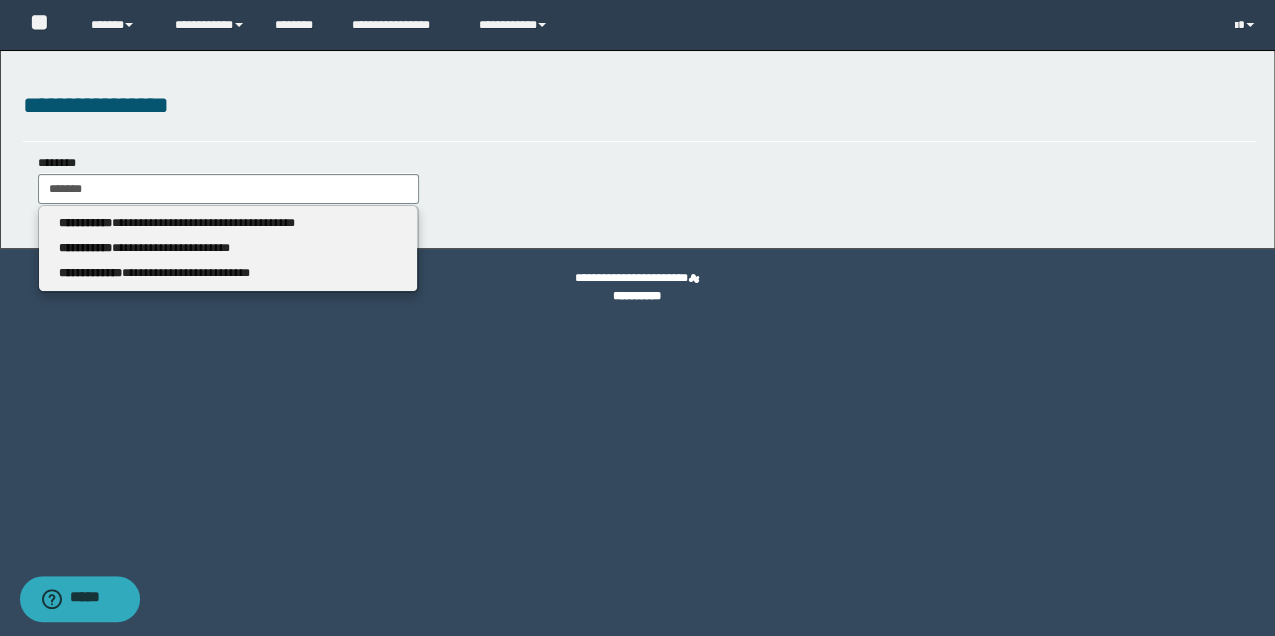 click on "**********" at bounding box center (640, 186) 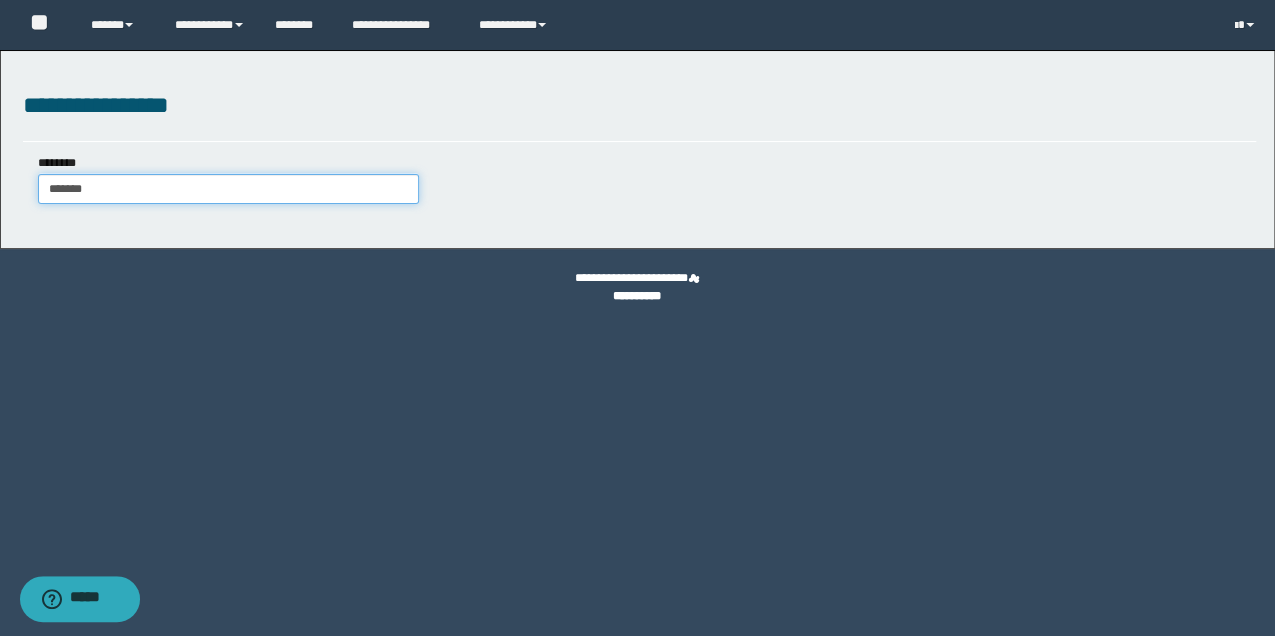 type on "*******" 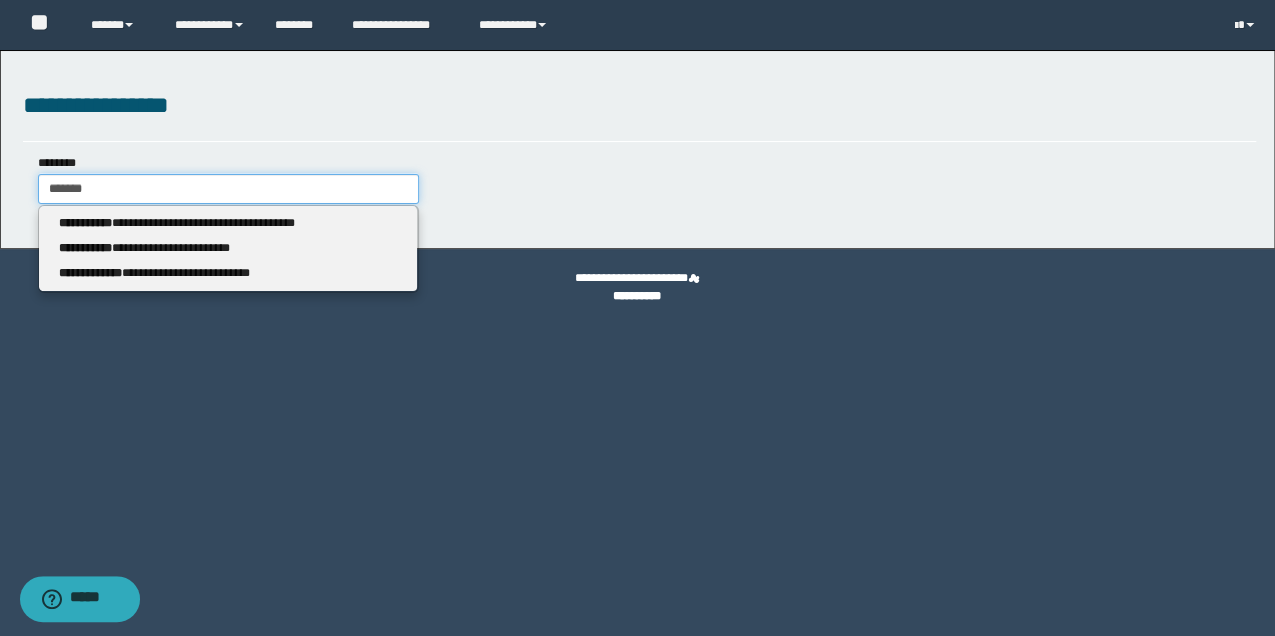 drag, startPoint x: 118, startPoint y: 202, endPoint x: -3, endPoint y: 201, distance: 121.004135 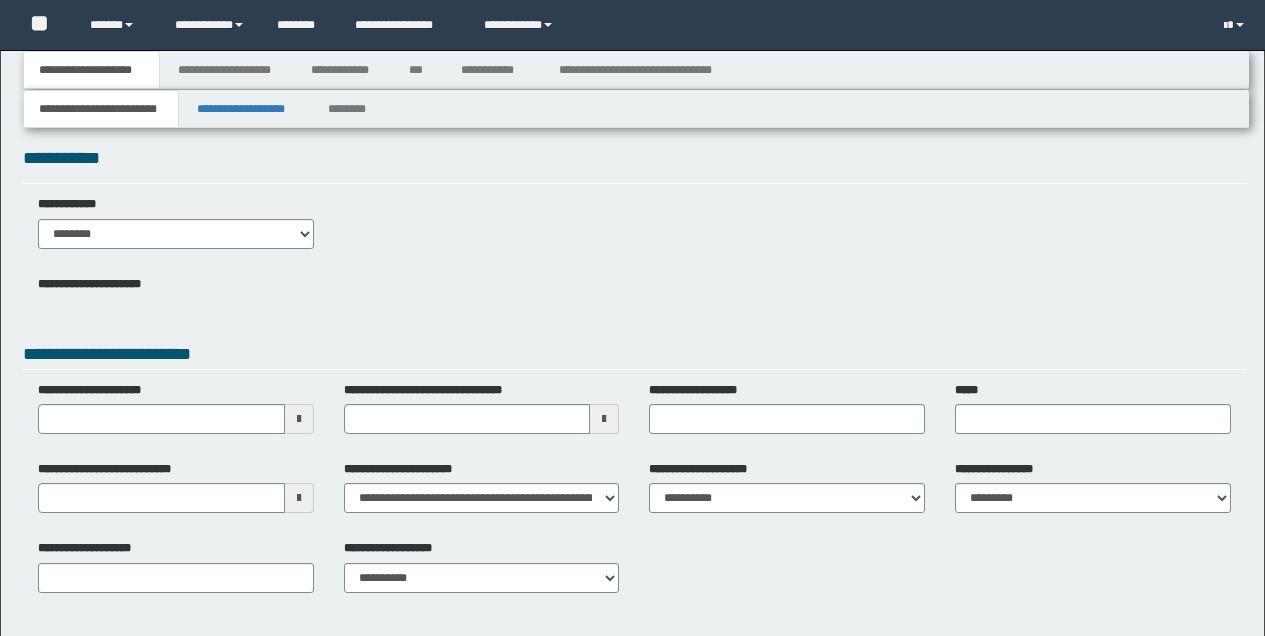 type on "**********" 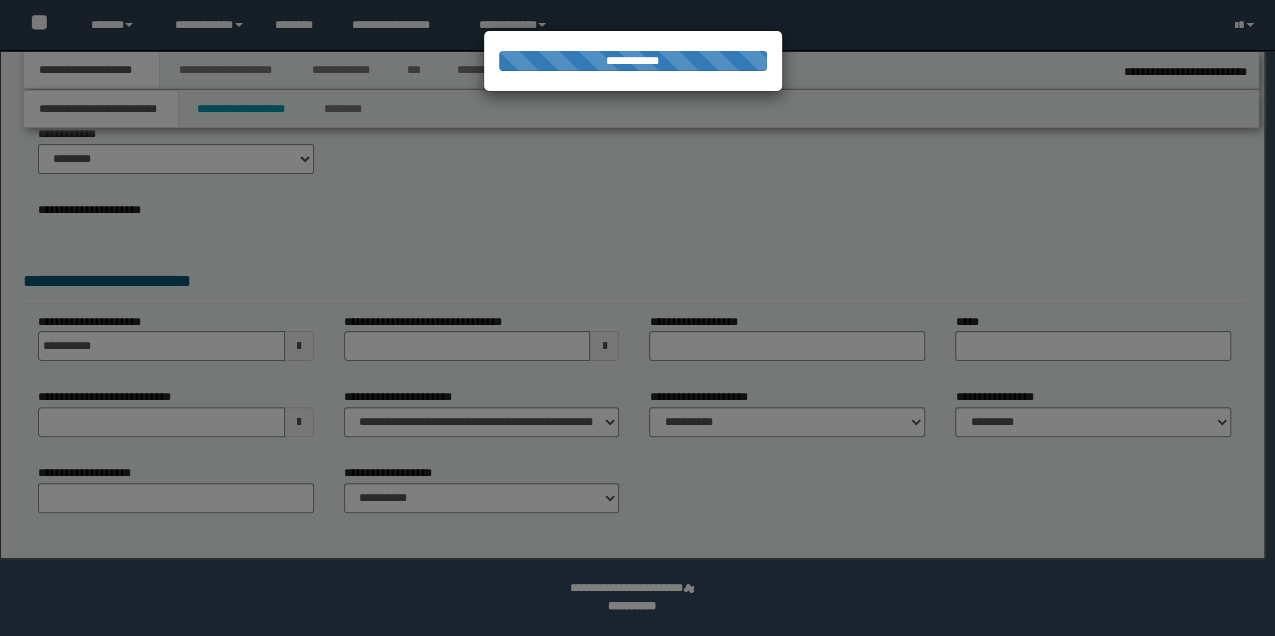 scroll, scrollTop: 89, scrollLeft: 0, axis: vertical 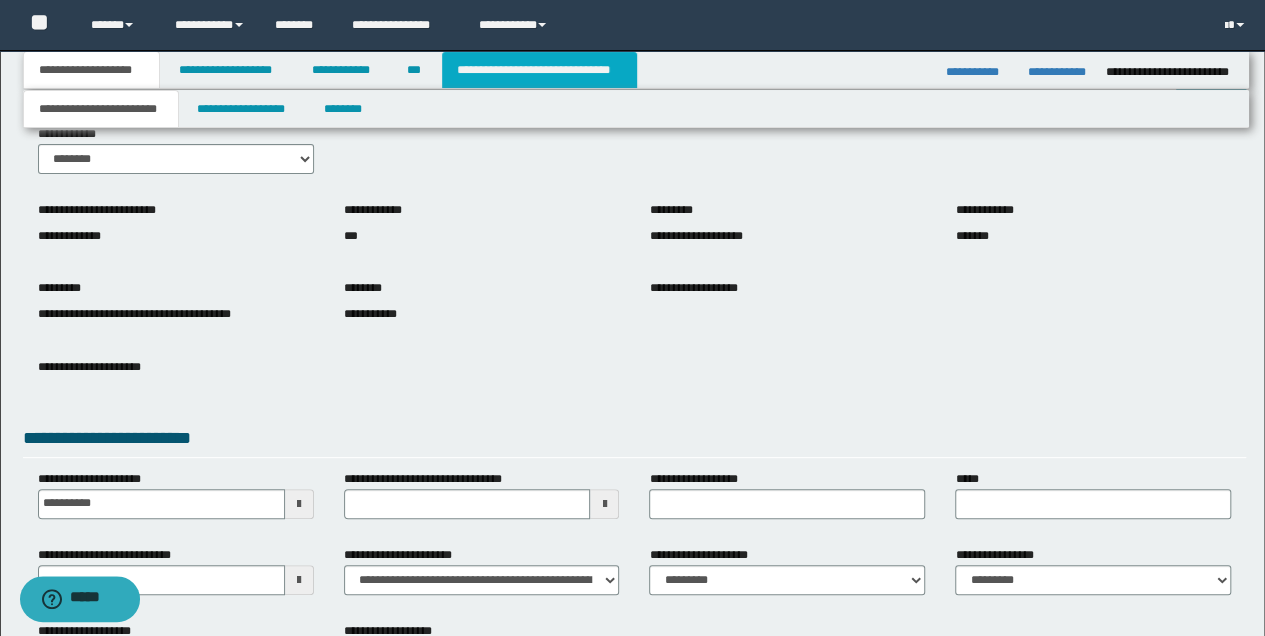 click on "**********" at bounding box center (539, 70) 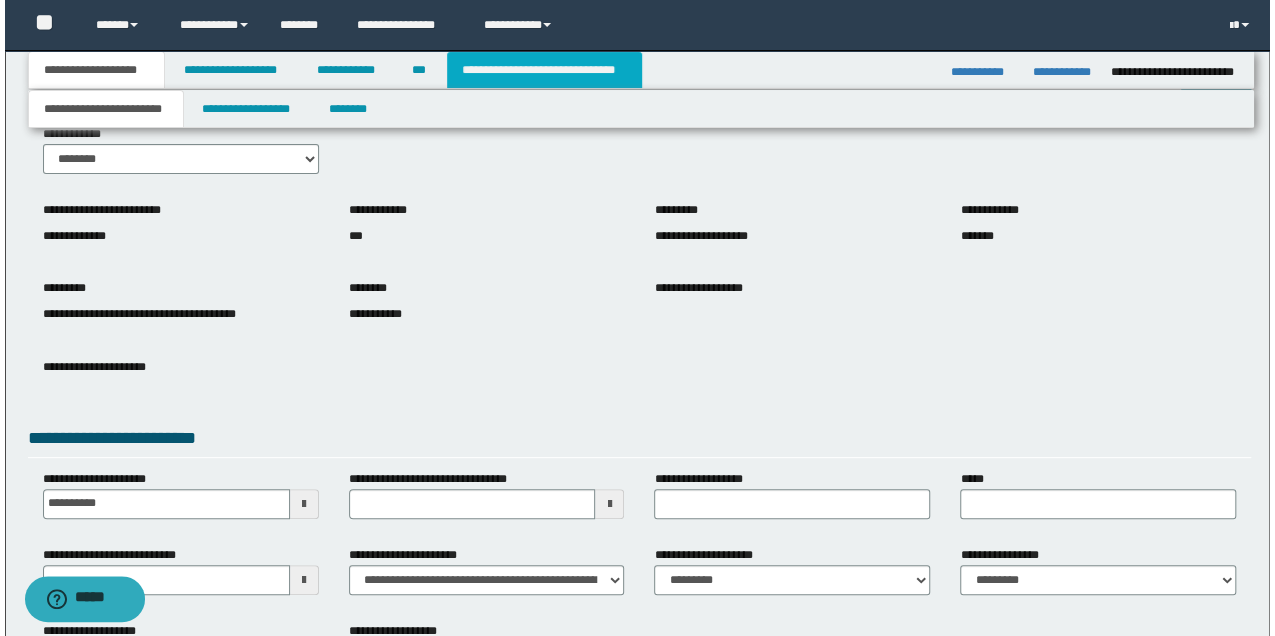 scroll, scrollTop: 0, scrollLeft: 0, axis: both 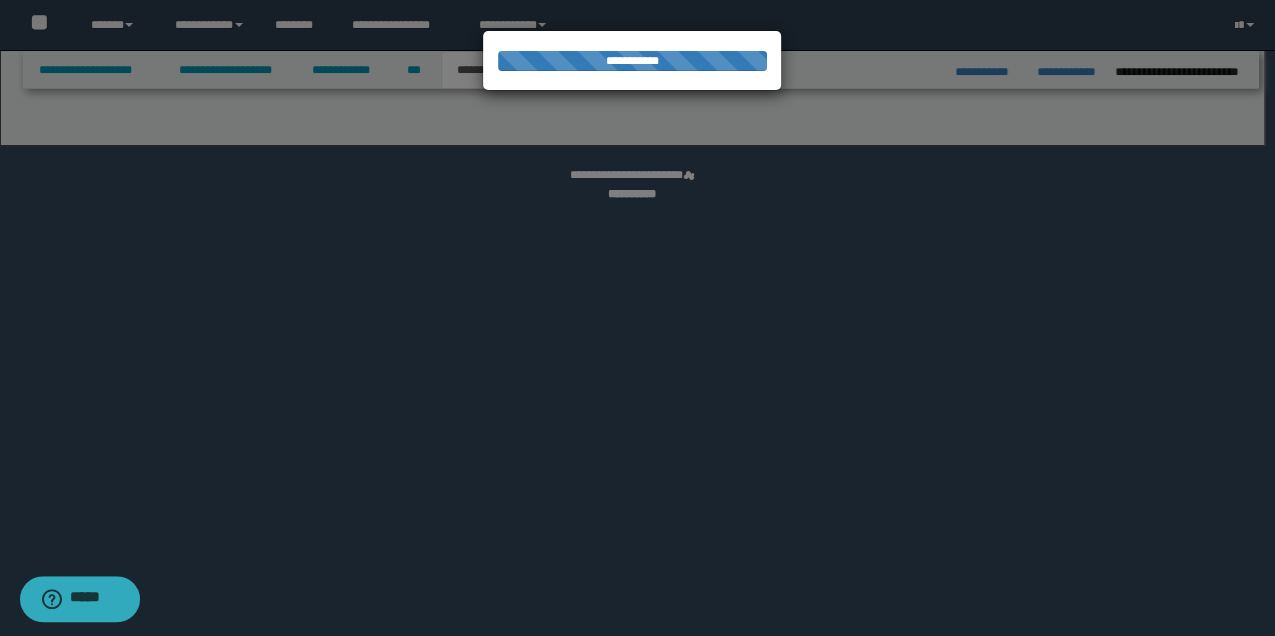 select on "*" 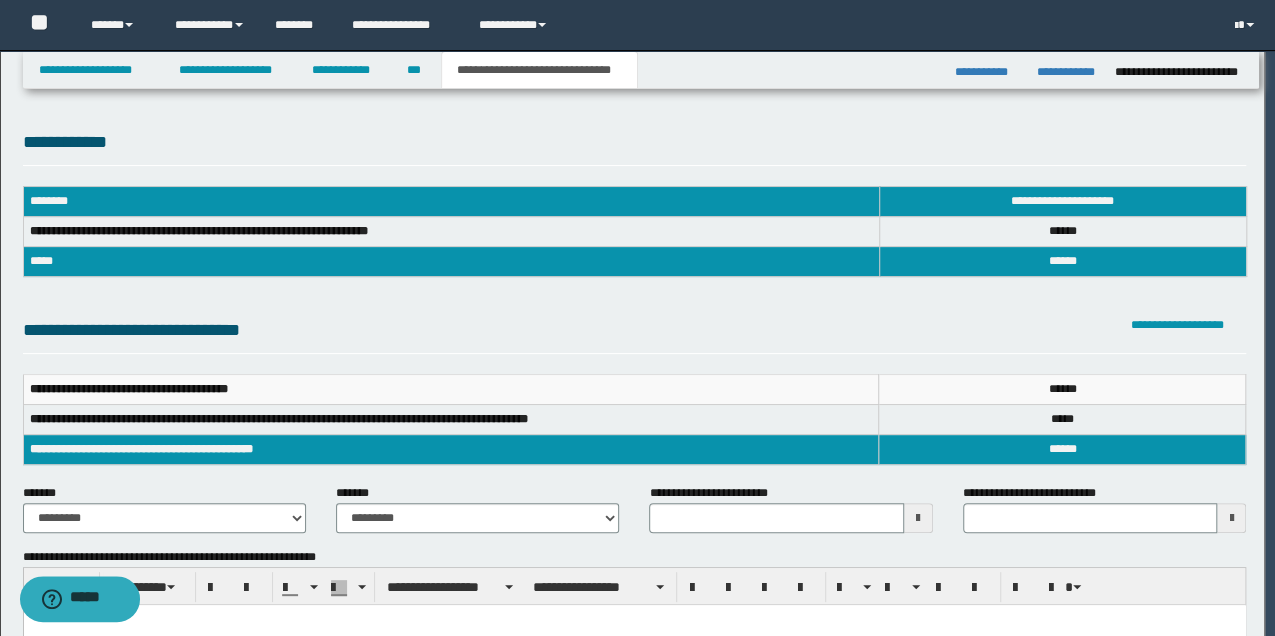 scroll, scrollTop: 0, scrollLeft: 0, axis: both 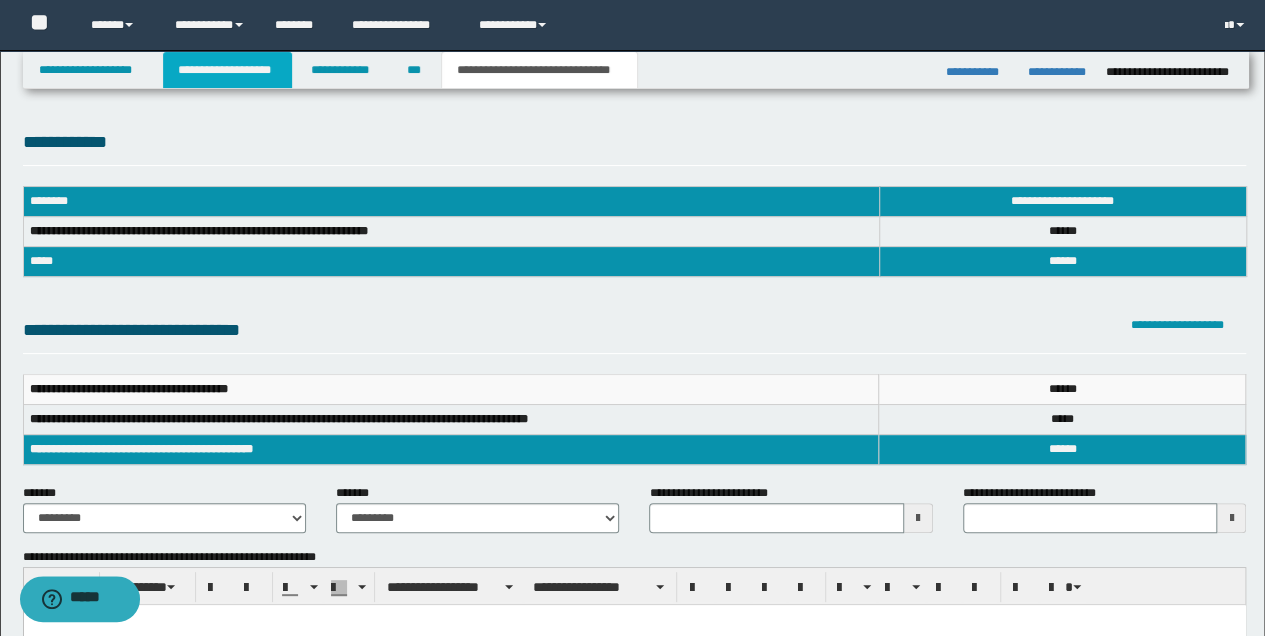 click on "**********" at bounding box center [227, 70] 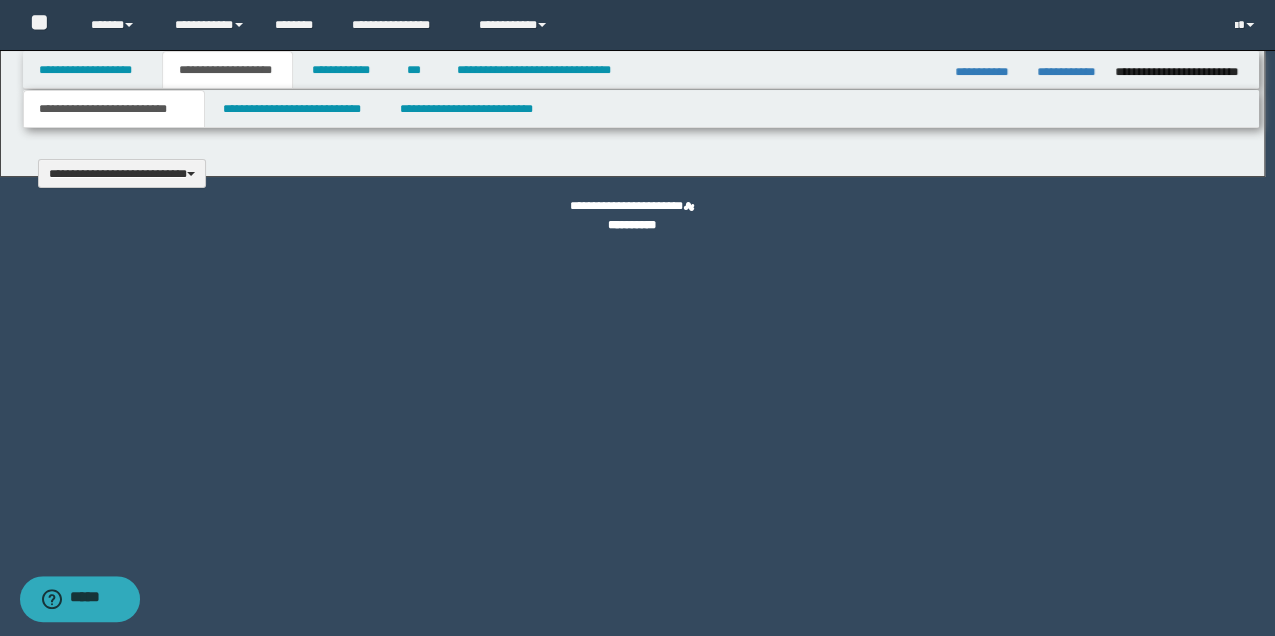 type 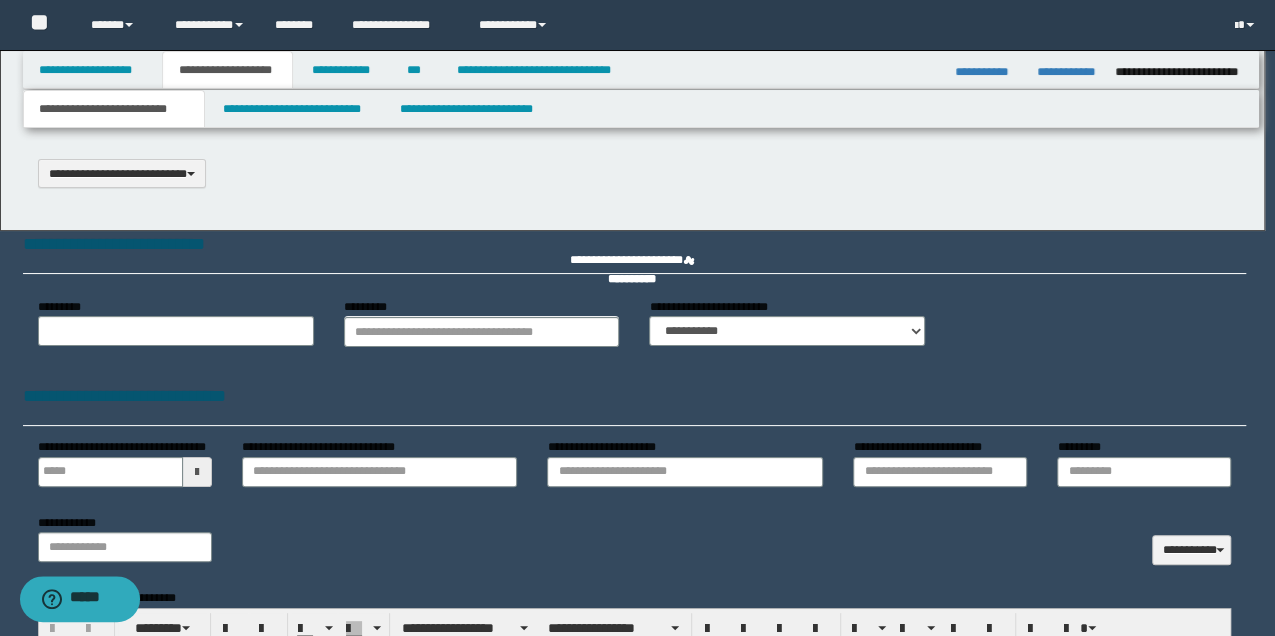 select on "*" 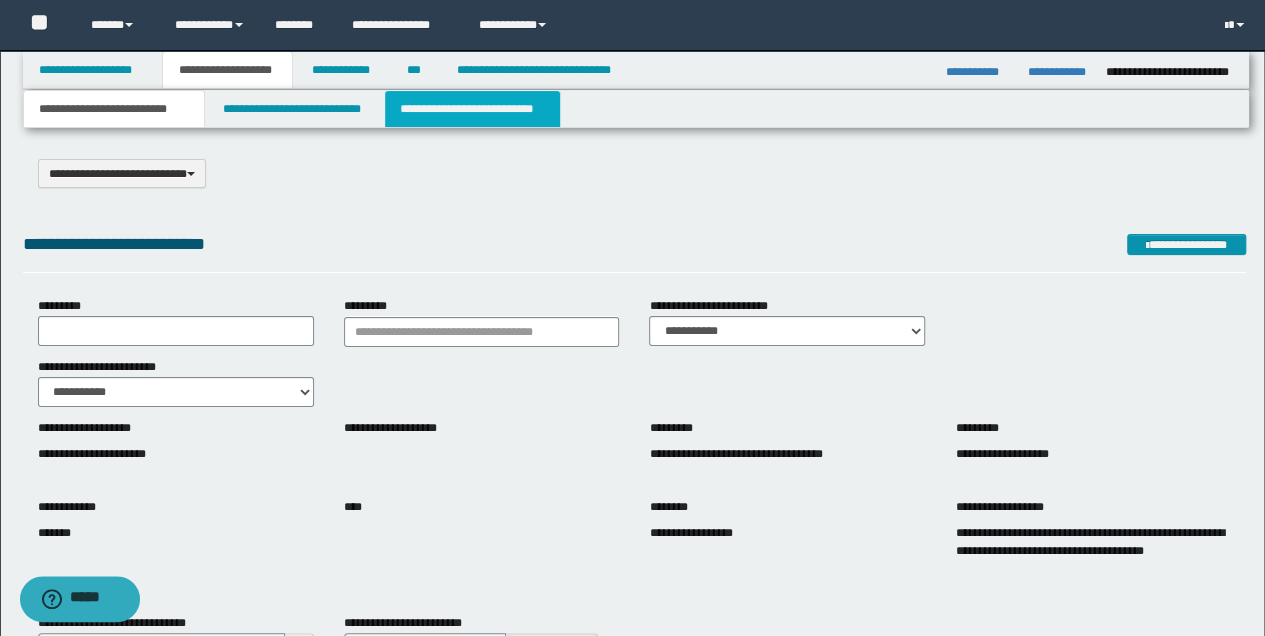 click on "**********" at bounding box center [472, 109] 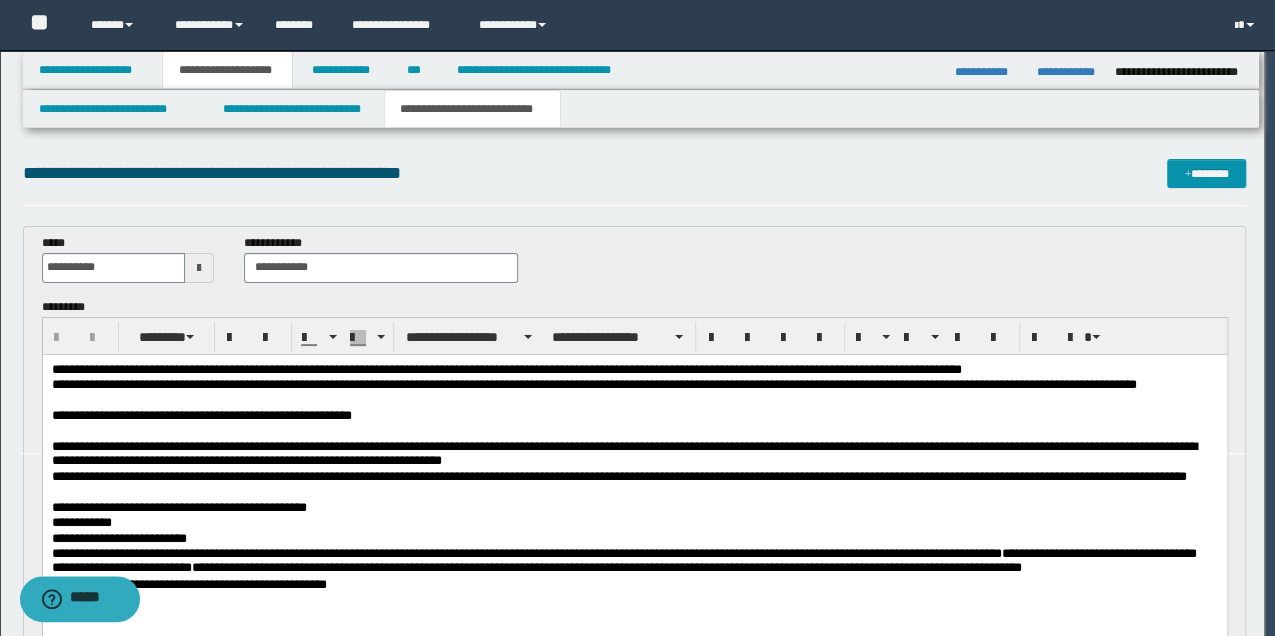 scroll, scrollTop: 0, scrollLeft: 0, axis: both 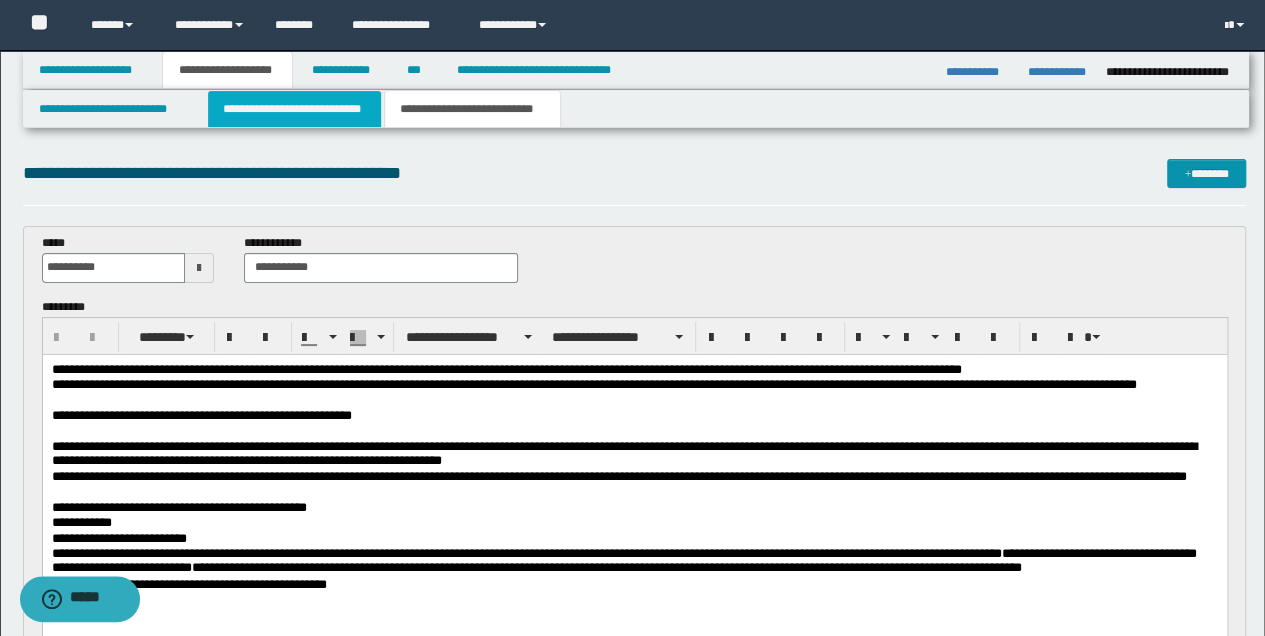 click on "**********" at bounding box center [294, 109] 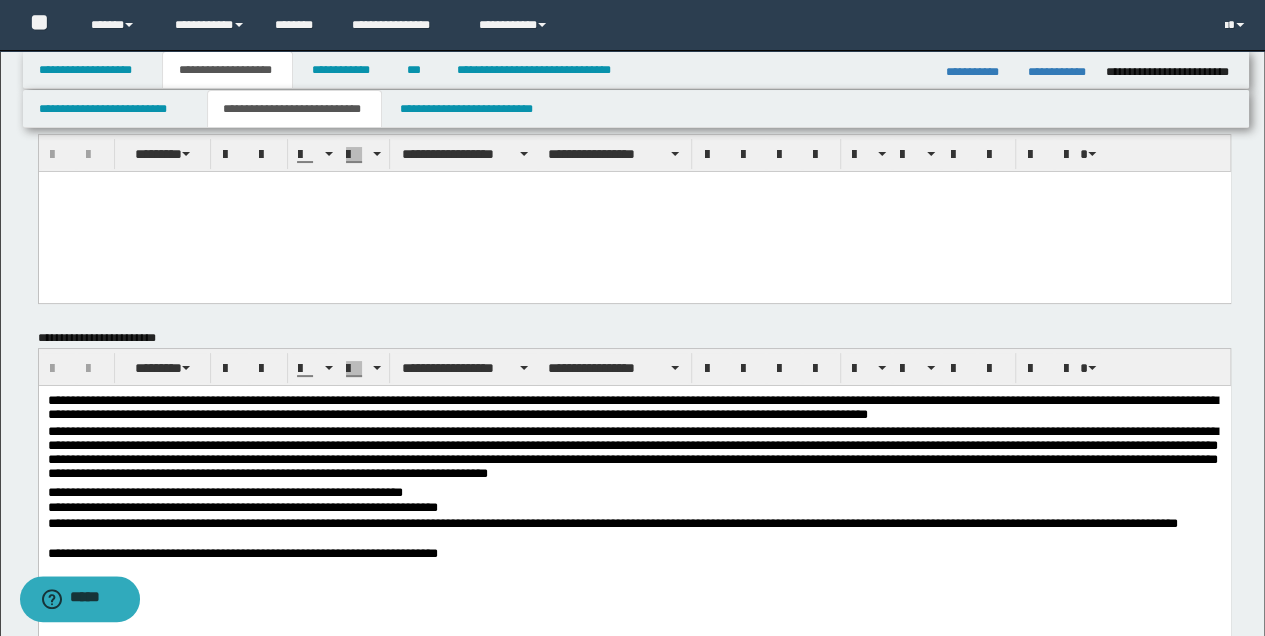 scroll, scrollTop: 66, scrollLeft: 0, axis: vertical 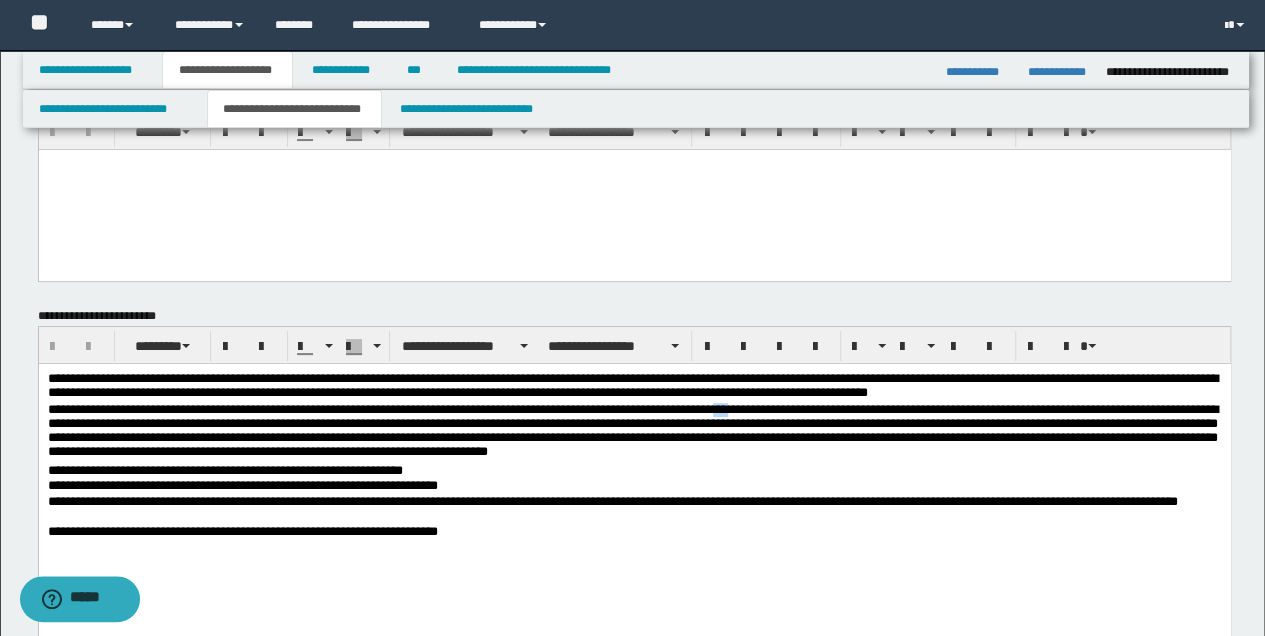 drag, startPoint x: 769, startPoint y: 409, endPoint x: 785, endPoint y: 414, distance: 16.763054 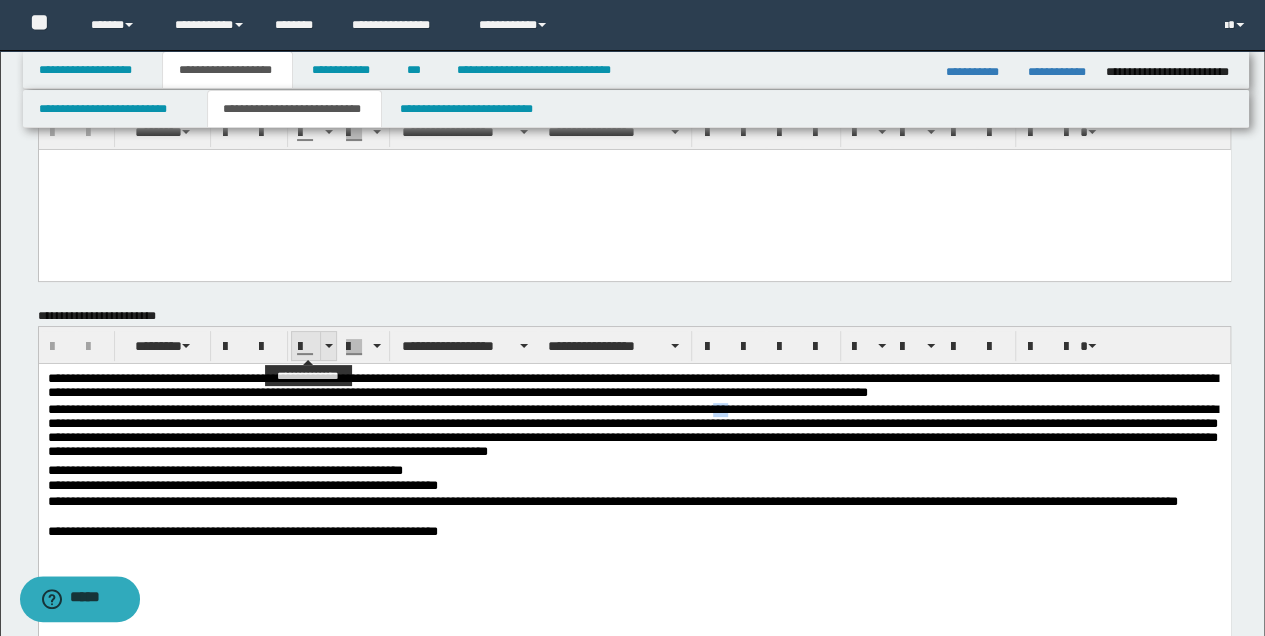 click at bounding box center (329, 346) 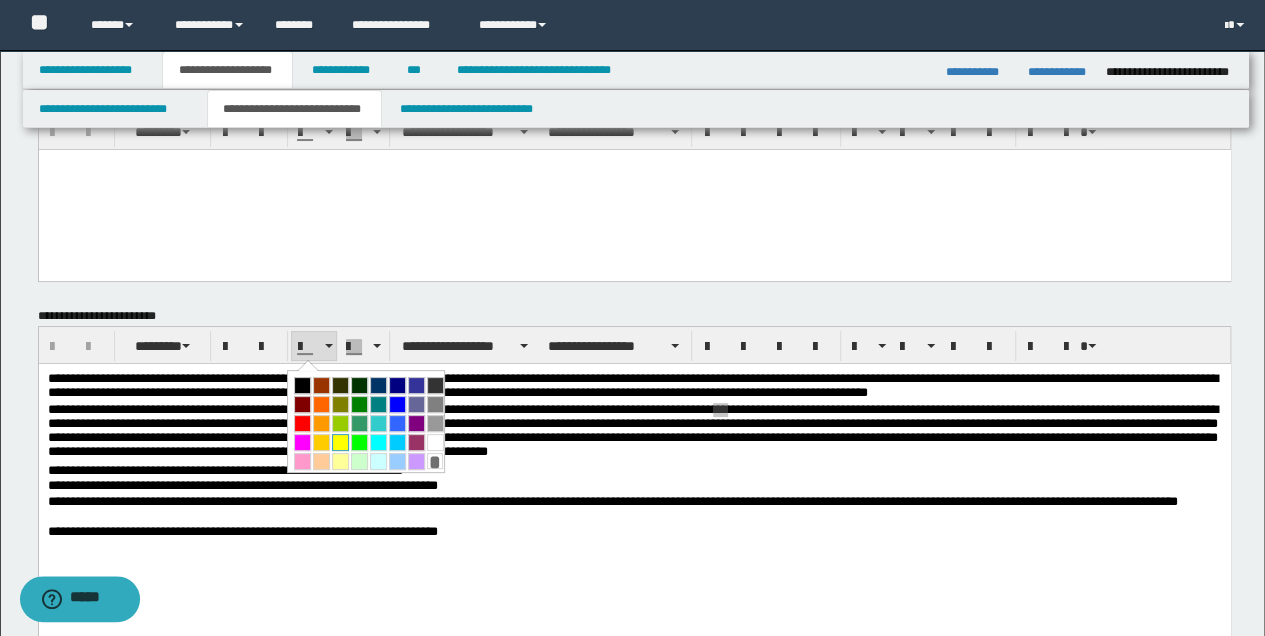 click at bounding box center [340, 442] 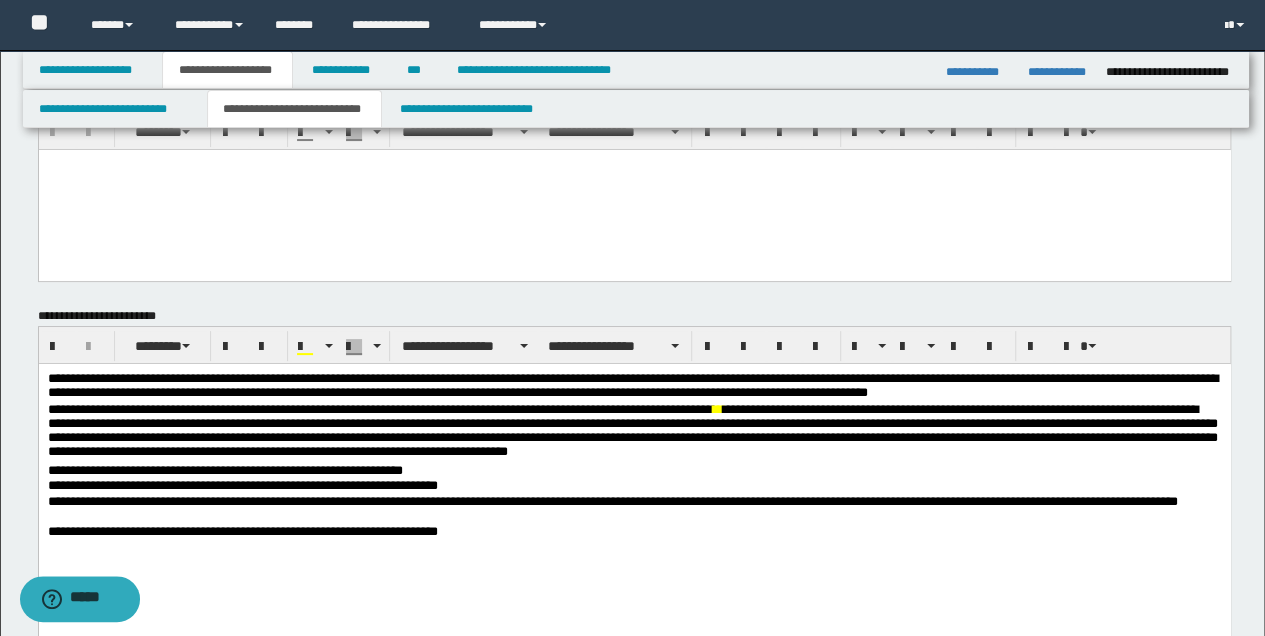 click at bounding box center (634, 563) 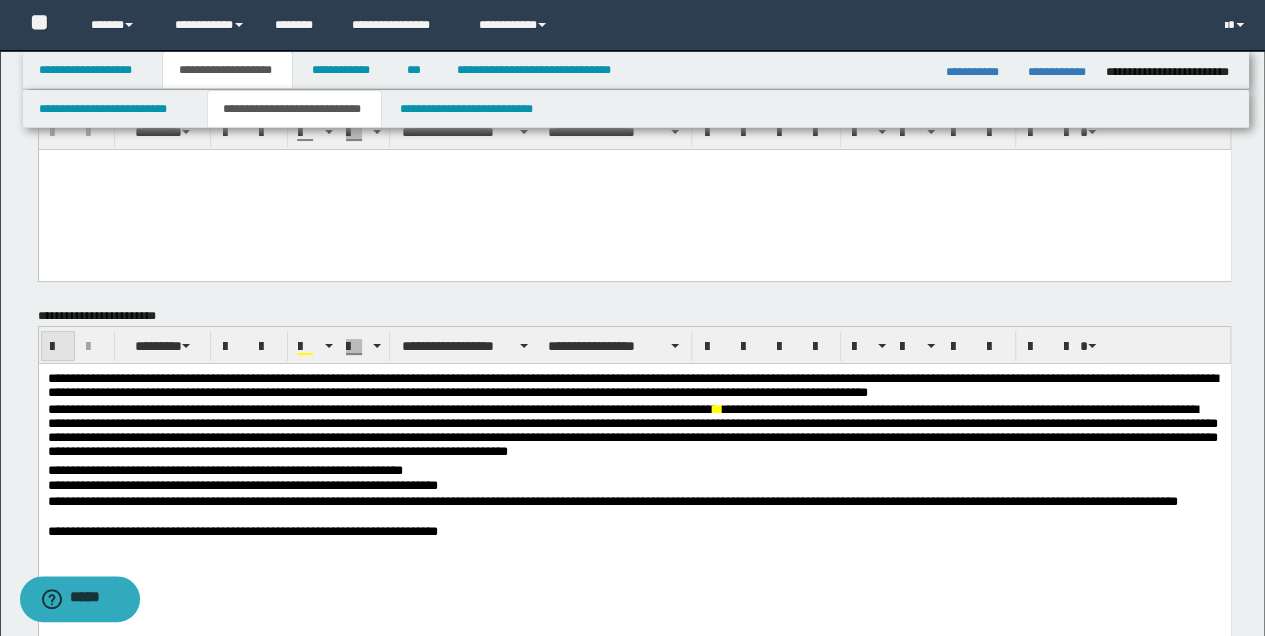 click at bounding box center (58, 347) 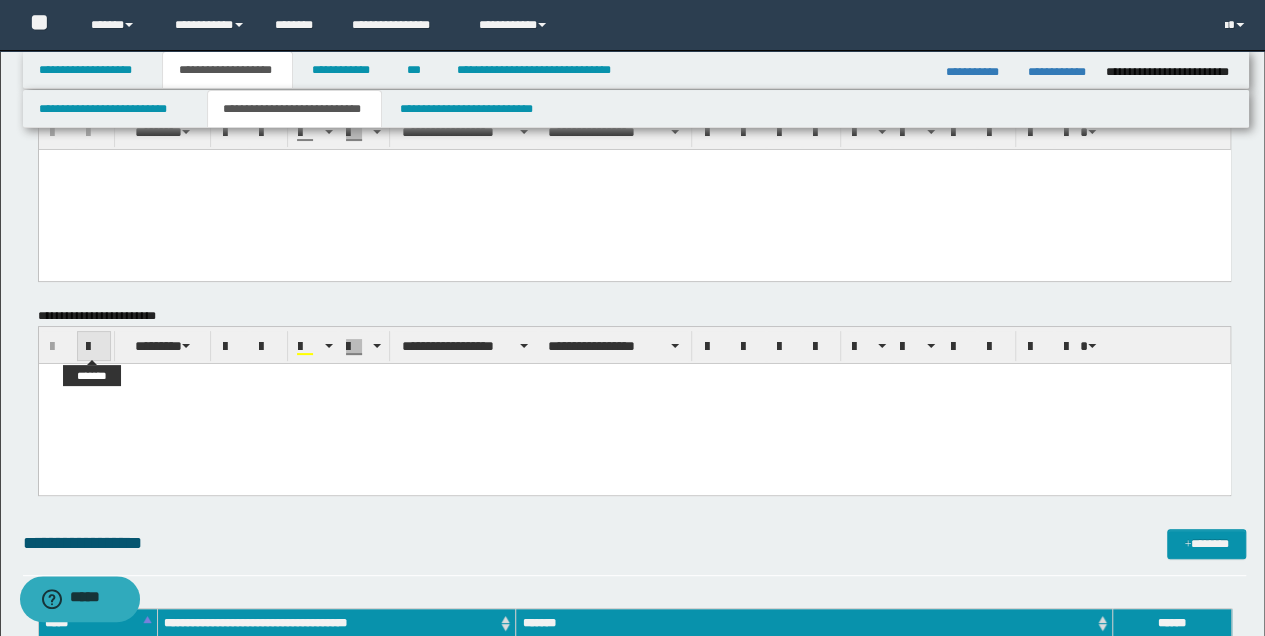 click at bounding box center [94, 347] 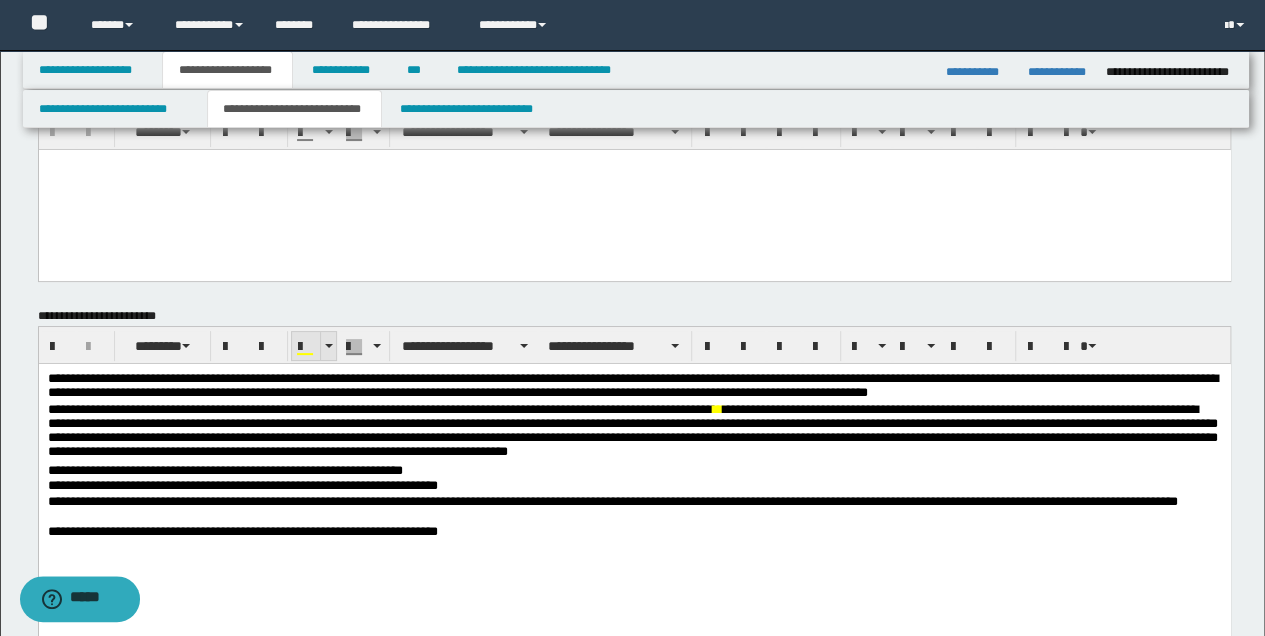 click at bounding box center [328, 346] 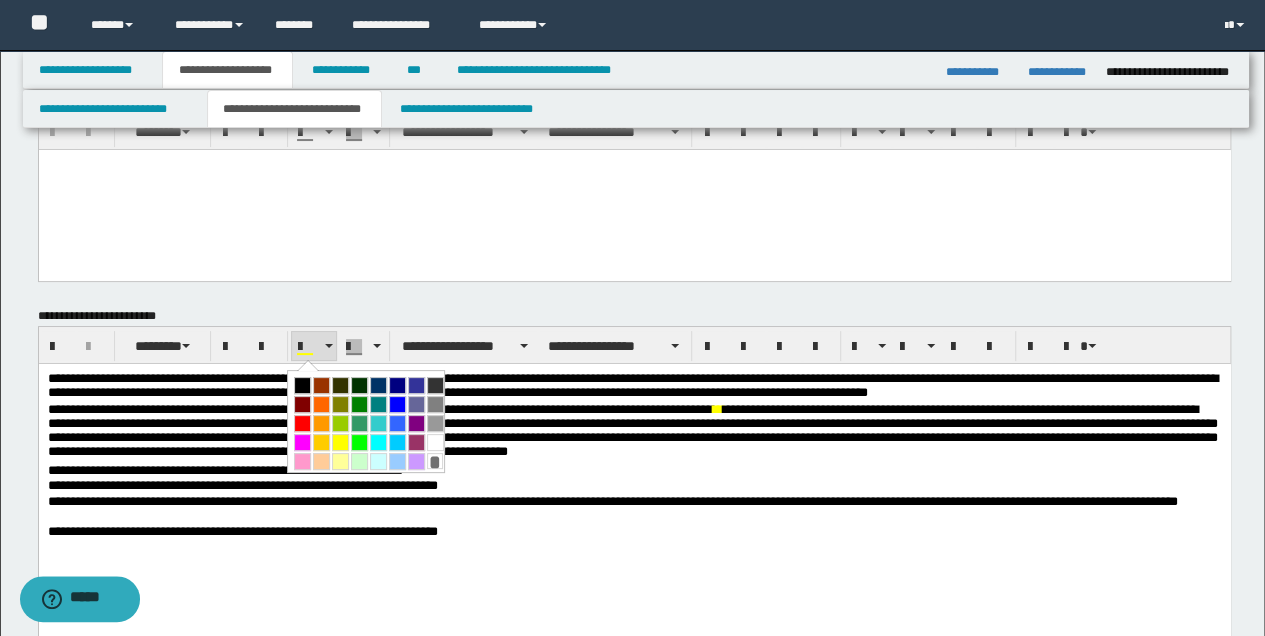click at bounding box center (435, 404) 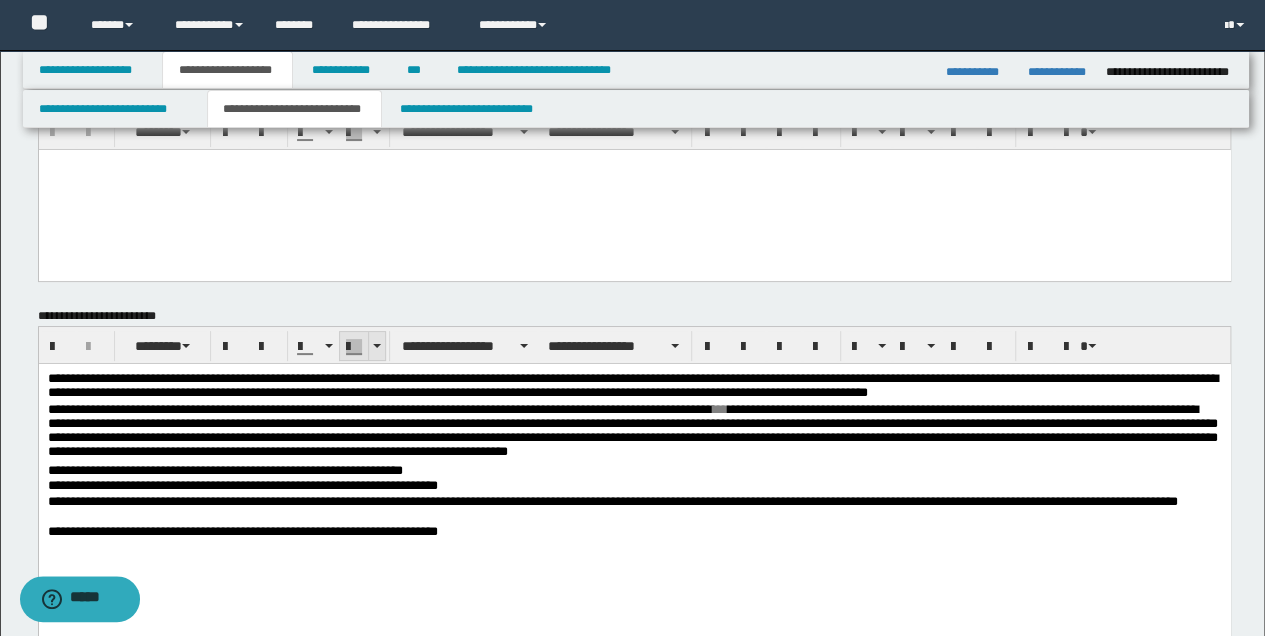 click at bounding box center (377, 346) 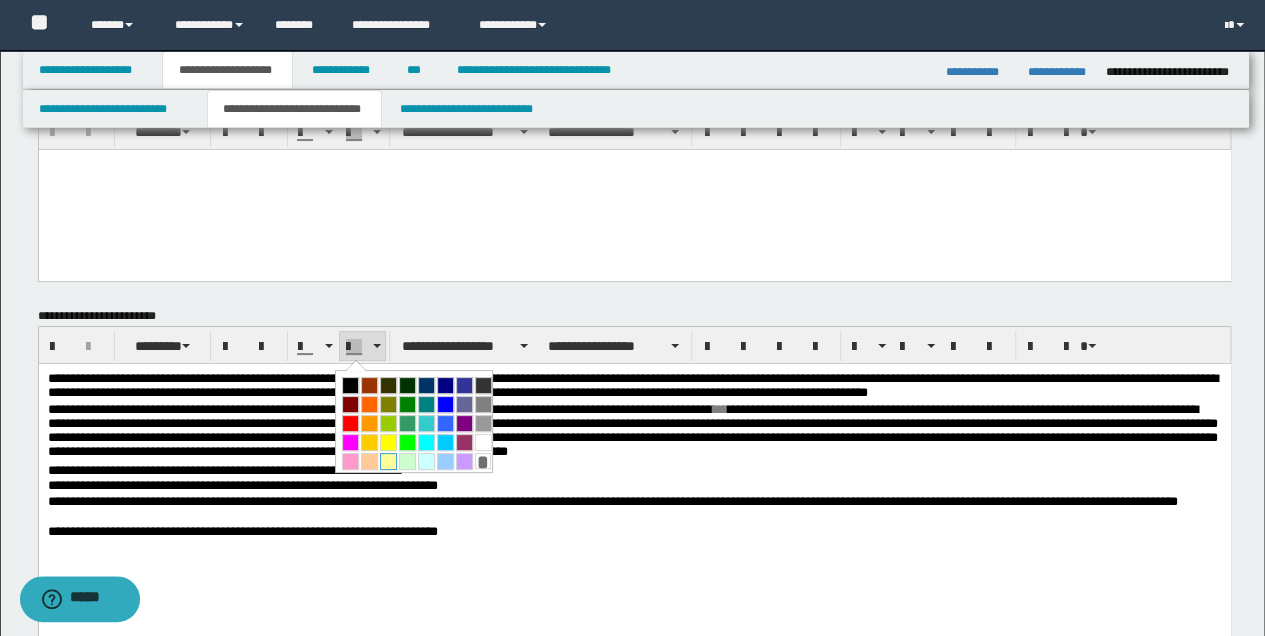 click at bounding box center (388, 461) 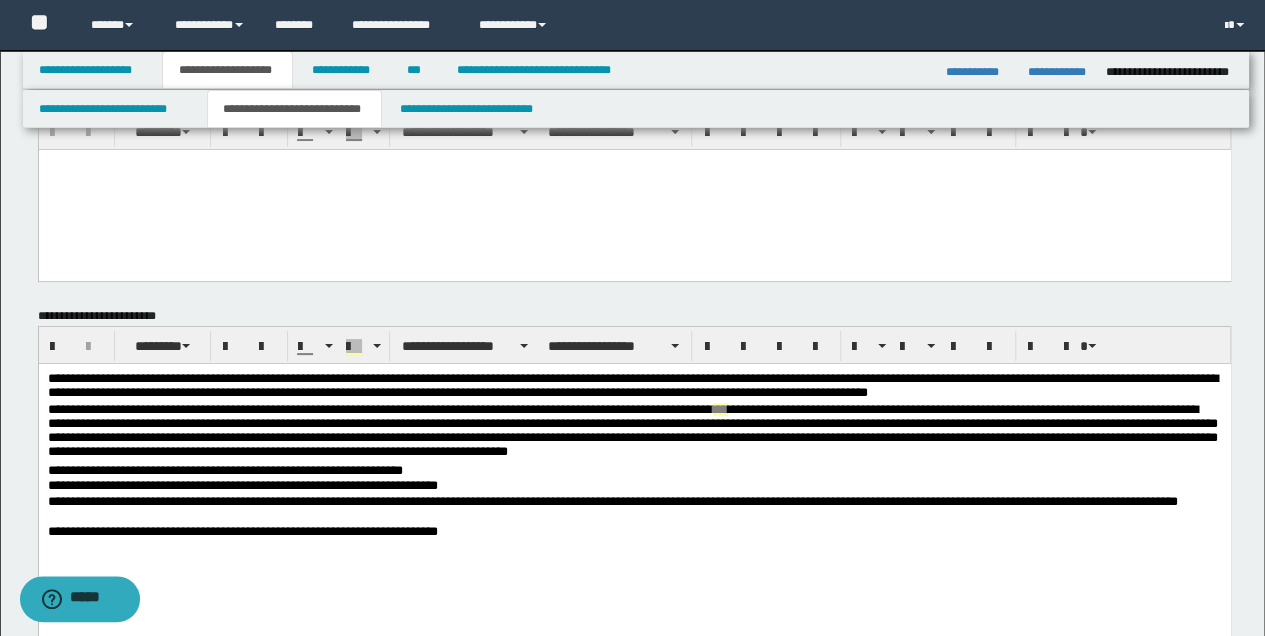click at bounding box center [634, 563] 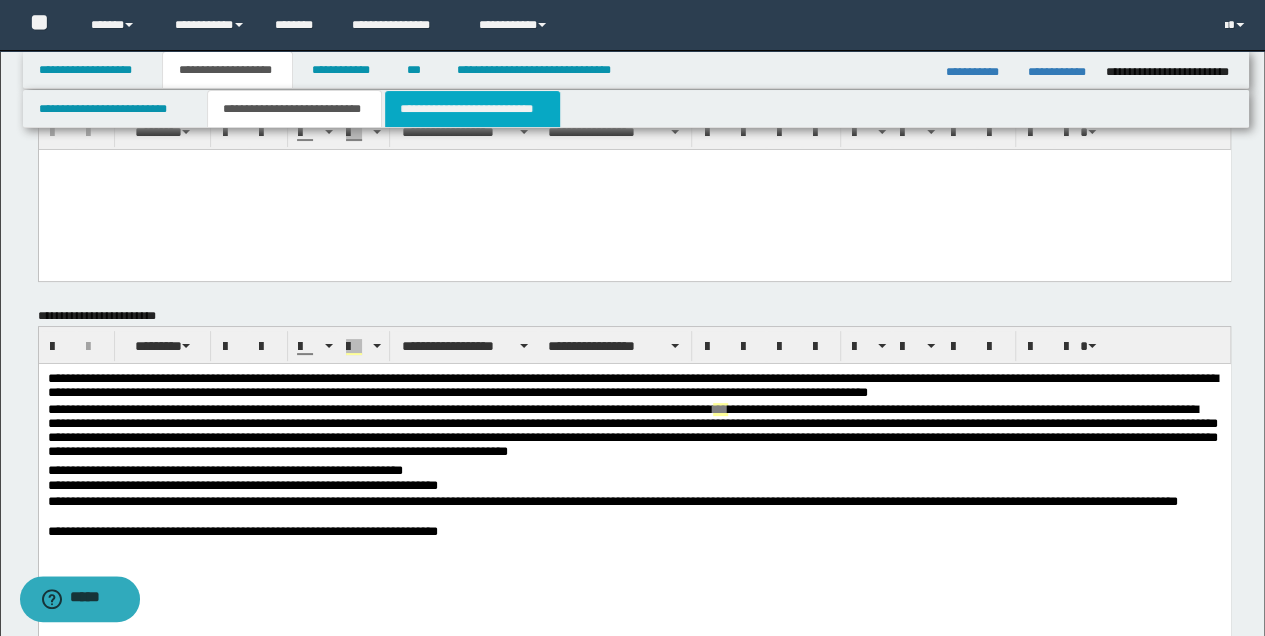 click on "**********" at bounding box center (472, 109) 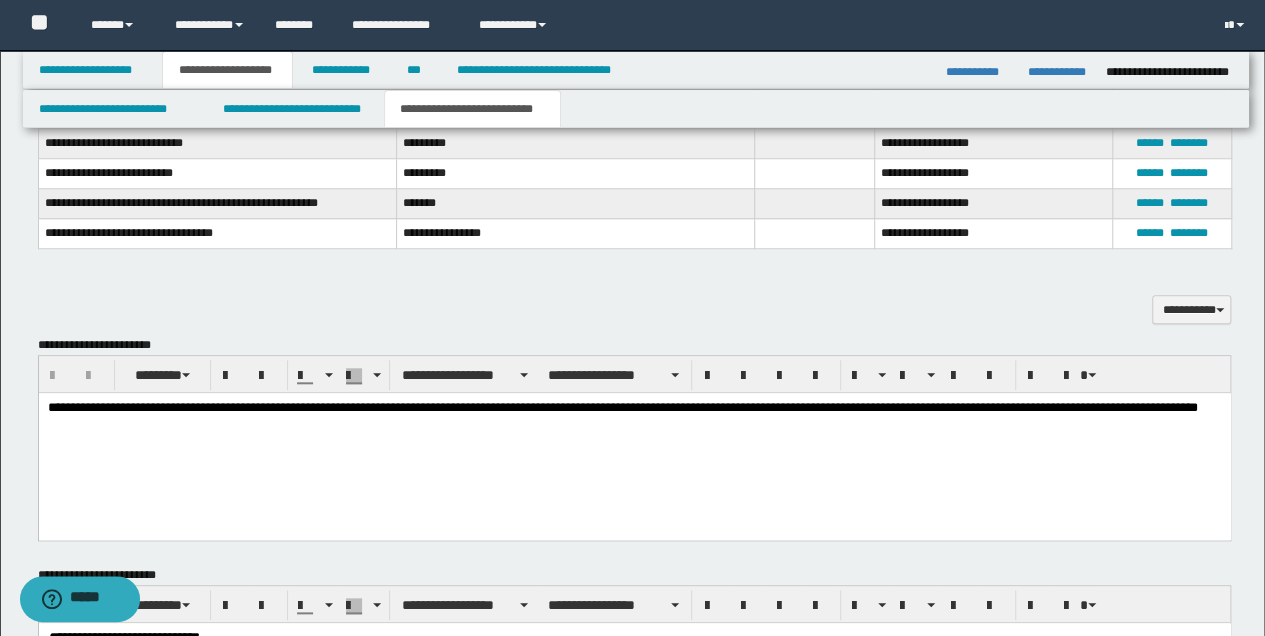 scroll, scrollTop: 800, scrollLeft: 0, axis: vertical 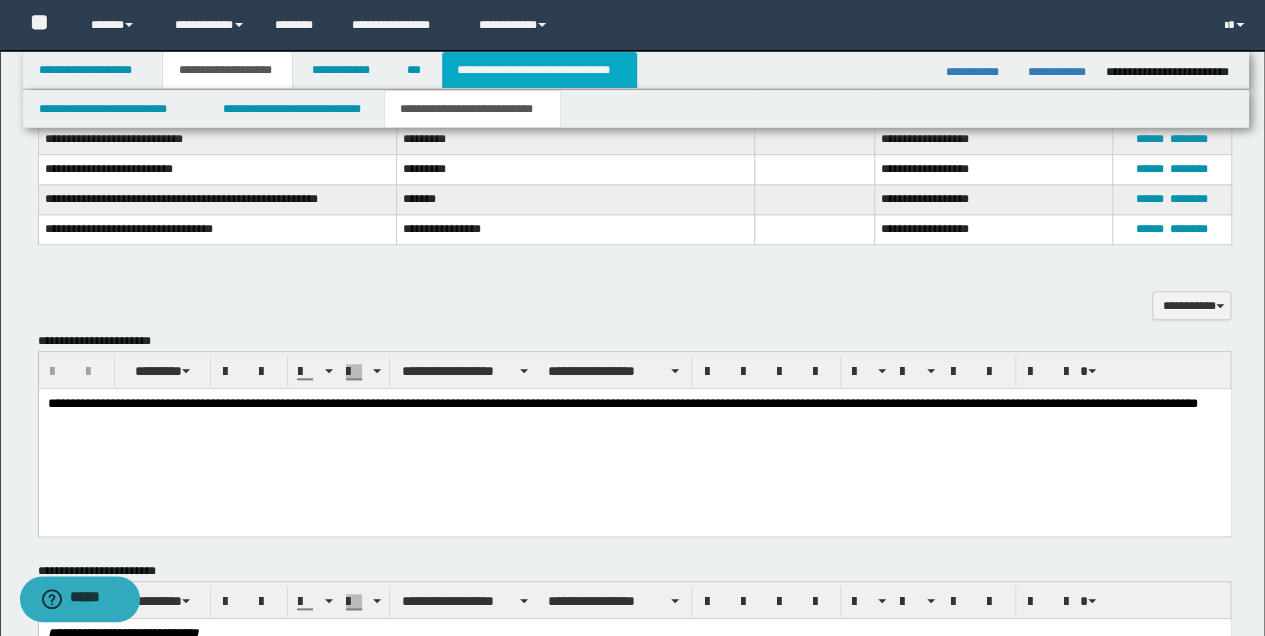 click on "**********" at bounding box center (539, 70) 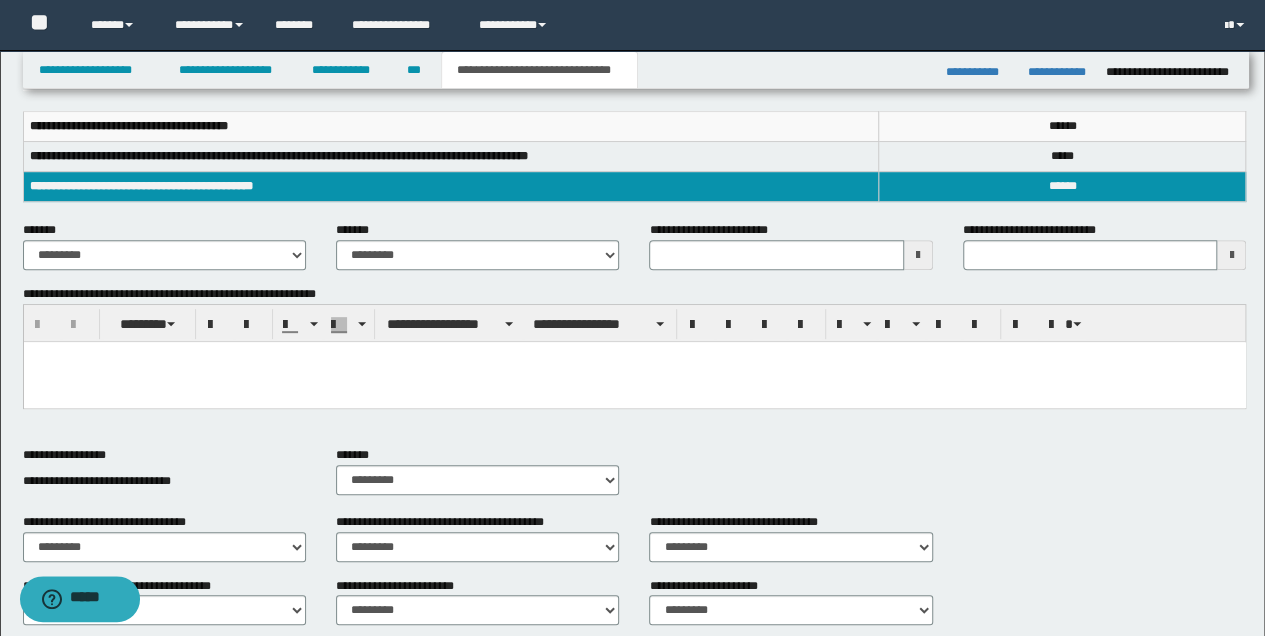 scroll, scrollTop: 236, scrollLeft: 0, axis: vertical 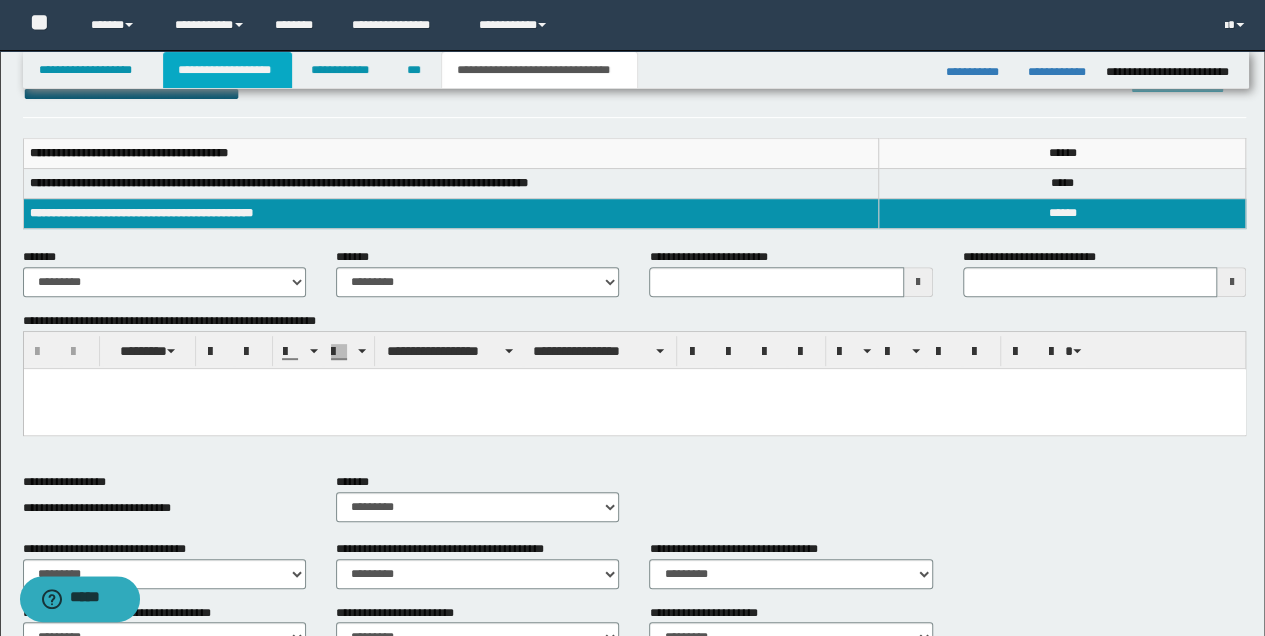 click on "**********" at bounding box center [227, 70] 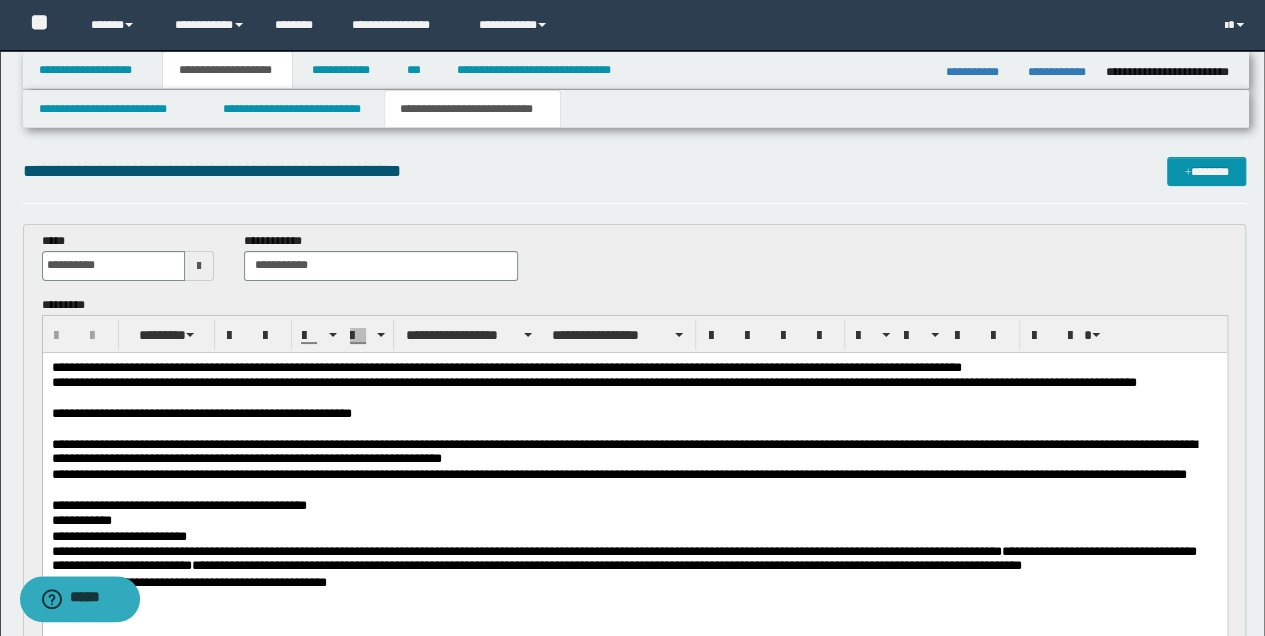 scroll, scrollTop: 0, scrollLeft: 0, axis: both 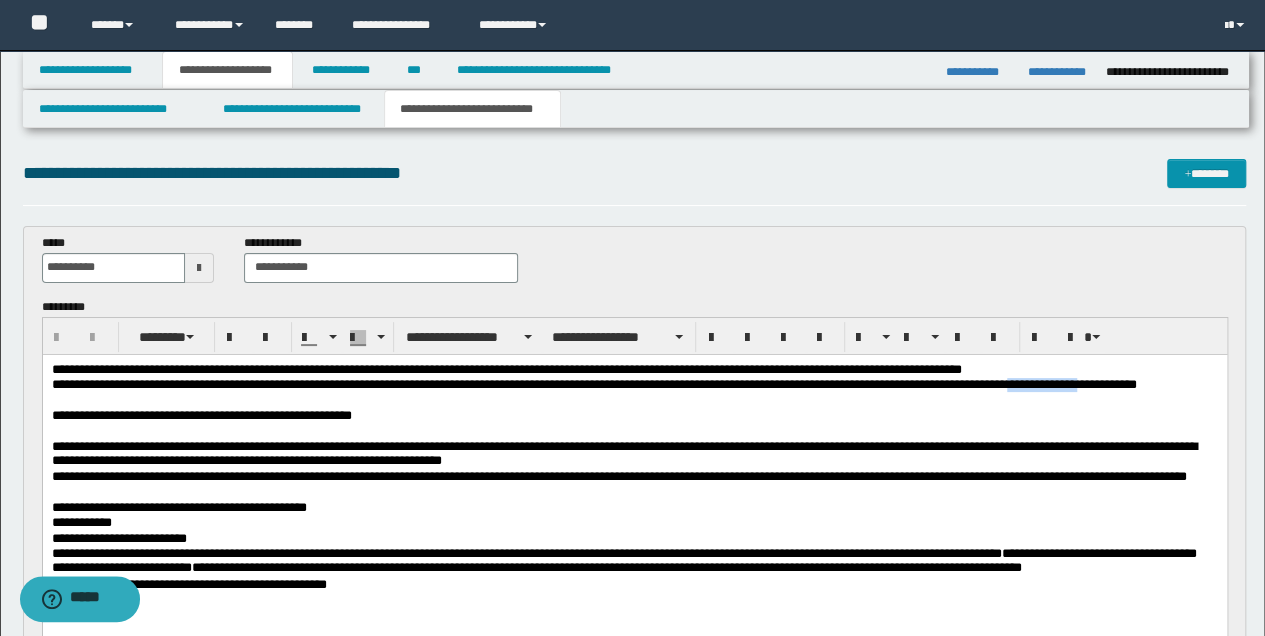 drag, startPoint x: 1123, startPoint y: 383, endPoint x: 1206, endPoint y: 391, distance: 83.38465 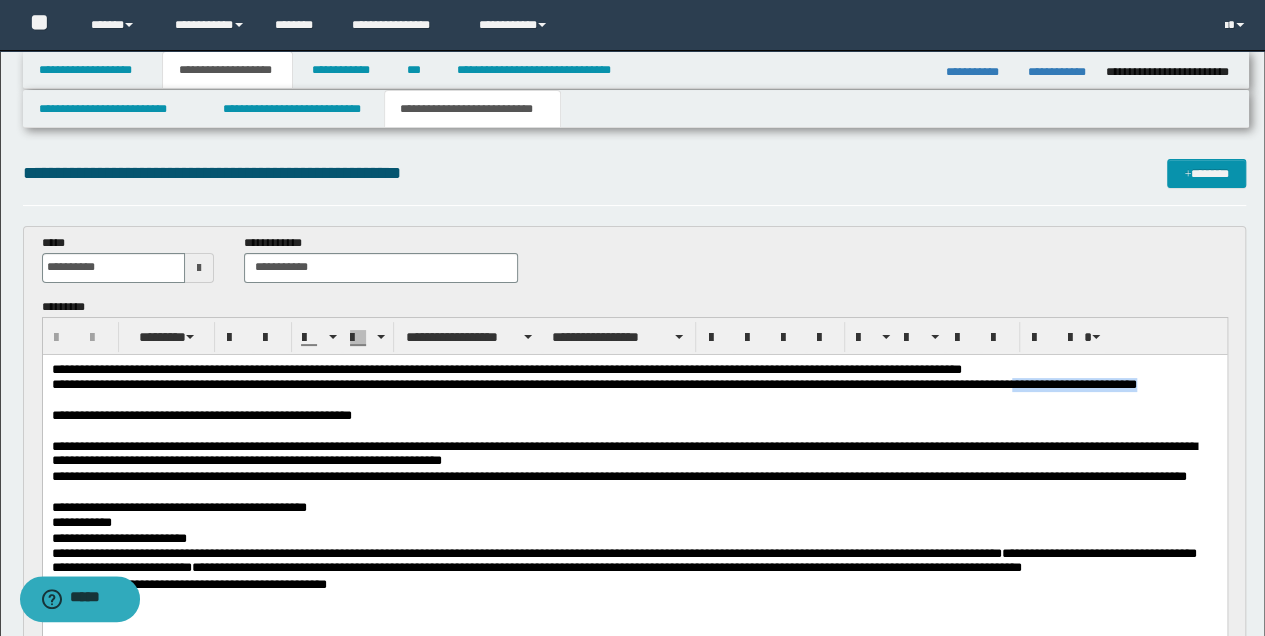drag, startPoint x: 1124, startPoint y: 381, endPoint x: 1133, endPoint y: 397, distance: 18.35756 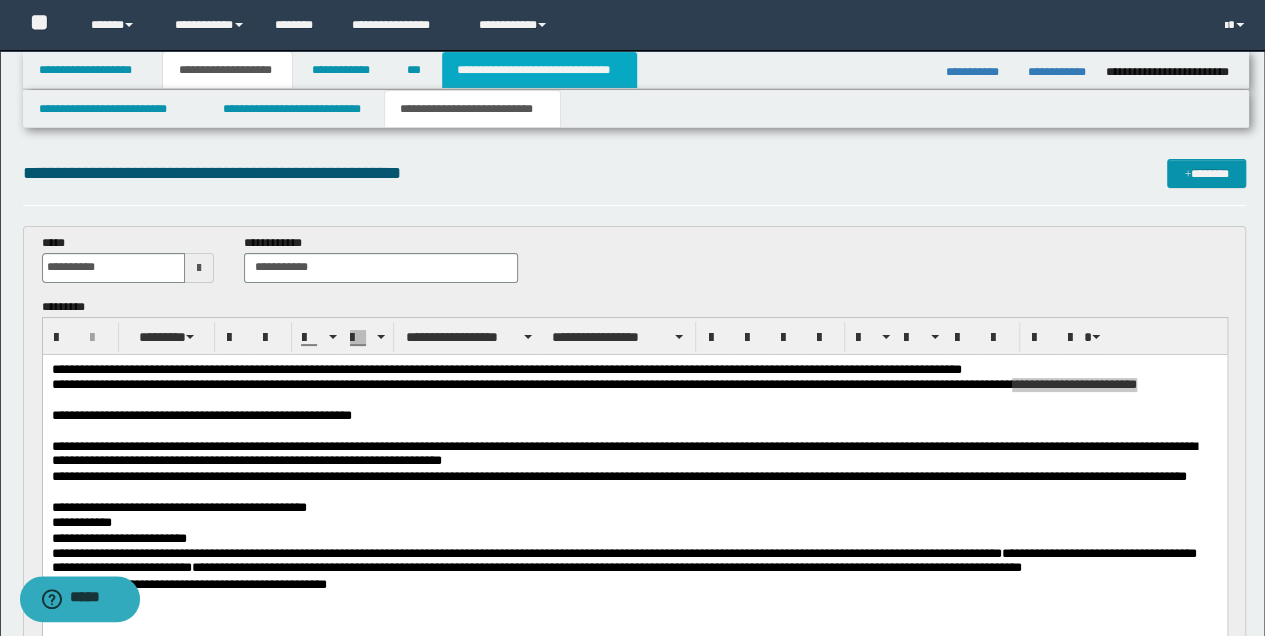click on "**********" at bounding box center [539, 70] 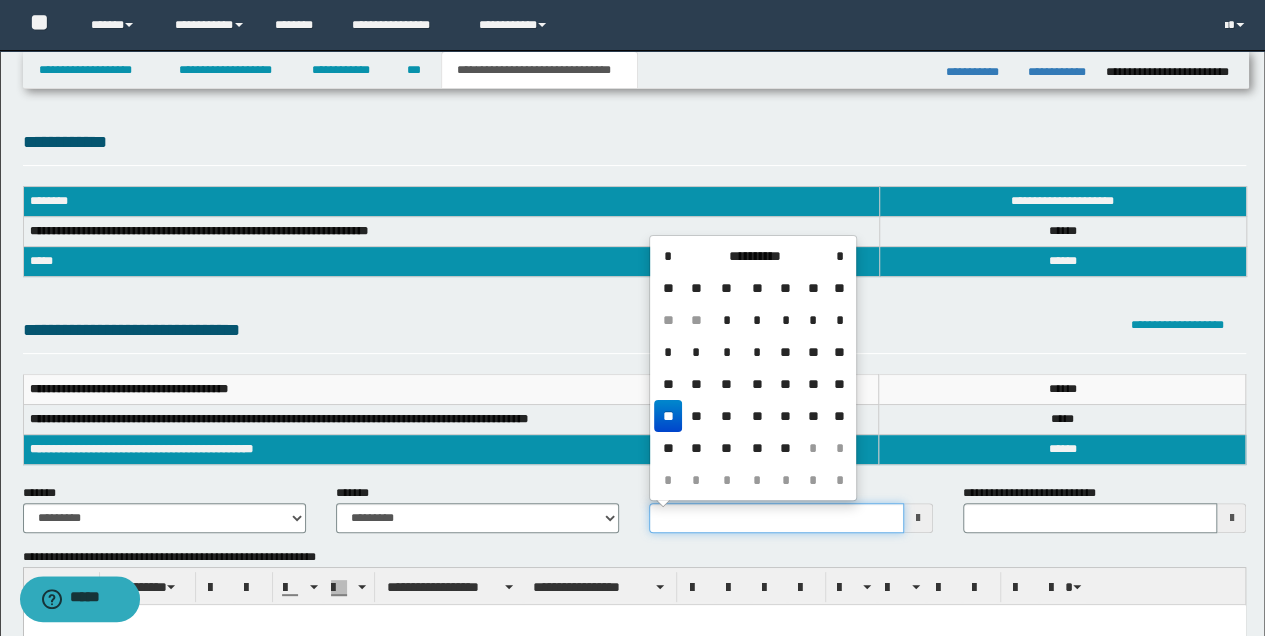 drag, startPoint x: 653, startPoint y: 517, endPoint x: 759, endPoint y: 526, distance: 106.381386 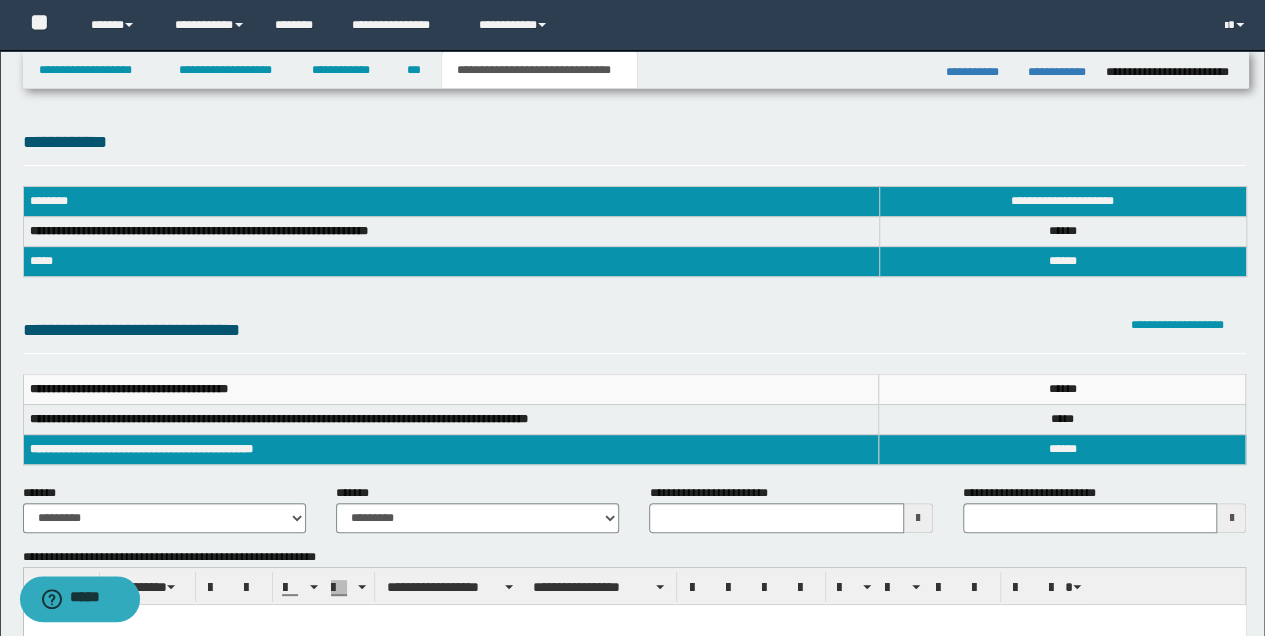click on "**********" at bounding box center (790, 516) 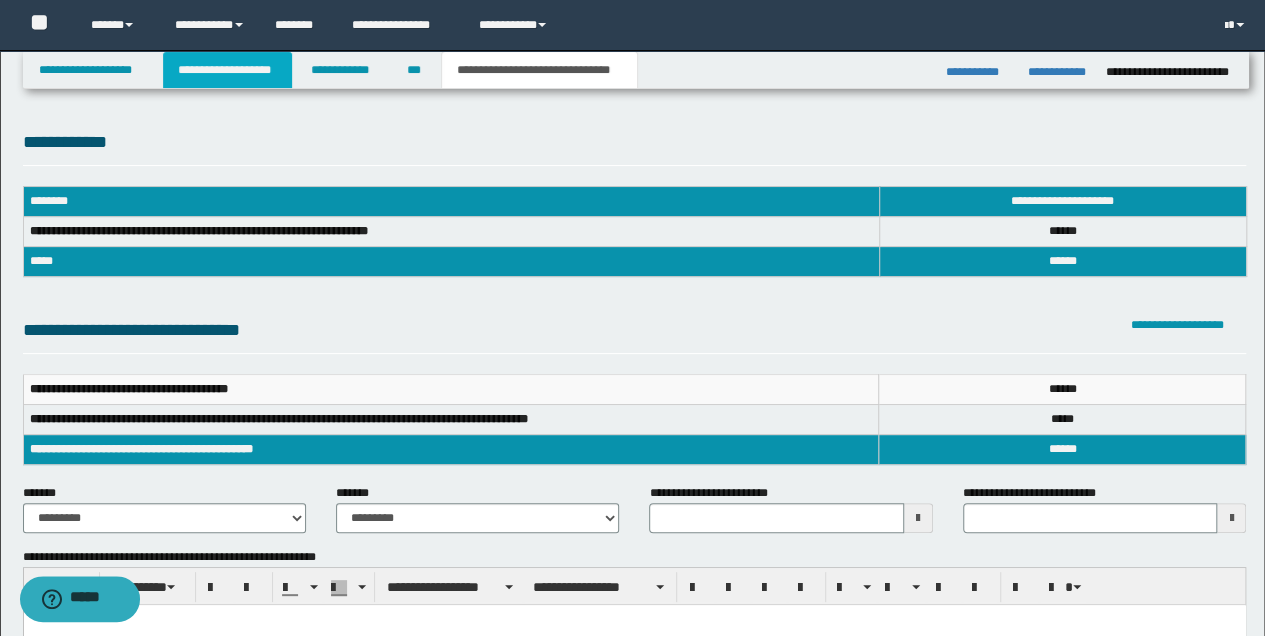 click on "**********" at bounding box center (227, 70) 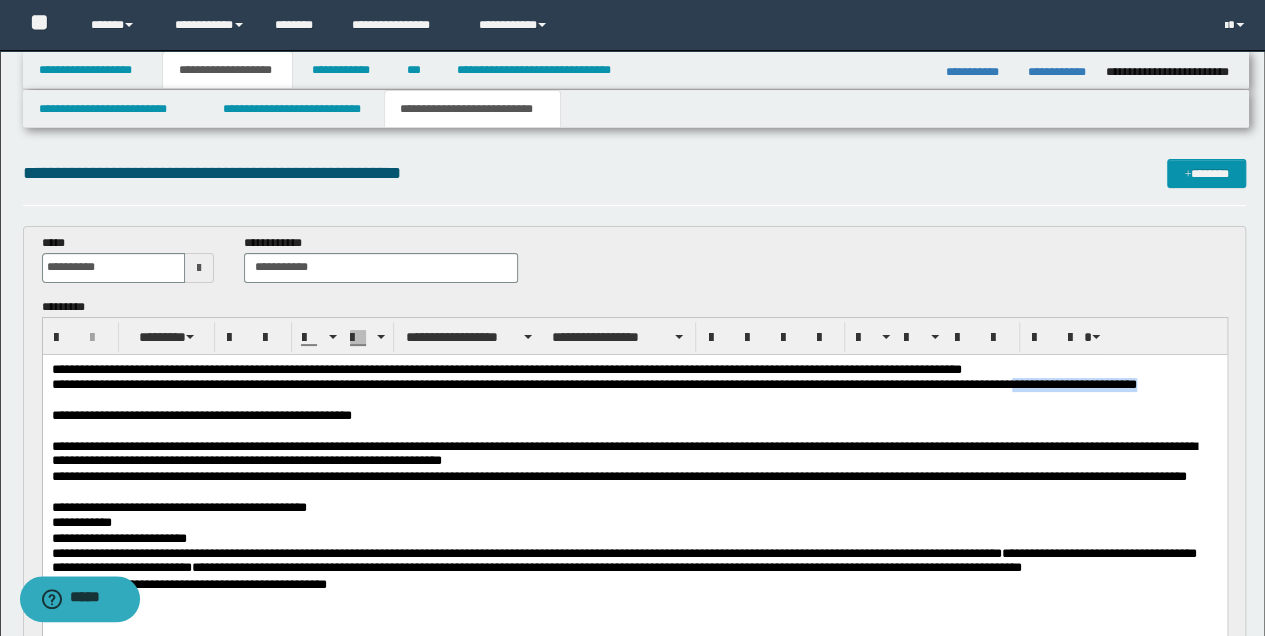 click on "**********" at bounding box center (634, 415) 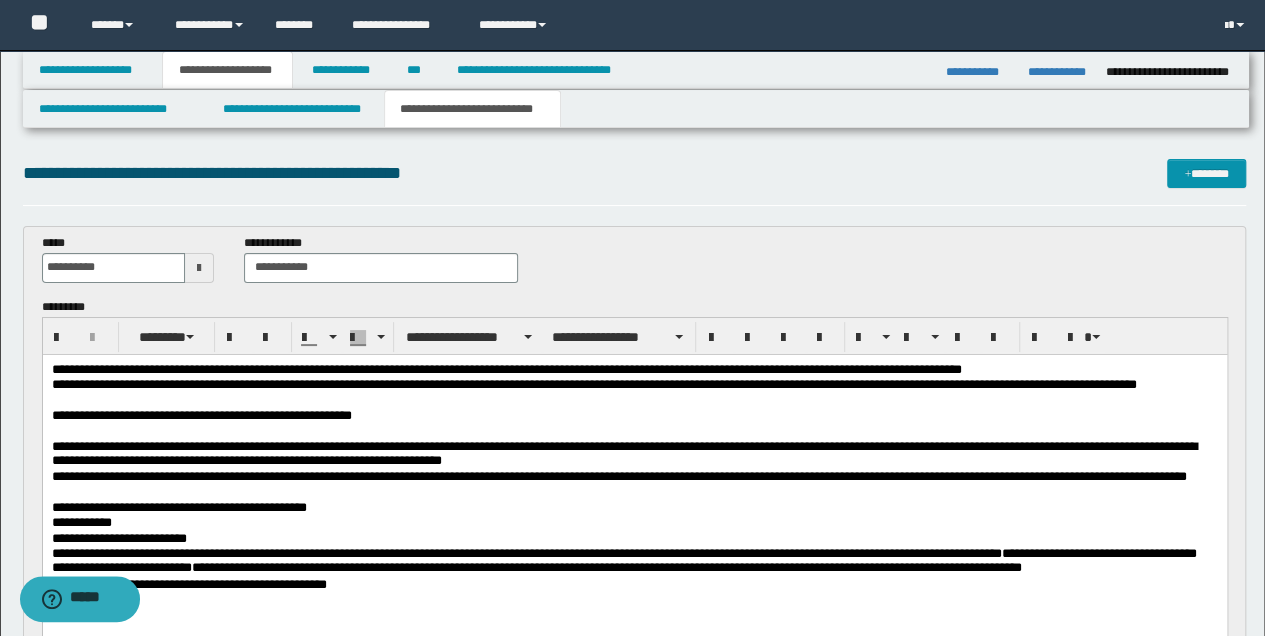 click on "**********" at bounding box center (634, 415) 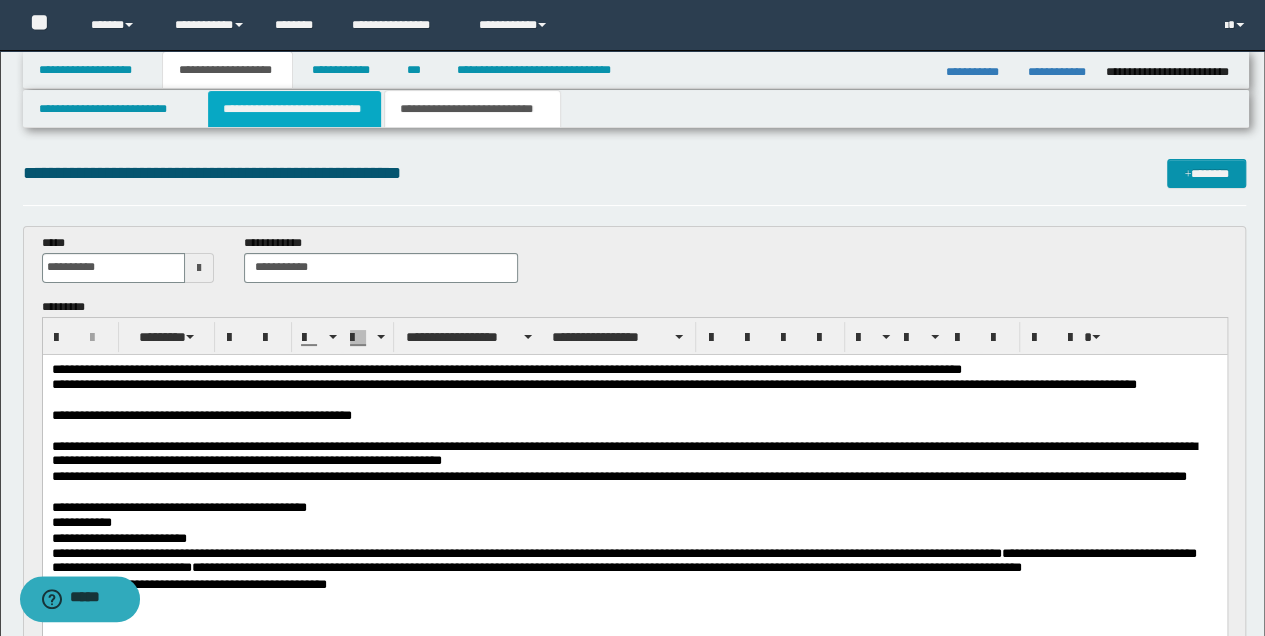 click on "**********" at bounding box center [294, 109] 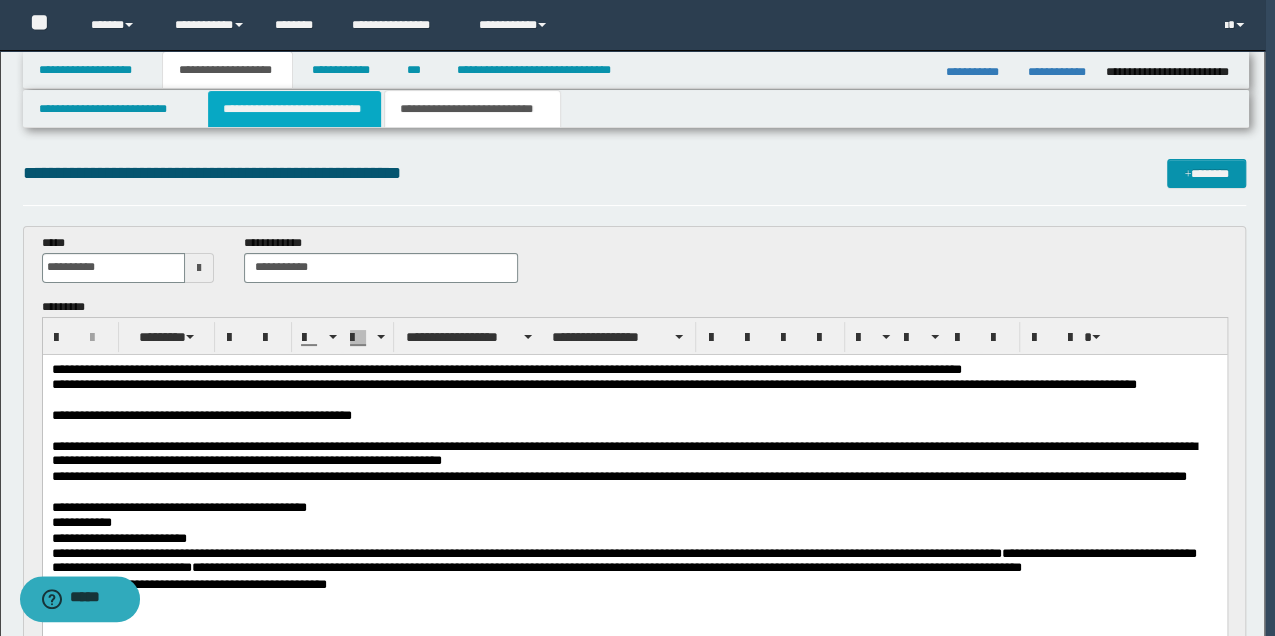 type 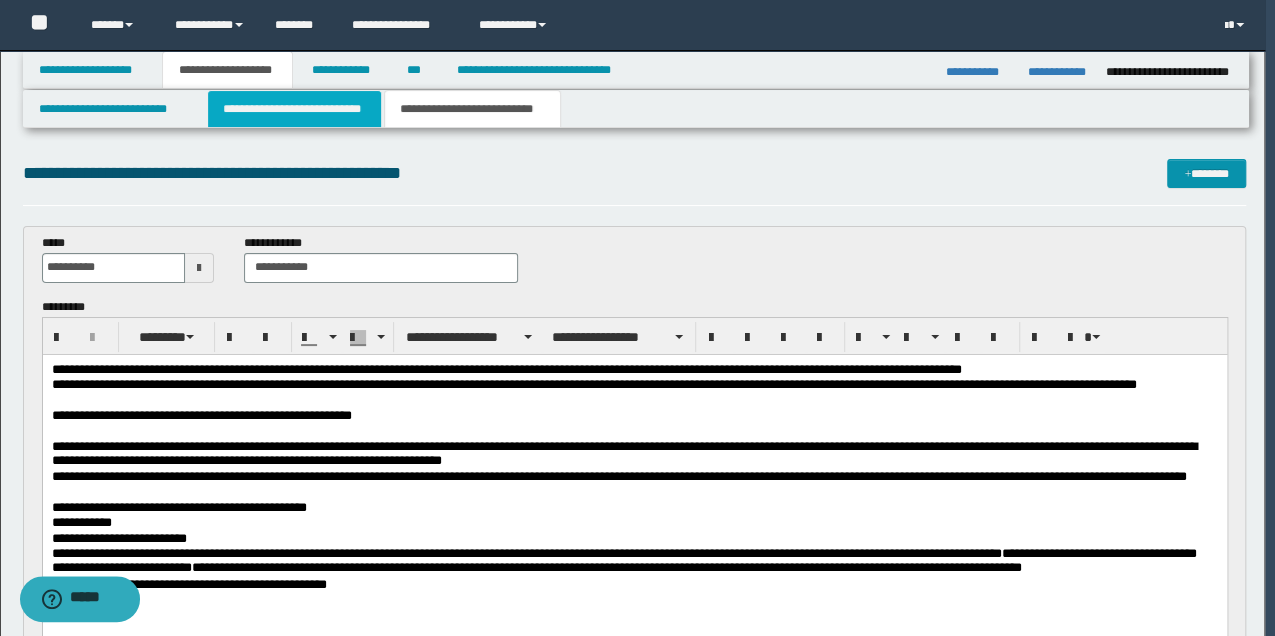 type 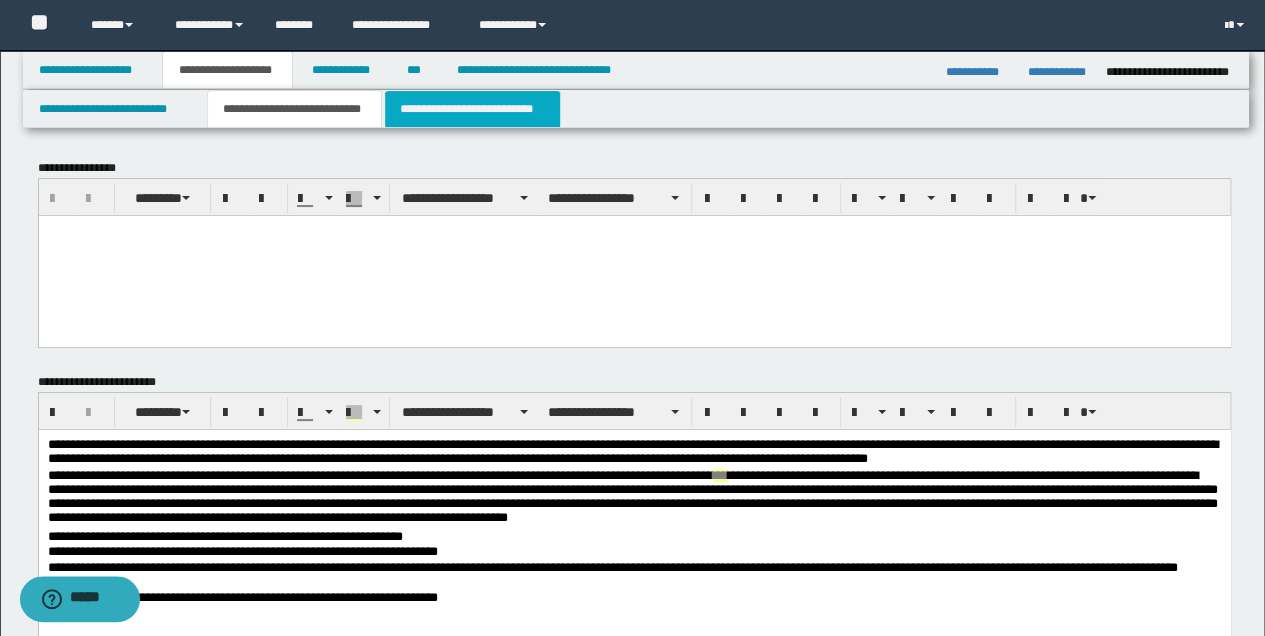 click on "**********" at bounding box center [472, 109] 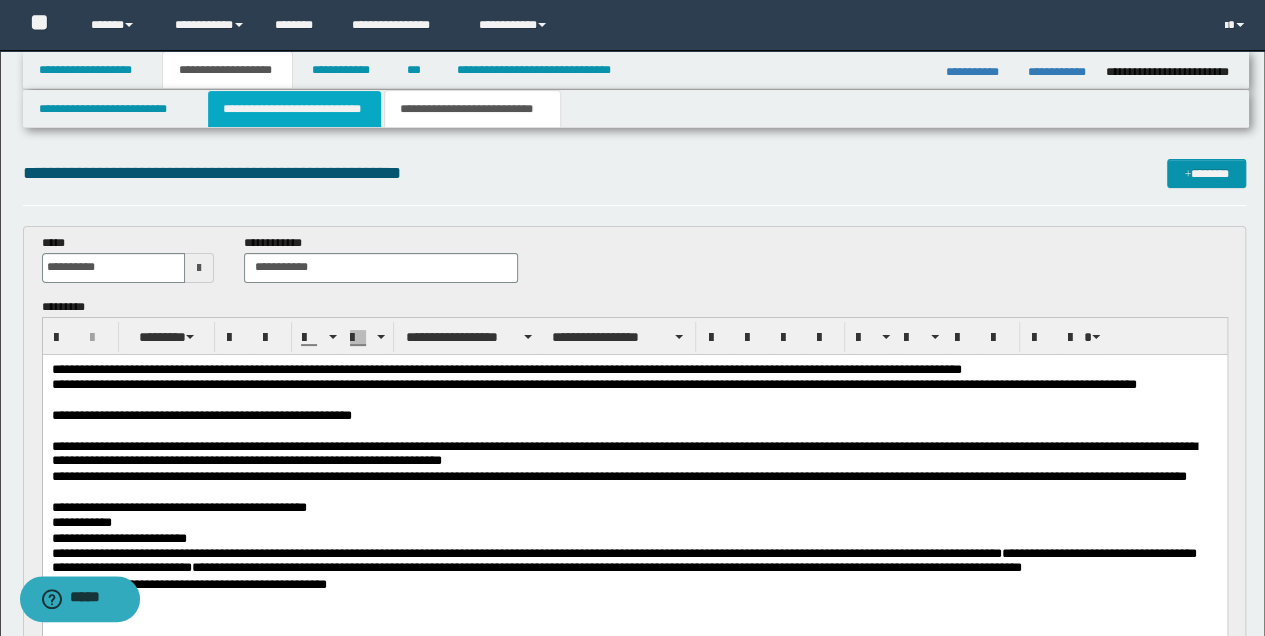 click on "**********" at bounding box center [294, 109] 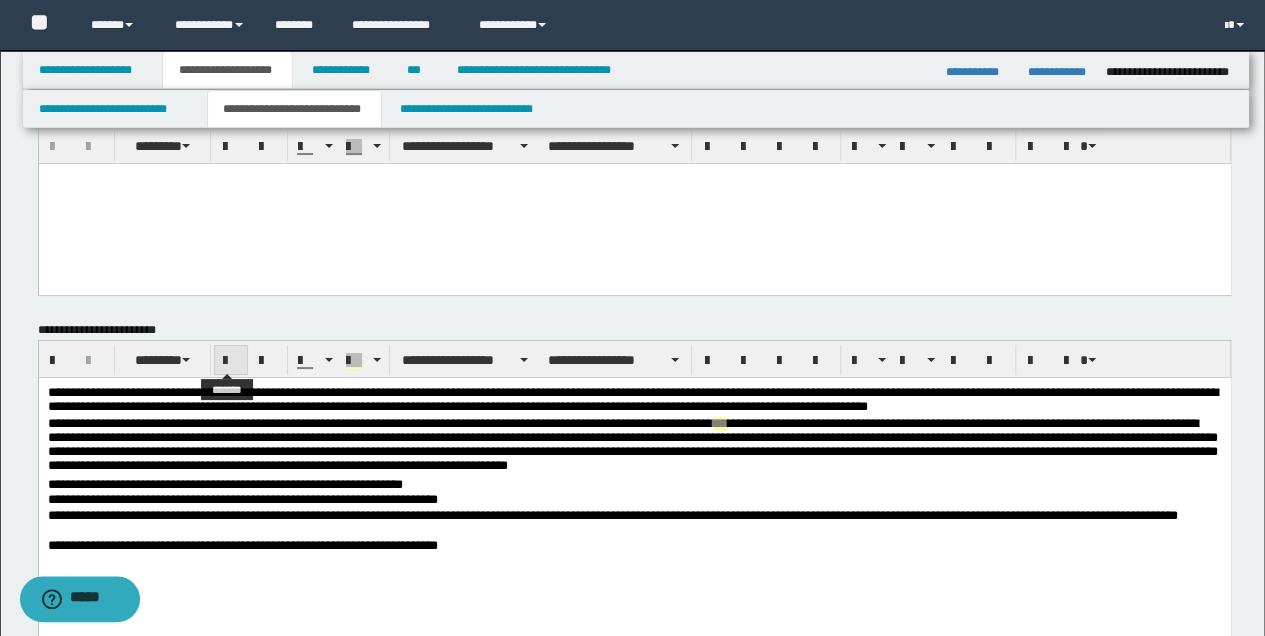 scroll, scrollTop: 133, scrollLeft: 0, axis: vertical 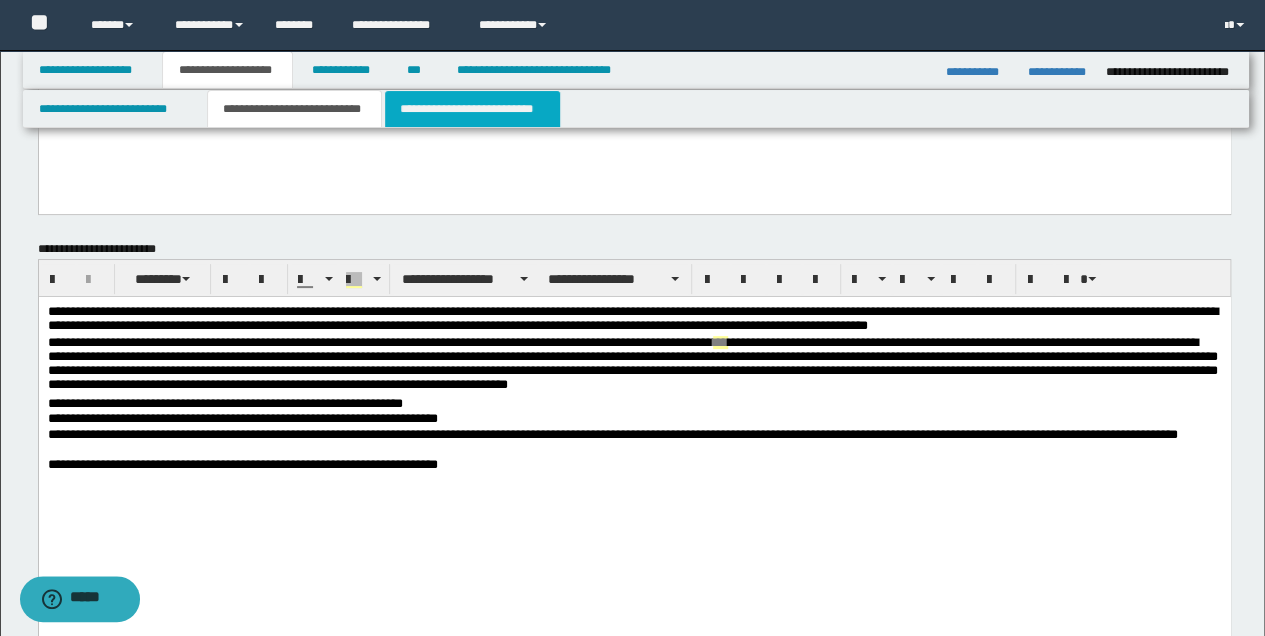 click on "**********" at bounding box center [472, 109] 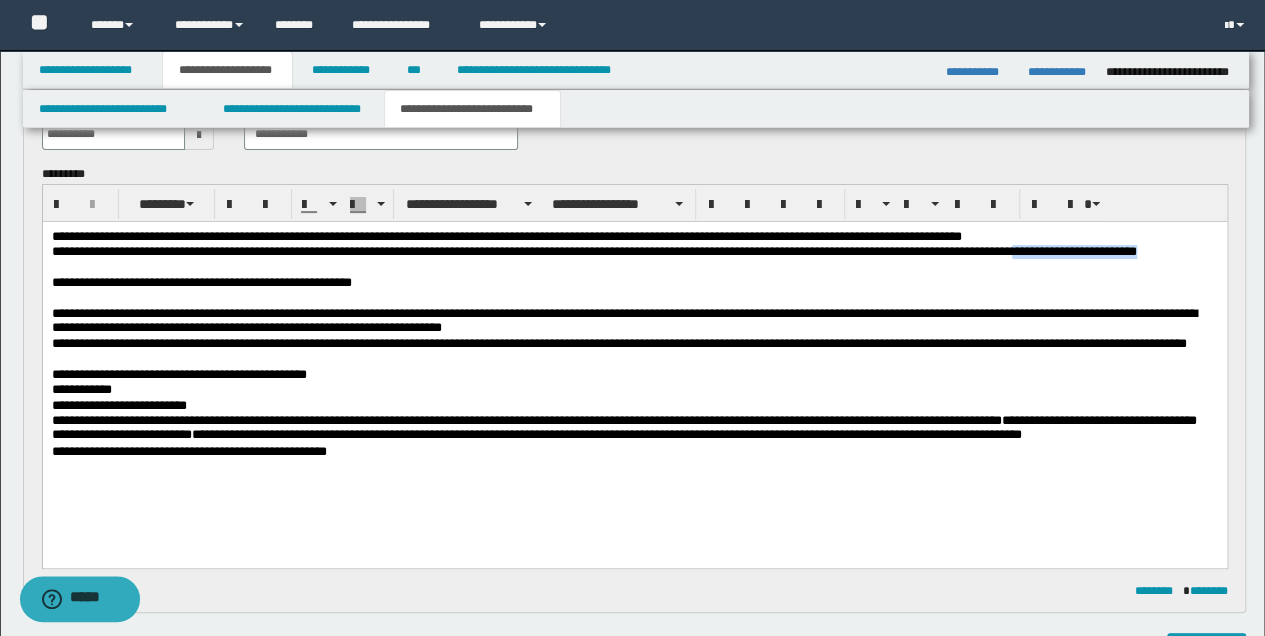 drag, startPoint x: 1127, startPoint y: 253, endPoint x: 1189, endPoint y: 260, distance: 62.39391 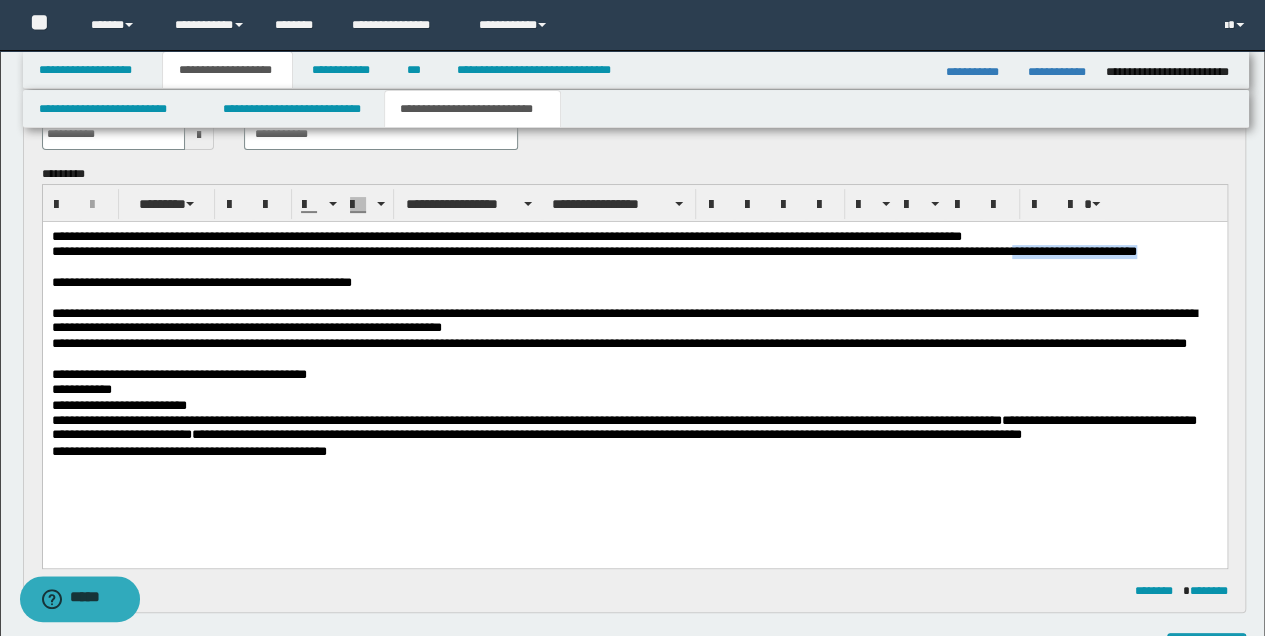 click on "**********" at bounding box center [634, 259] 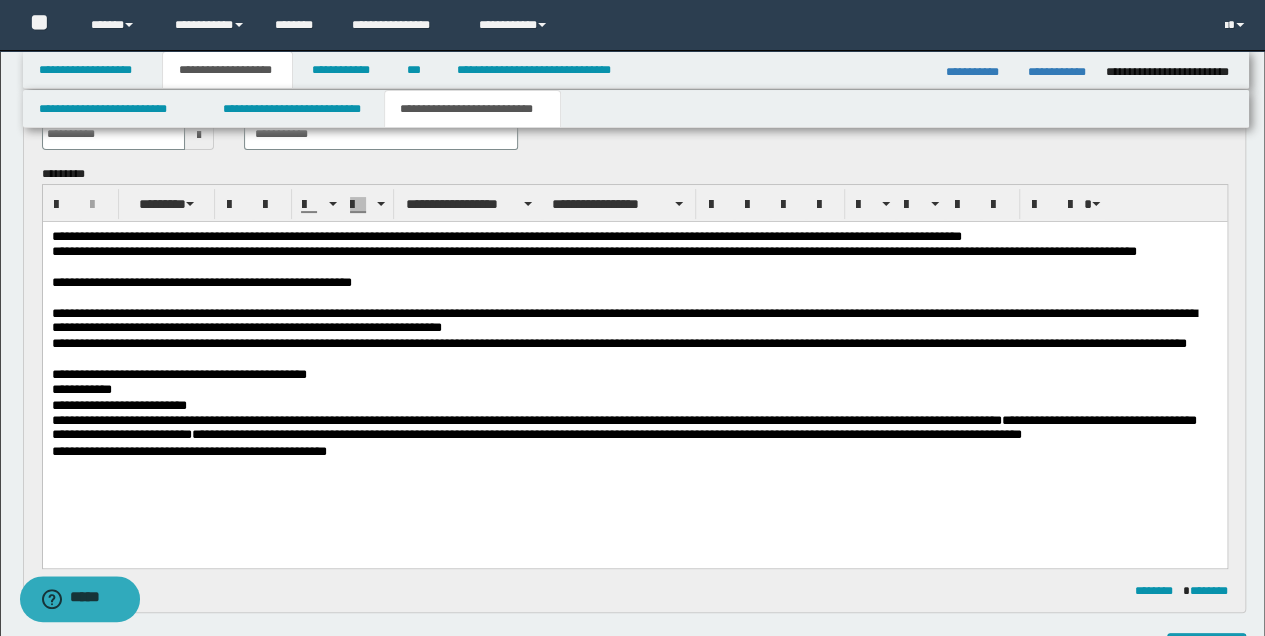 click on "**********" at bounding box center (634, 351) 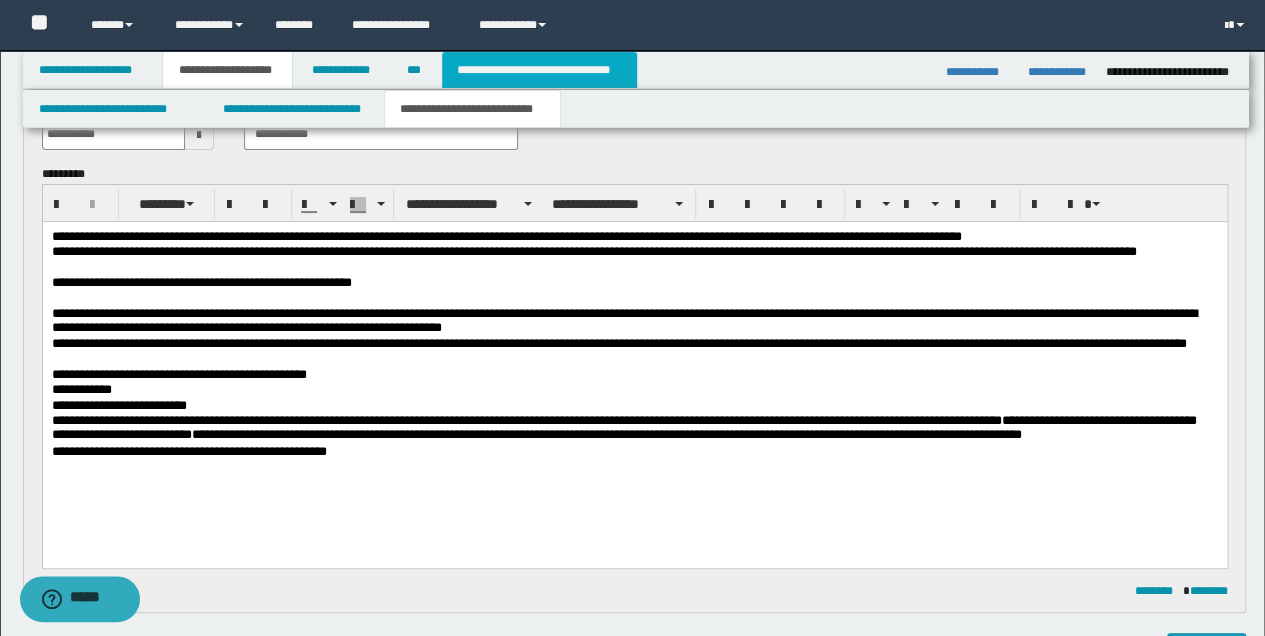 click on "**********" at bounding box center [539, 70] 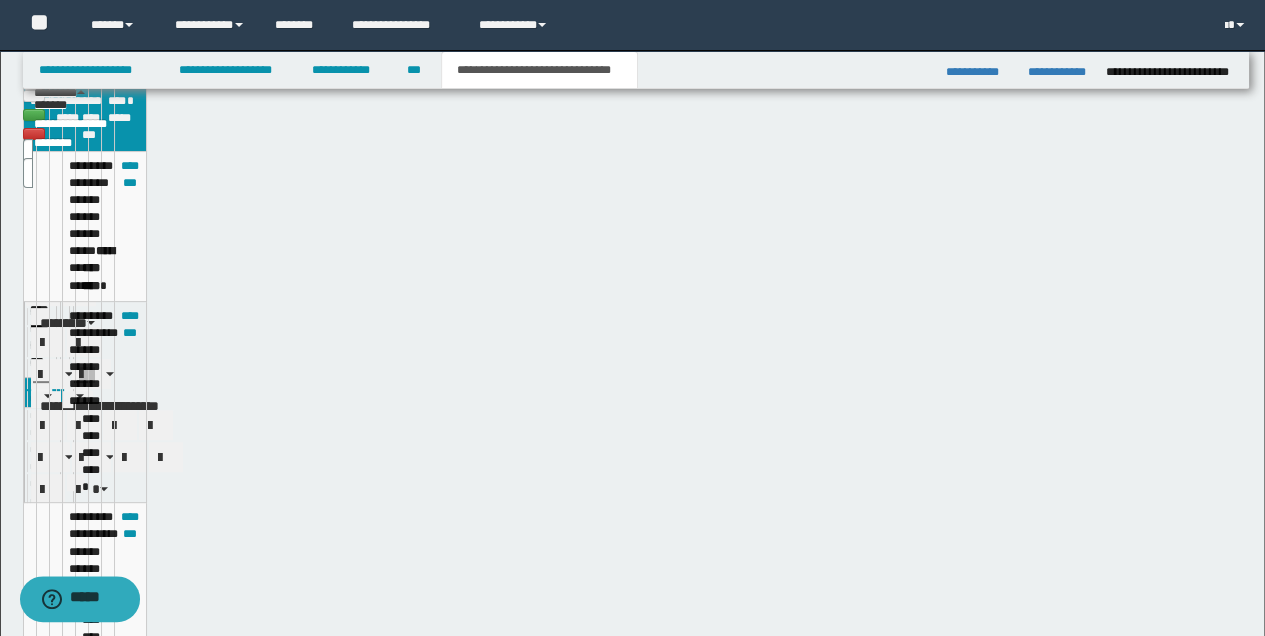 scroll, scrollTop: 102, scrollLeft: 0, axis: vertical 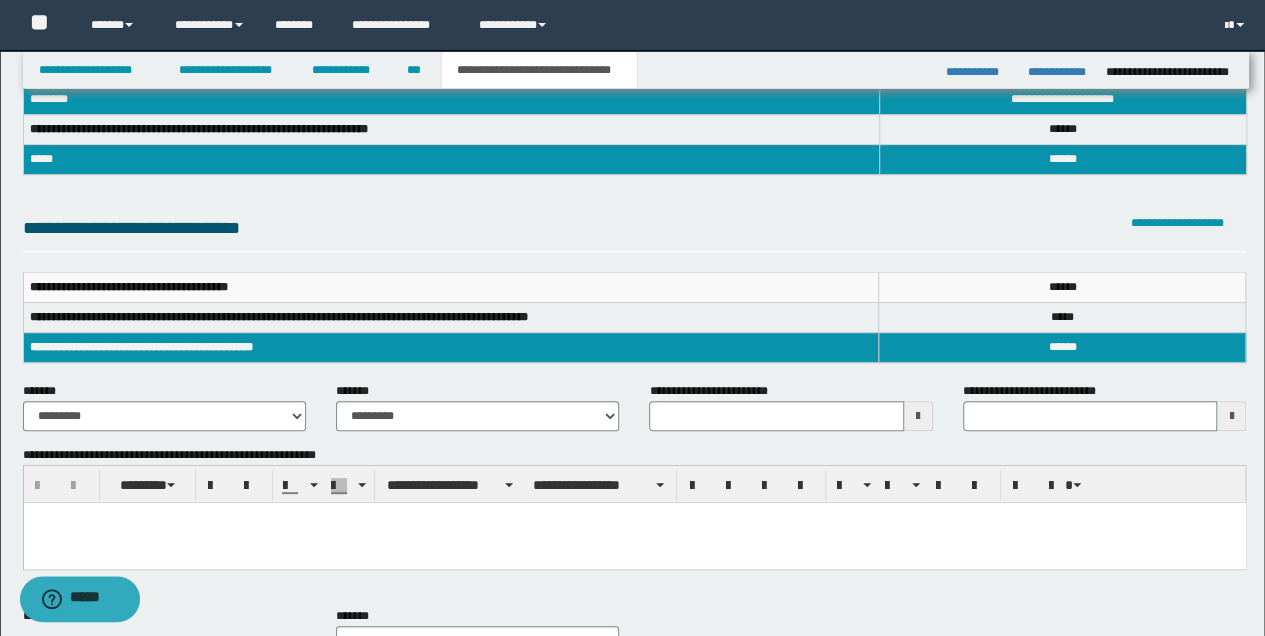 type 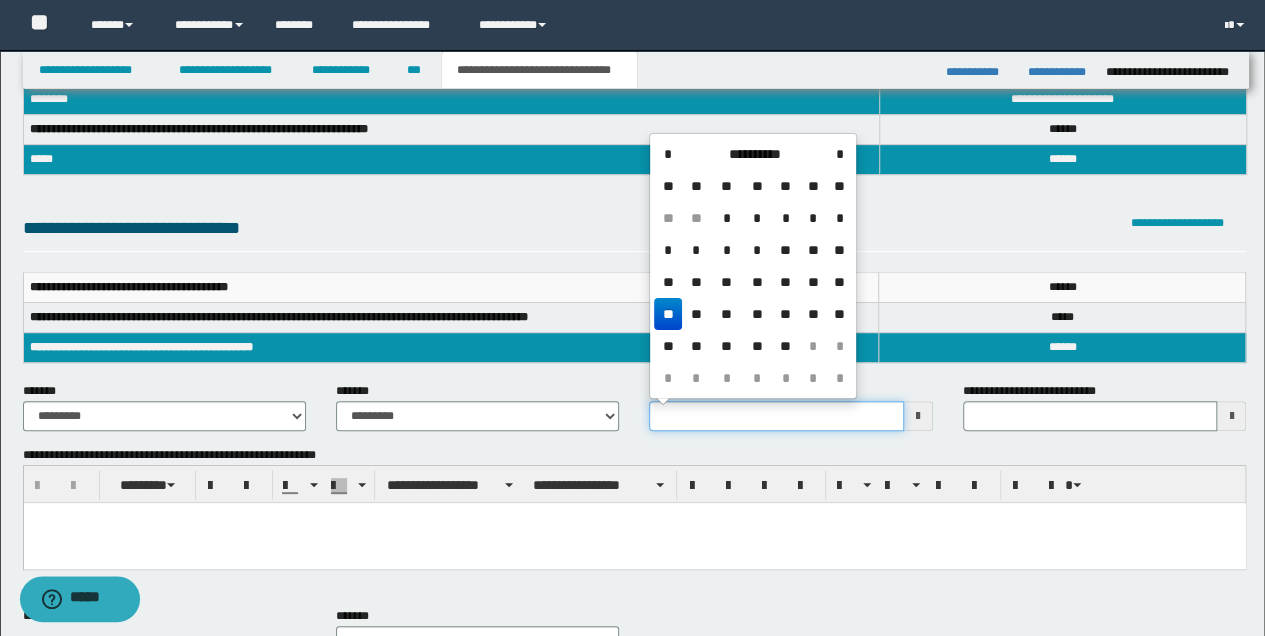drag, startPoint x: 655, startPoint y: 418, endPoint x: 838, endPoint y: 430, distance: 183.39302 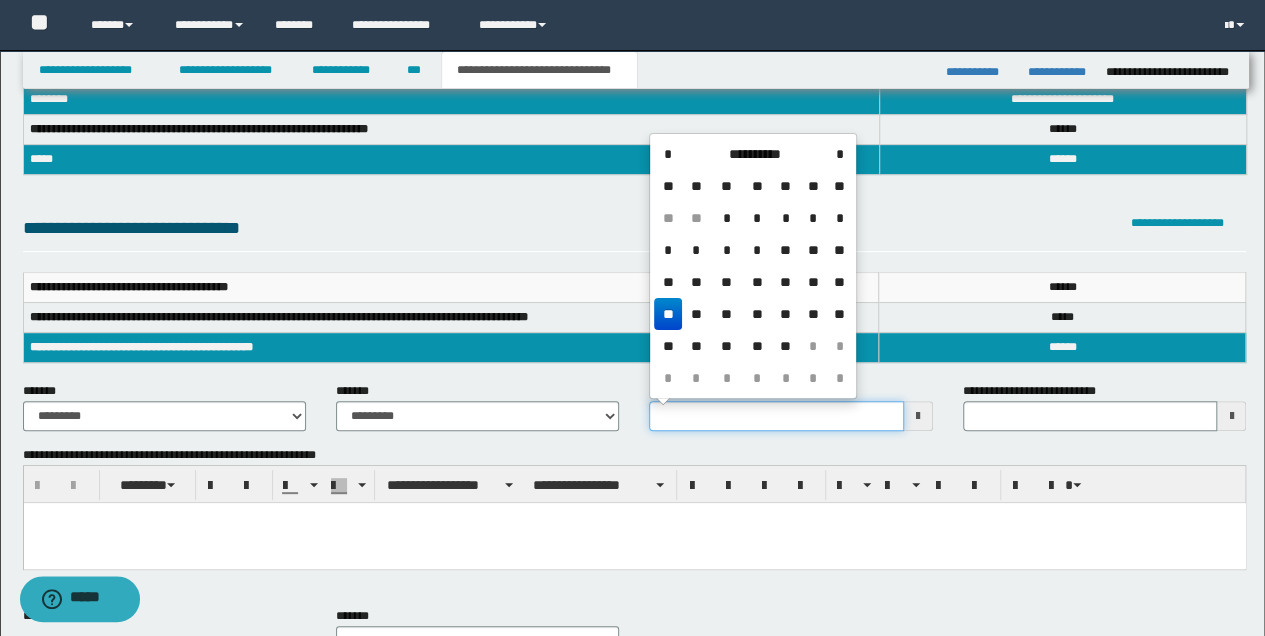 type on "**********" 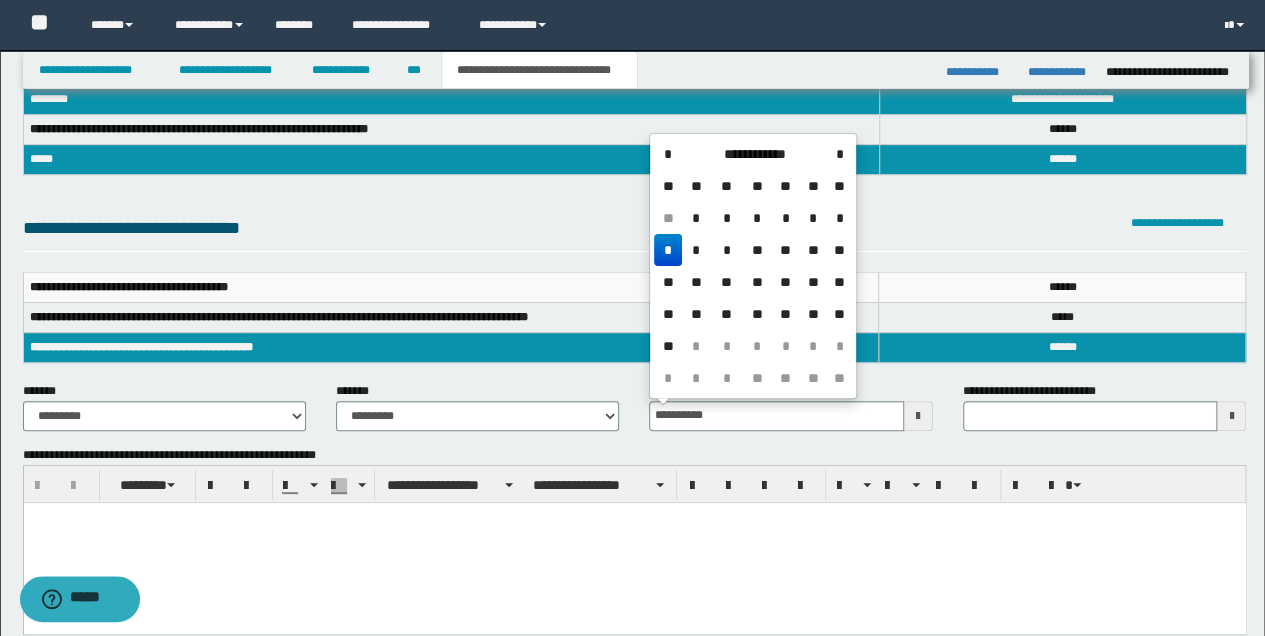 click at bounding box center [634, 517] 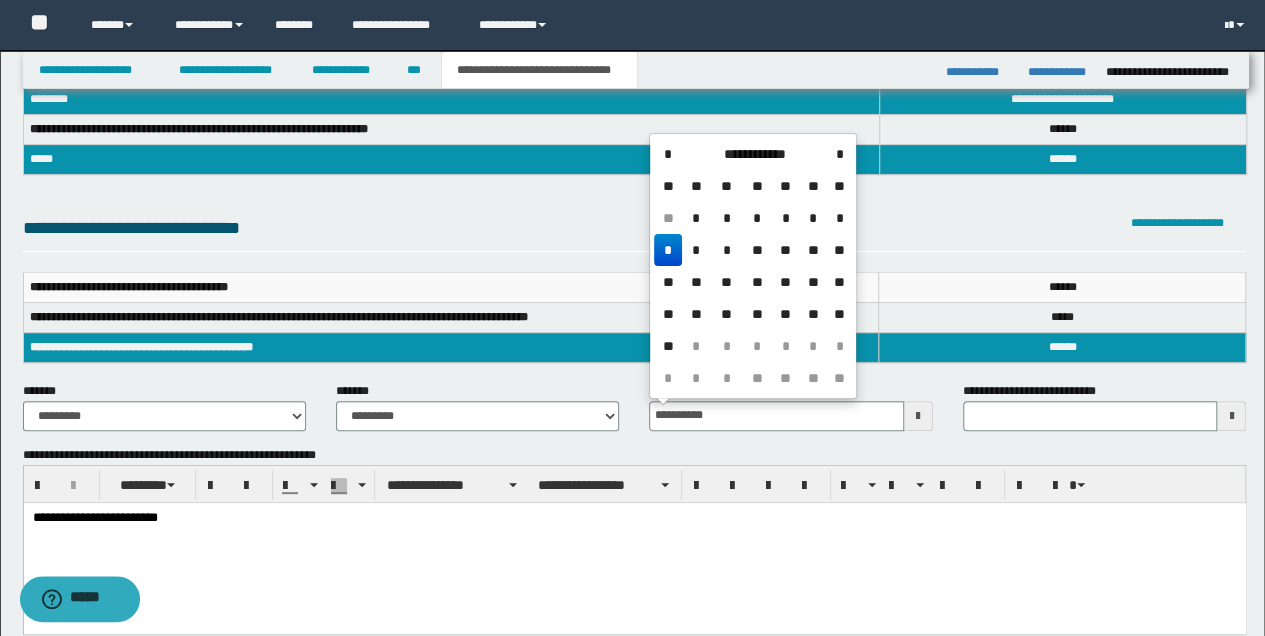 click on "**********" at bounding box center [634, 542] 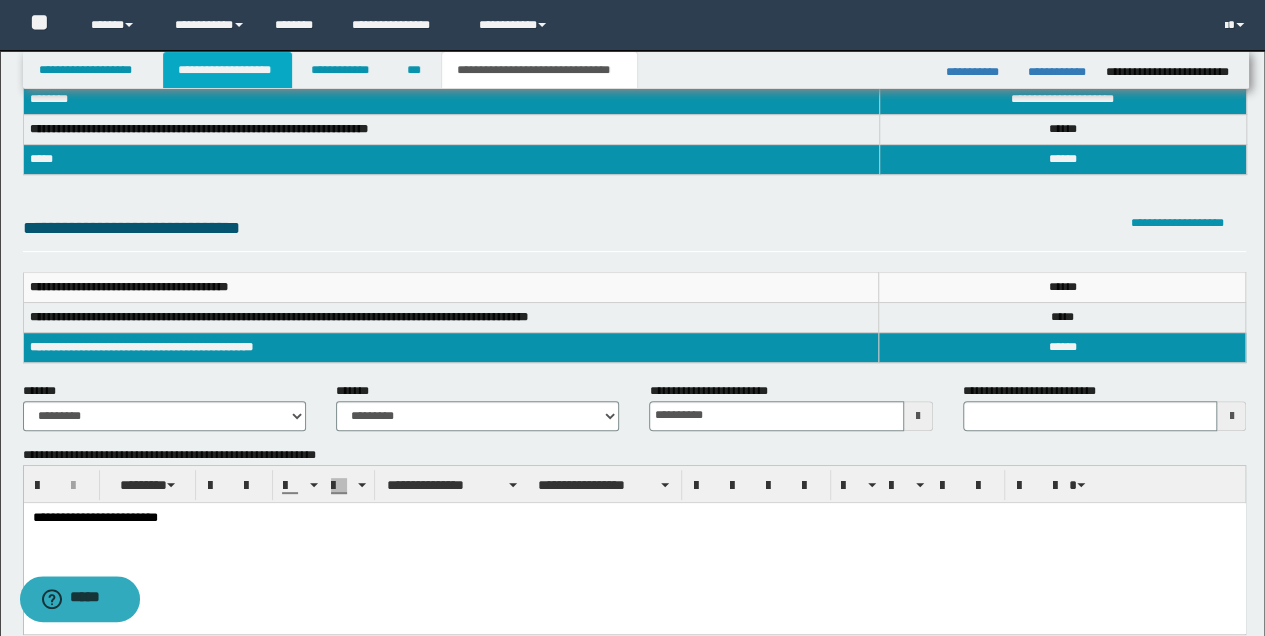 click on "**********" at bounding box center (227, 70) 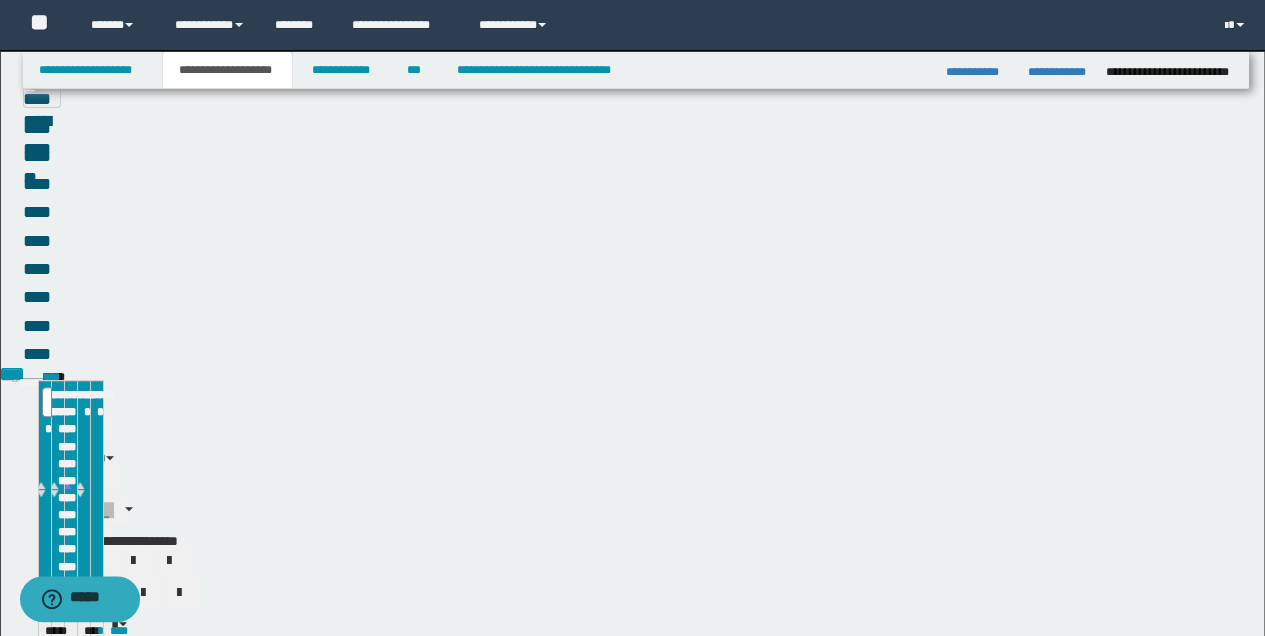 scroll, scrollTop: 133, scrollLeft: 0, axis: vertical 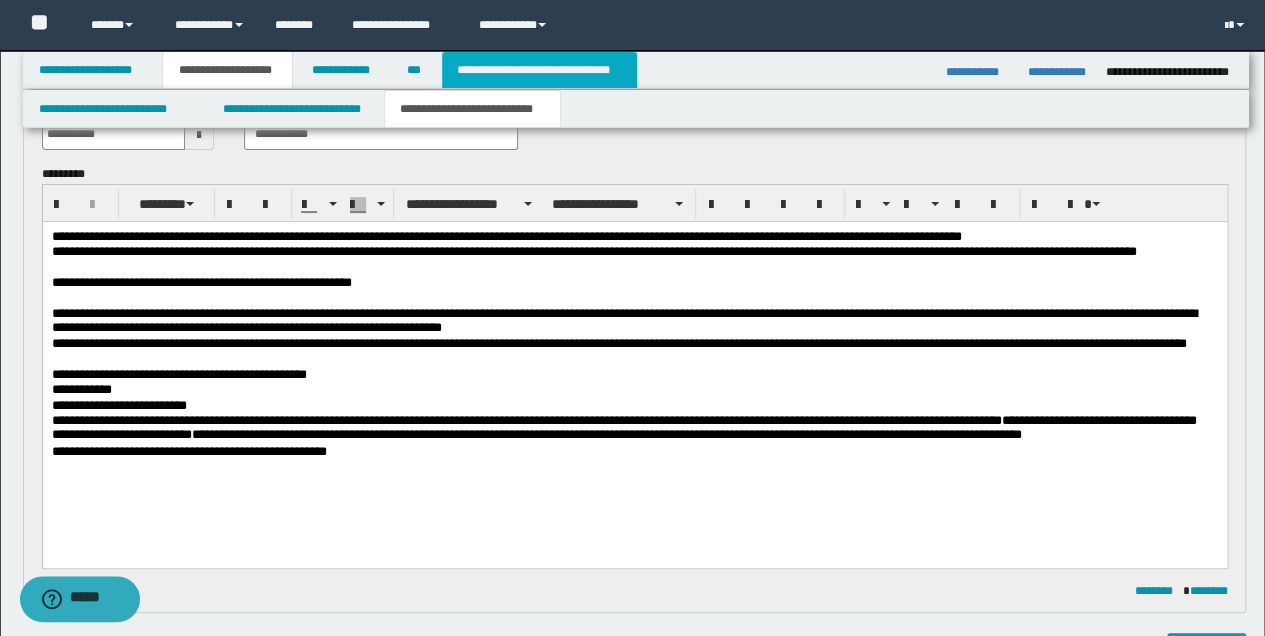 click on "**********" at bounding box center (539, 70) 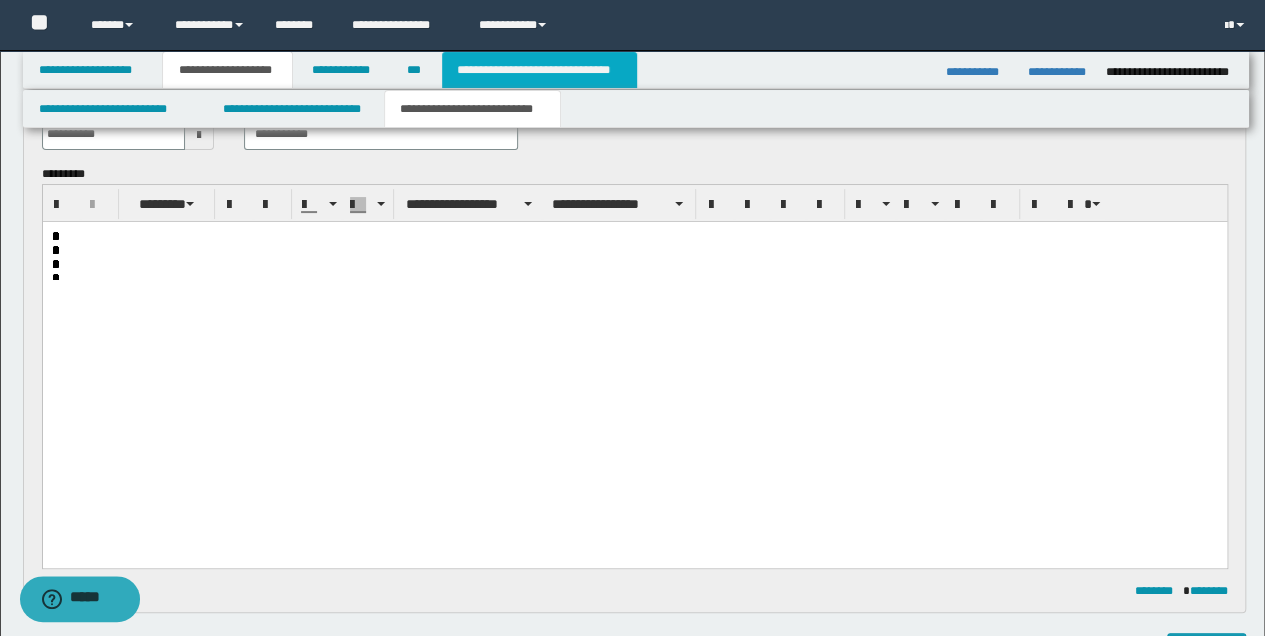 scroll, scrollTop: 102, scrollLeft: 0, axis: vertical 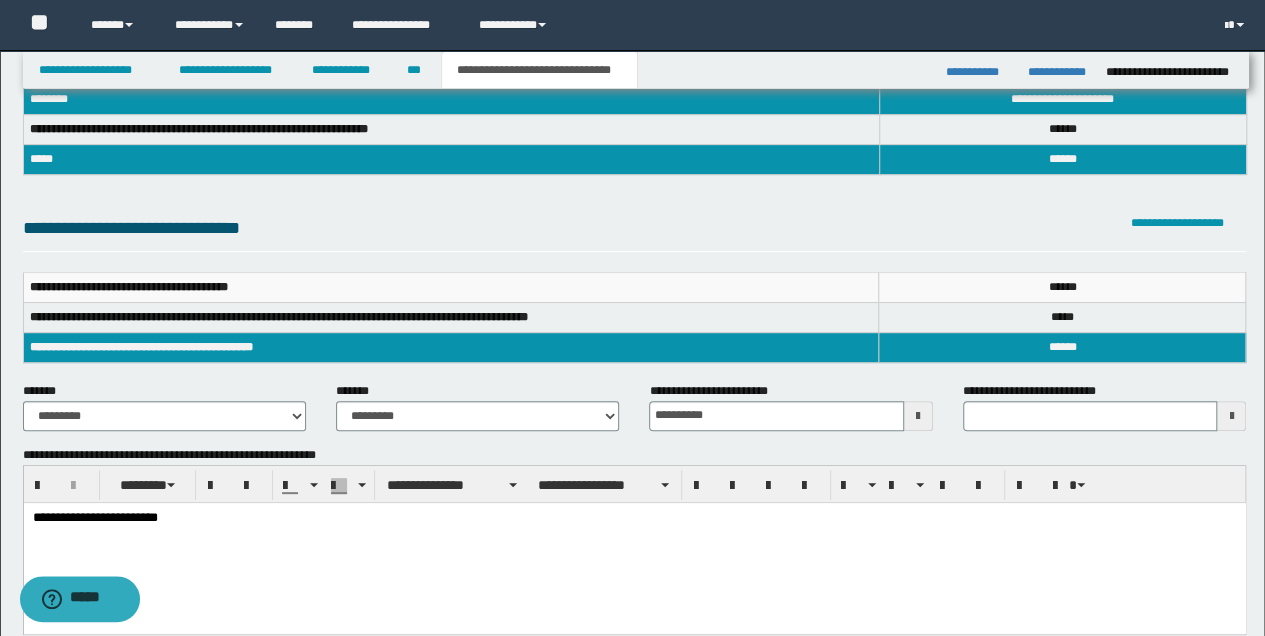 type 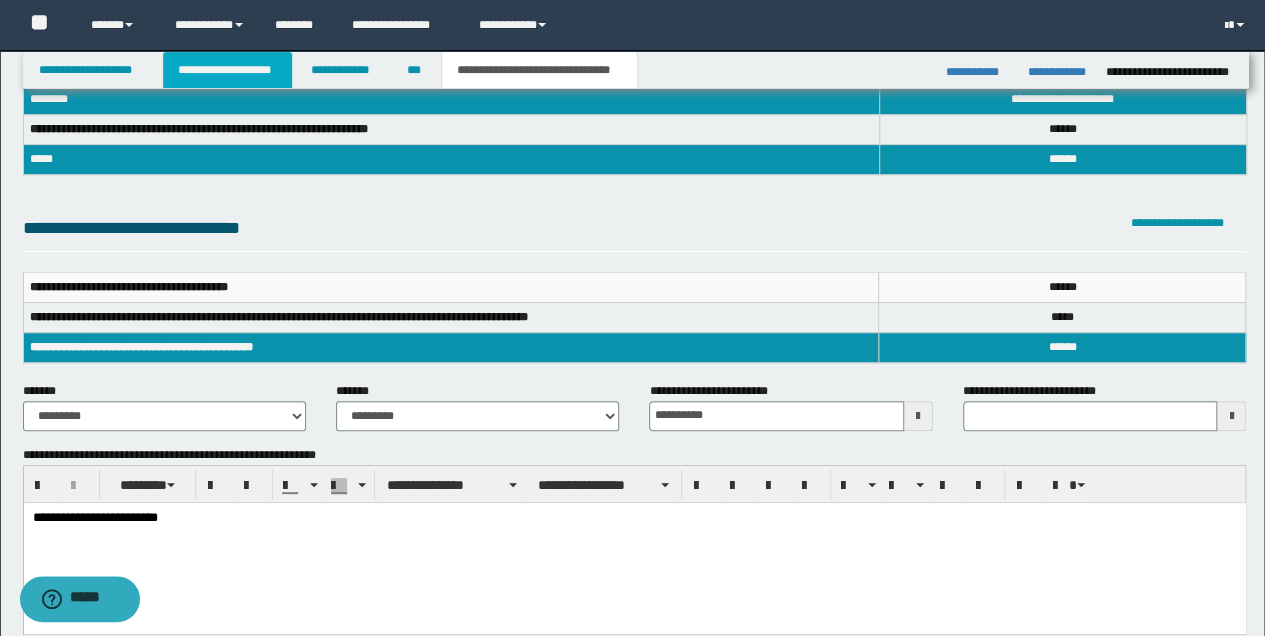 click on "**********" at bounding box center [227, 70] 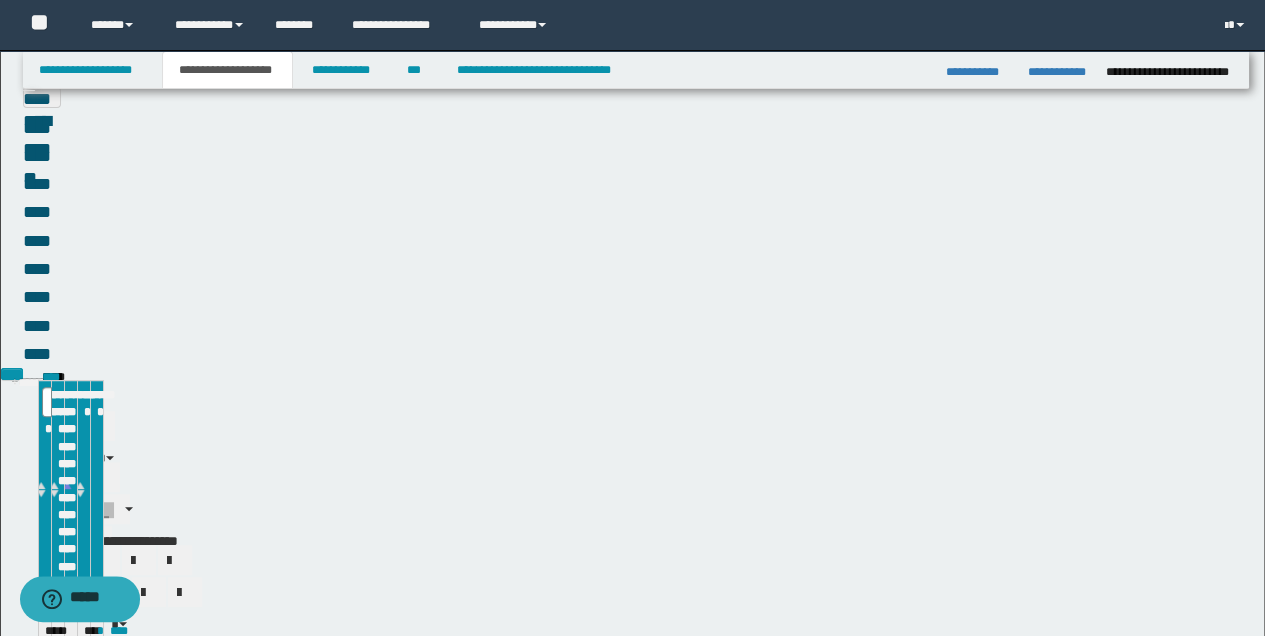 scroll, scrollTop: 133, scrollLeft: 0, axis: vertical 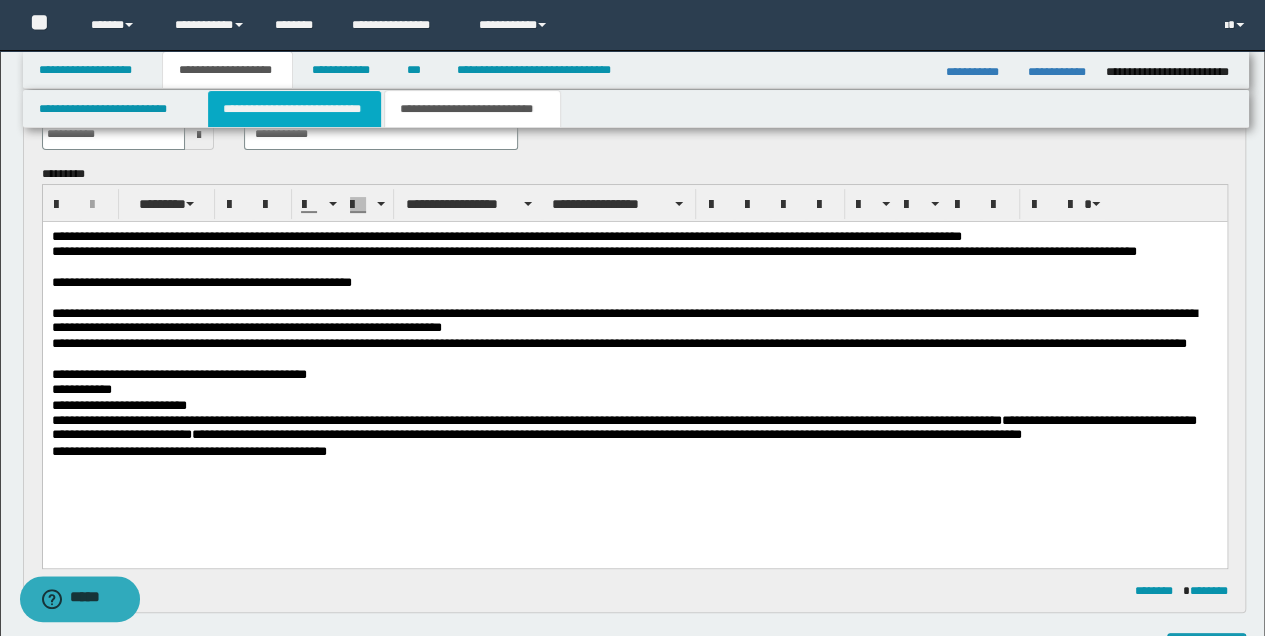 click on "**********" at bounding box center [294, 109] 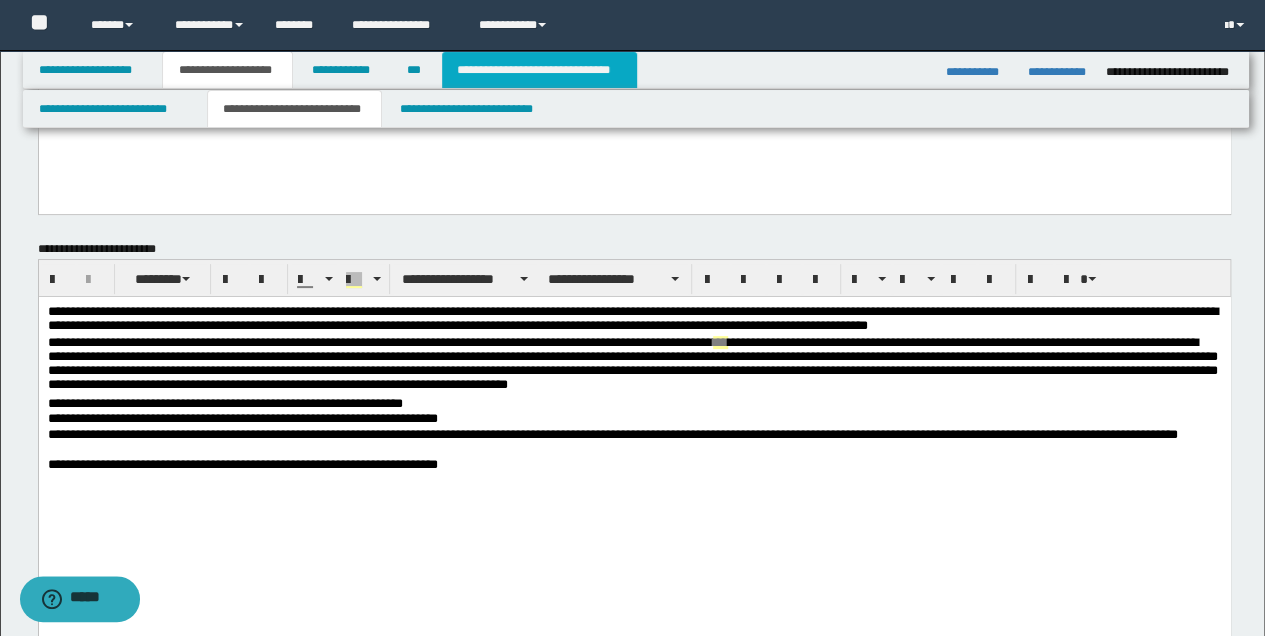click on "**********" at bounding box center (539, 70) 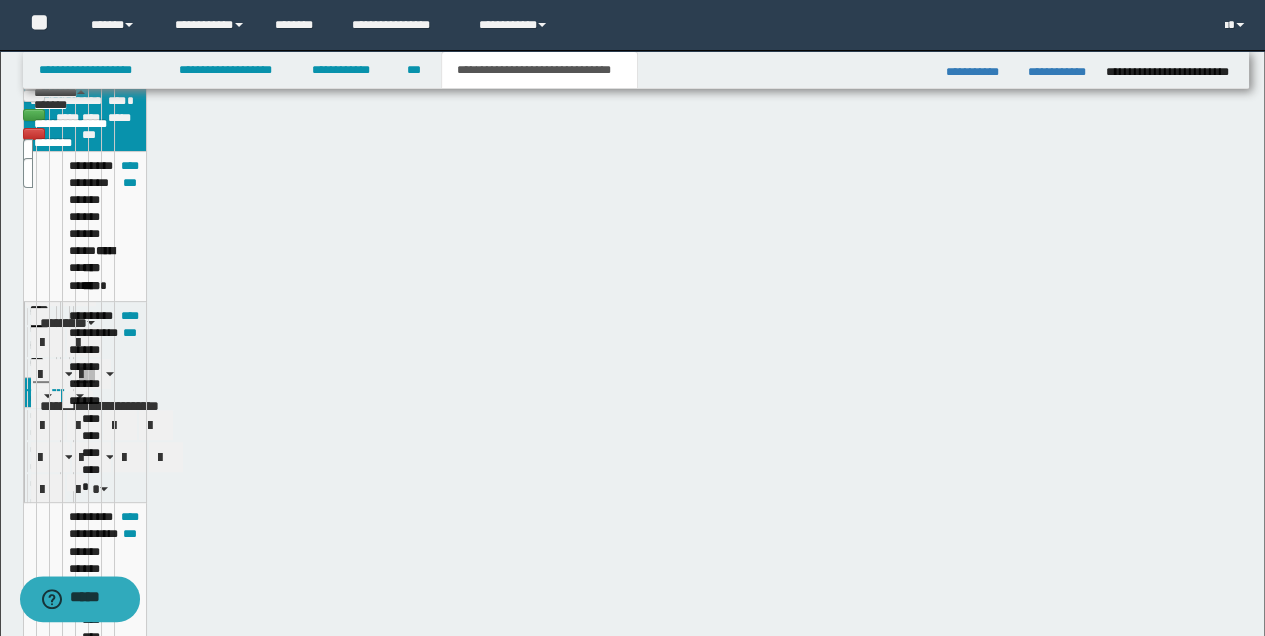 scroll, scrollTop: 102, scrollLeft: 0, axis: vertical 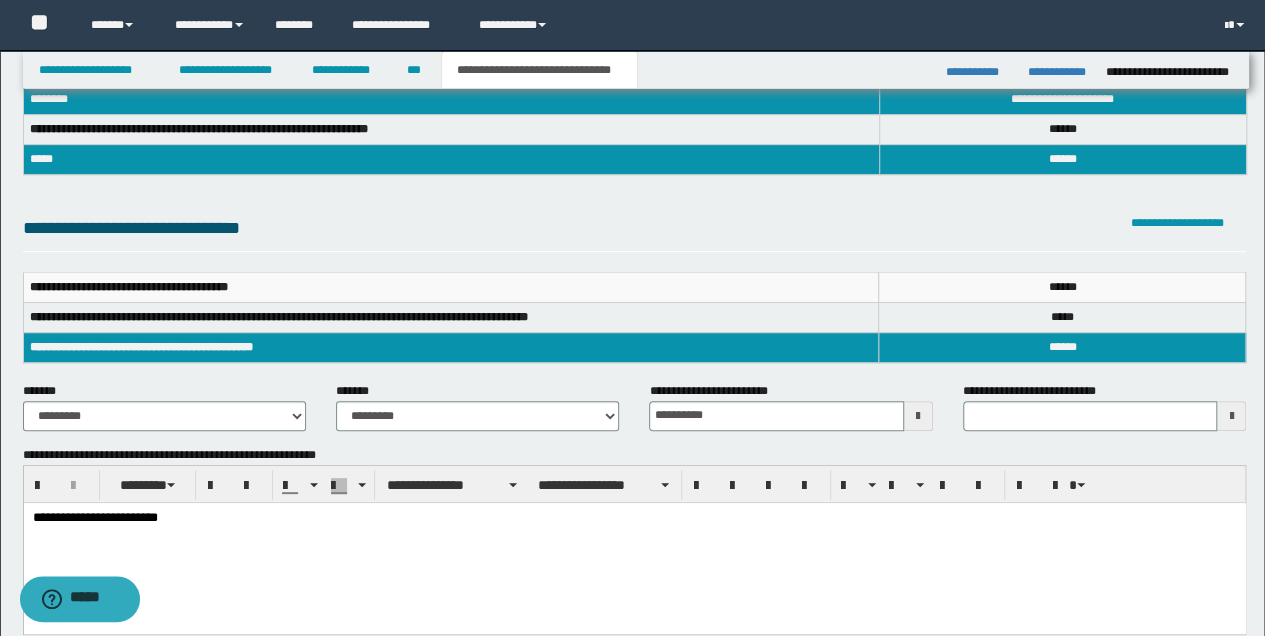 click on "**********" at bounding box center [94, 516] 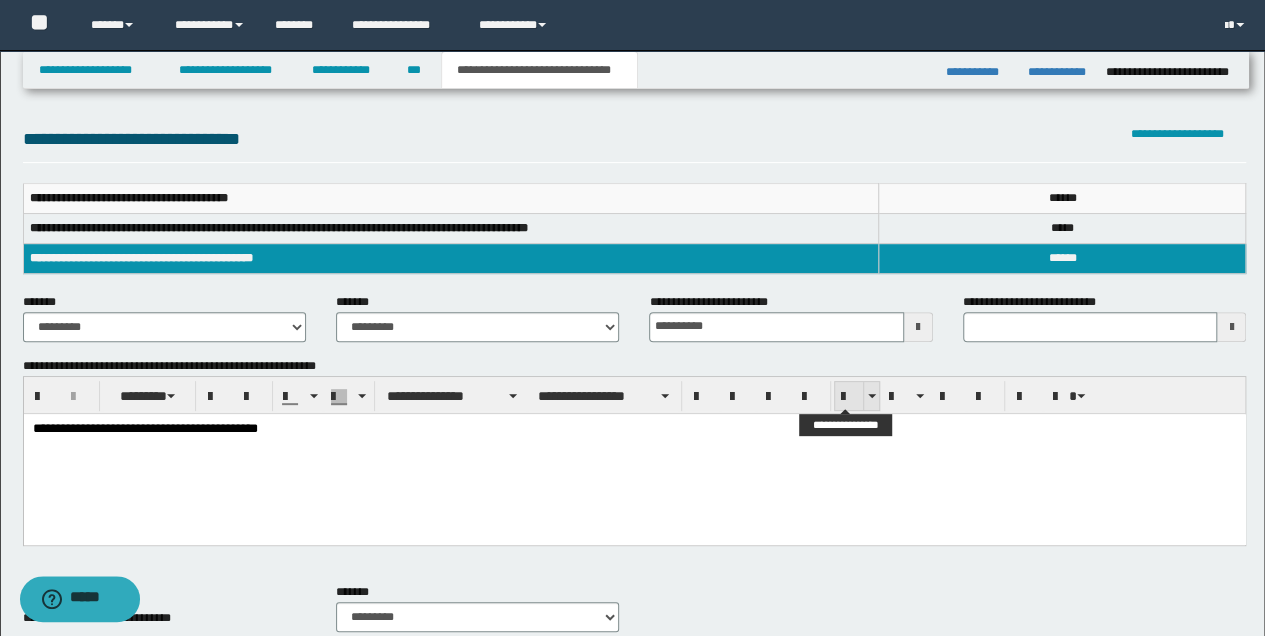scroll, scrollTop: 369, scrollLeft: 0, axis: vertical 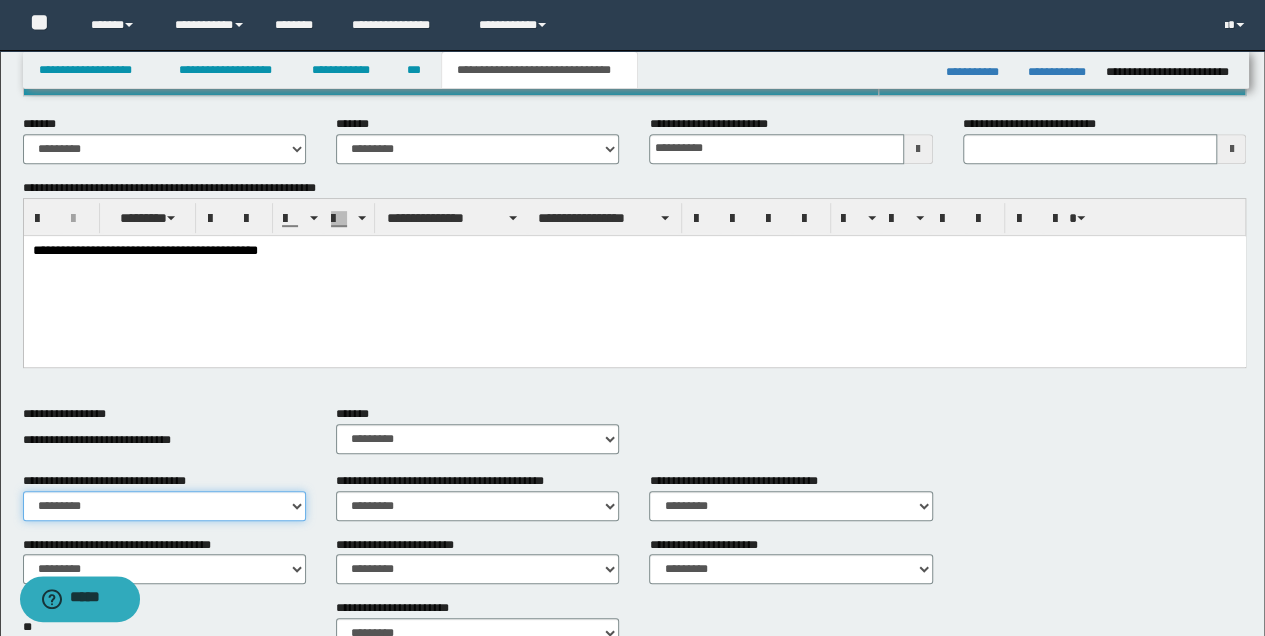 click on "*********
**
**" at bounding box center [164, 506] 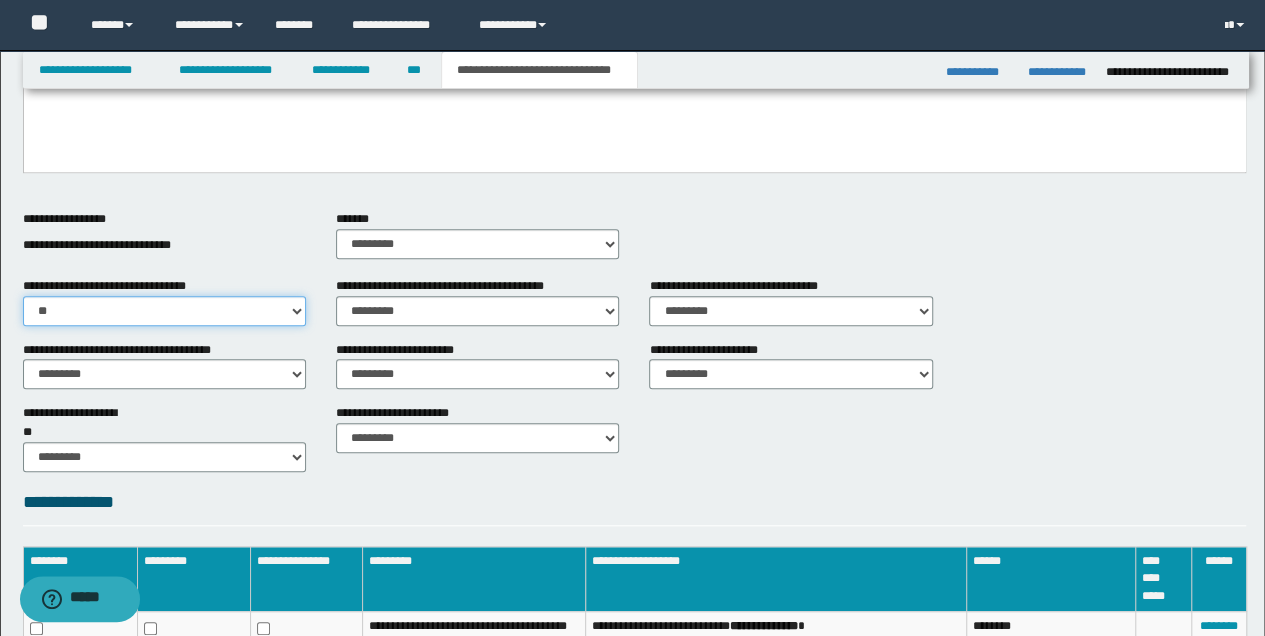 scroll, scrollTop: 569, scrollLeft: 0, axis: vertical 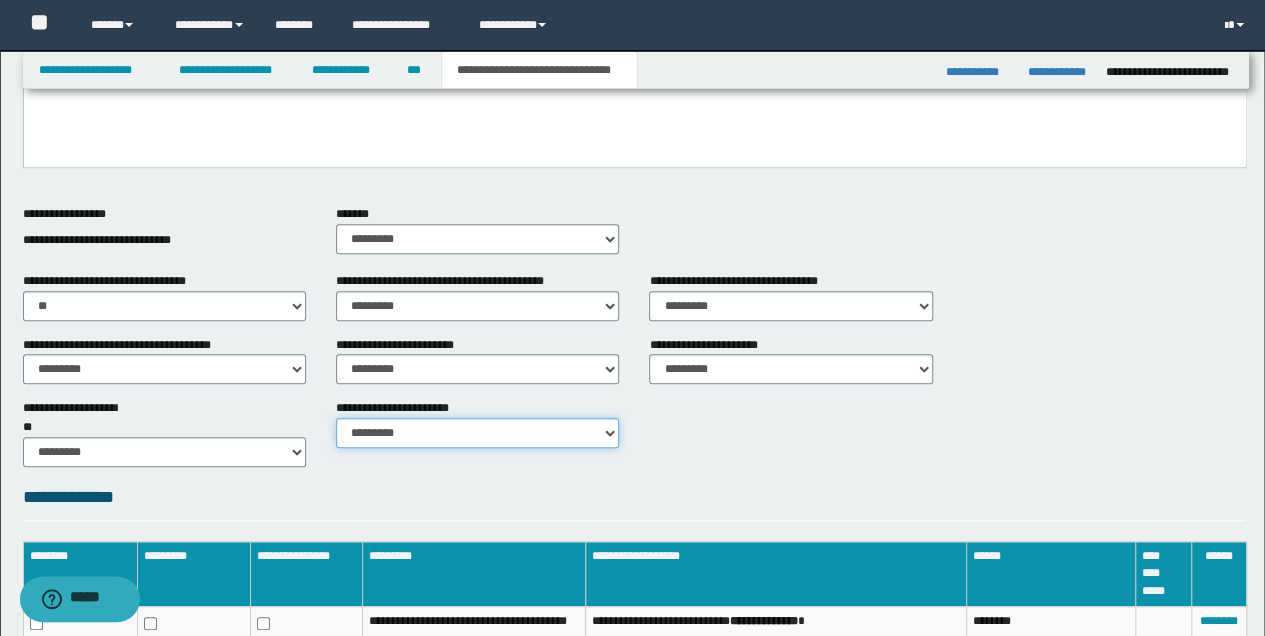 click on "*********
*********
*********" at bounding box center [477, 433] 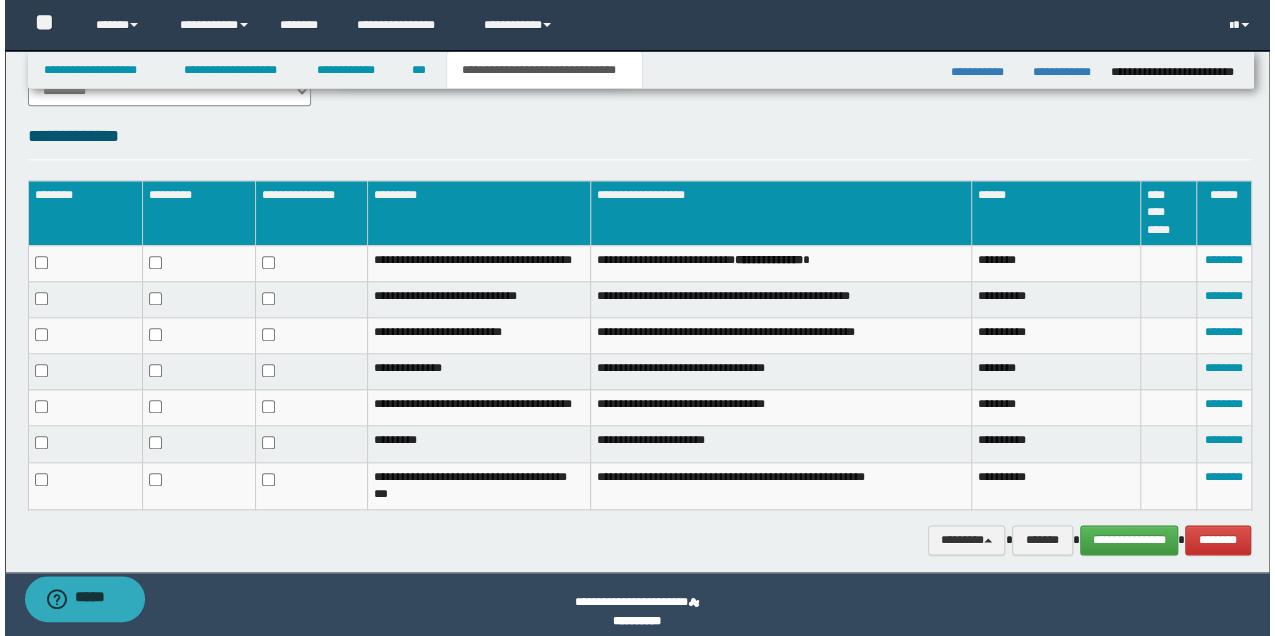scroll, scrollTop: 944, scrollLeft: 0, axis: vertical 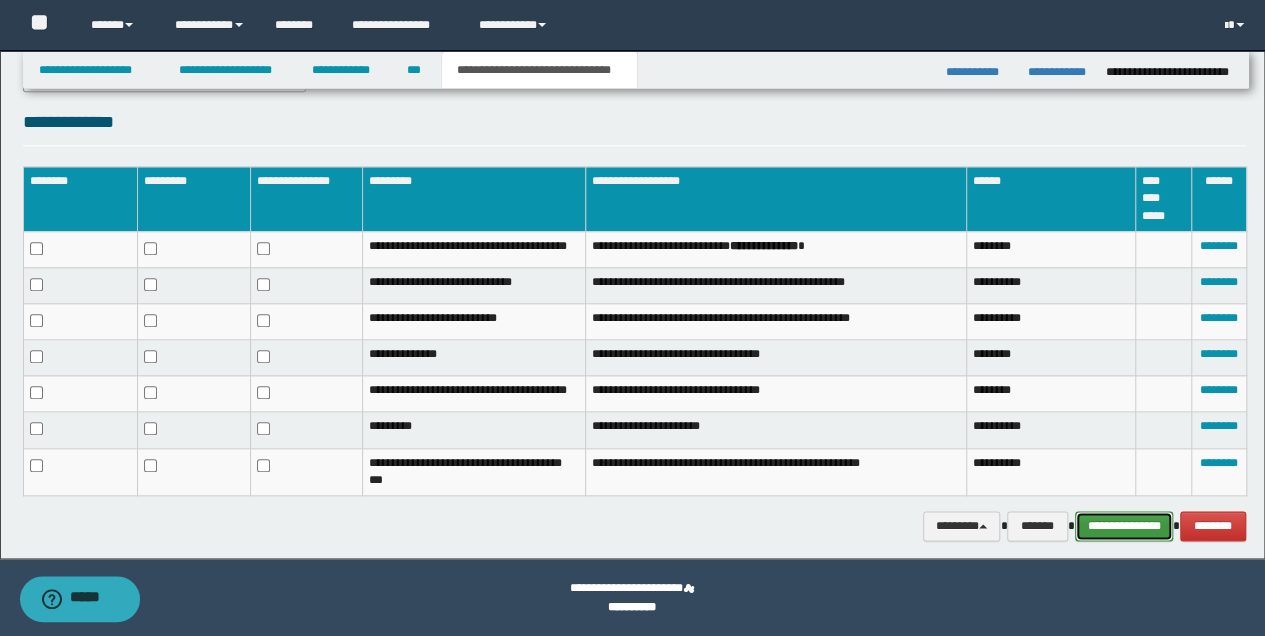 click on "**********" at bounding box center [1124, 525] 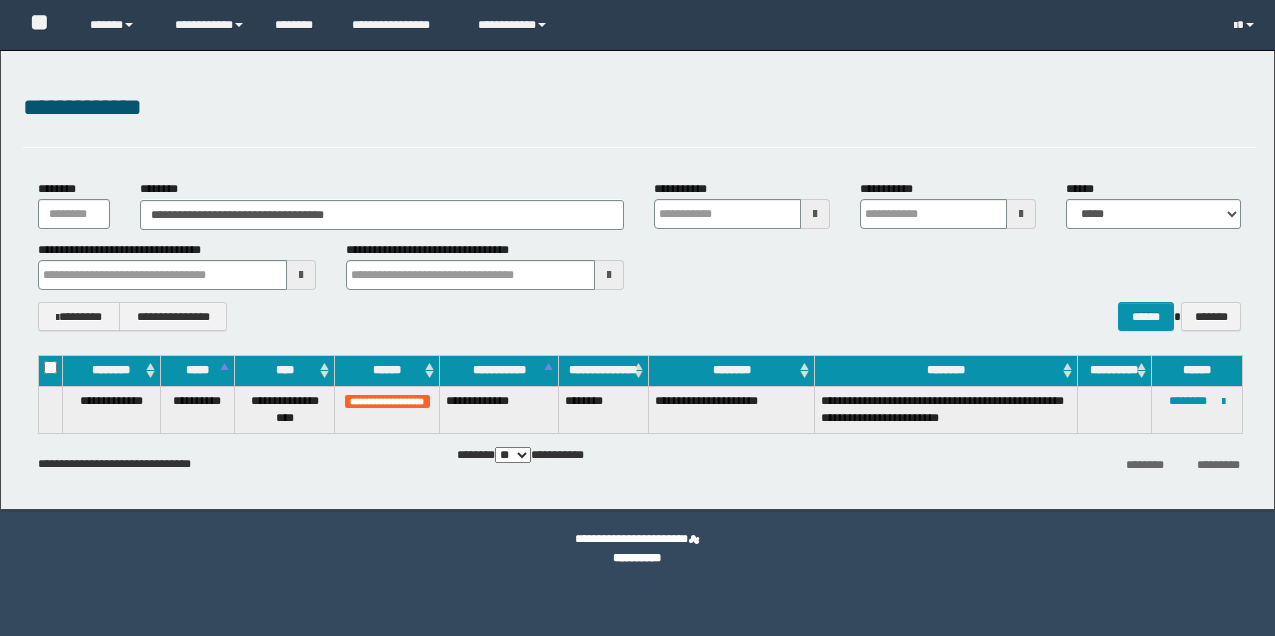 scroll, scrollTop: 0, scrollLeft: 0, axis: both 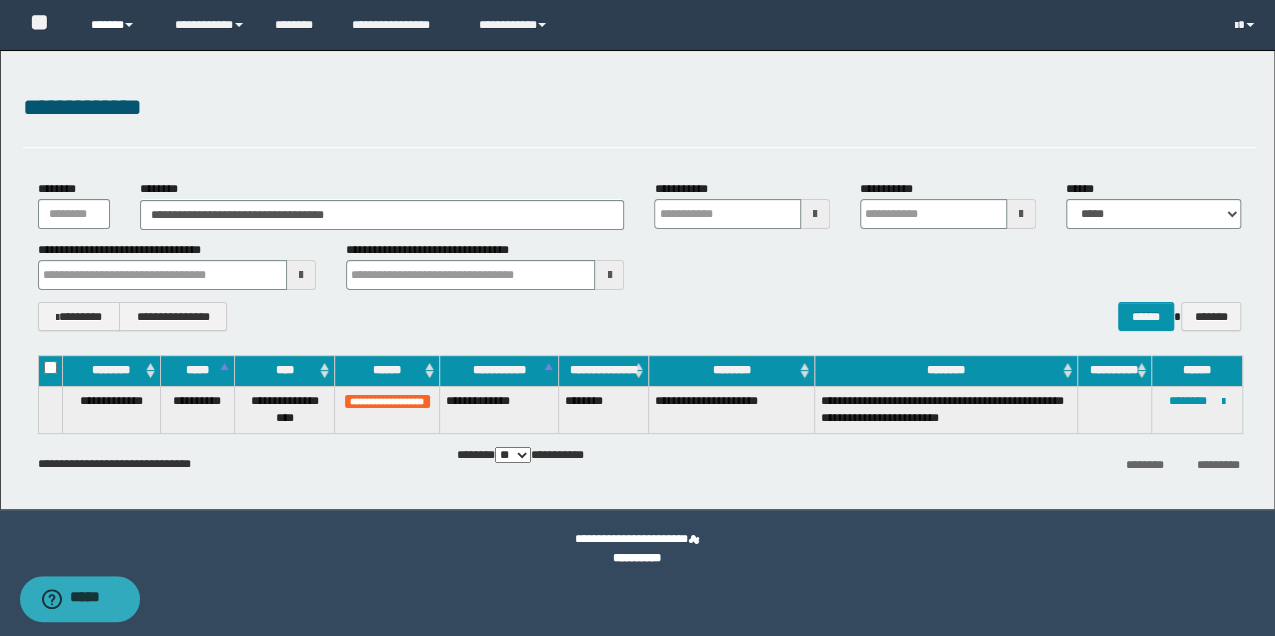 click at bounding box center [129, 25] 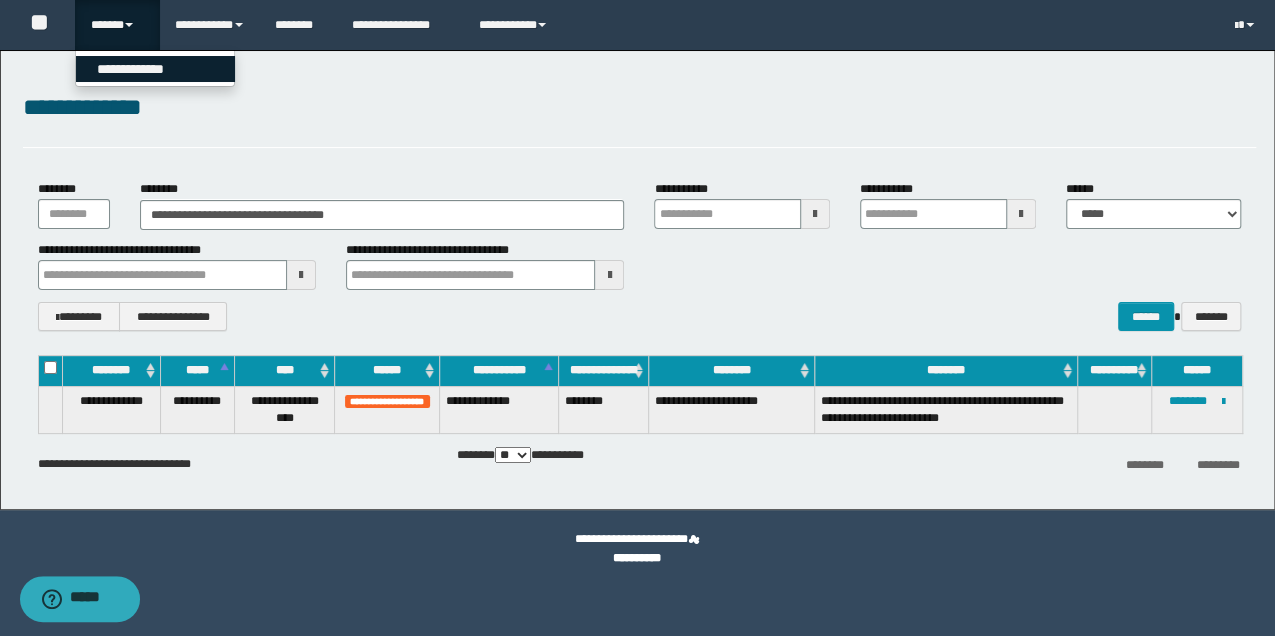 click on "**********" at bounding box center [155, 69] 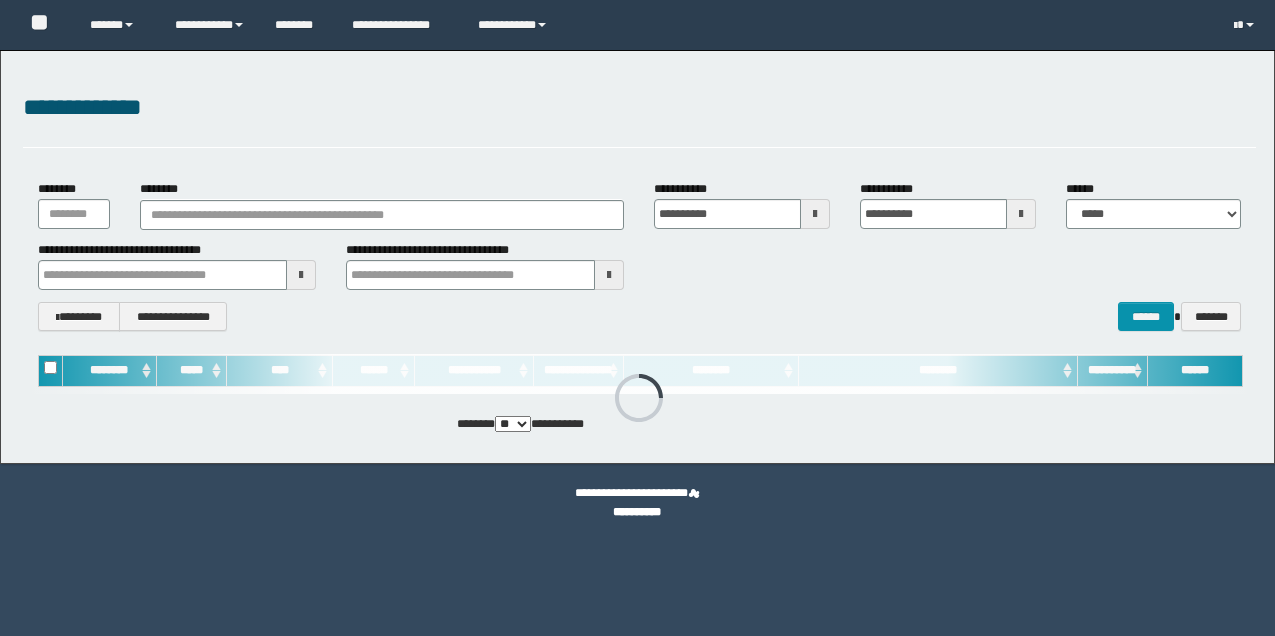 scroll, scrollTop: 0, scrollLeft: 0, axis: both 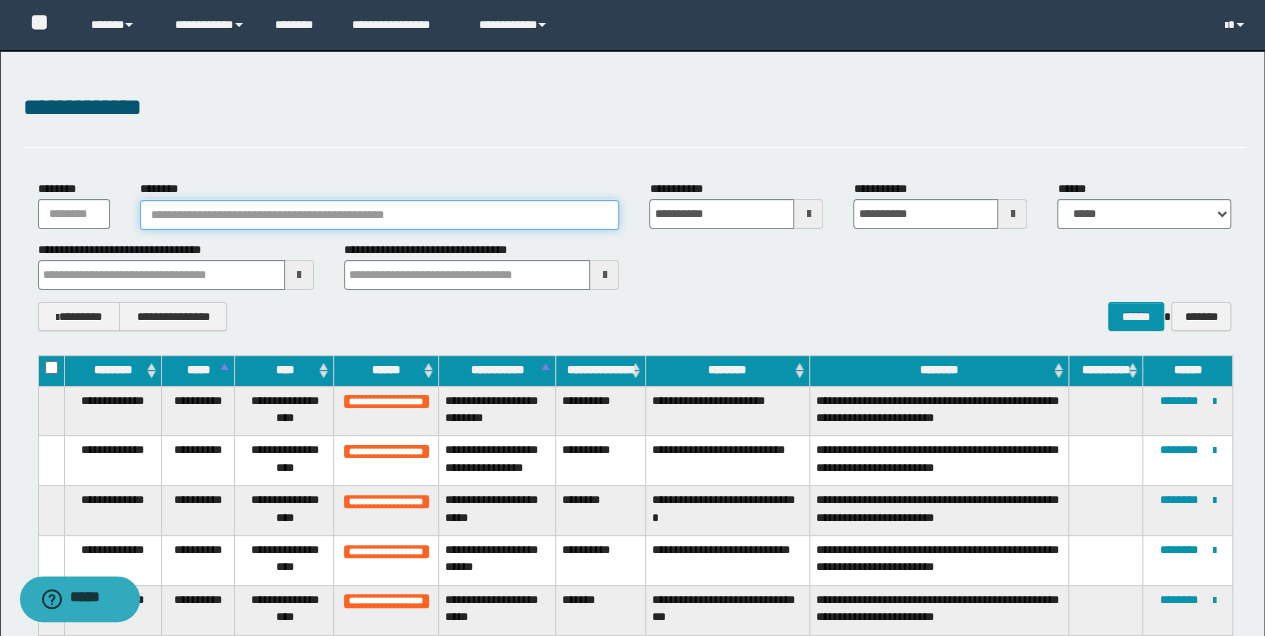 click on "********" at bounding box center (380, 215) 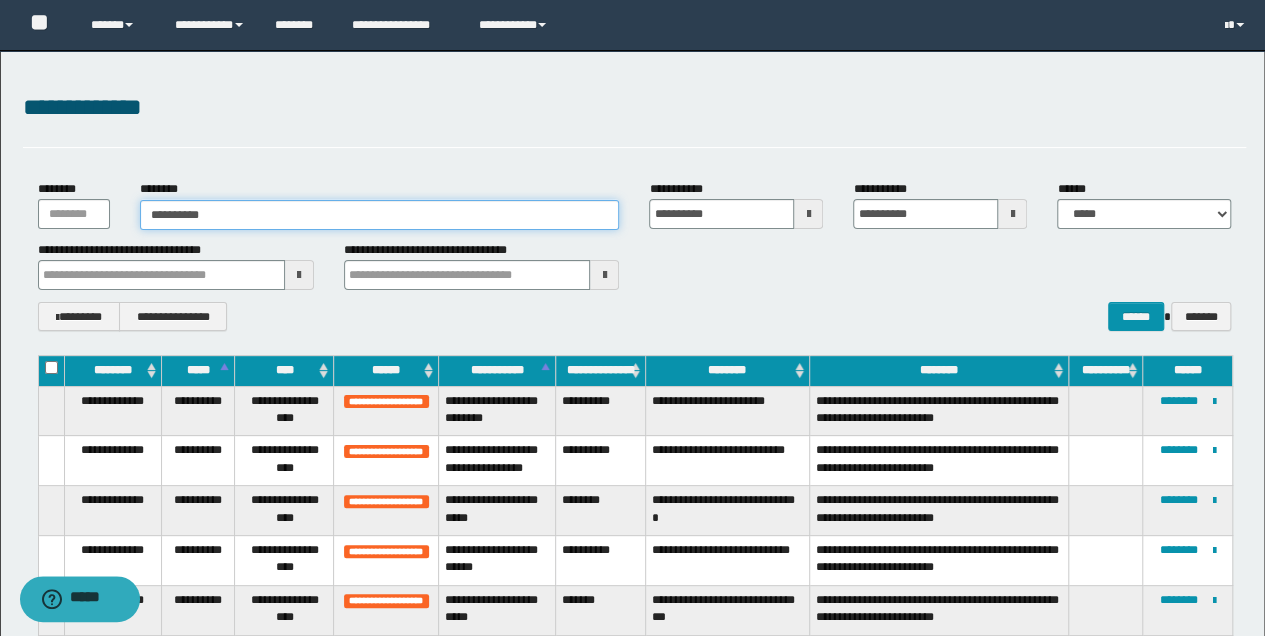 type on "**********" 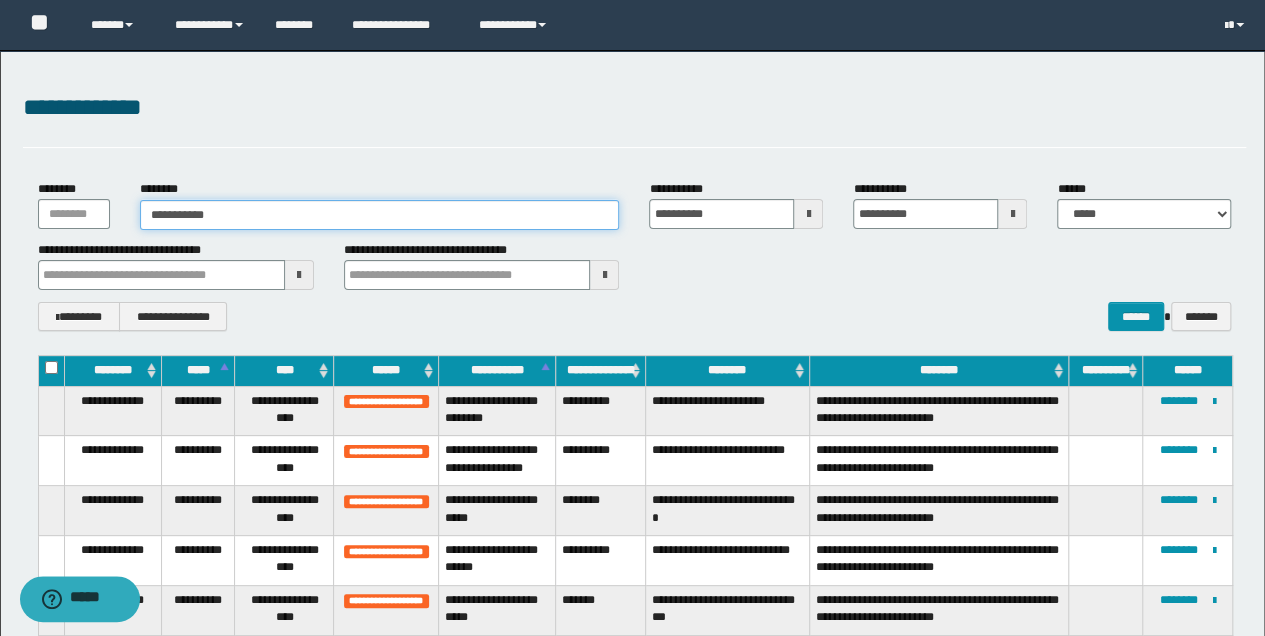 type on "**********" 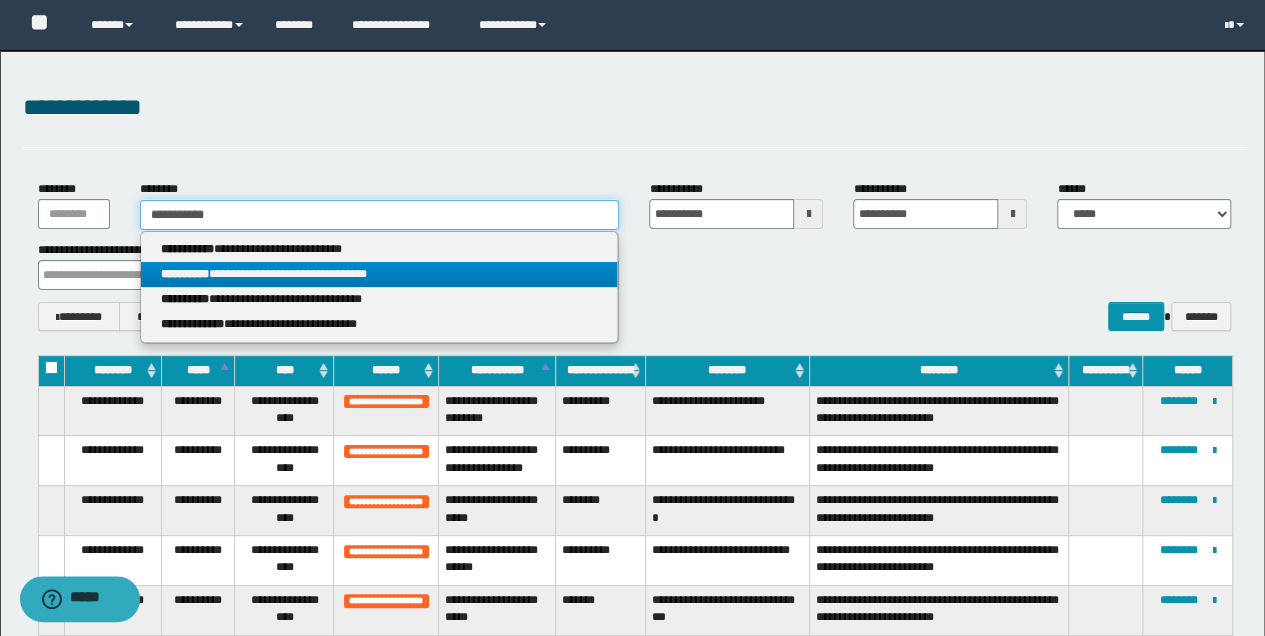 type on "**********" 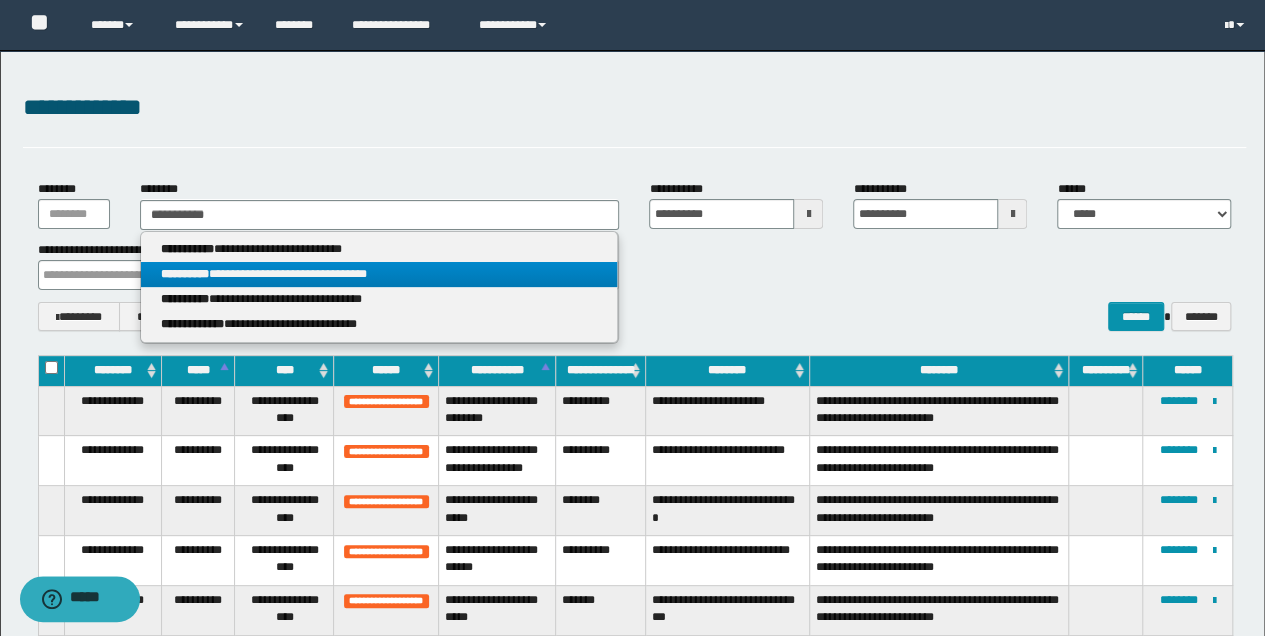 click on "**********" at bounding box center [379, 274] 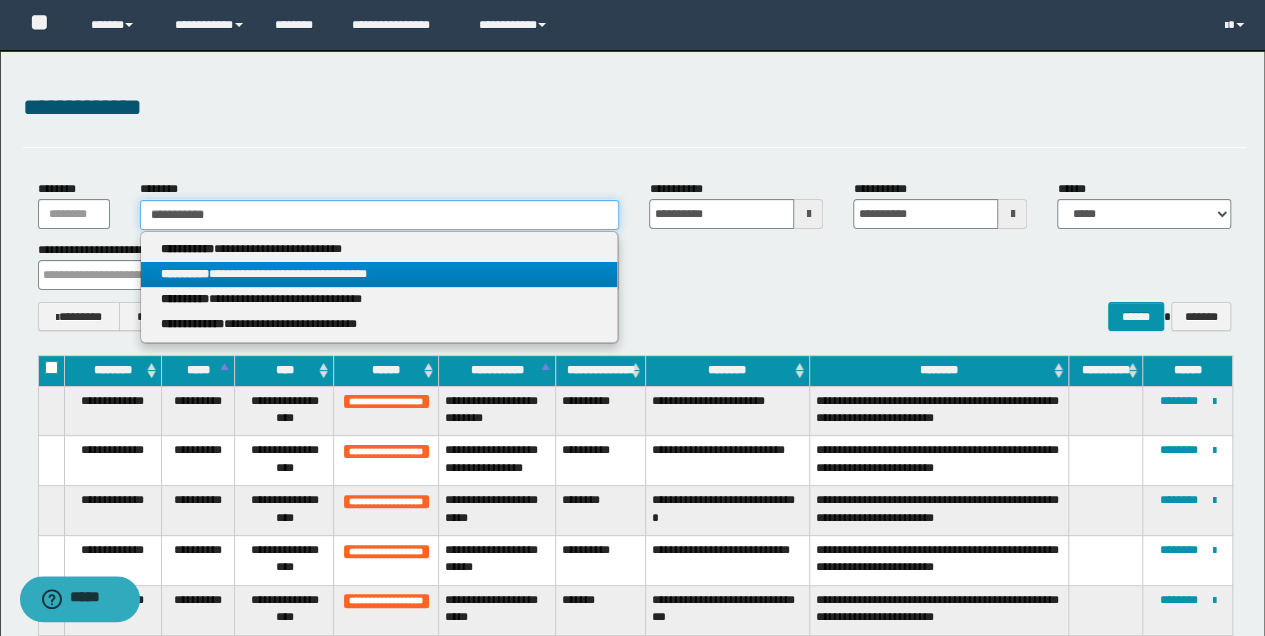 type 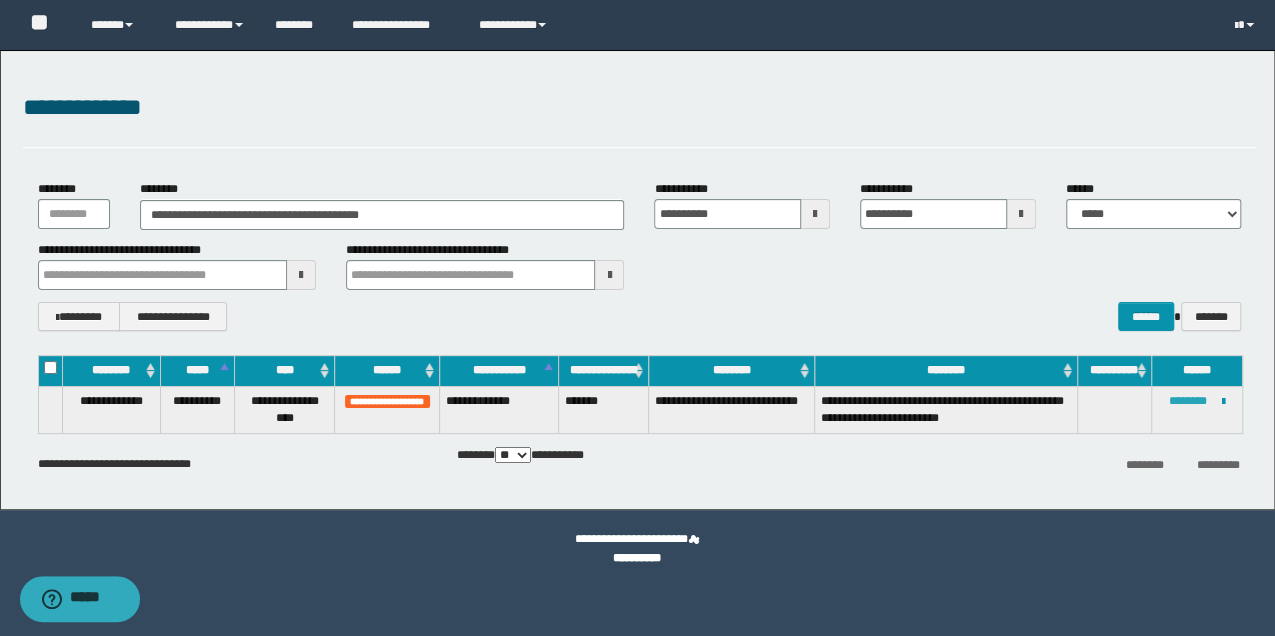 click on "********" at bounding box center (1188, 401) 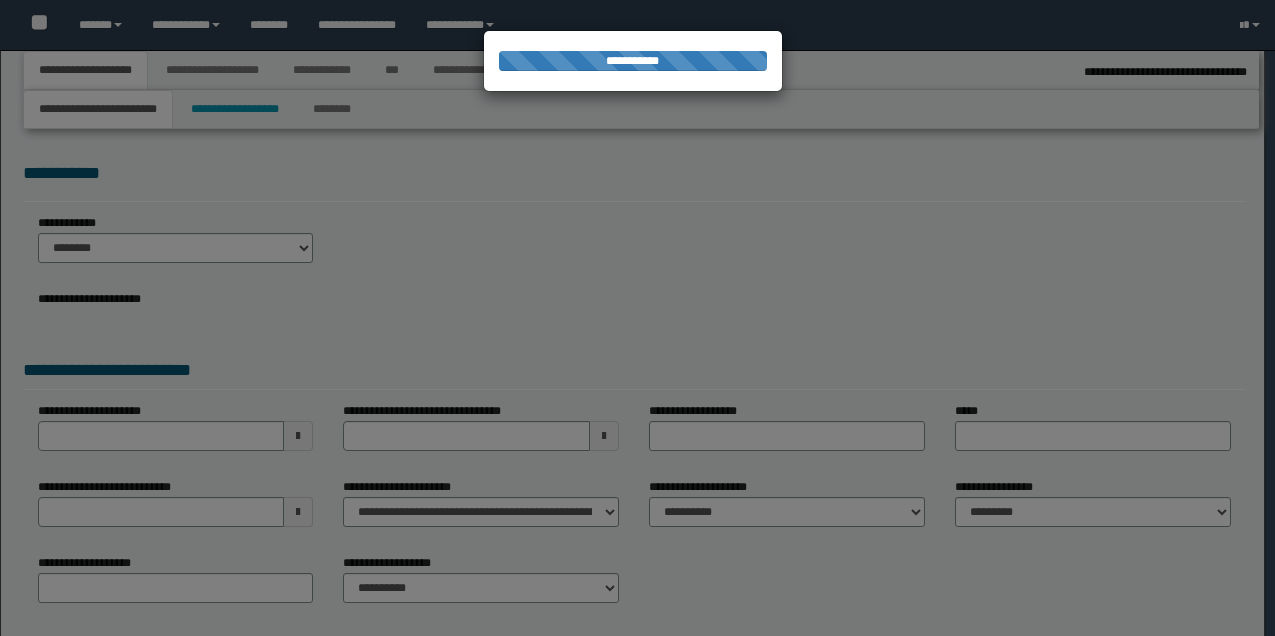 select on "*" 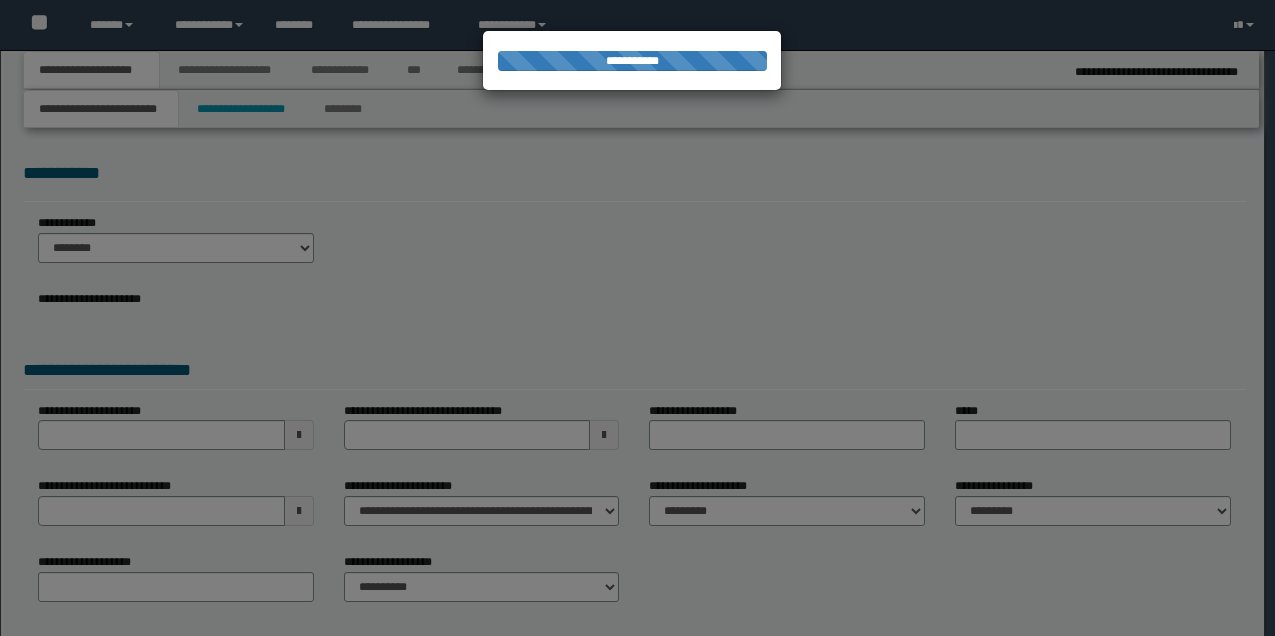 scroll, scrollTop: 0, scrollLeft: 0, axis: both 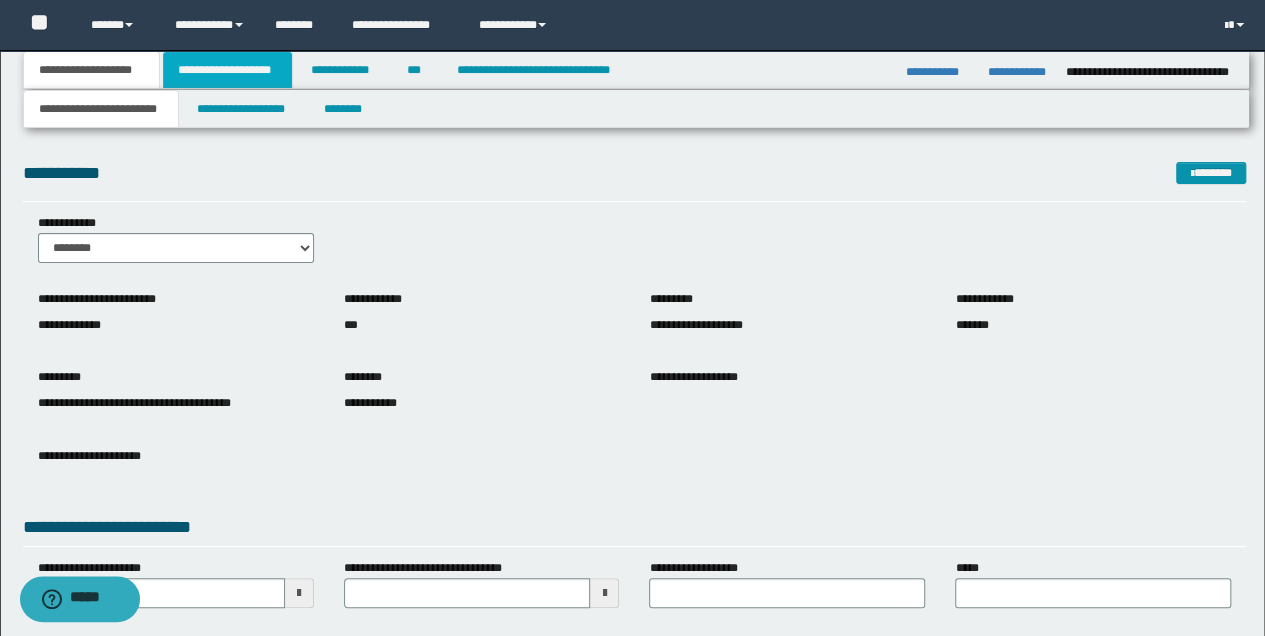 click on "**********" at bounding box center (227, 70) 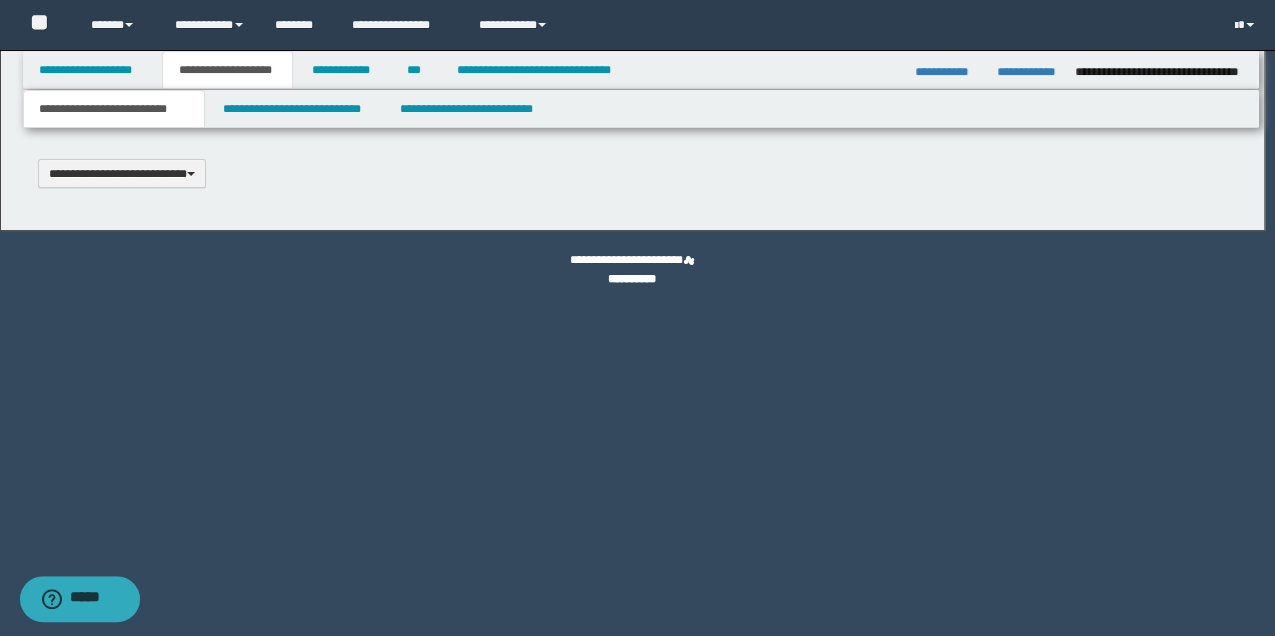 type 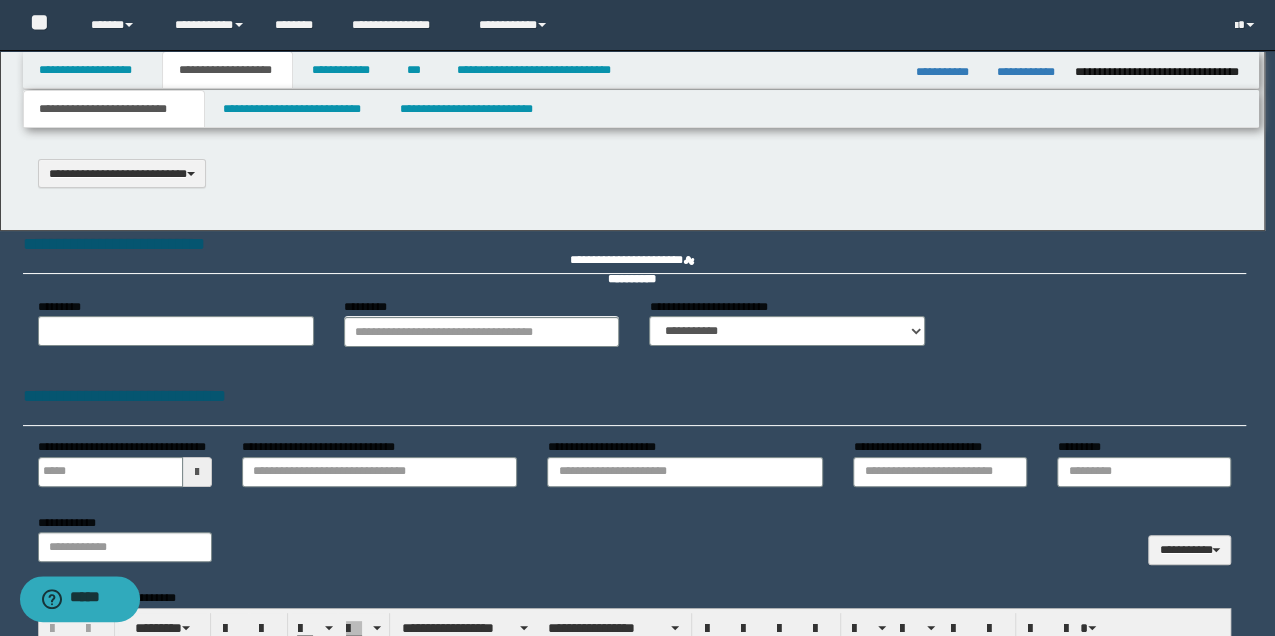 select on "*" 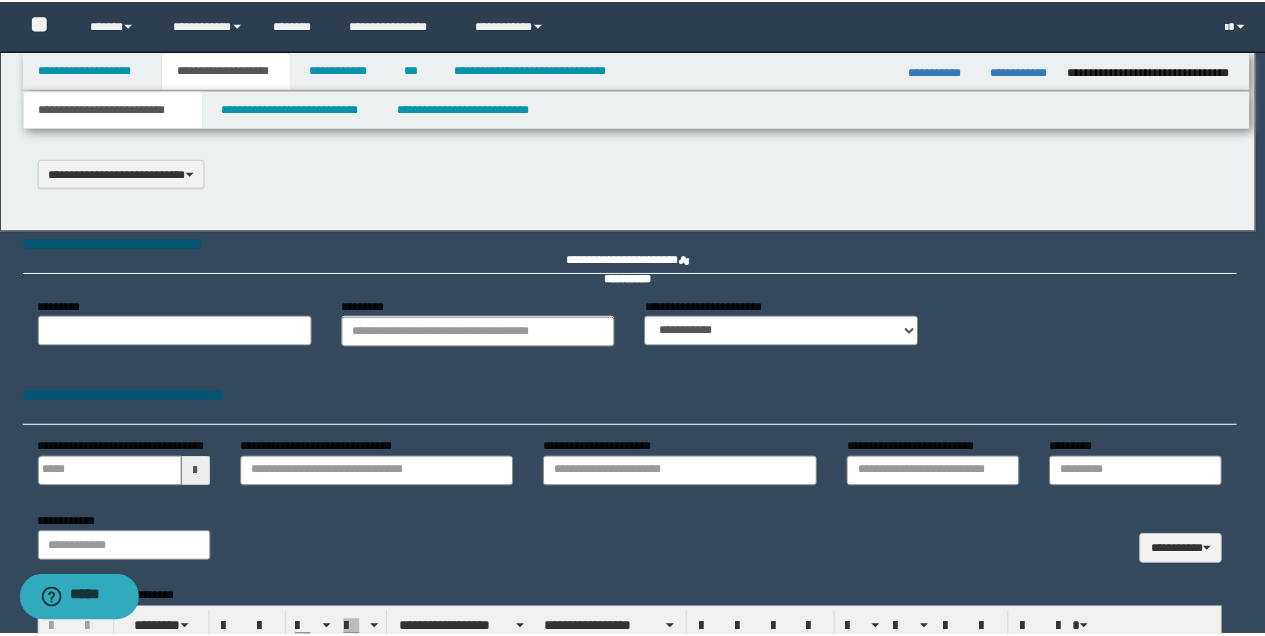 scroll, scrollTop: 0, scrollLeft: 0, axis: both 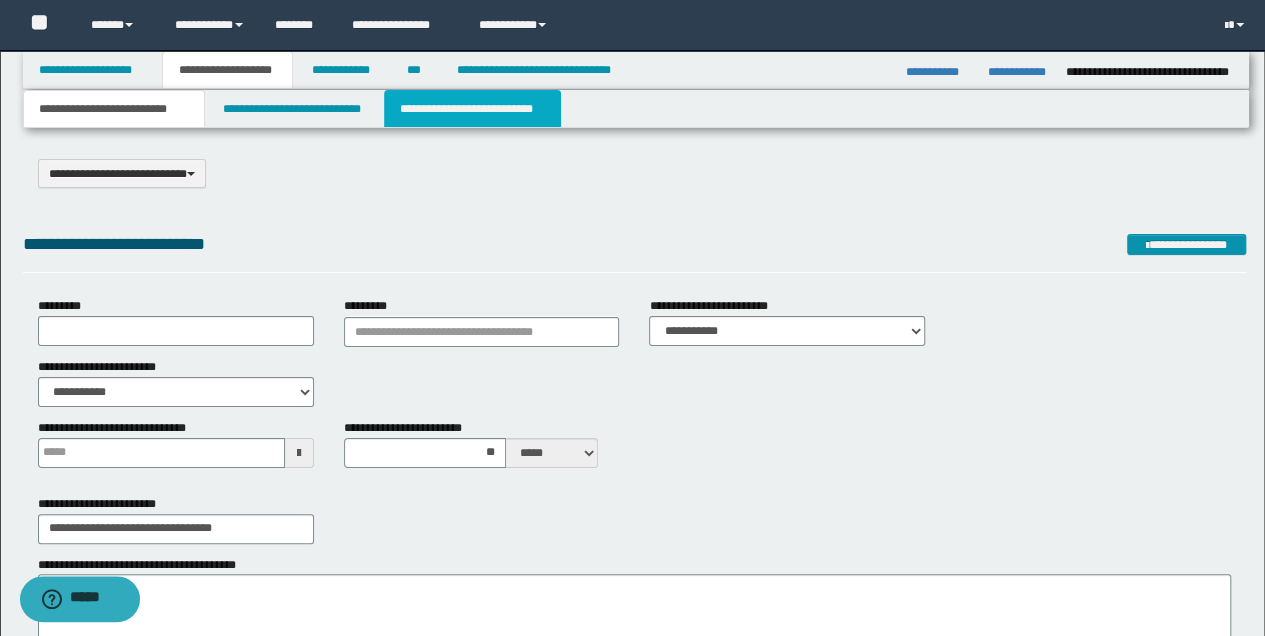 click on "**********" at bounding box center [472, 109] 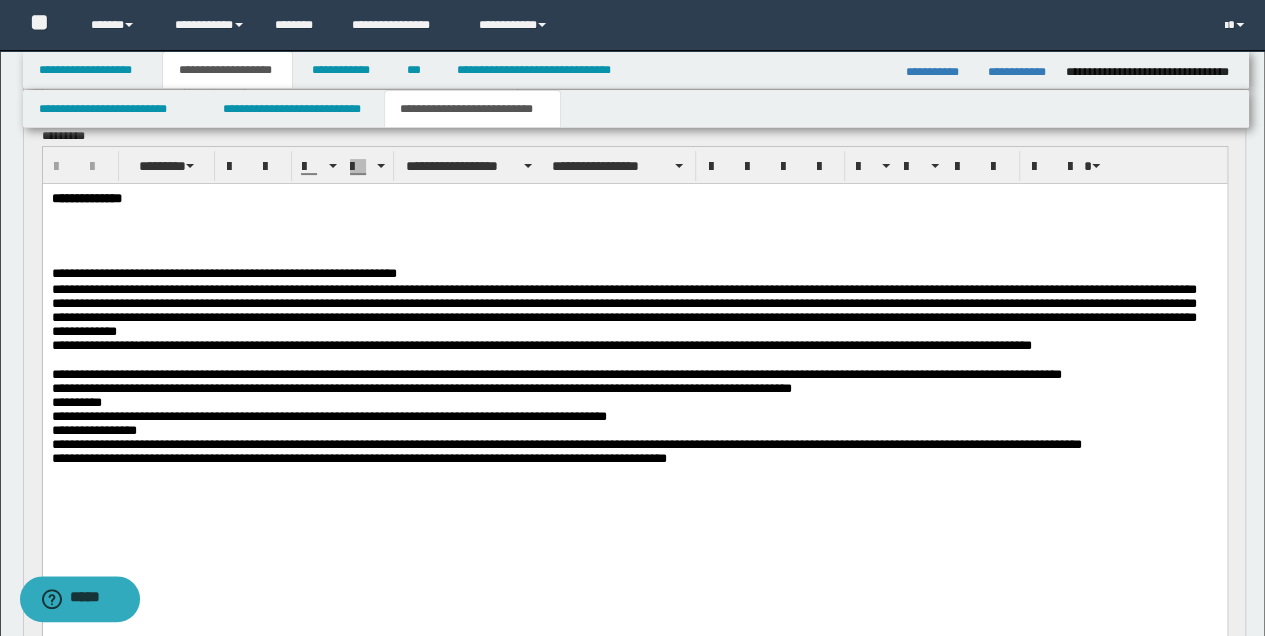 scroll, scrollTop: 200, scrollLeft: 0, axis: vertical 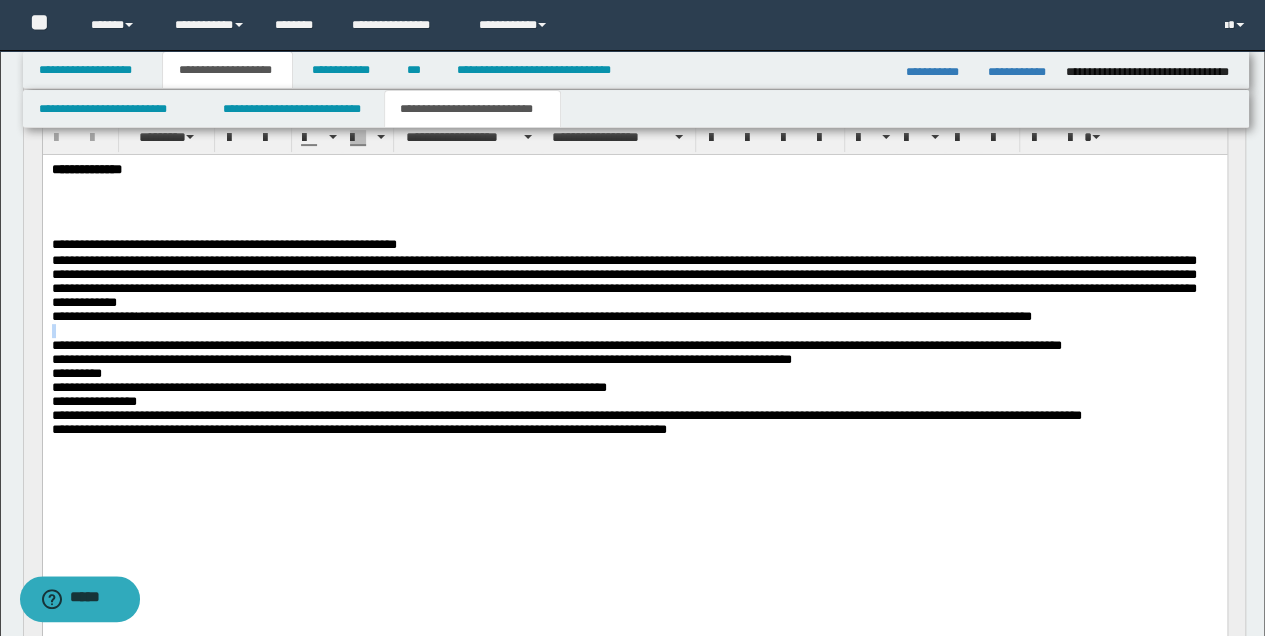 click at bounding box center (634, 330) 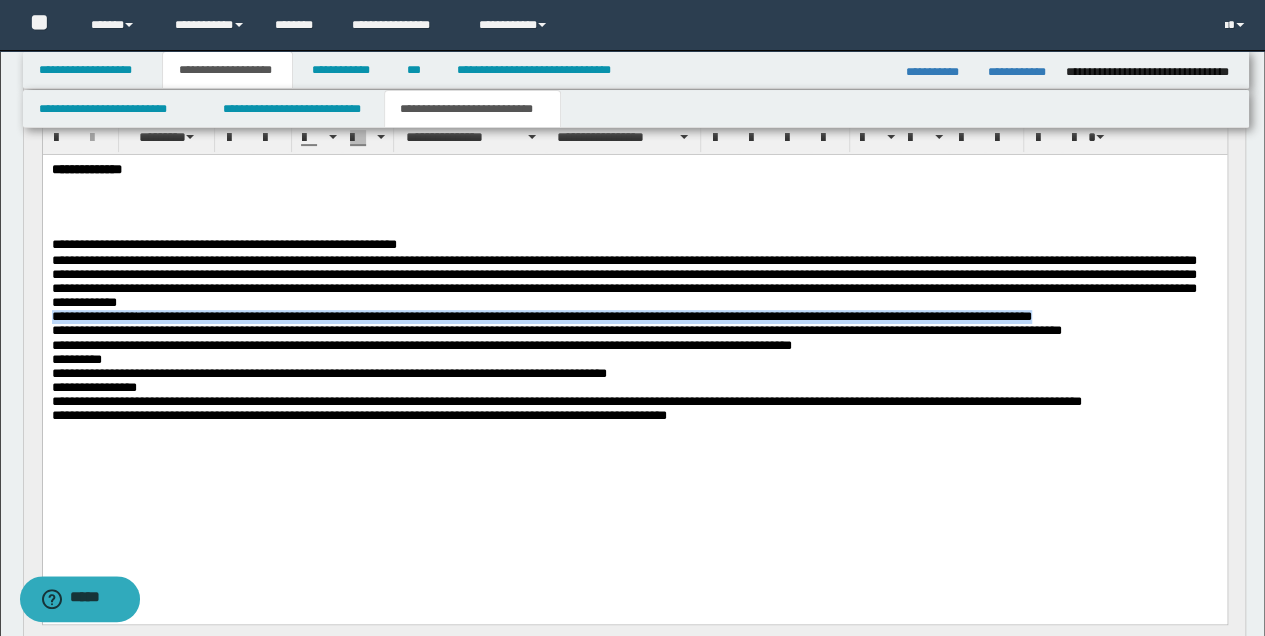 drag, startPoint x: 53, startPoint y: 324, endPoint x: 359, endPoint y: 335, distance: 306.19766 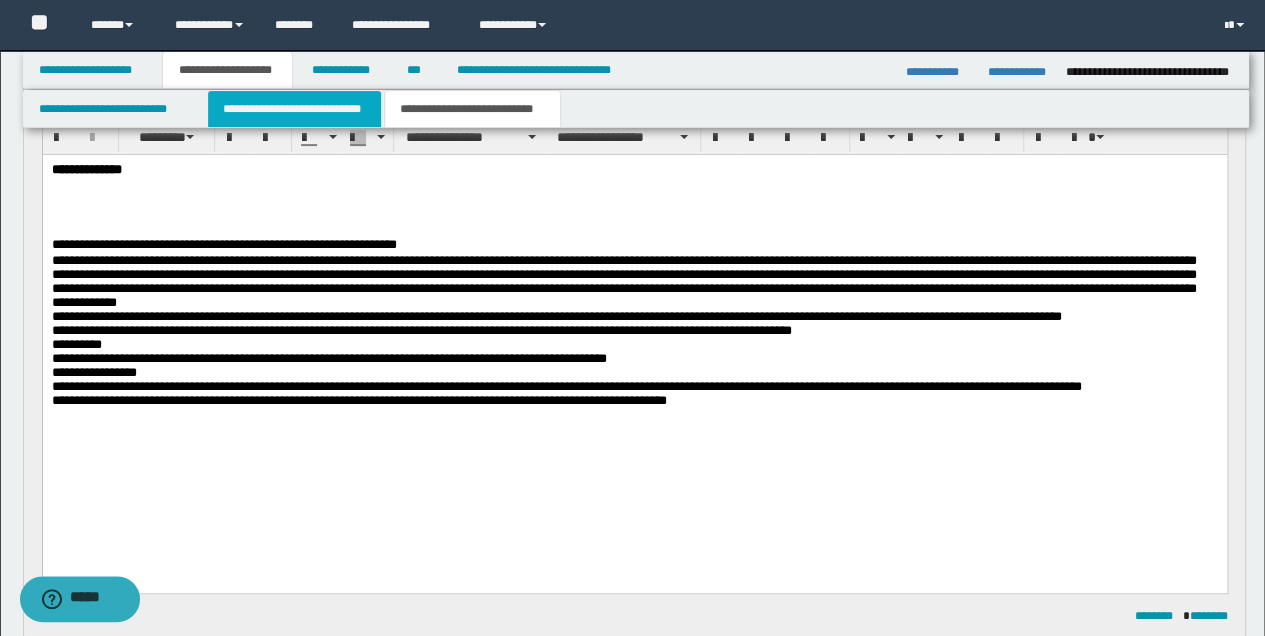 click on "**********" at bounding box center (294, 109) 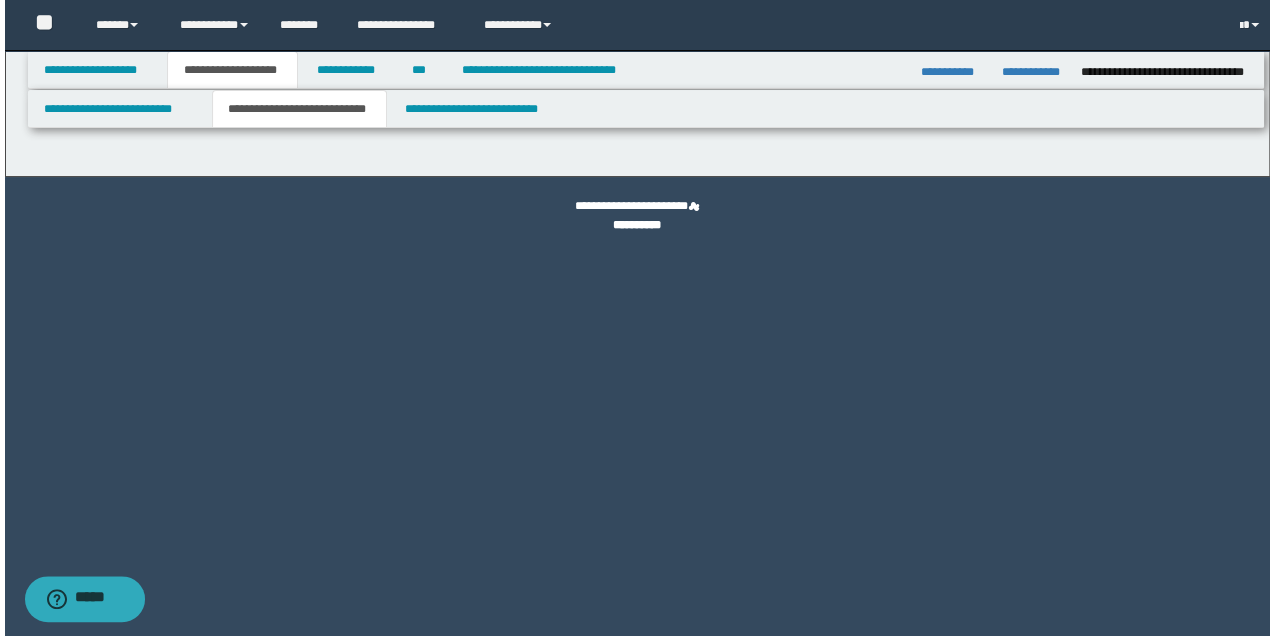scroll, scrollTop: 0, scrollLeft: 0, axis: both 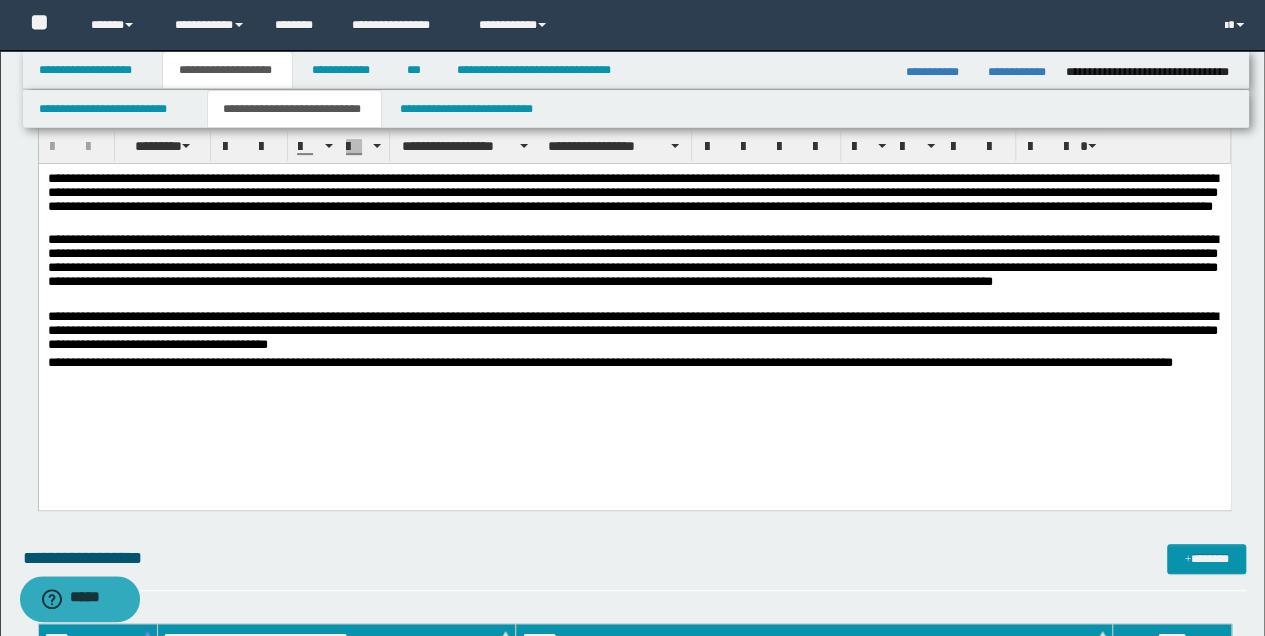click on "**********" at bounding box center (634, 312) 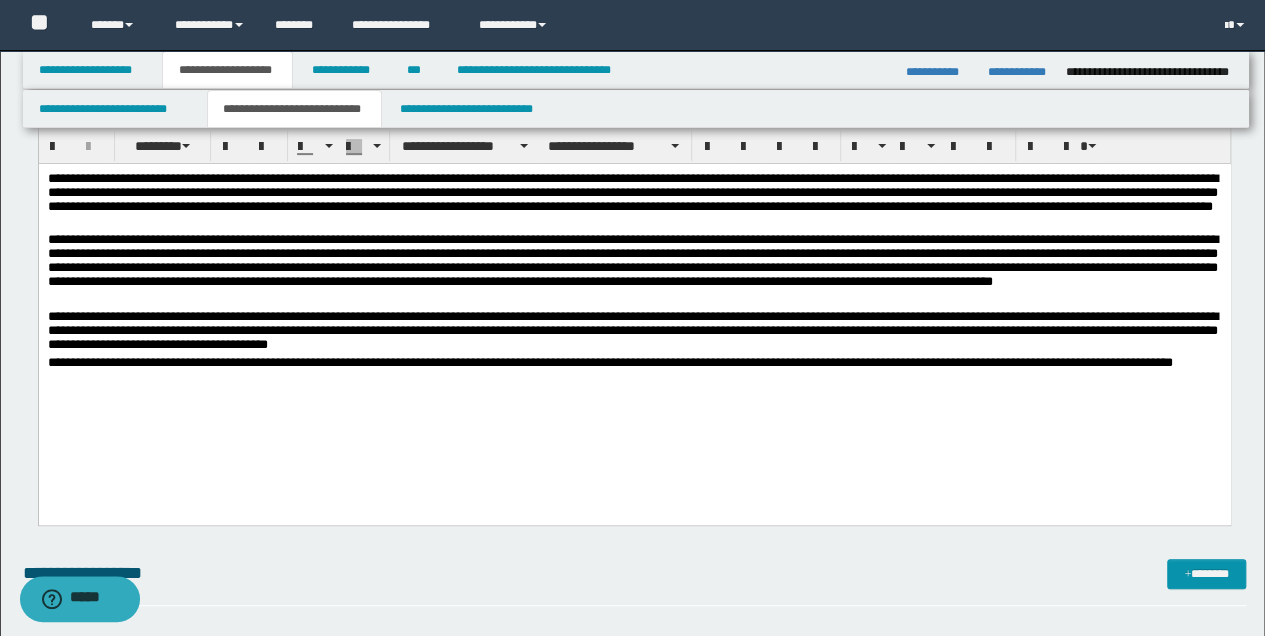 paste 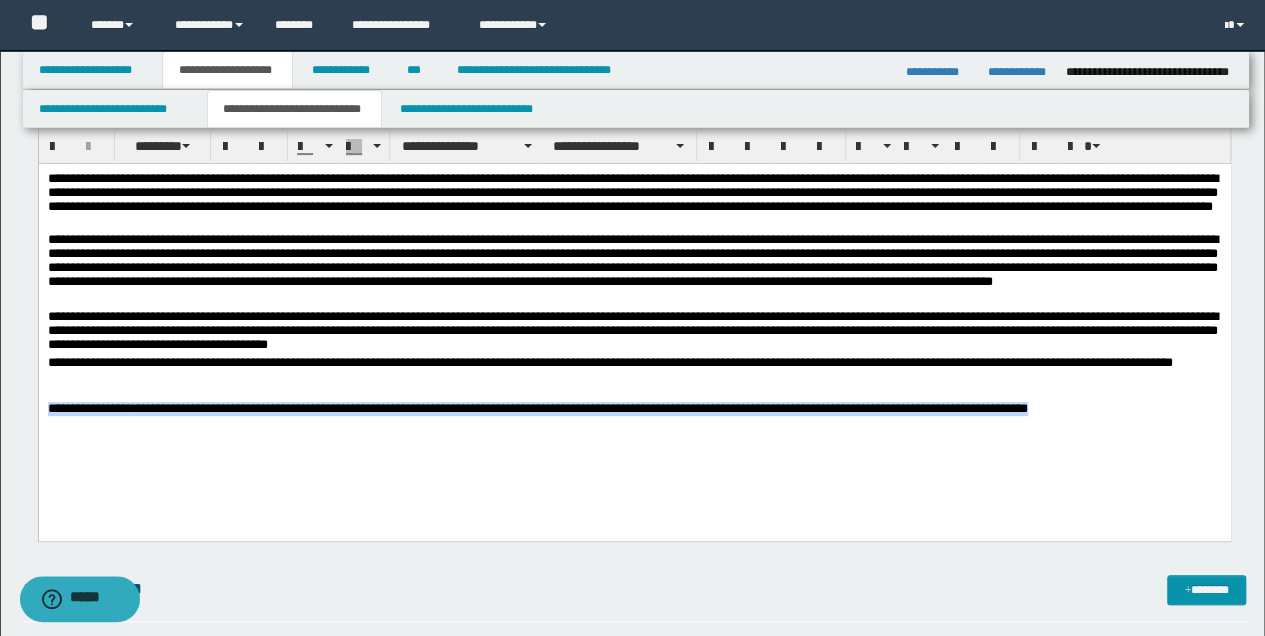 drag, startPoint x: 47, startPoint y: 405, endPoint x: 349, endPoint y: 432, distance: 303.20456 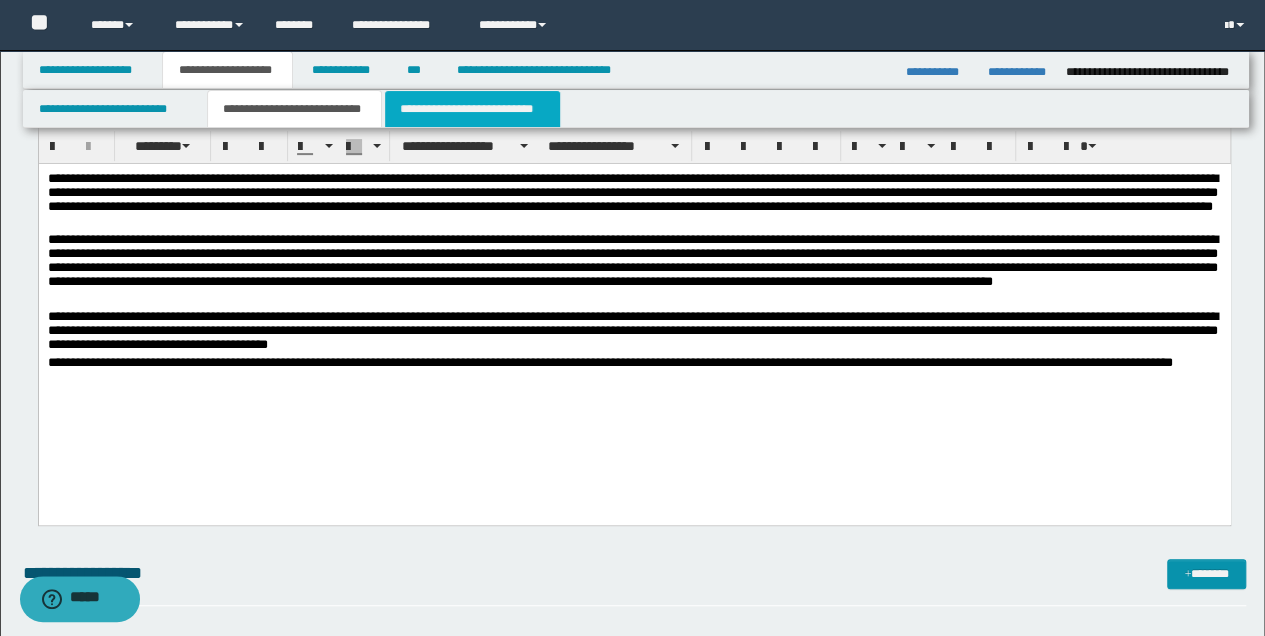 click on "**********" at bounding box center [472, 109] 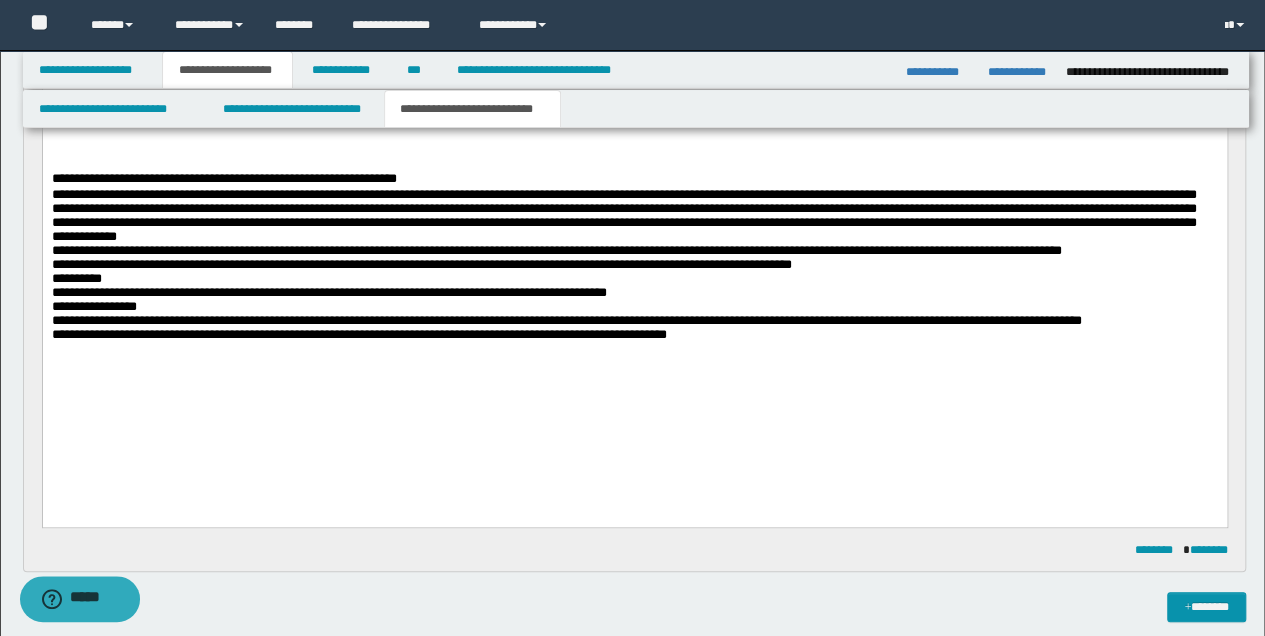 scroll, scrollTop: 133, scrollLeft: 0, axis: vertical 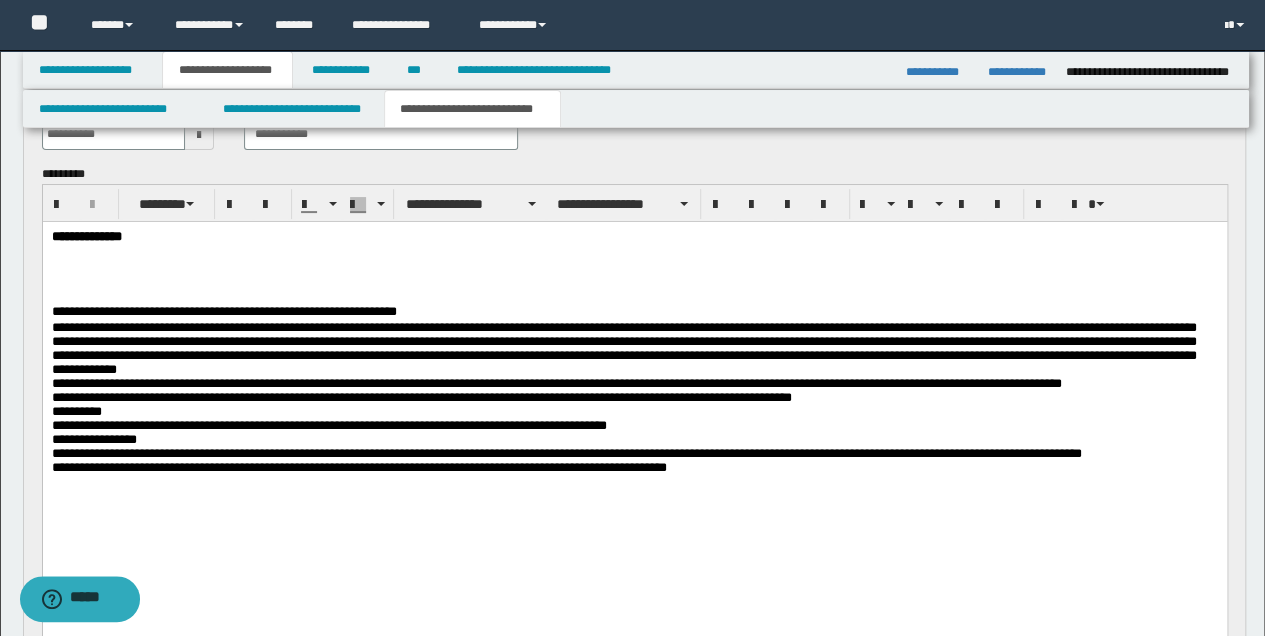 click at bounding box center [634, 265] 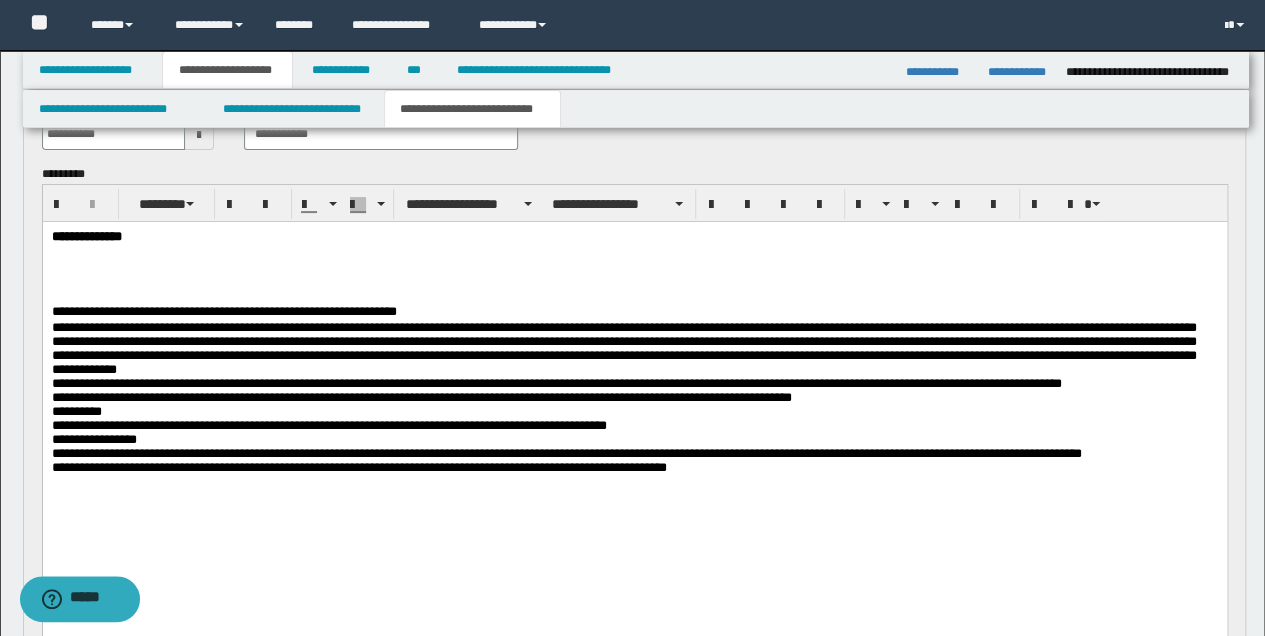 click on "**********" at bounding box center (634, 407) 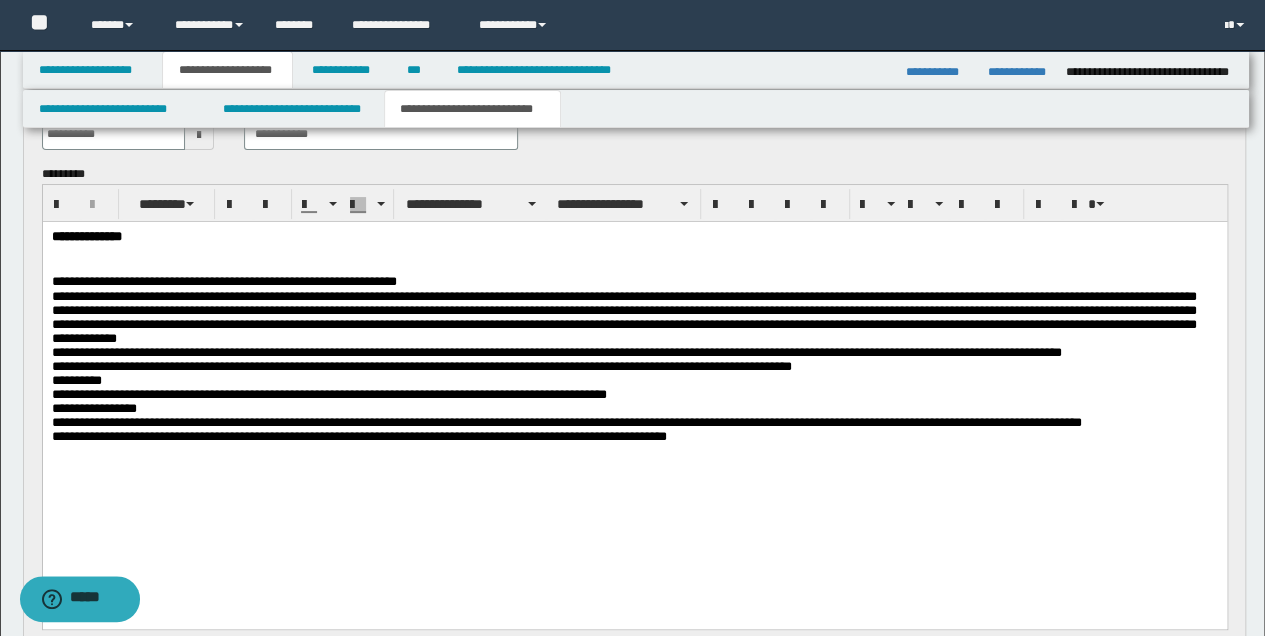 click on "**********" at bounding box center [634, 352] 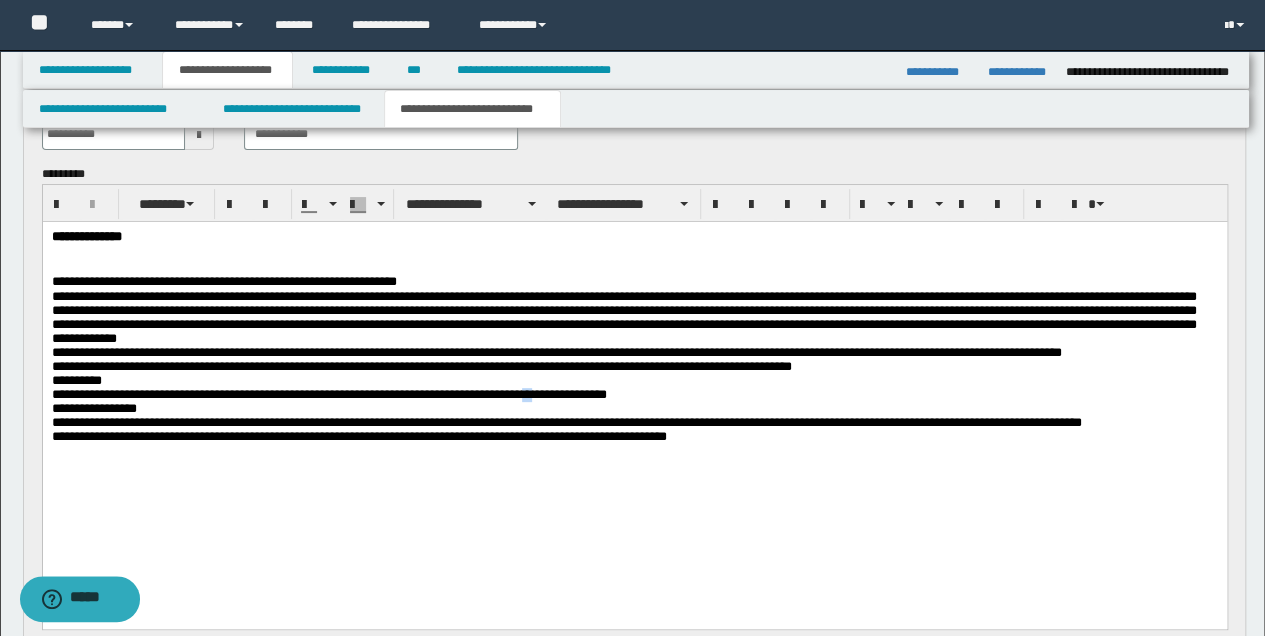 drag, startPoint x: 553, startPoint y: 404, endPoint x: 565, endPoint y: 405, distance: 12.0415945 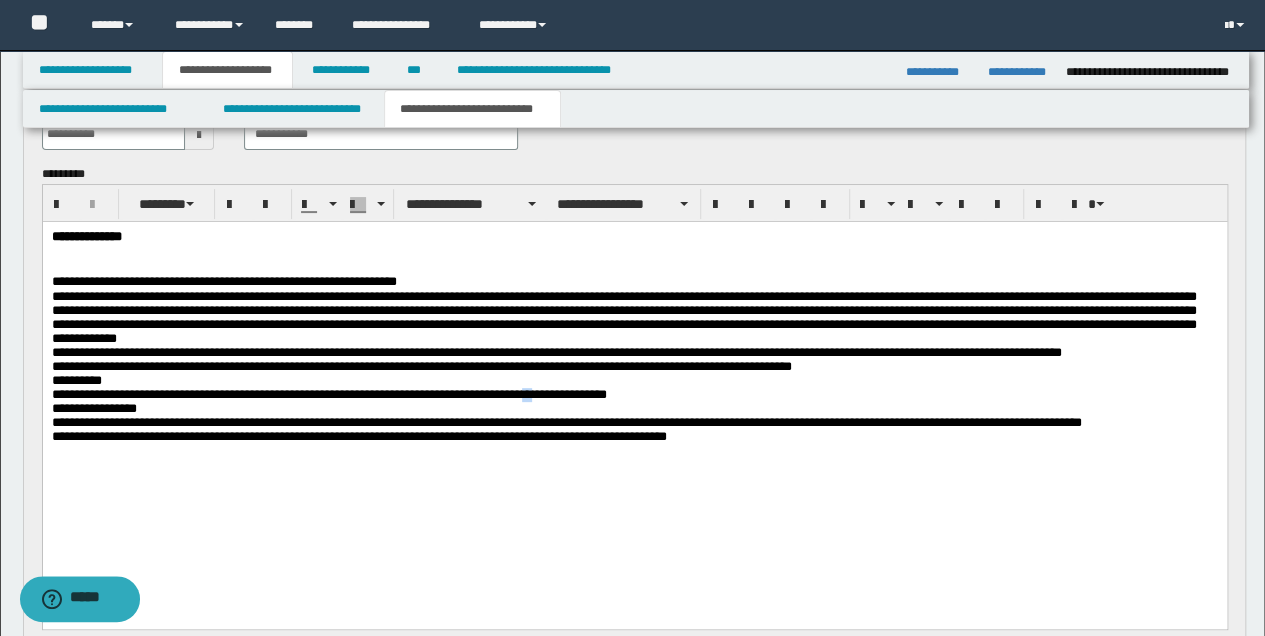 click on "**********" at bounding box center [328, 393] 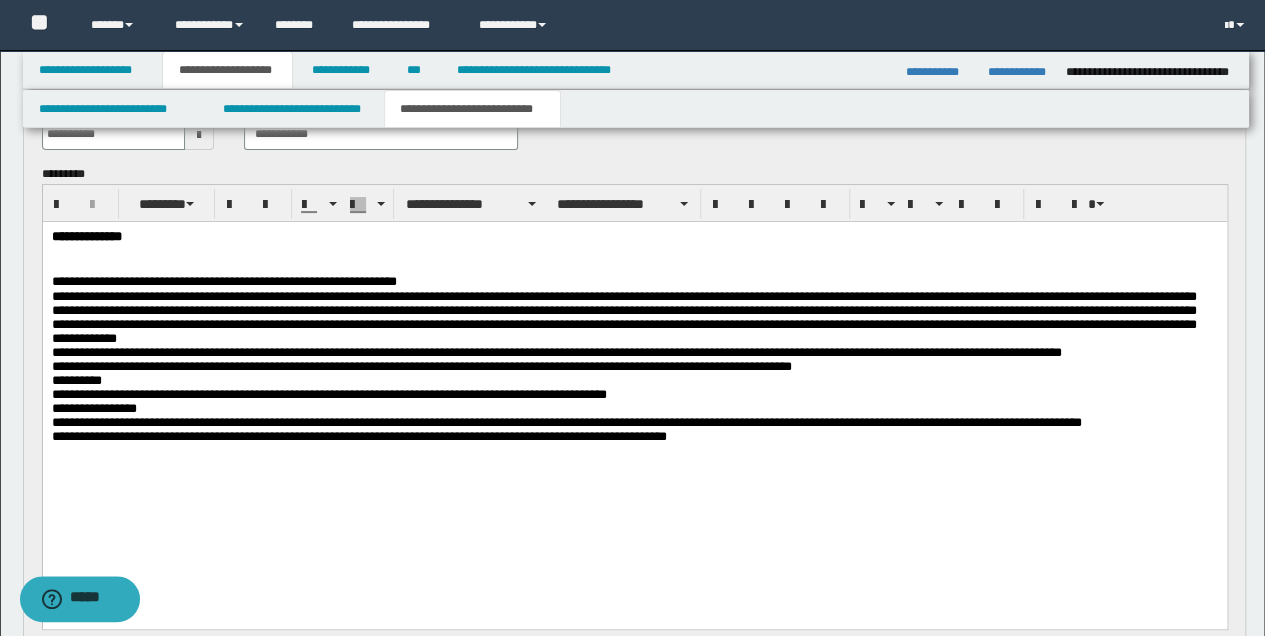 click on "**********" at bounding box center (328, 393) 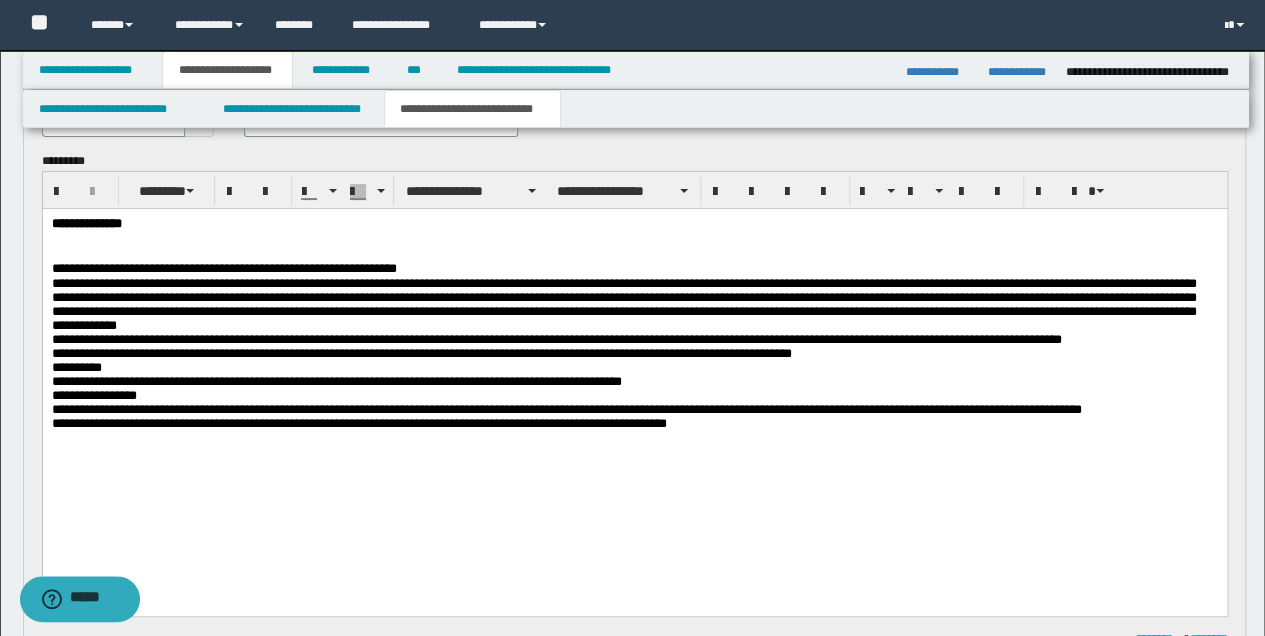 scroll, scrollTop: 133, scrollLeft: 0, axis: vertical 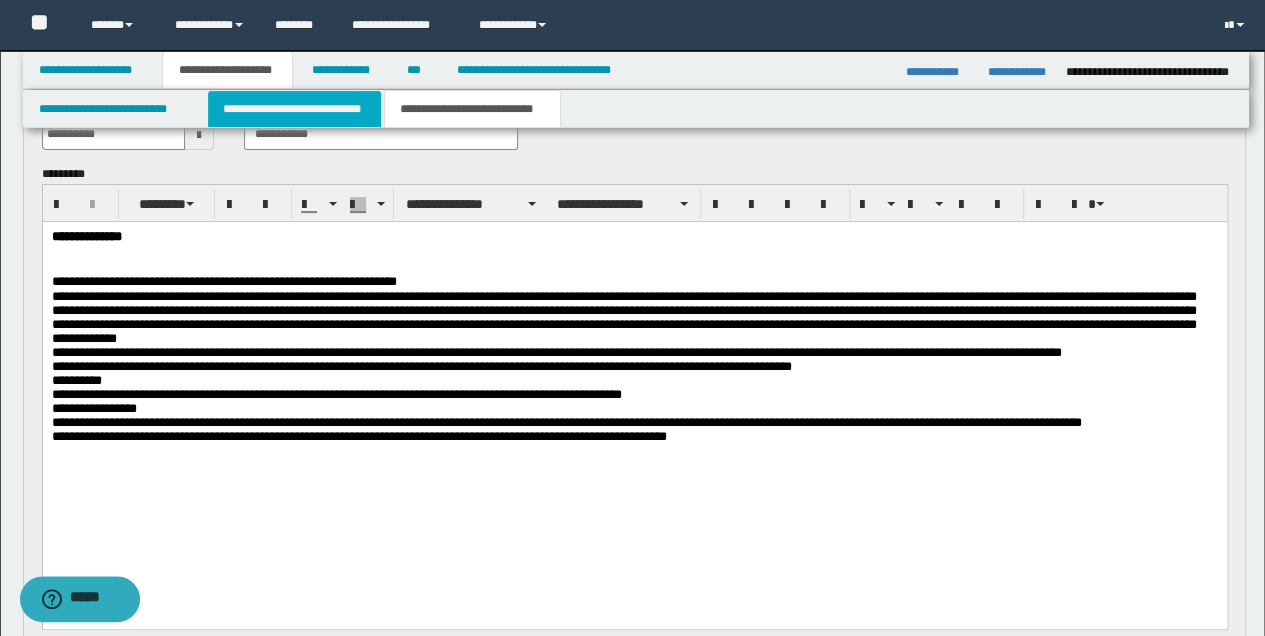 click on "**********" at bounding box center [294, 109] 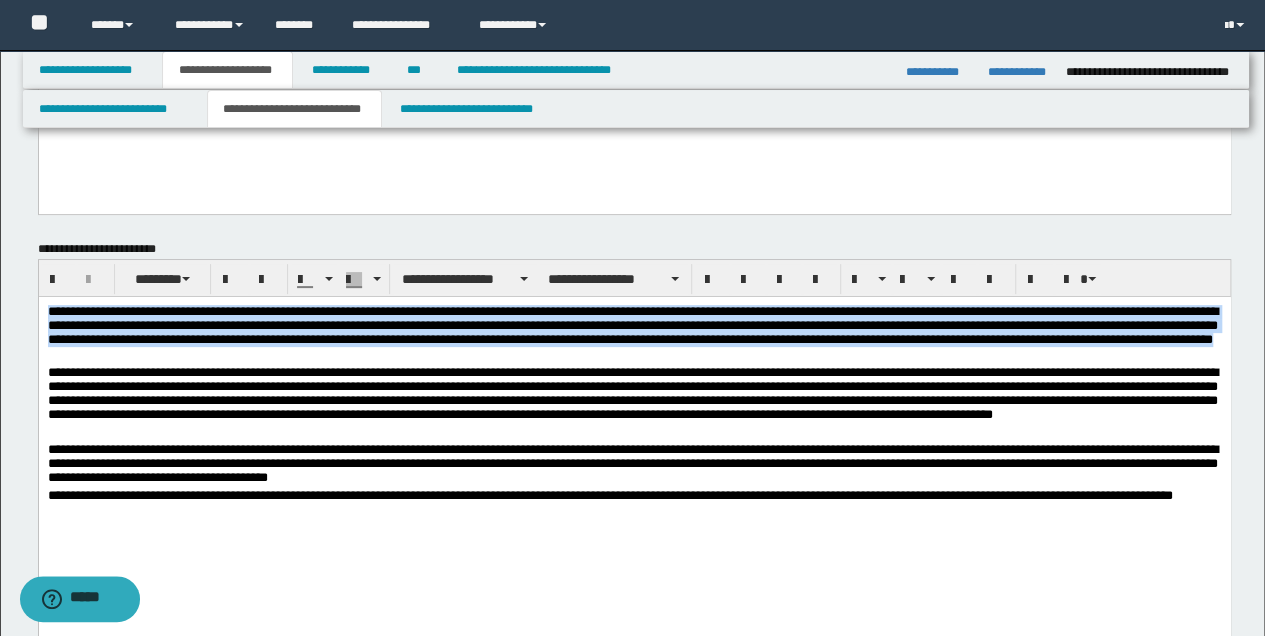 drag, startPoint x: 50, startPoint y: 311, endPoint x: 490, endPoint y: 355, distance: 442.19452 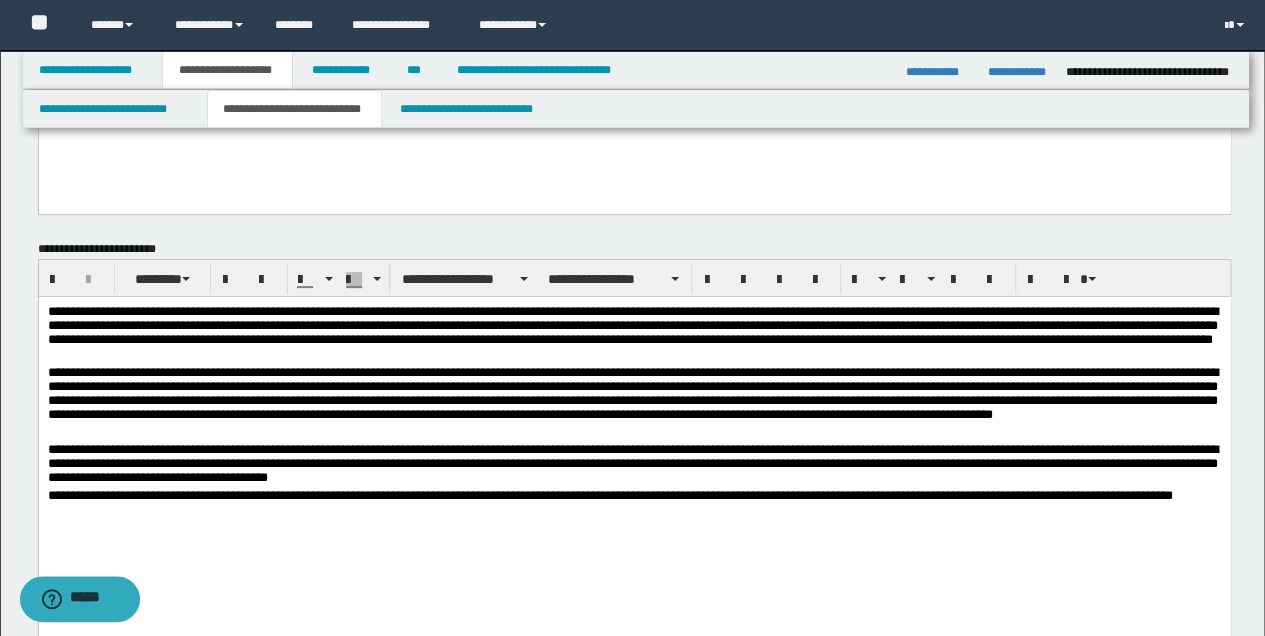 click on "**********" at bounding box center (634, 504) 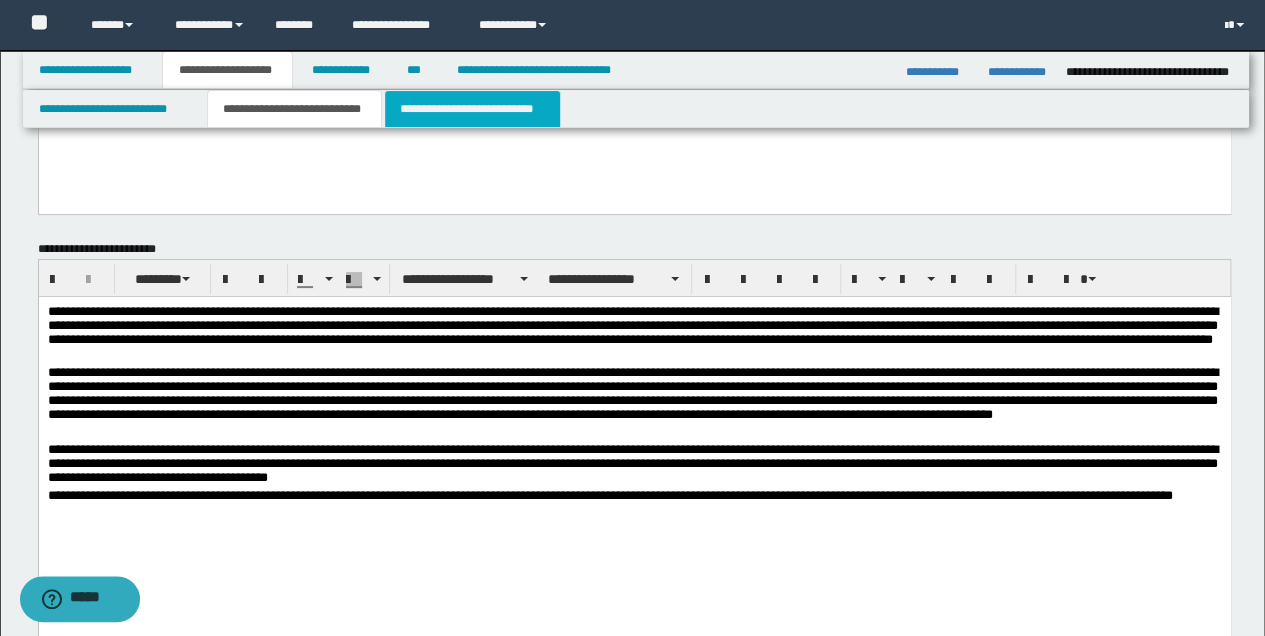 click on "**********" at bounding box center [472, 109] 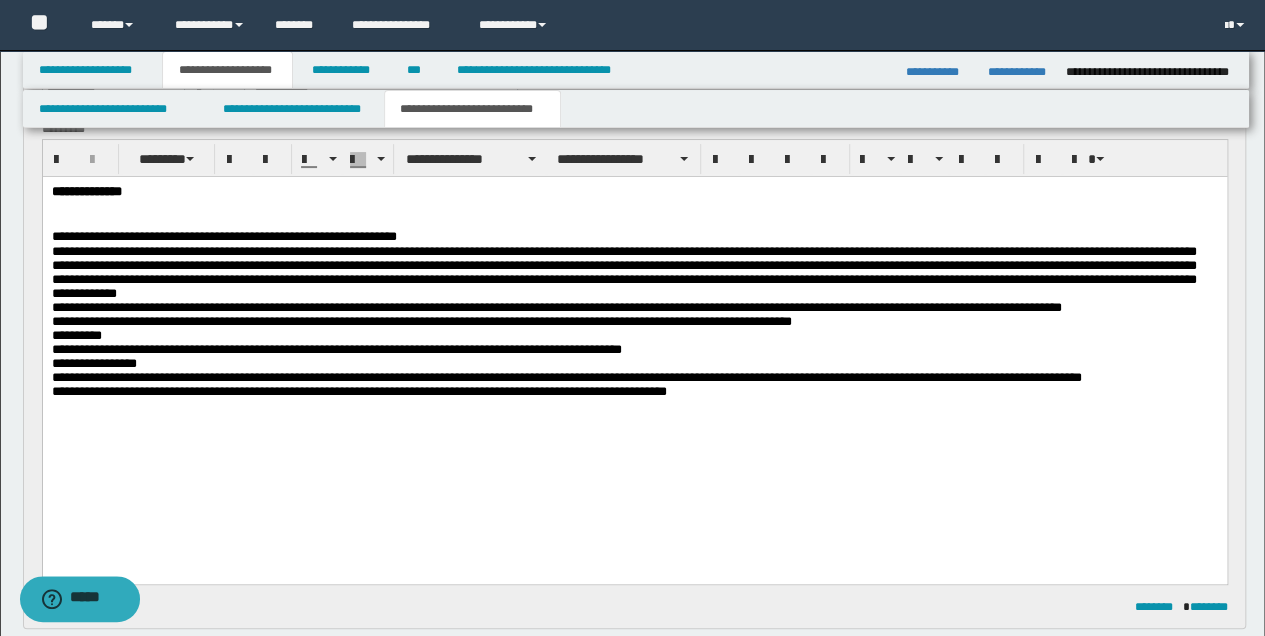 scroll, scrollTop: 133, scrollLeft: 0, axis: vertical 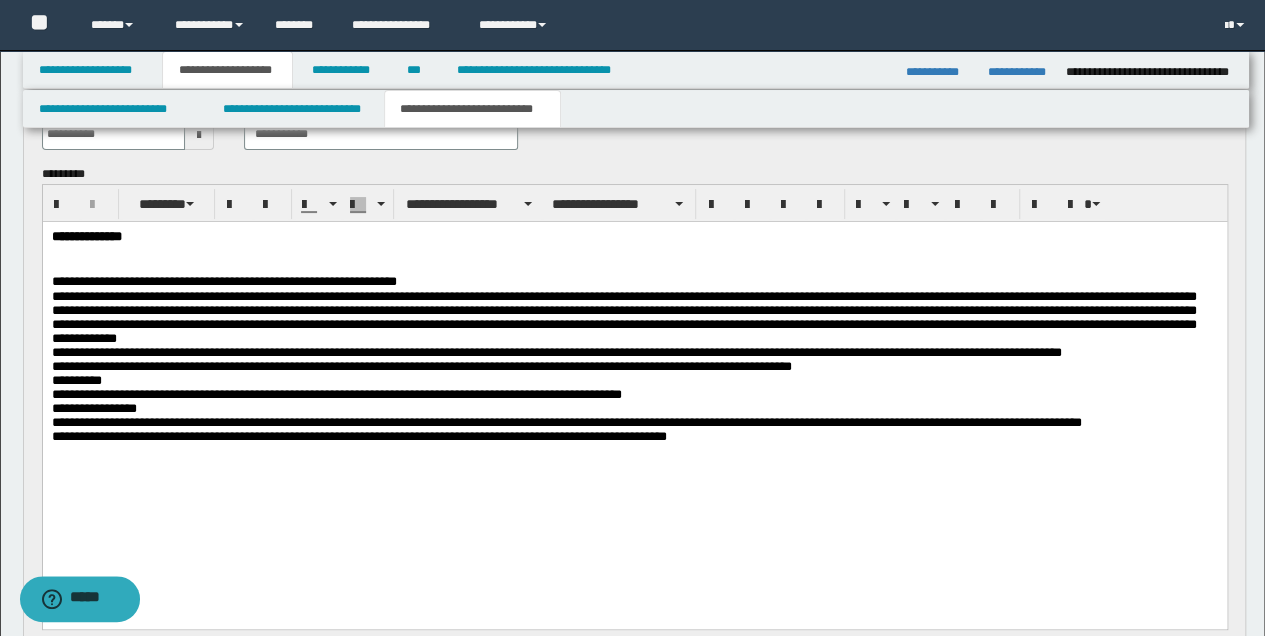 click at bounding box center [634, 265] 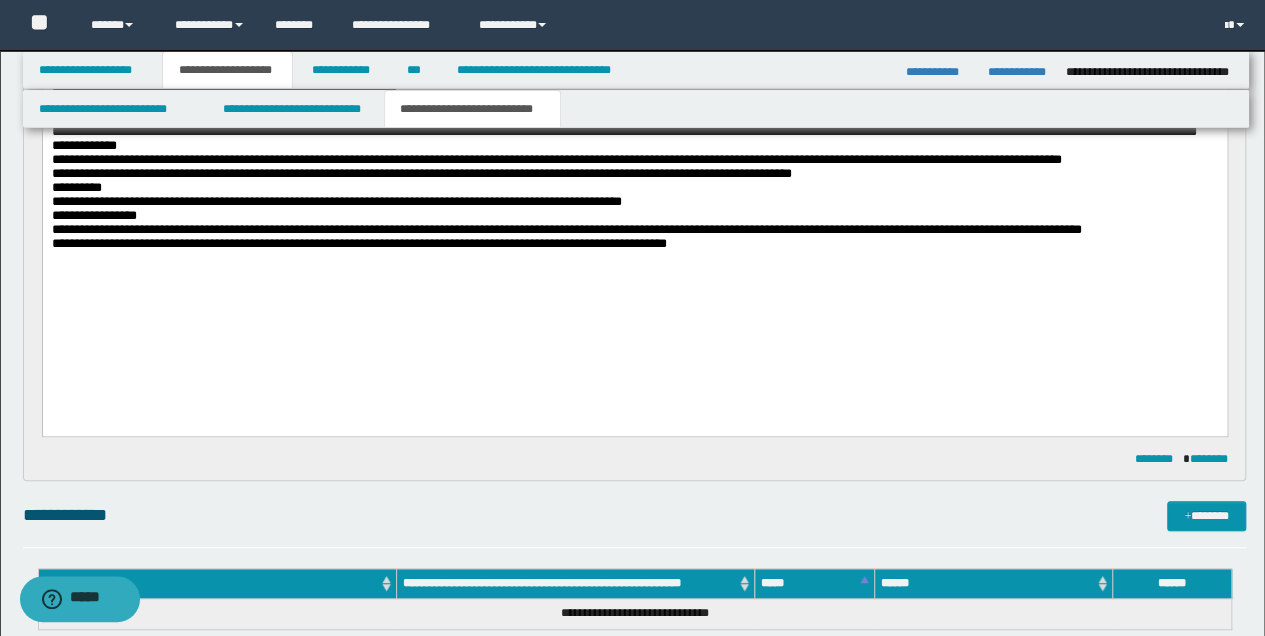 scroll, scrollTop: 333, scrollLeft: 0, axis: vertical 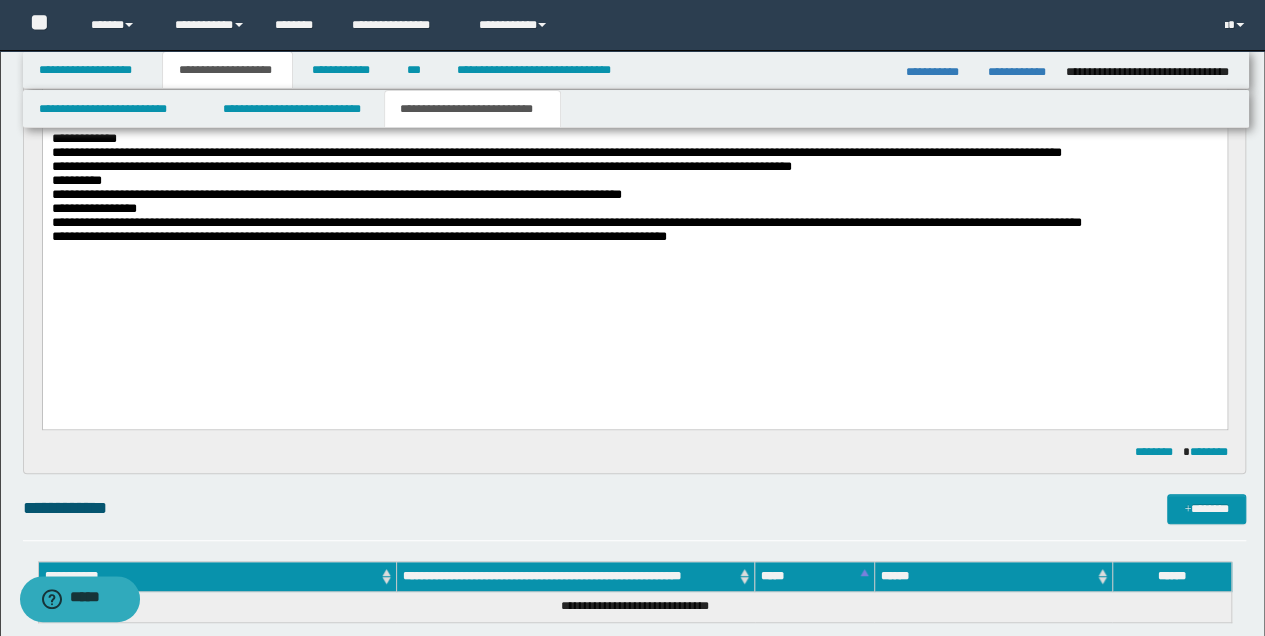 click on "**********" at bounding box center (634, 191) 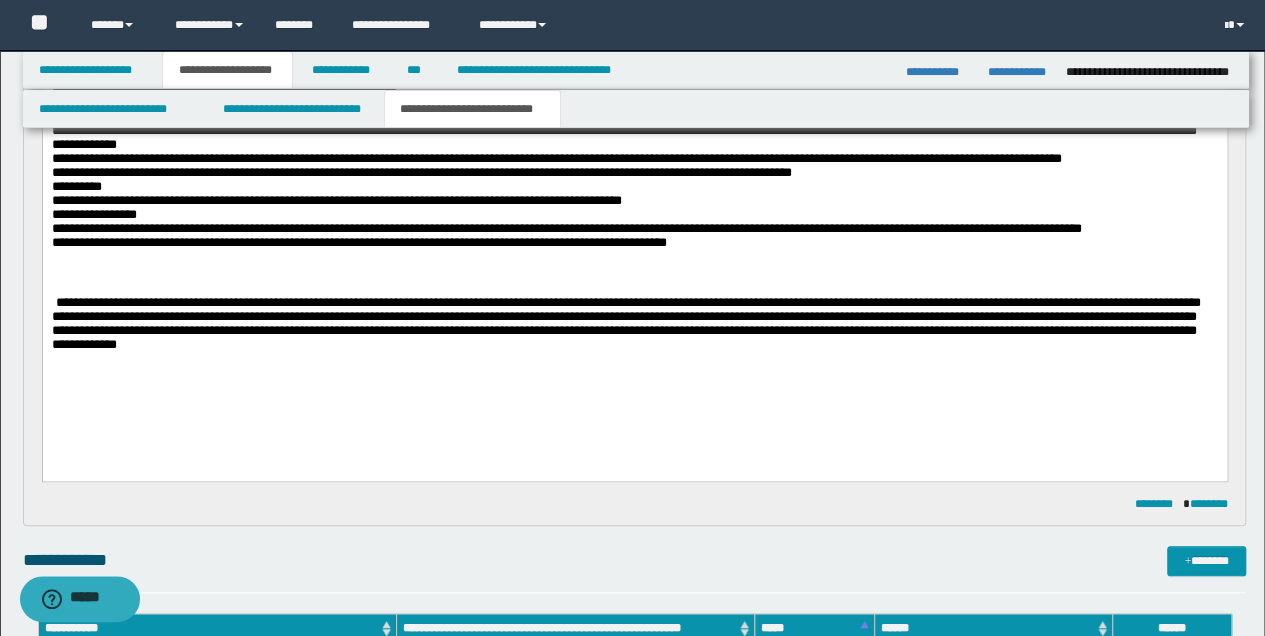 scroll, scrollTop: 333, scrollLeft: 0, axis: vertical 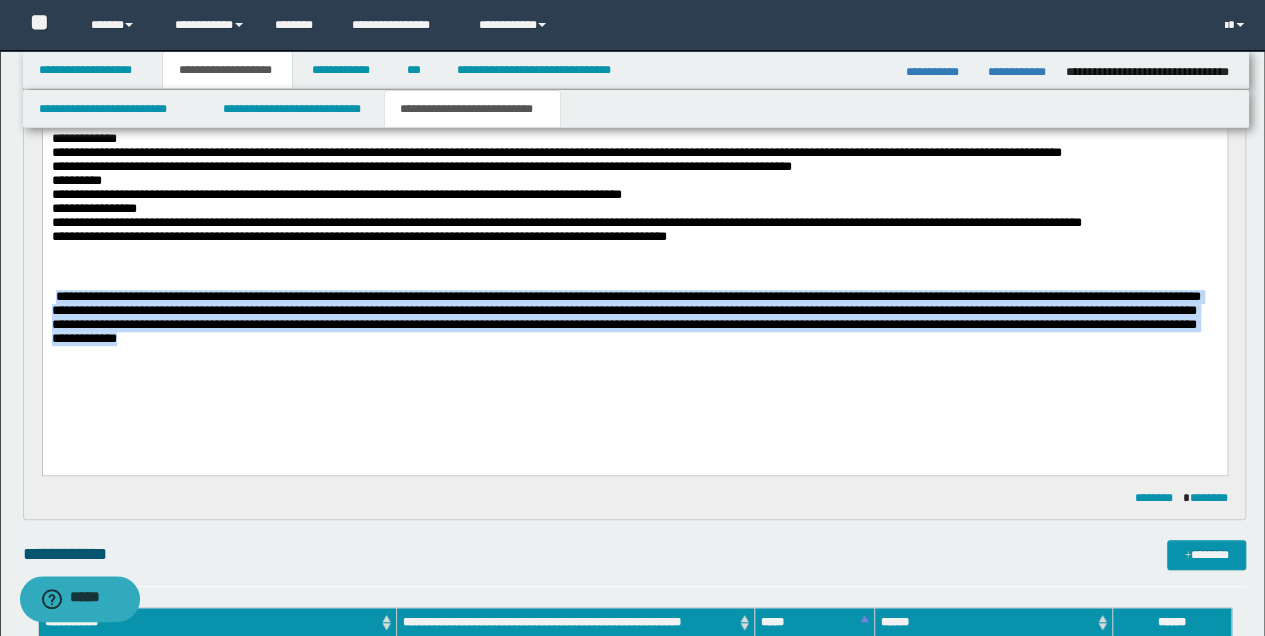 drag, startPoint x: 53, startPoint y: 312, endPoint x: 631, endPoint y: 370, distance: 580.9028 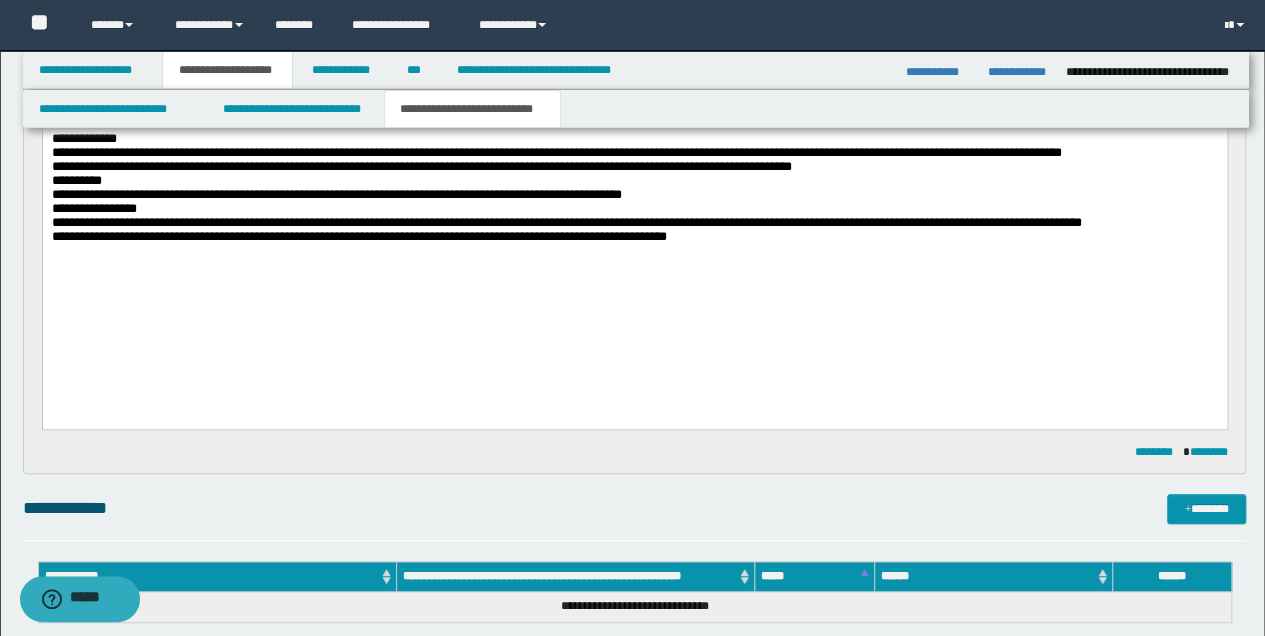 click on "**********" at bounding box center (634, 236) 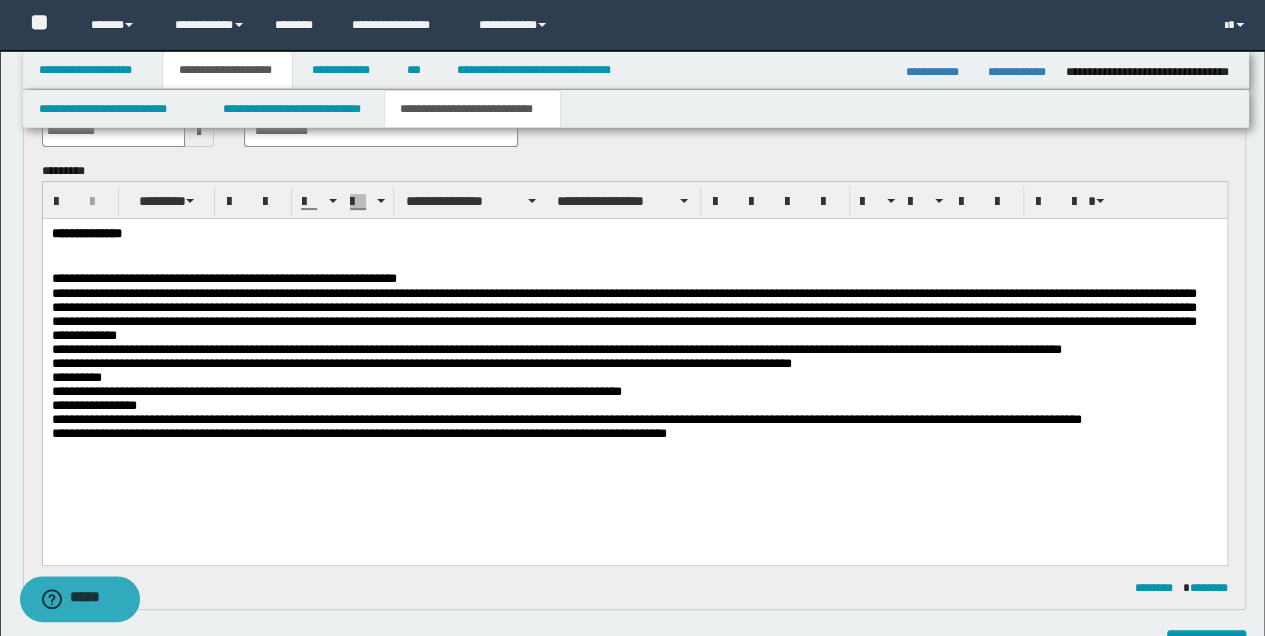 scroll, scrollTop: 133, scrollLeft: 0, axis: vertical 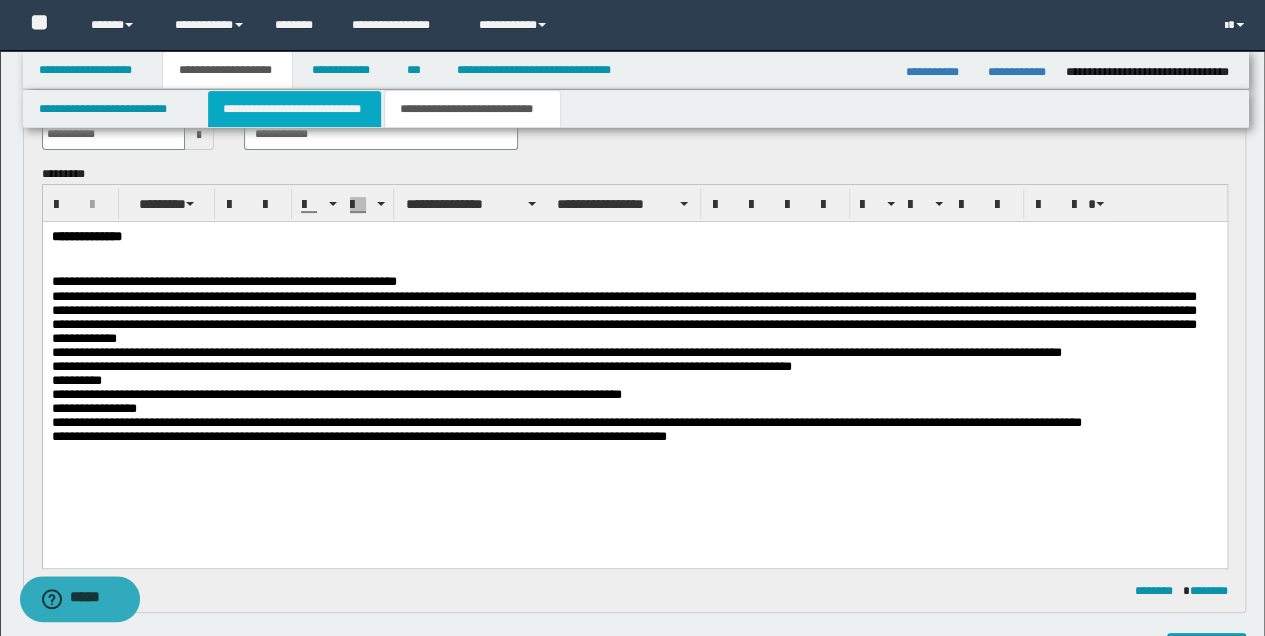 click on "**********" at bounding box center (294, 109) 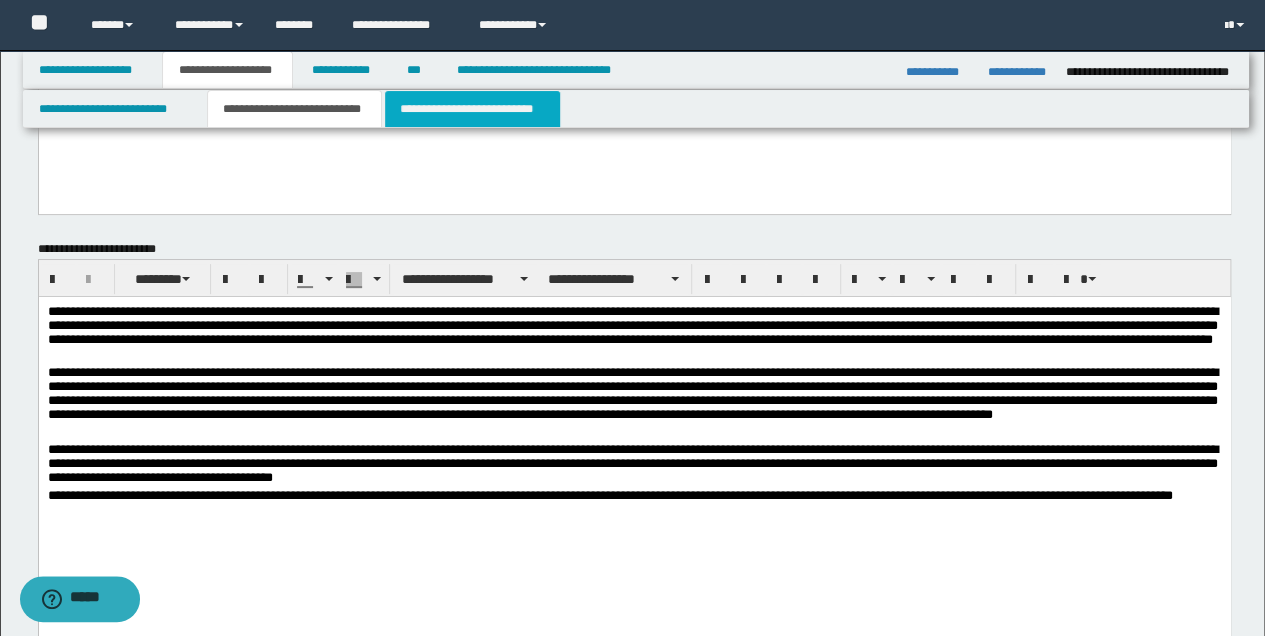 click on "**********" at bounding box center [472, 109] 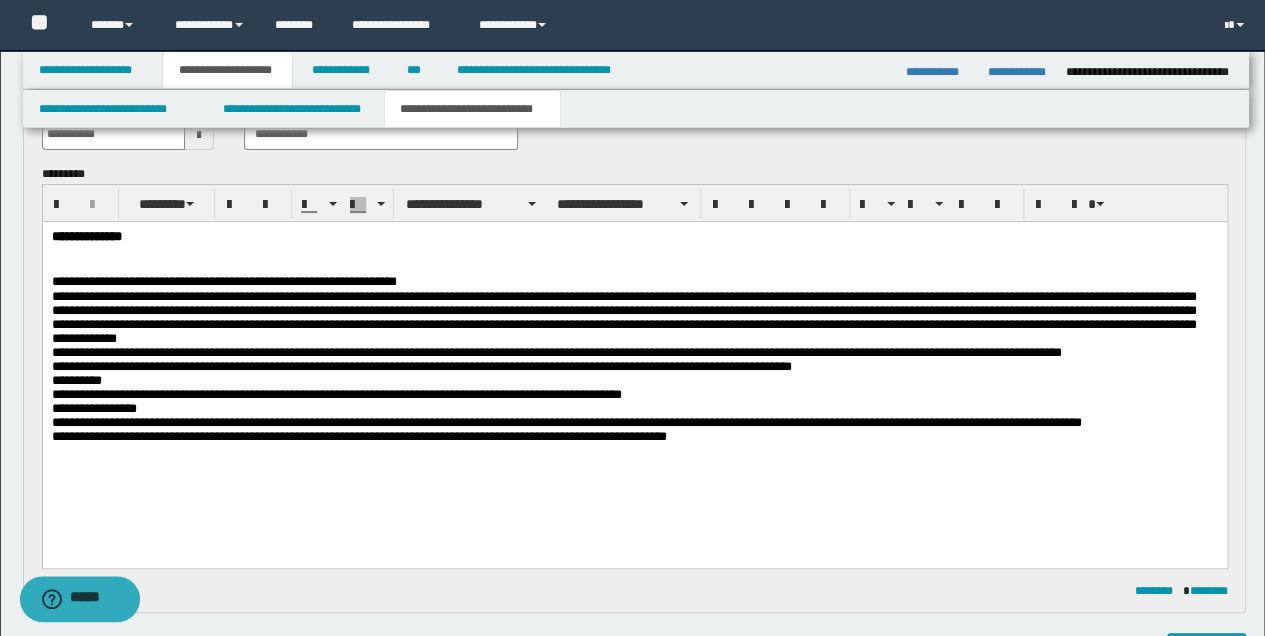 click on "**********" at bounding box center [358, 435] 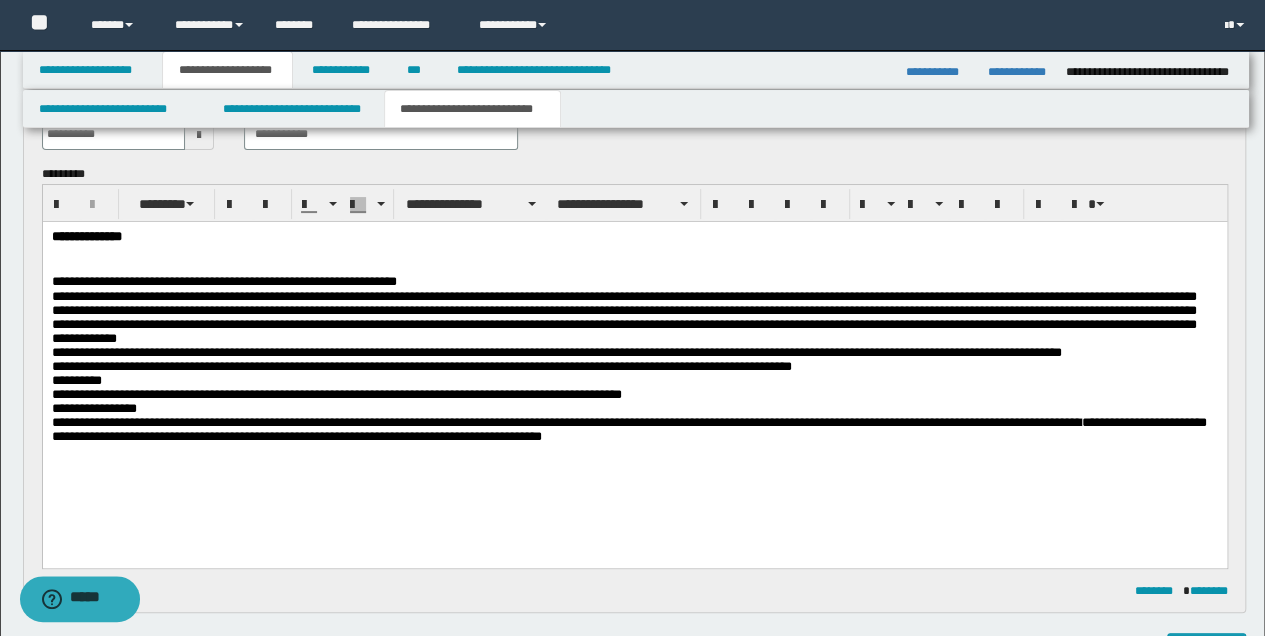 click on "**********" at bounding box center (634, 430) 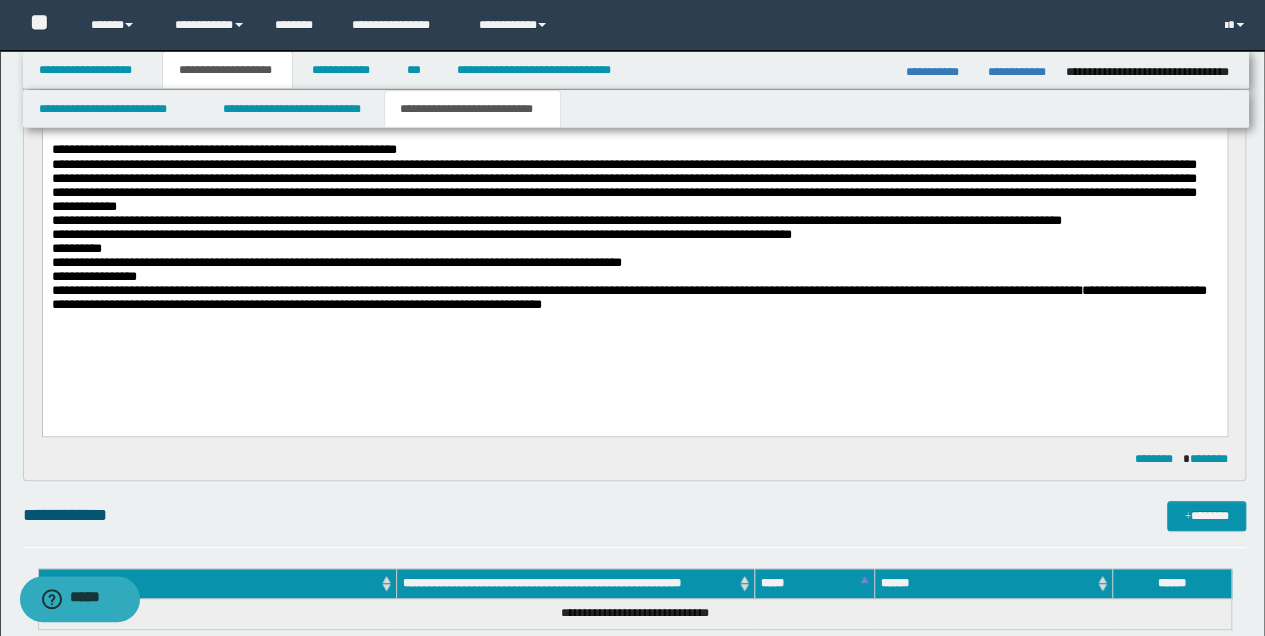 scroll, scrollTop: 266, scrollLeft: 0, axis: vertical 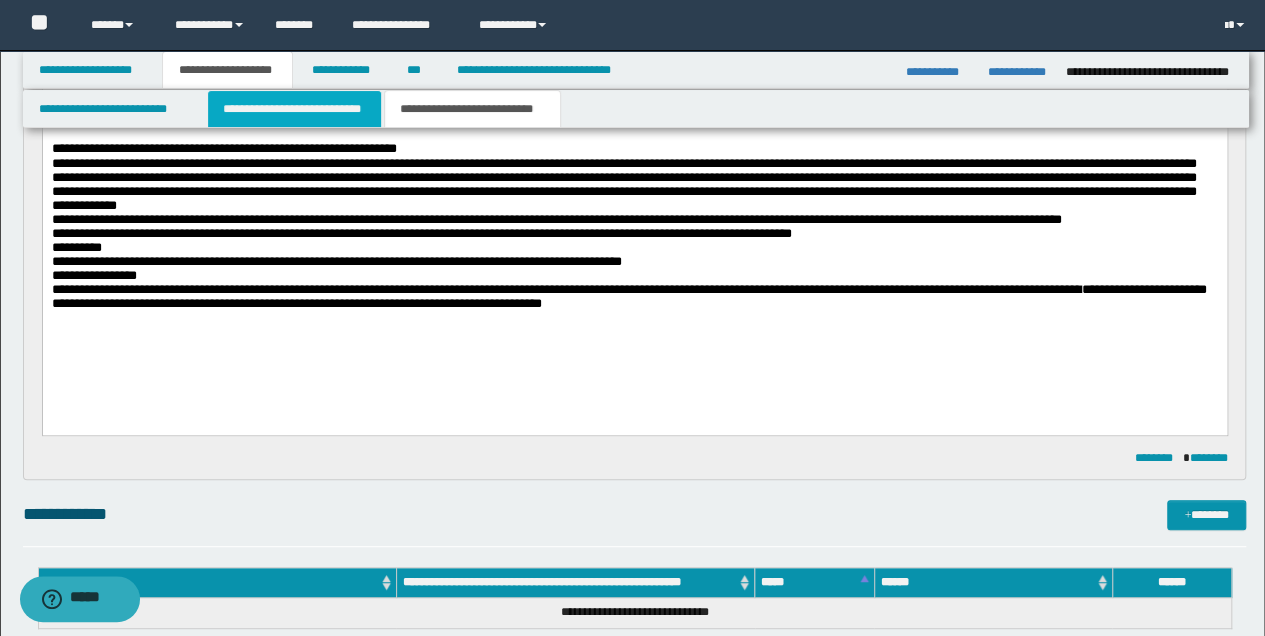 click on "**********" at bounding box center (294, 109) 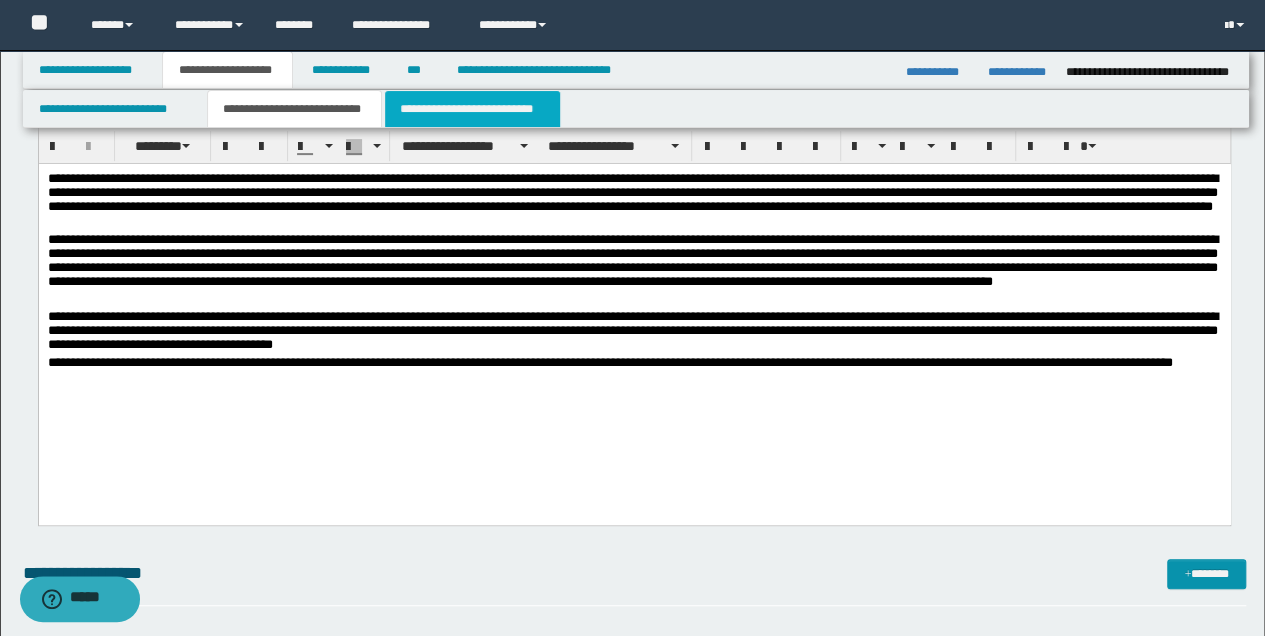 click on "**********" at bounding box center [472, 109] 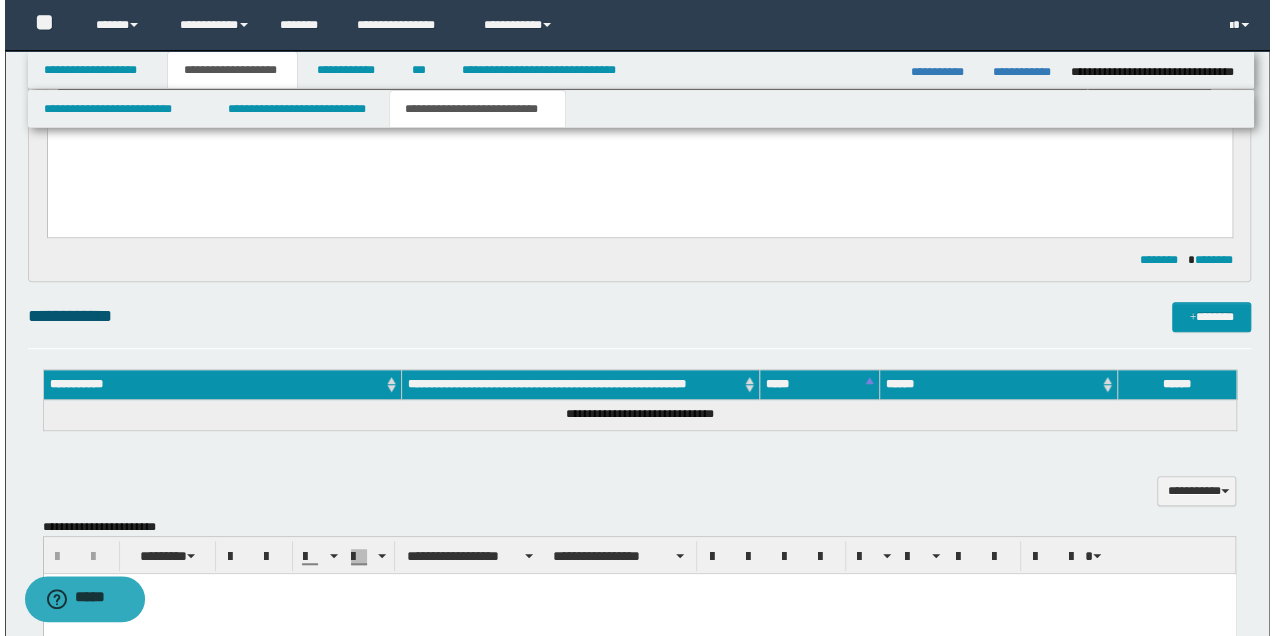 scroll, scrollTop: 466, scrollLeft: 0, axis: vertical 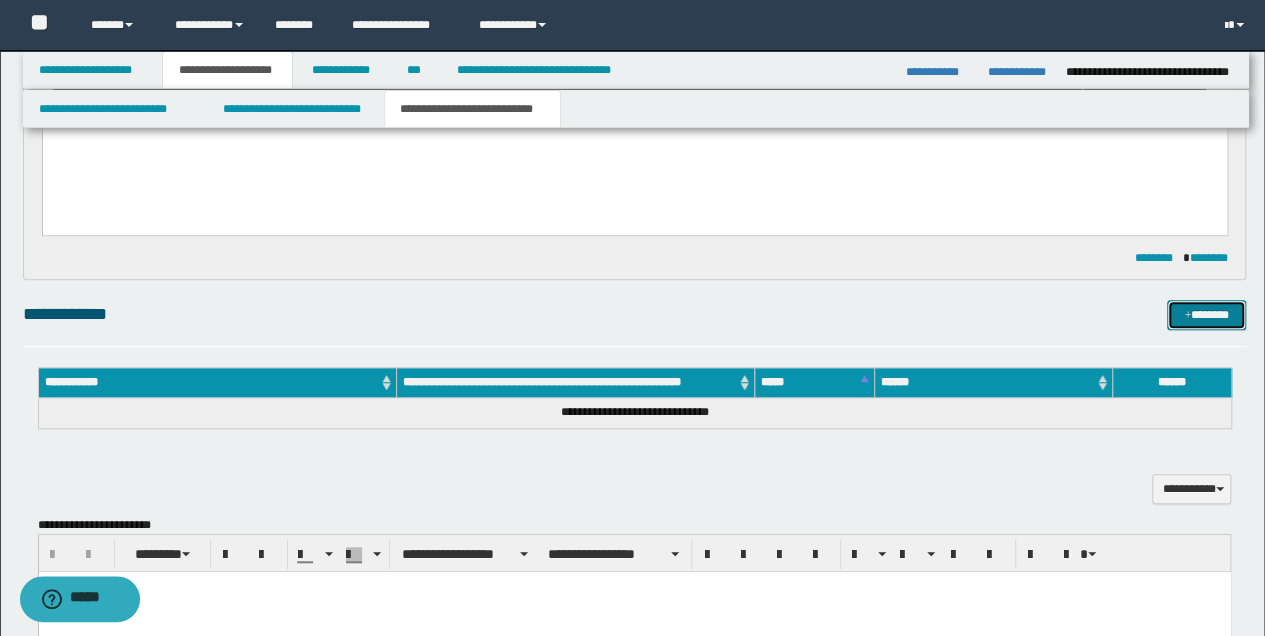click on "*******" at bounding box center (1206, 314) 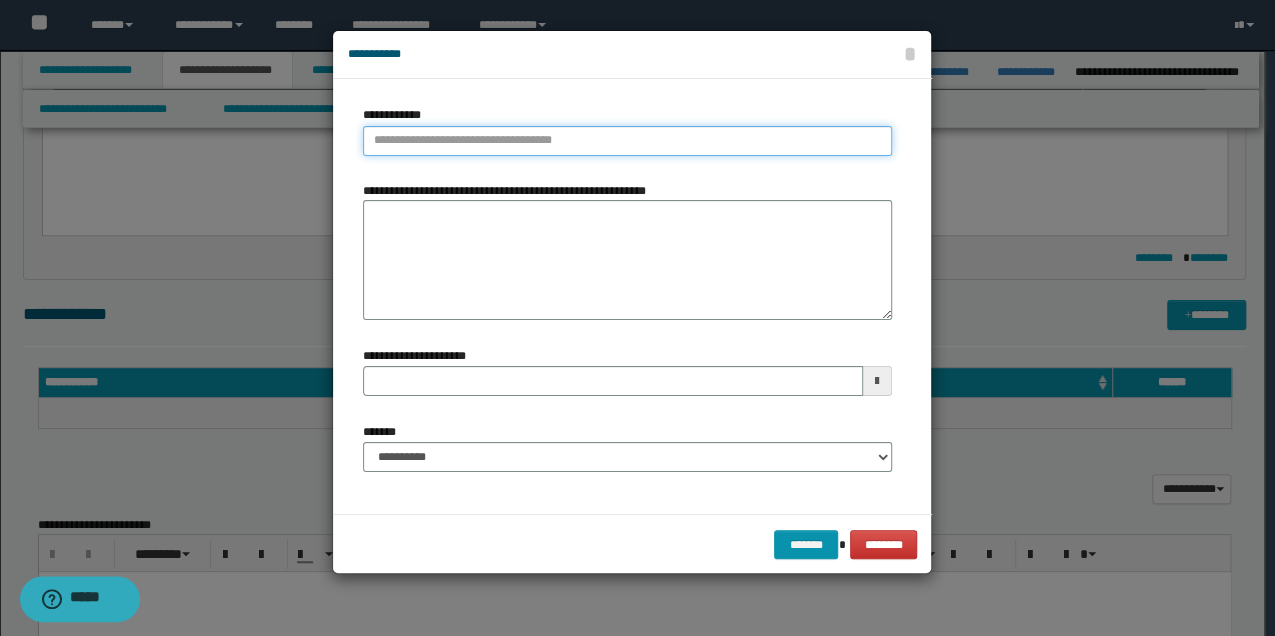 click on "**********" at bounding box center [627, 141] 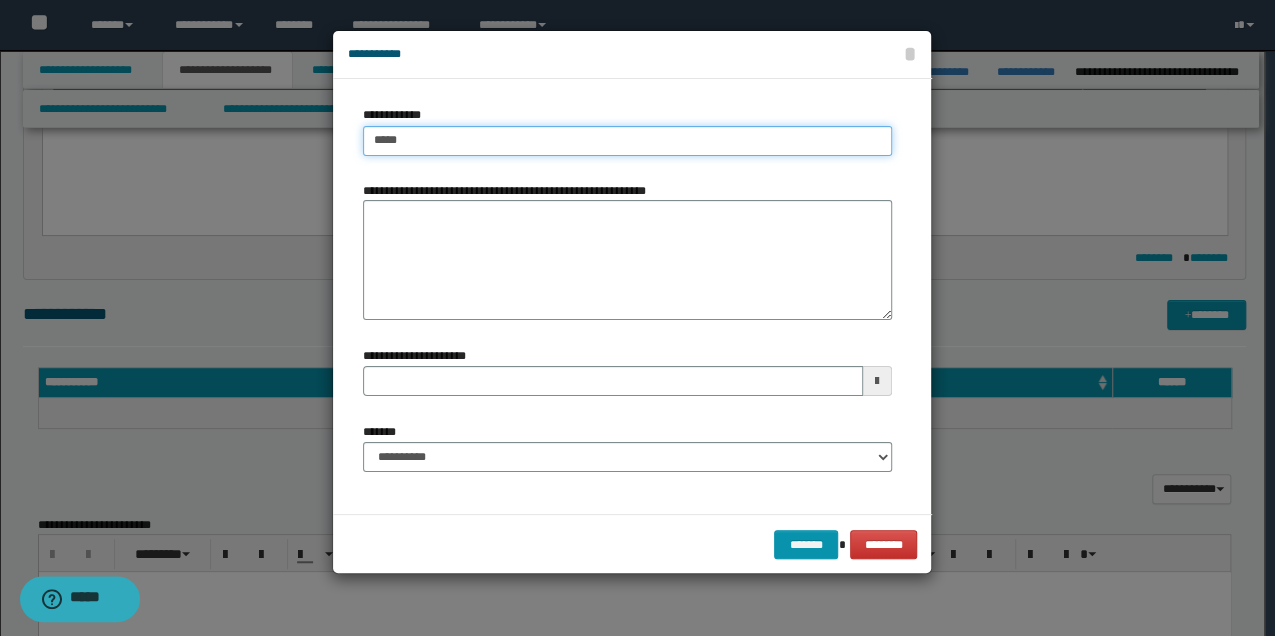 type on "******" 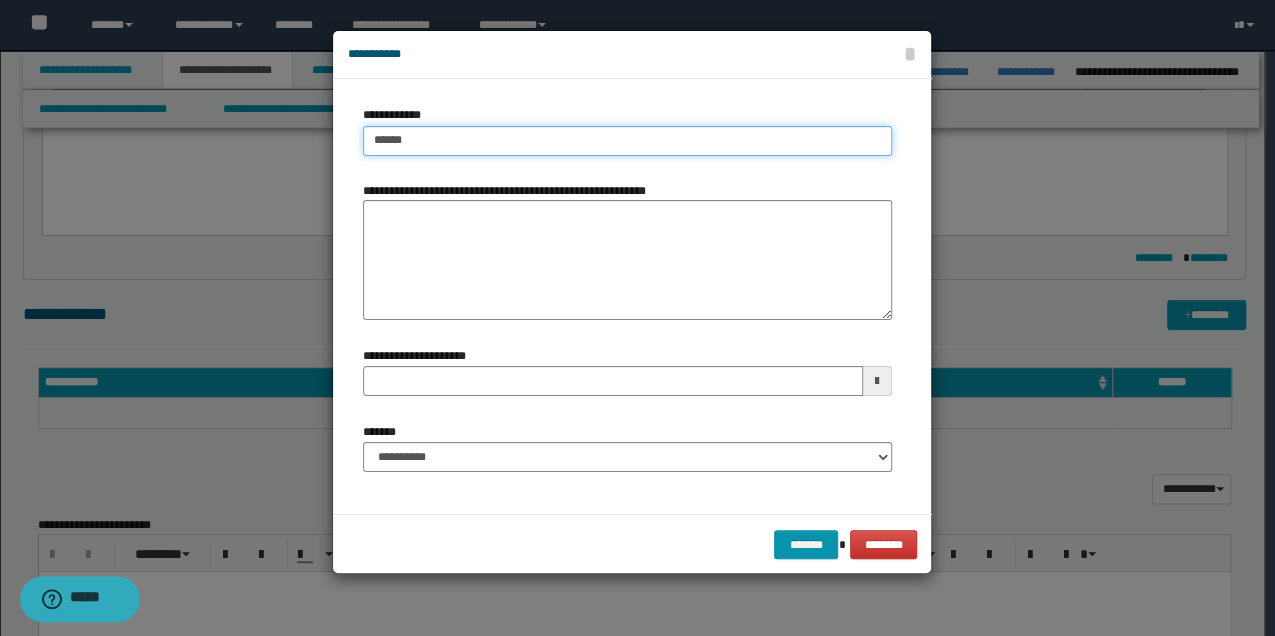 type on "**********" 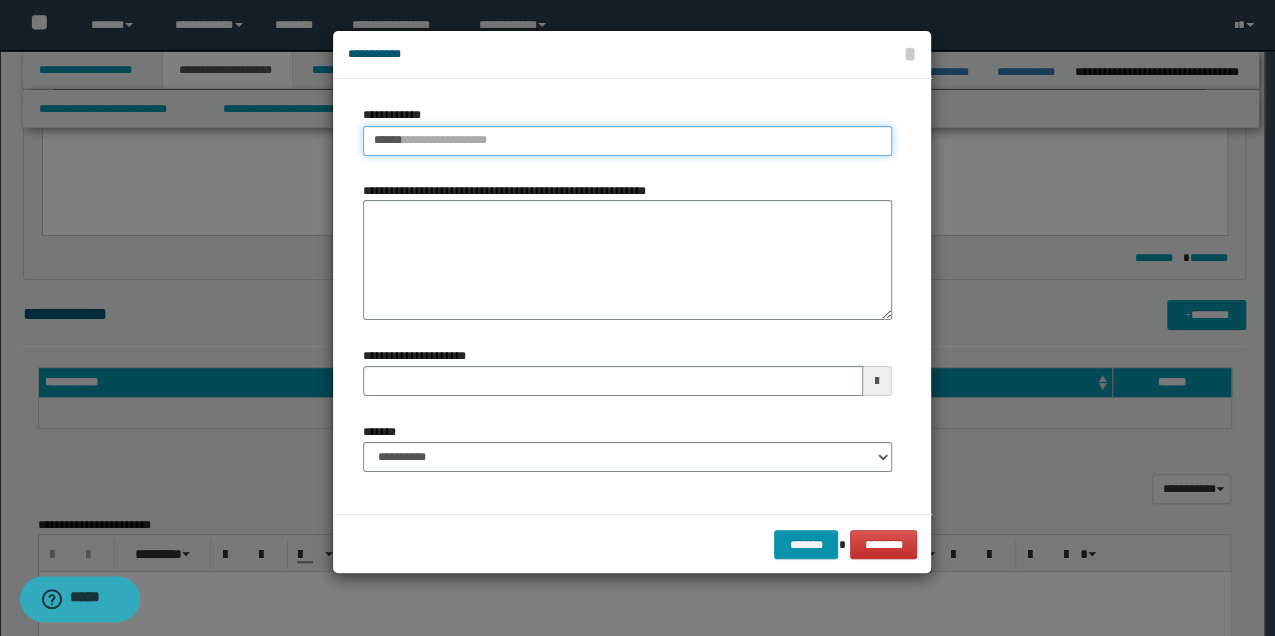 type 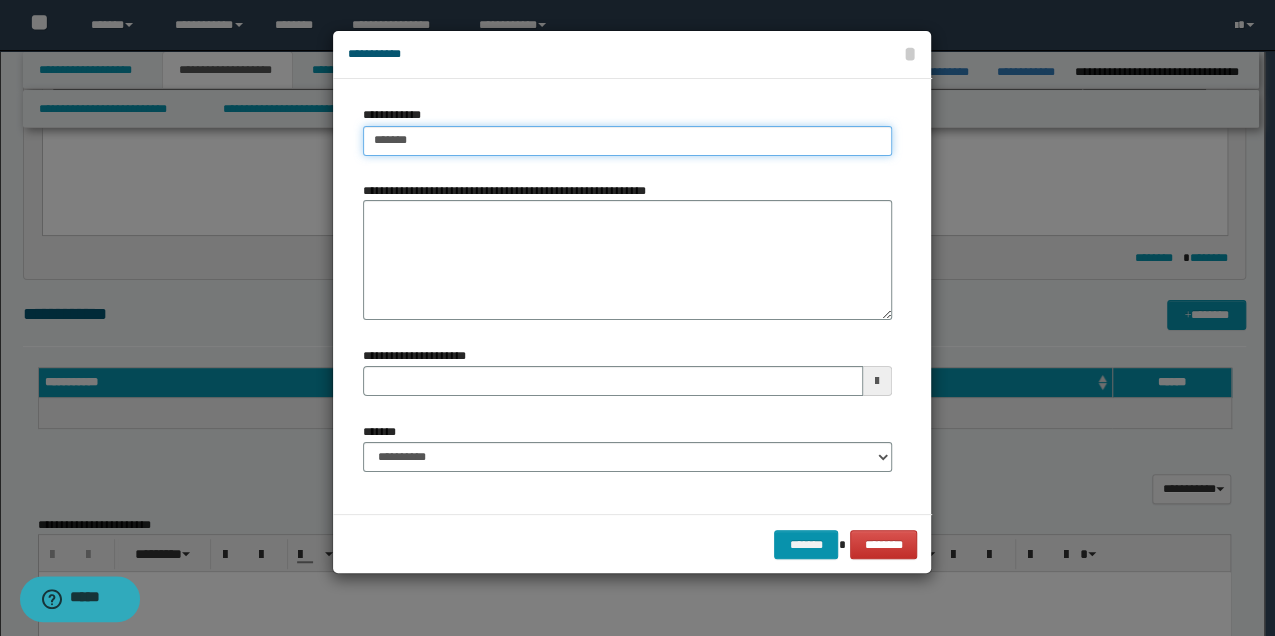 type on "********" 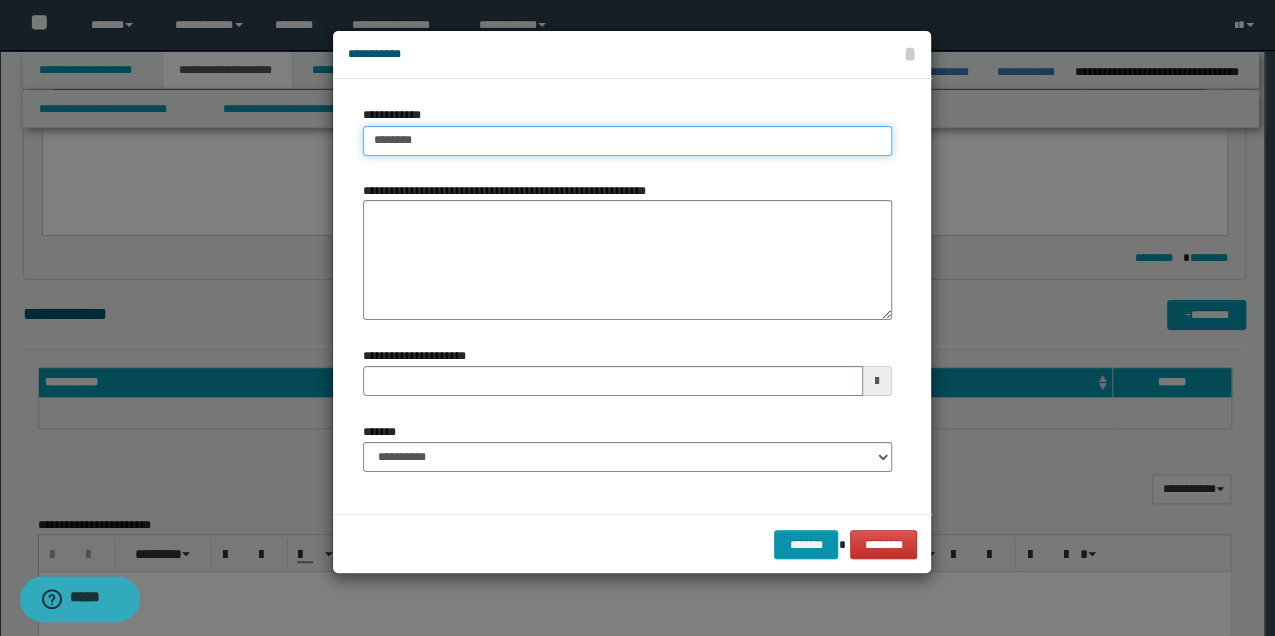 type on "**********" 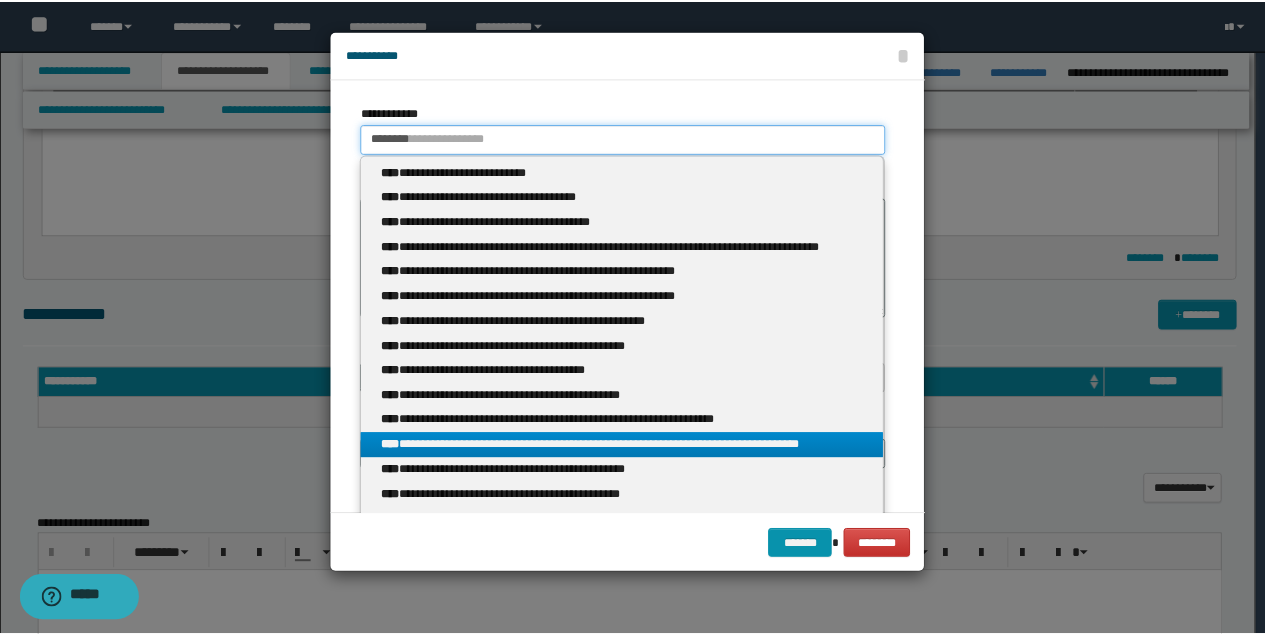 scroll, scrollTop: 0, scrollLeft: 0, axis: both 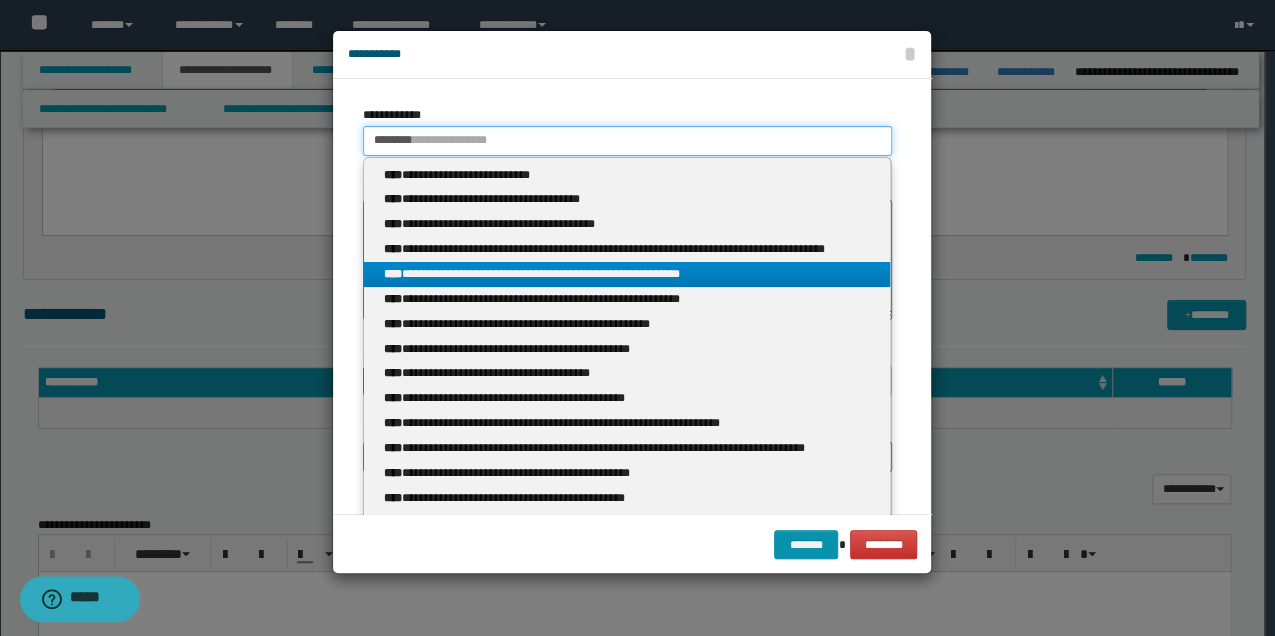 type 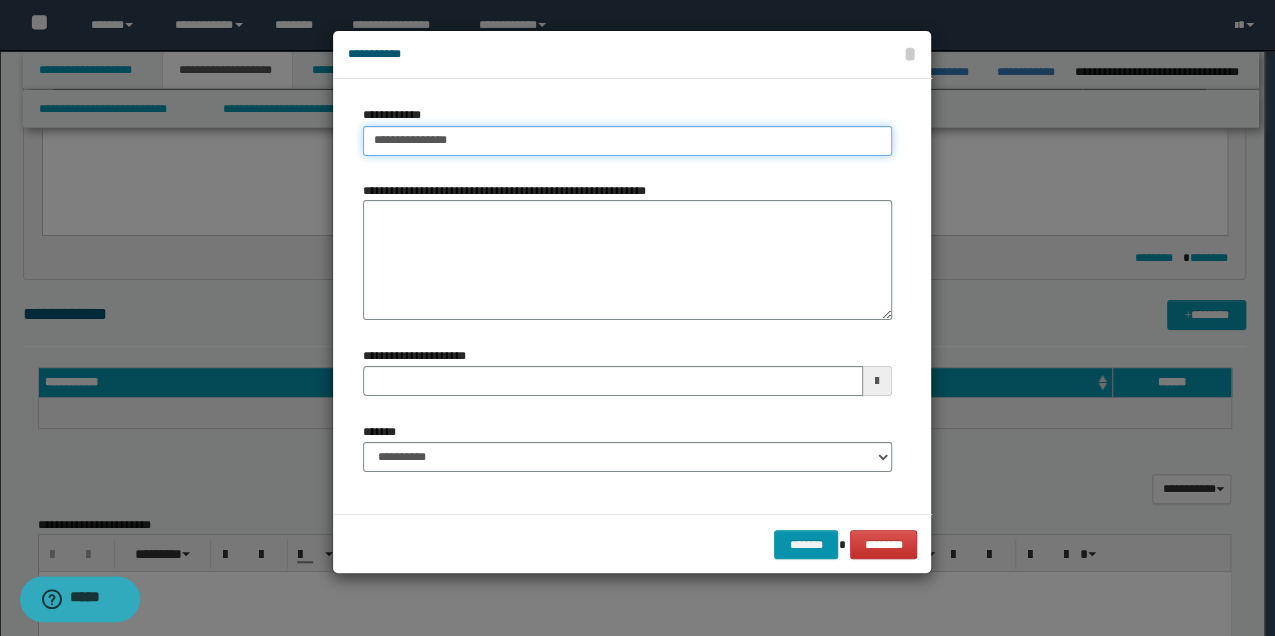 type on "**********" 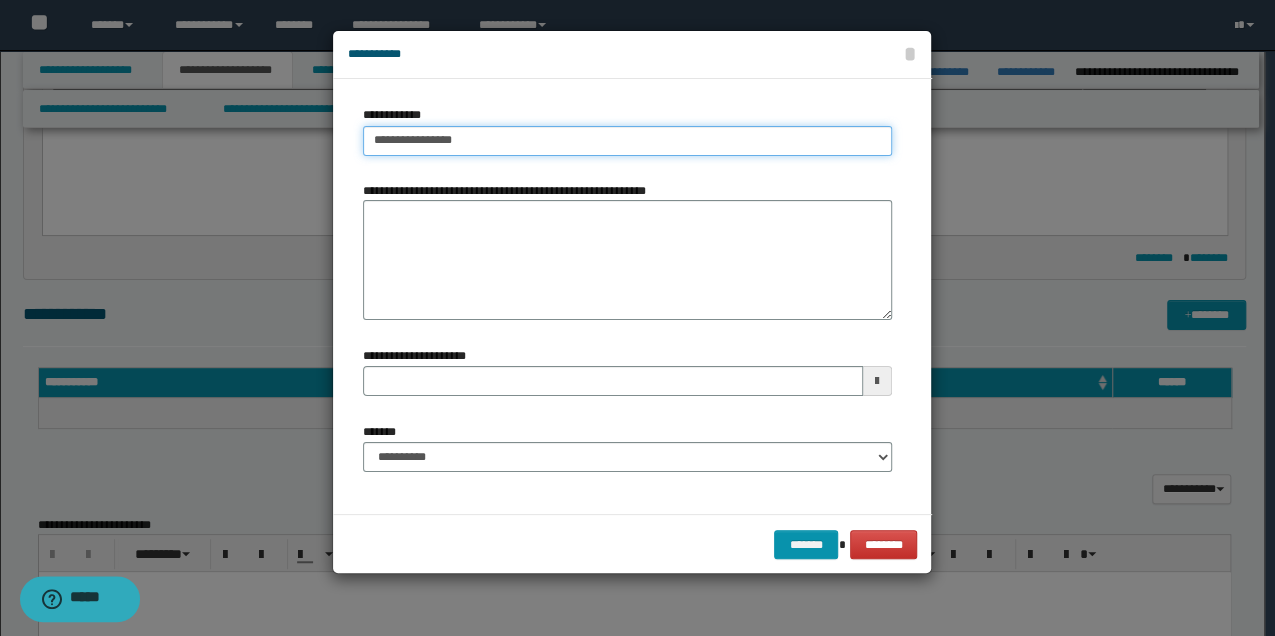 type on "**********" 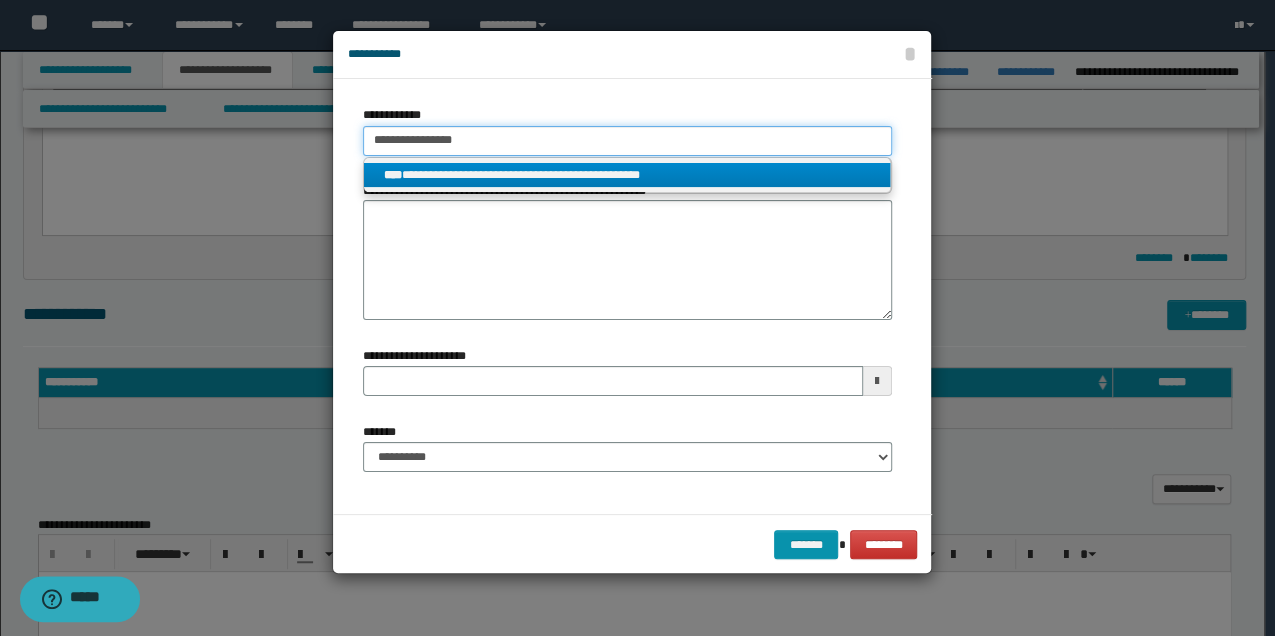 type on "**********" 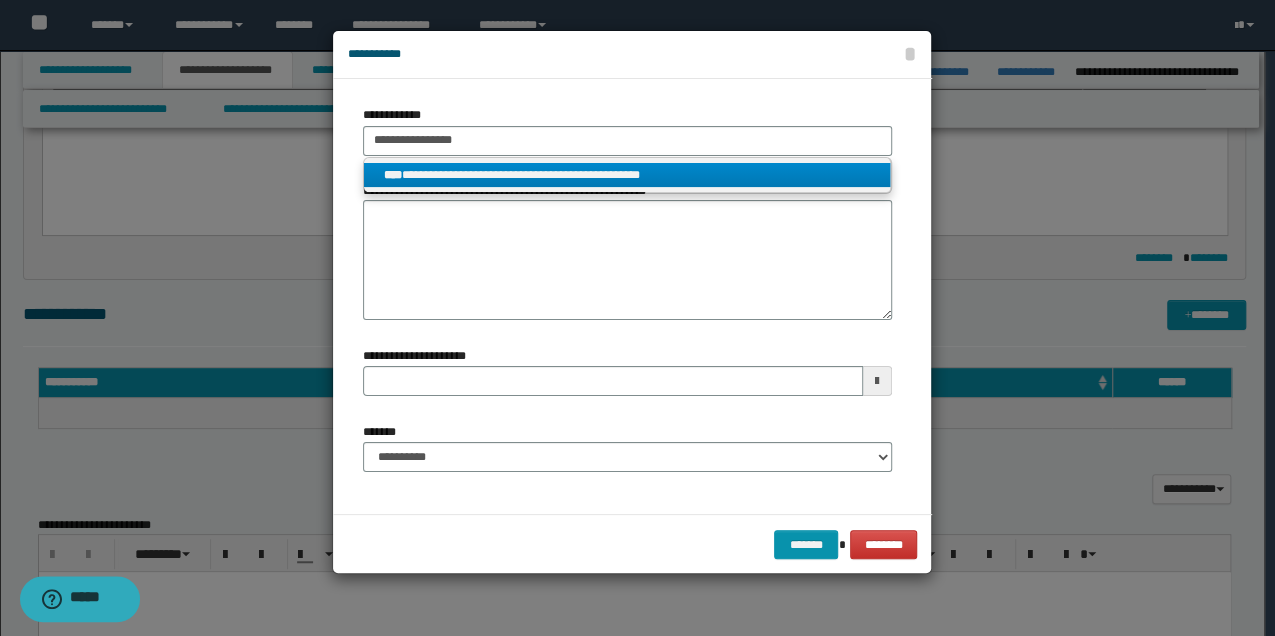 click on "**********" at bounding box center [627, 175] 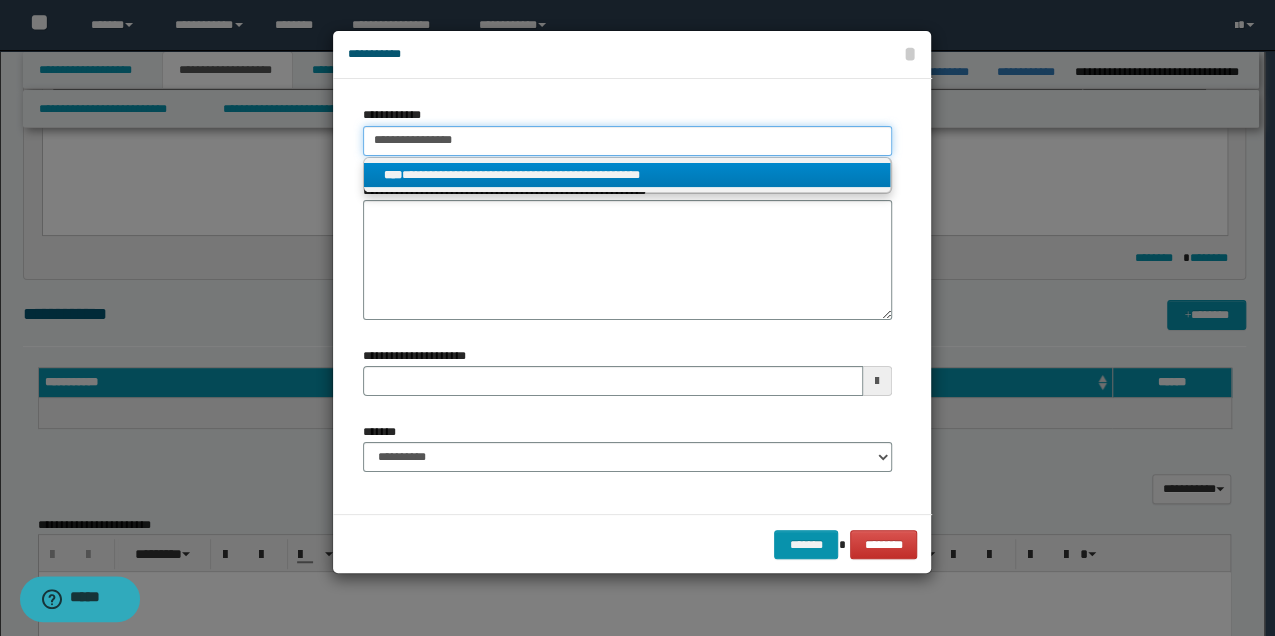type 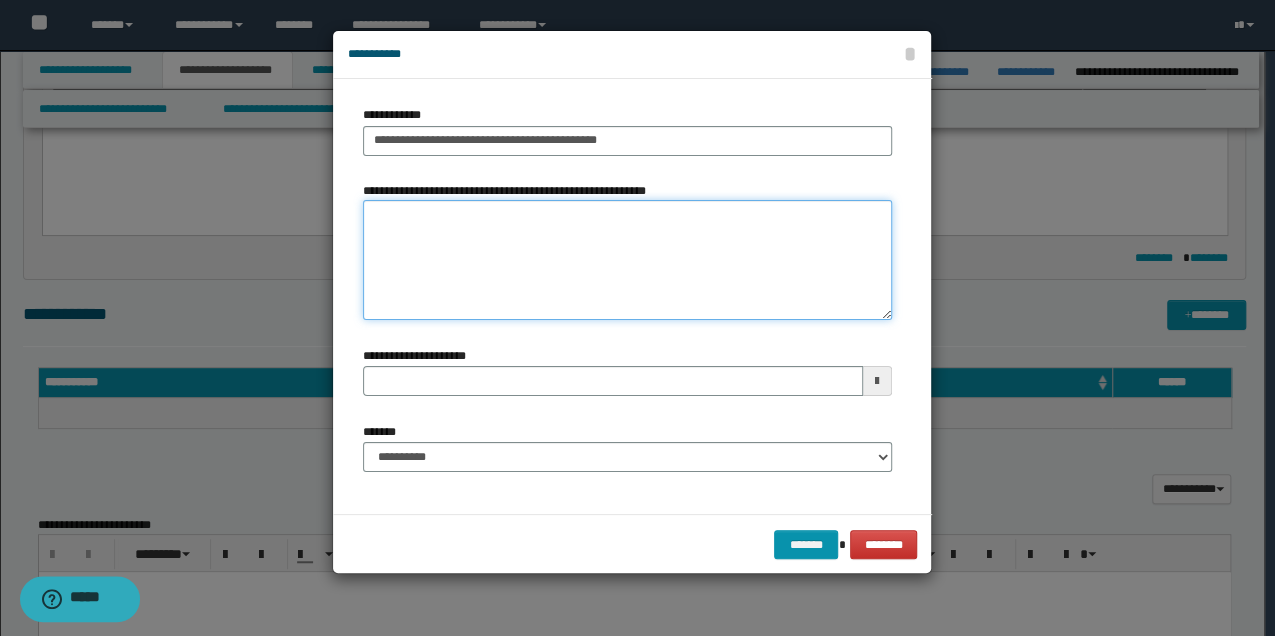 click on "**********" at bounding box center [627, 260] 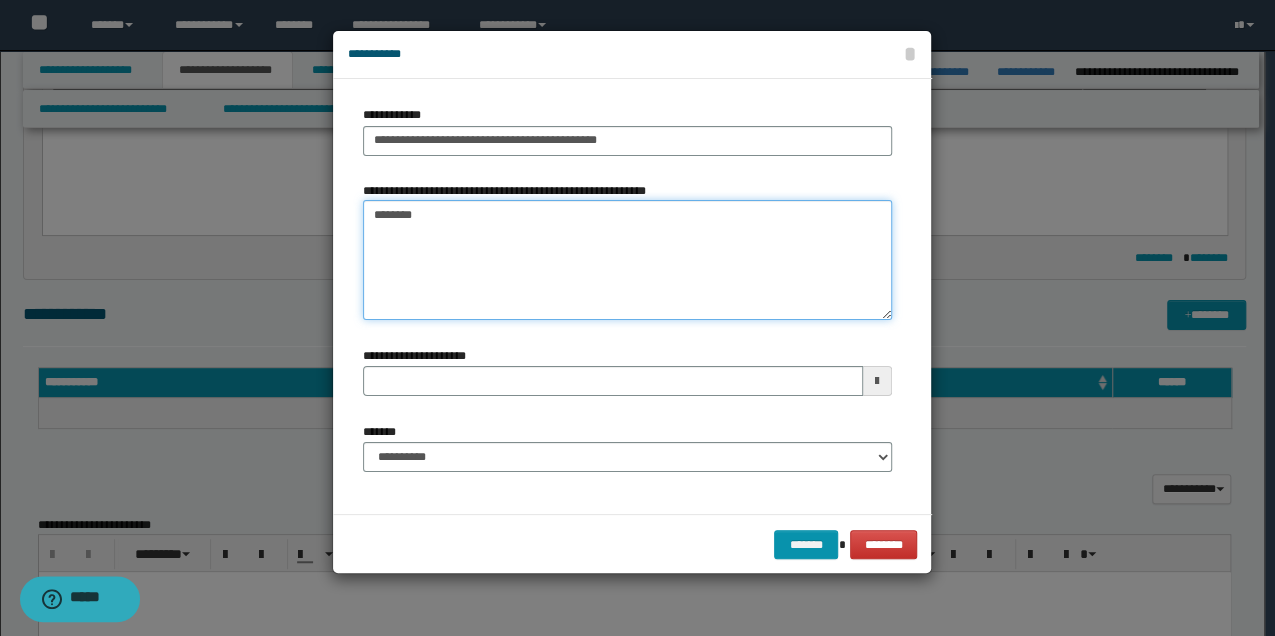 type on "********" 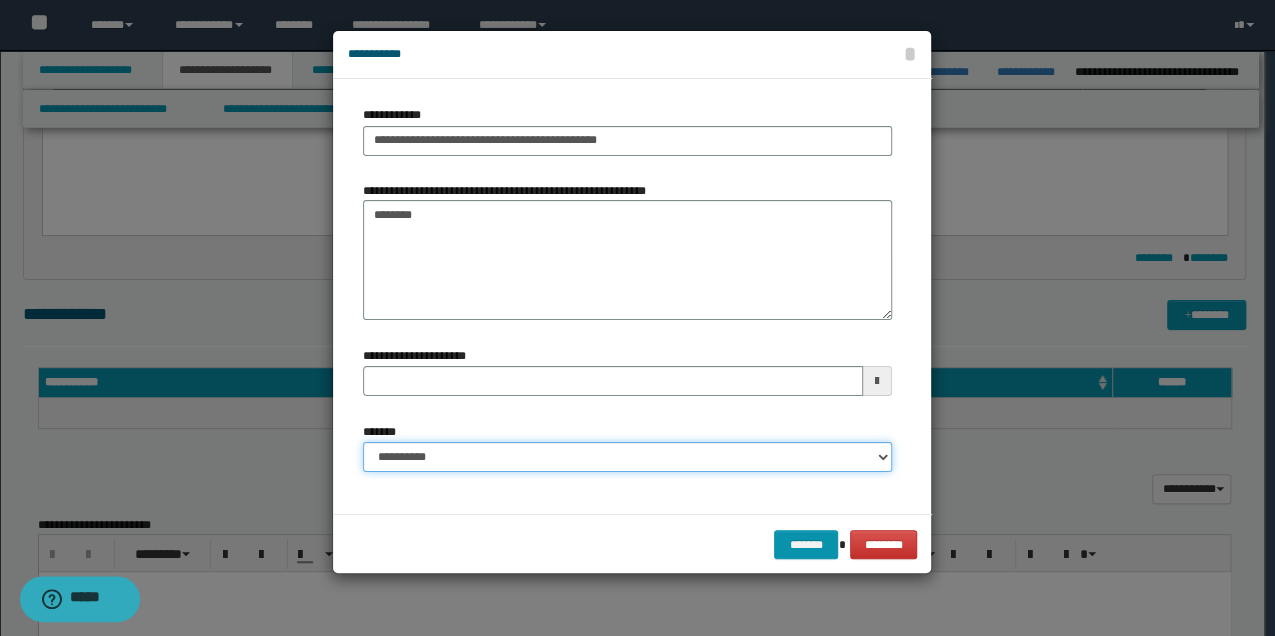 click on "**********" at bounding box center (627, 457) 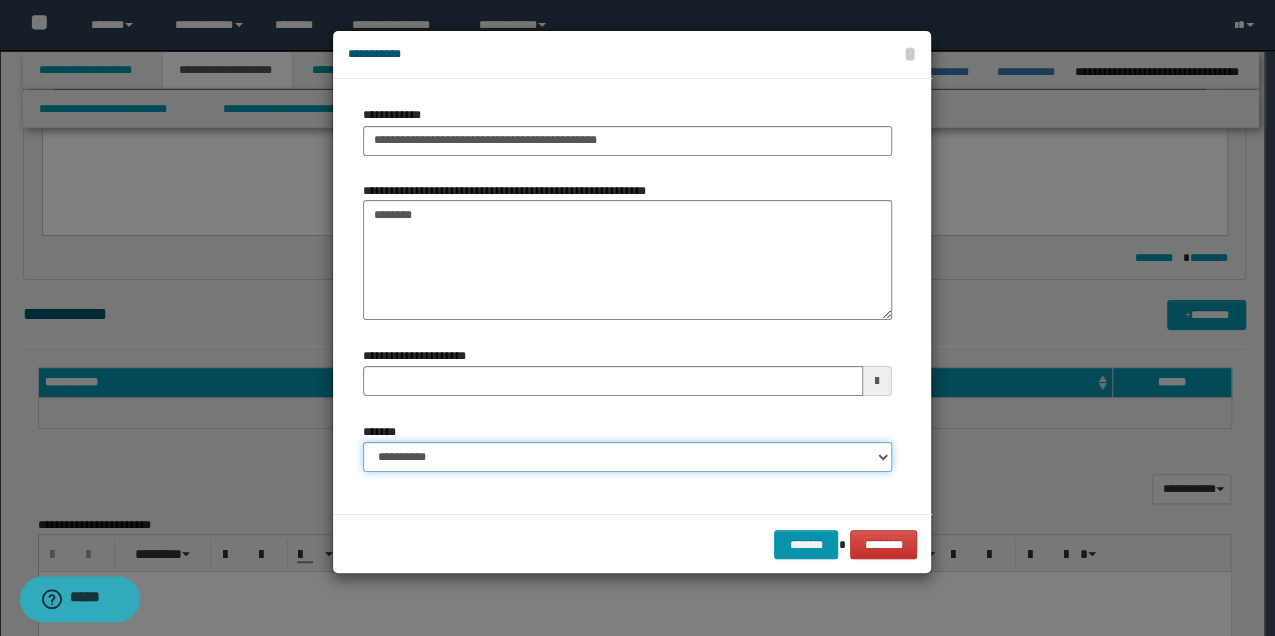 select on "*" 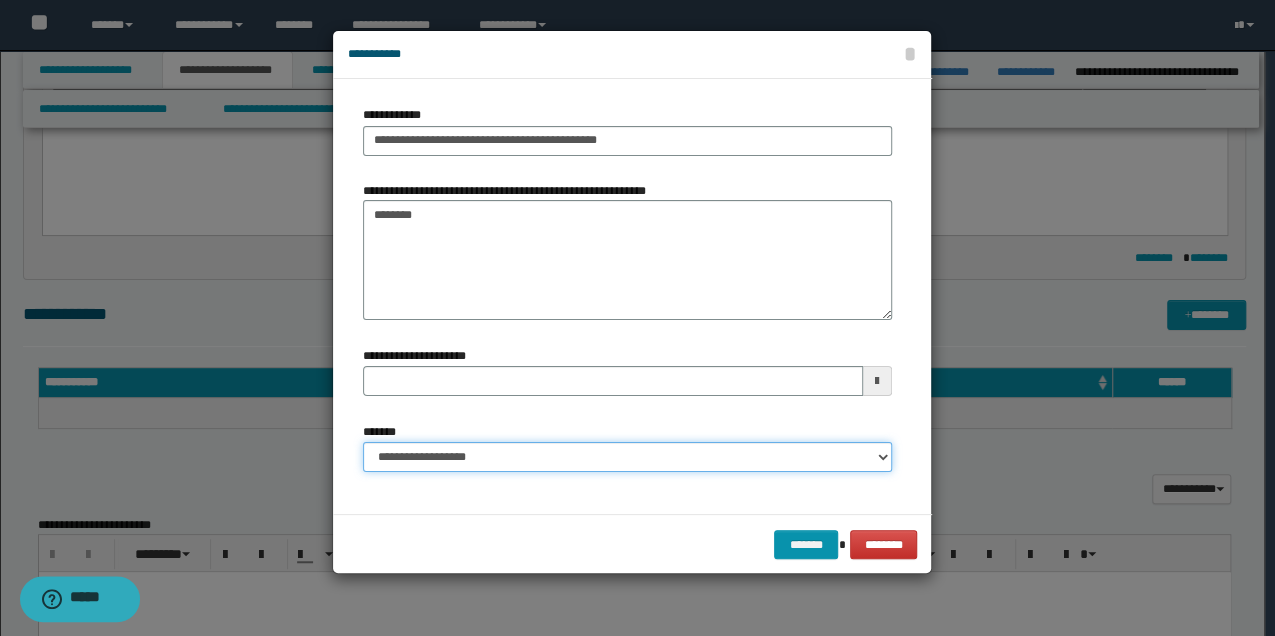 click on "**********" at bounding box center [627, 457] 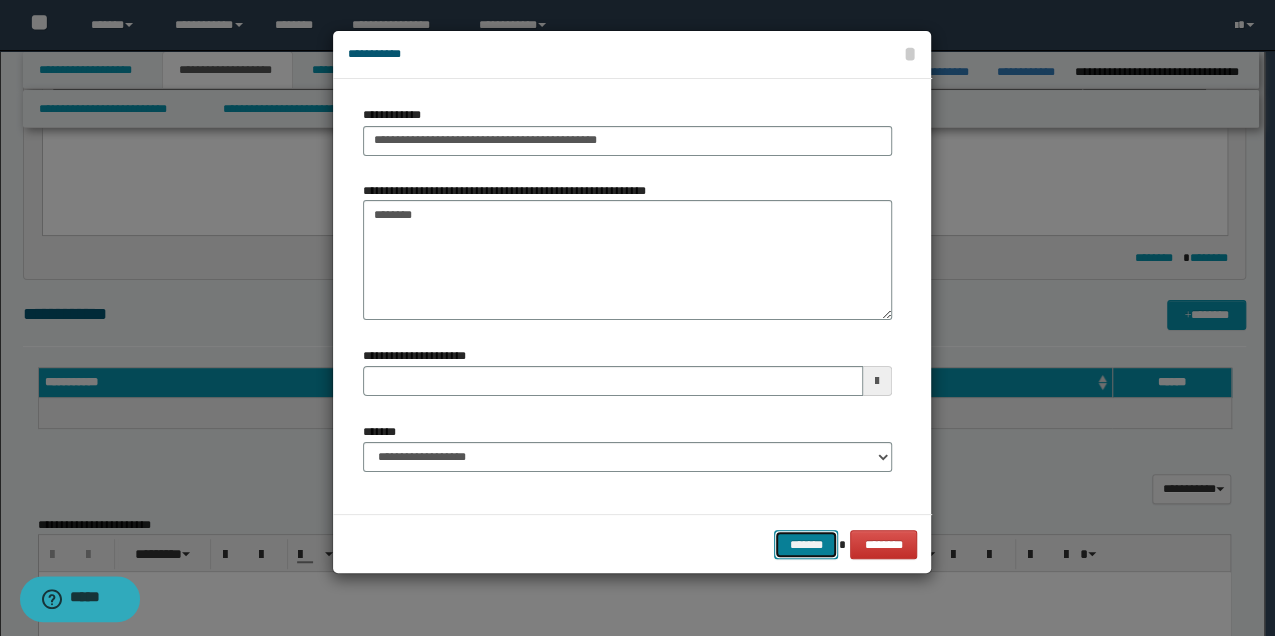 click on "*******" at bounding box center [806, 544] 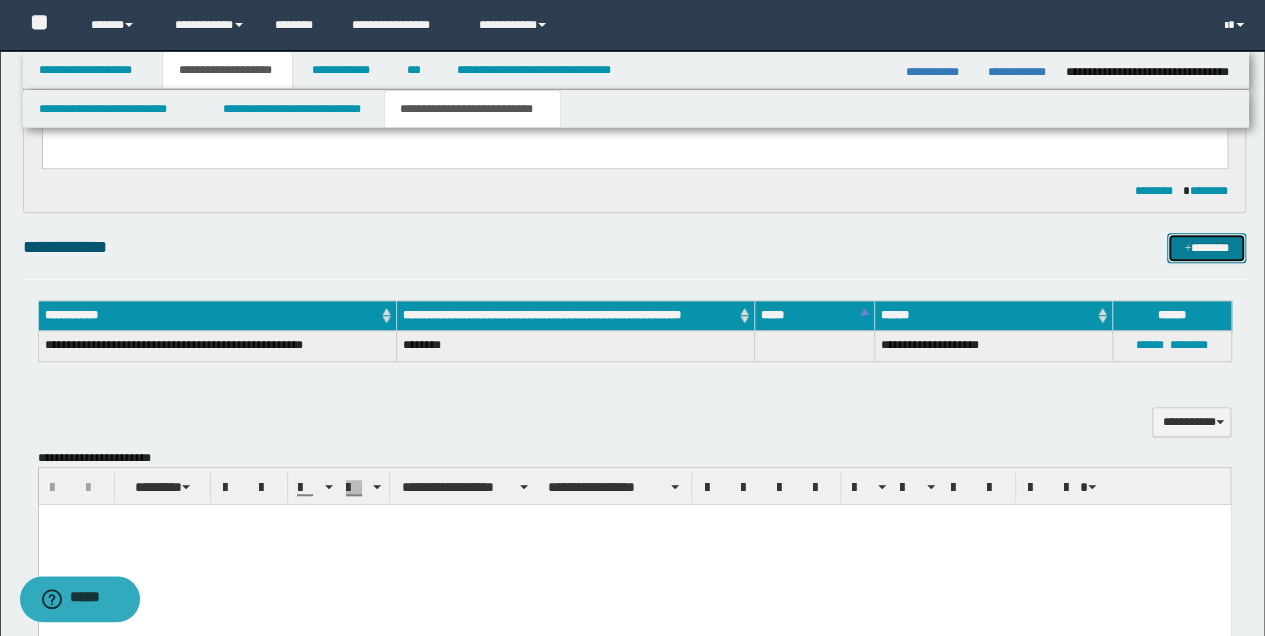 scroll, scrollTop: 266, scrollLeft: 0, axis: vertical 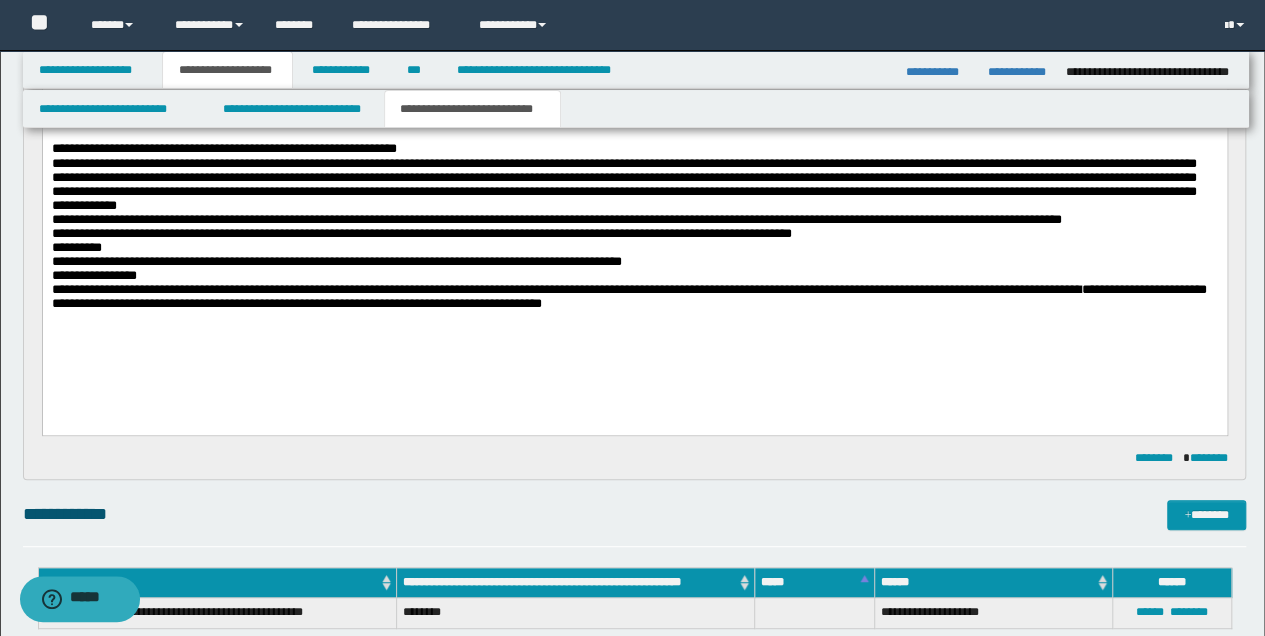 click on "**********" at bounding box center (634, 229) 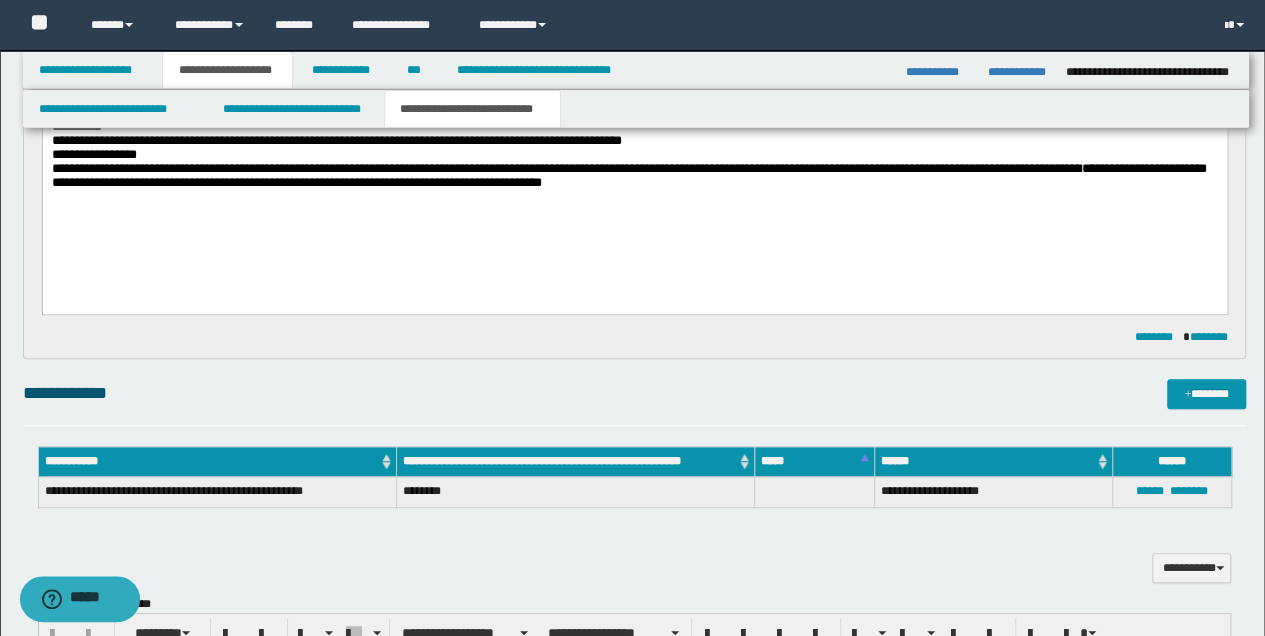 scroll, scrollTop: 600, scrollLeft: 0, axis: vertical 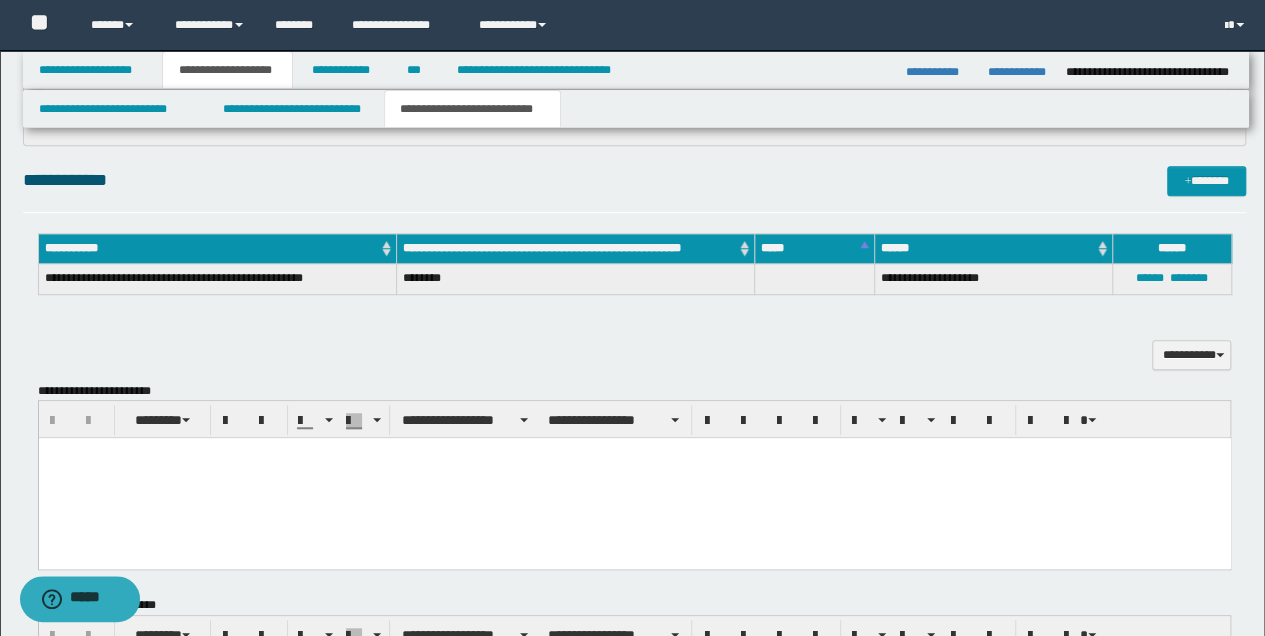 click at bounding box center [634, 478] 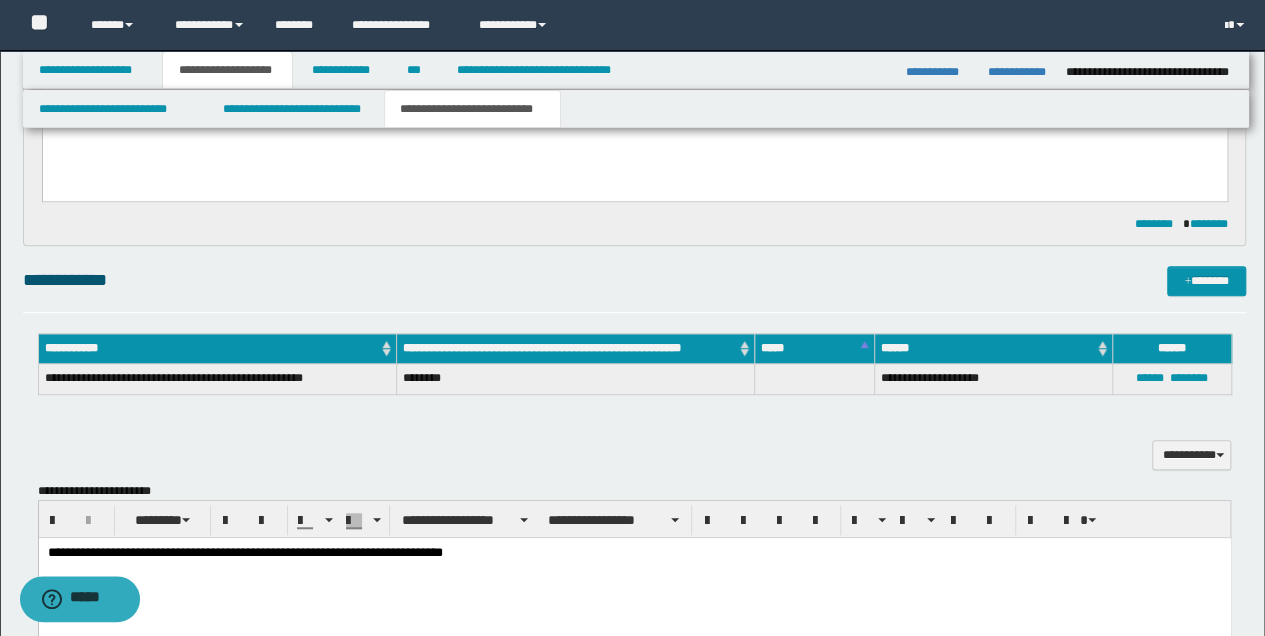 scroll, scrollTop: 533, scrollLeft: 0, axis: vertical 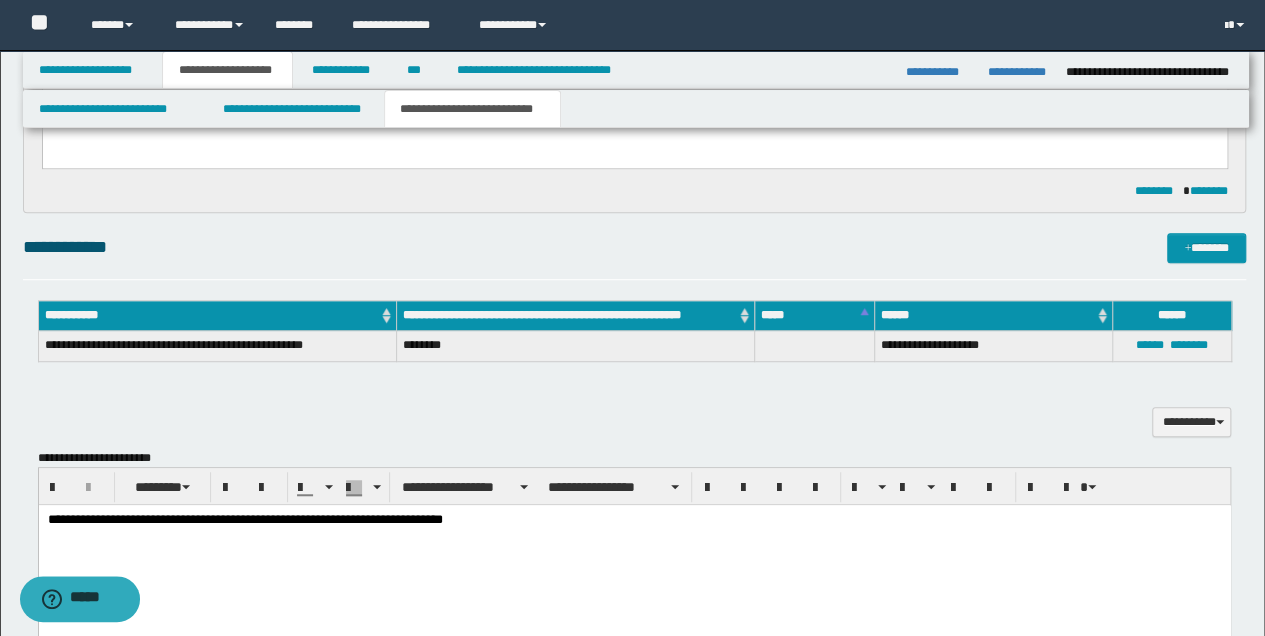 click on "**********" at bounding box center (634, 520) 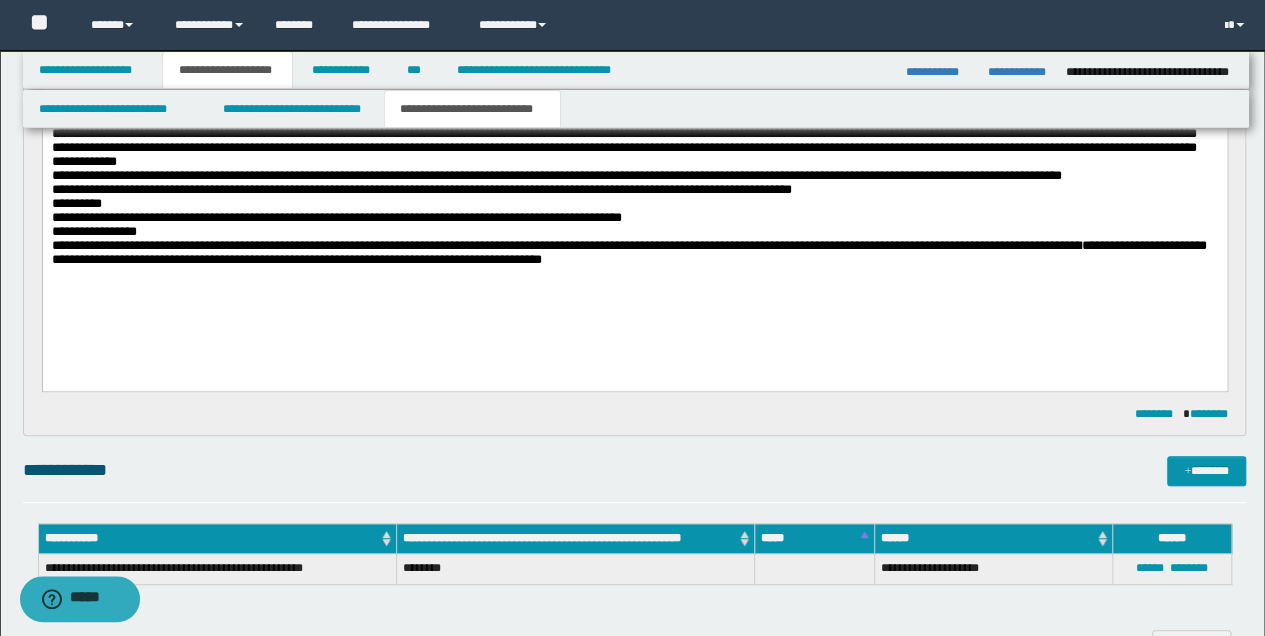 scroll, scrollTop: 266, scrollLeft: 0, axis: vertical 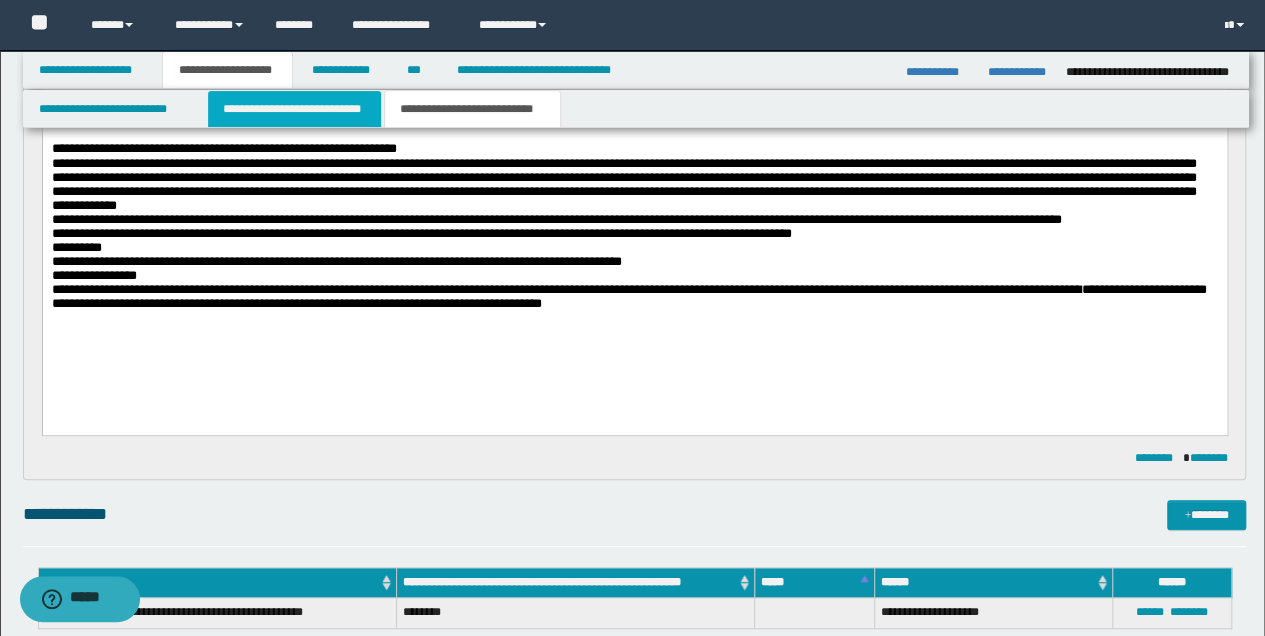click on "**********" at bounding box center [294, 109] 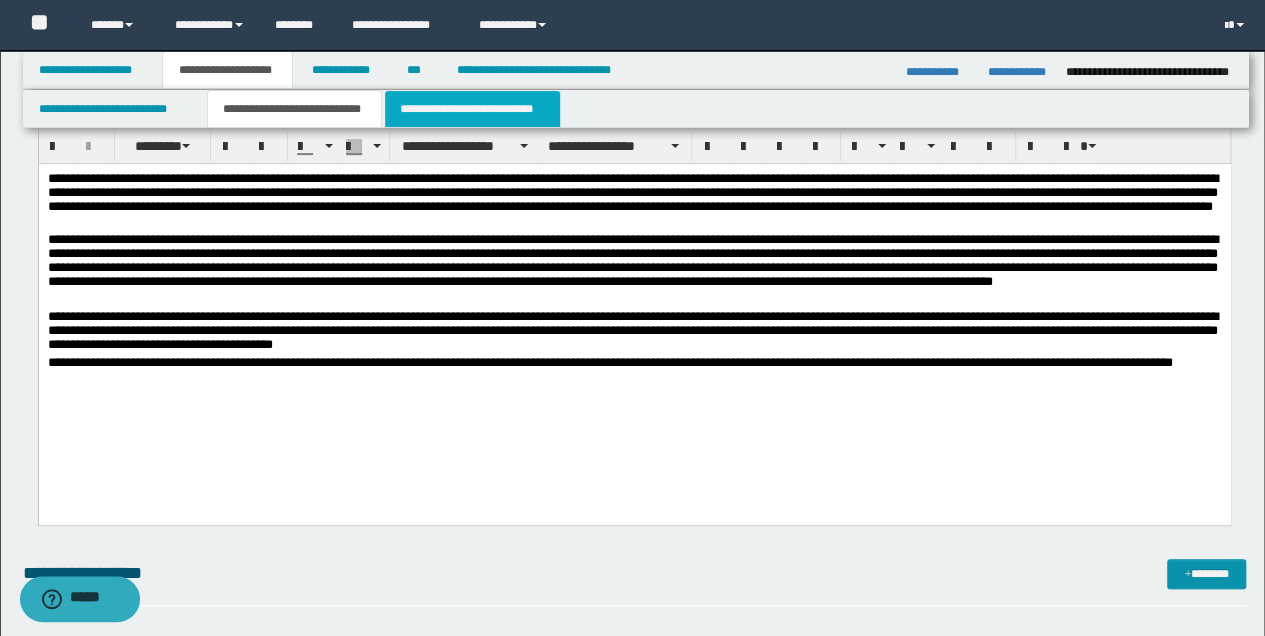 click on "**********" at bounding box center (472, 109) 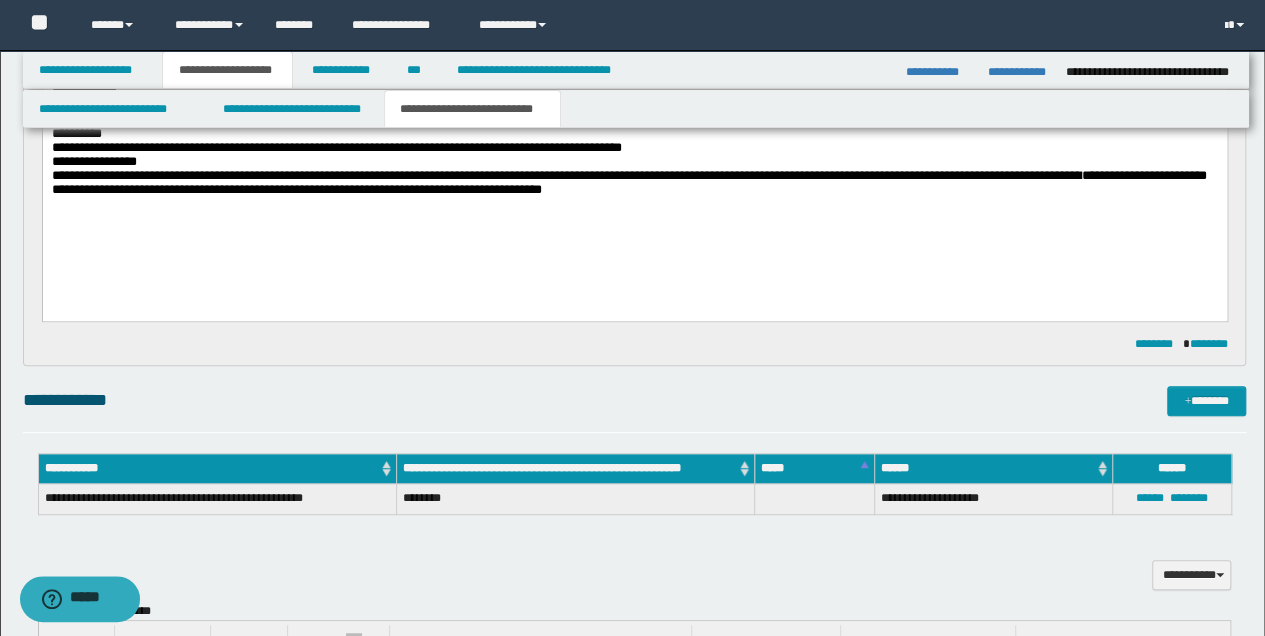 scroll, scrollTop: 533, scrollLeft: 0, axis: vertical 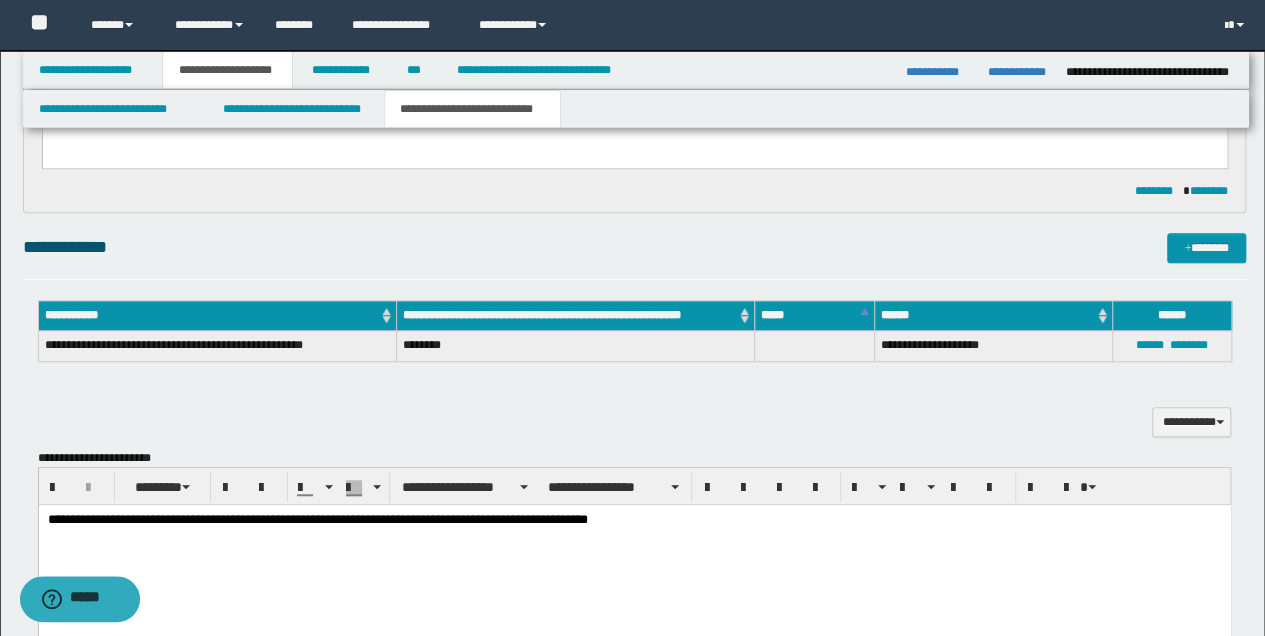 click on "**********" at bounding box center (634, 545) 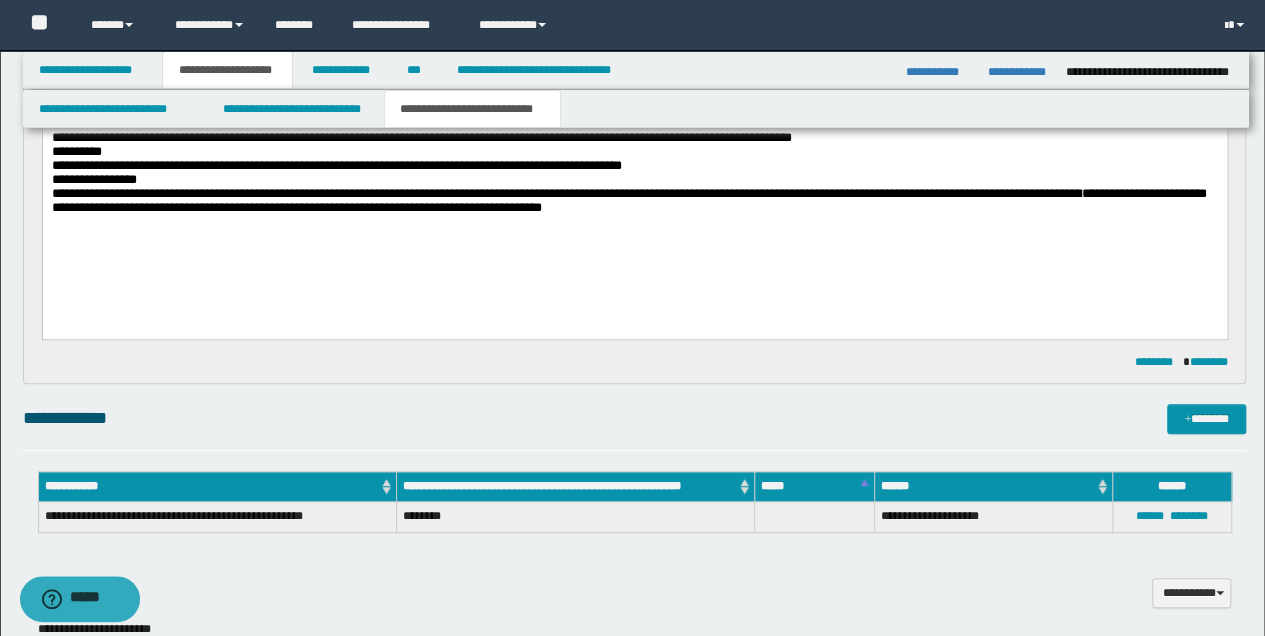 scroll, scrollTop: 200, scrollLeft: 0, axis: vertical 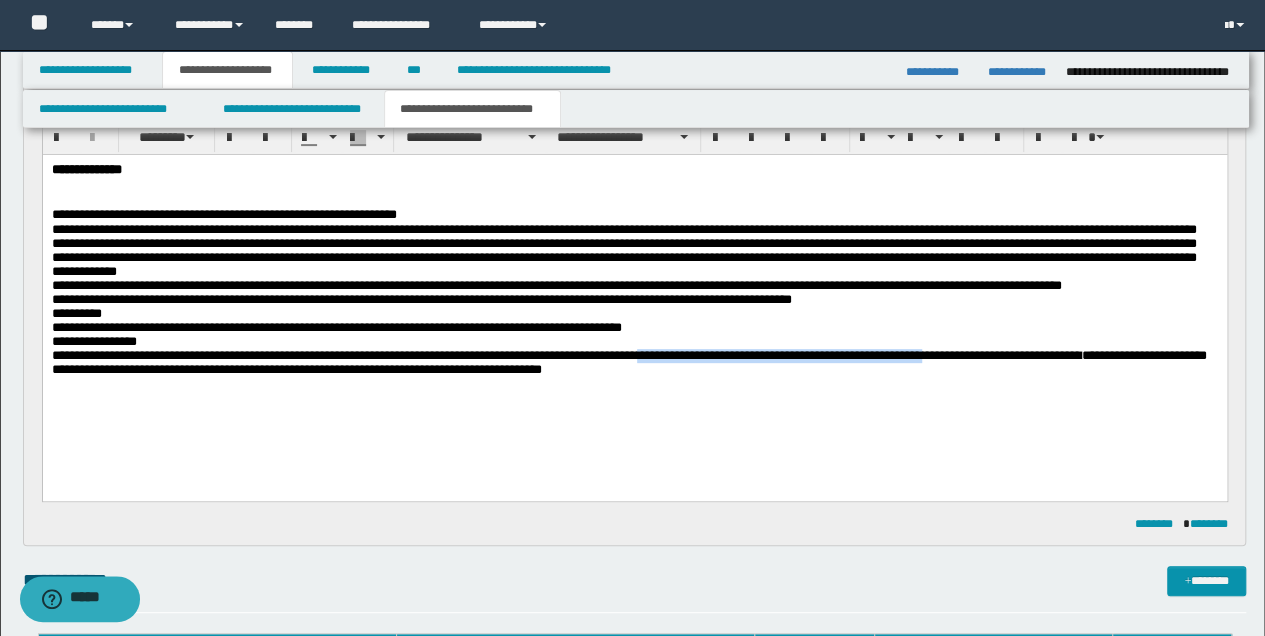 drag, startPoint x: 657, startPoint y: 367, endPoint x: 974, endPoint y: 365, distance: 317.00632 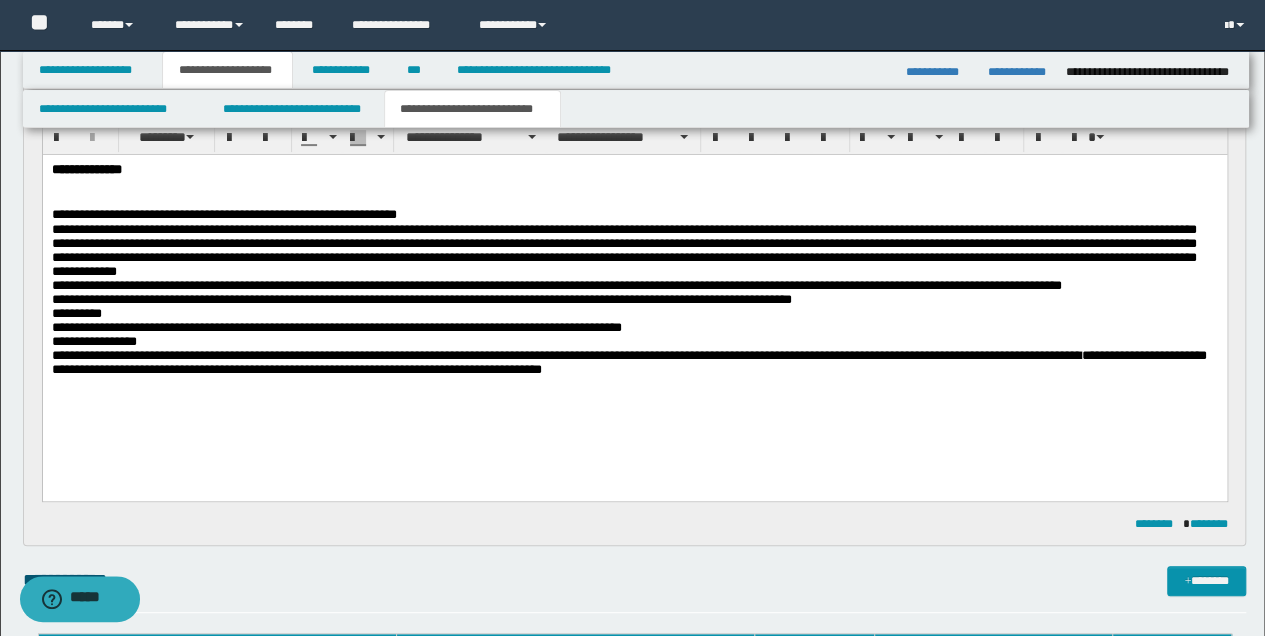 click on "**********" at bounding box center [634, 295] 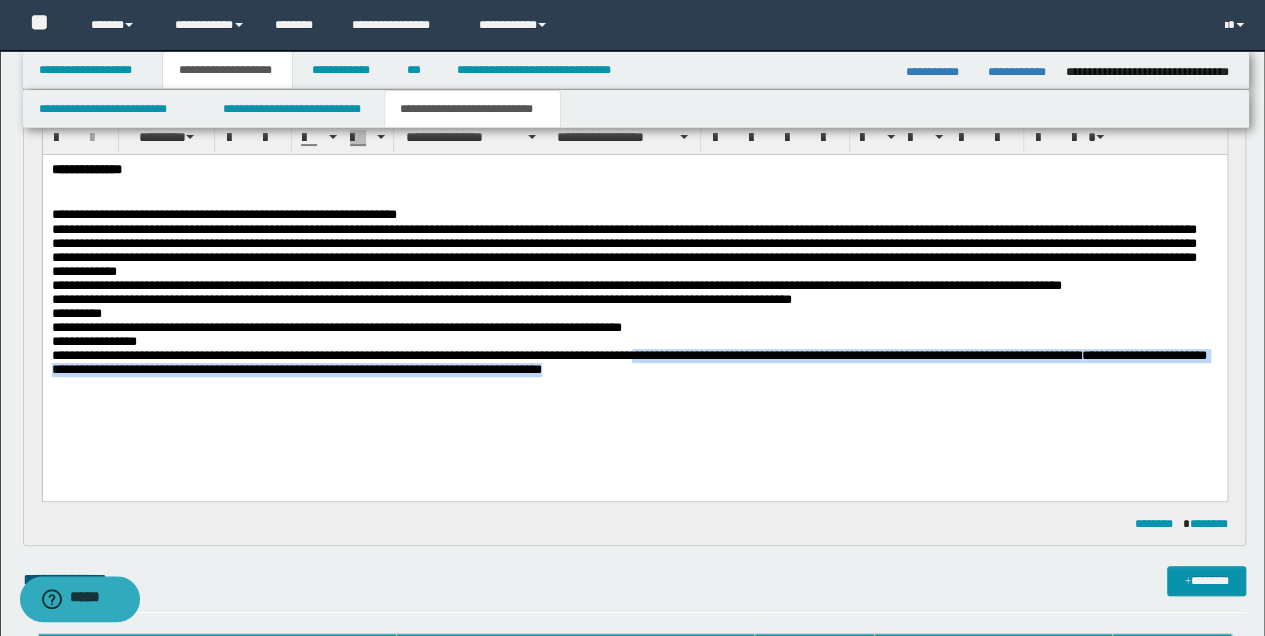drag, startPoint x: 655, startPoint y: 369, endPoint x: 1035, endPoint y: 378, distance: 380.10657 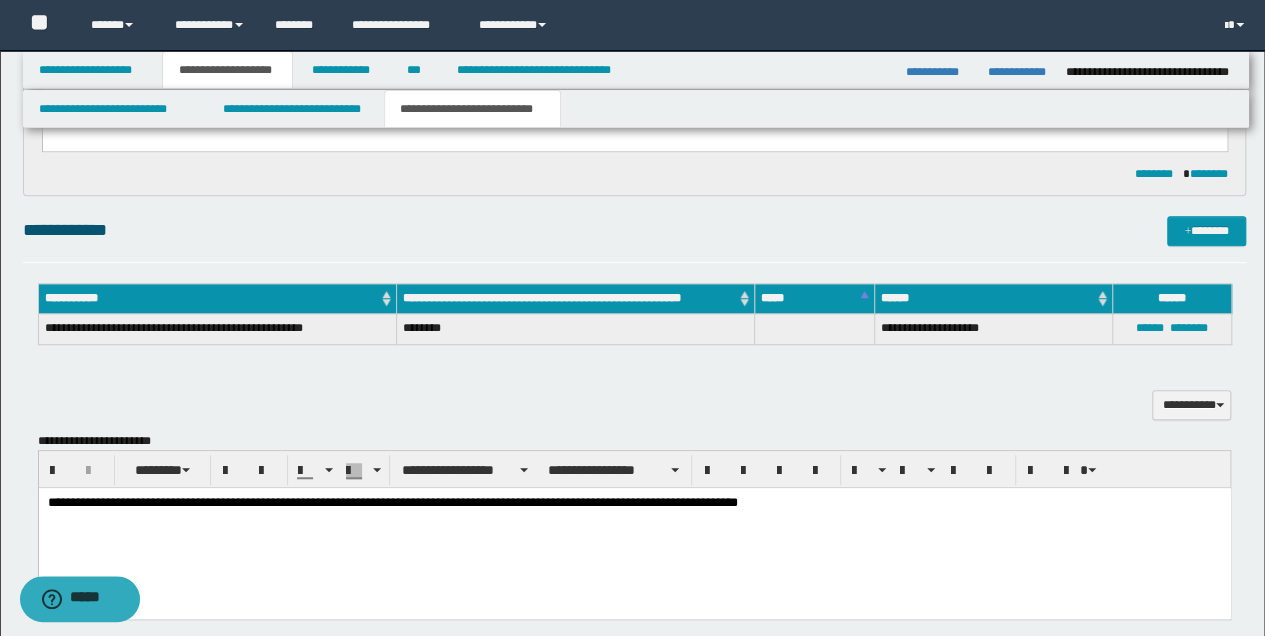 scroll, scrollTop: 600, scrollLeft: 0, axis: vertical 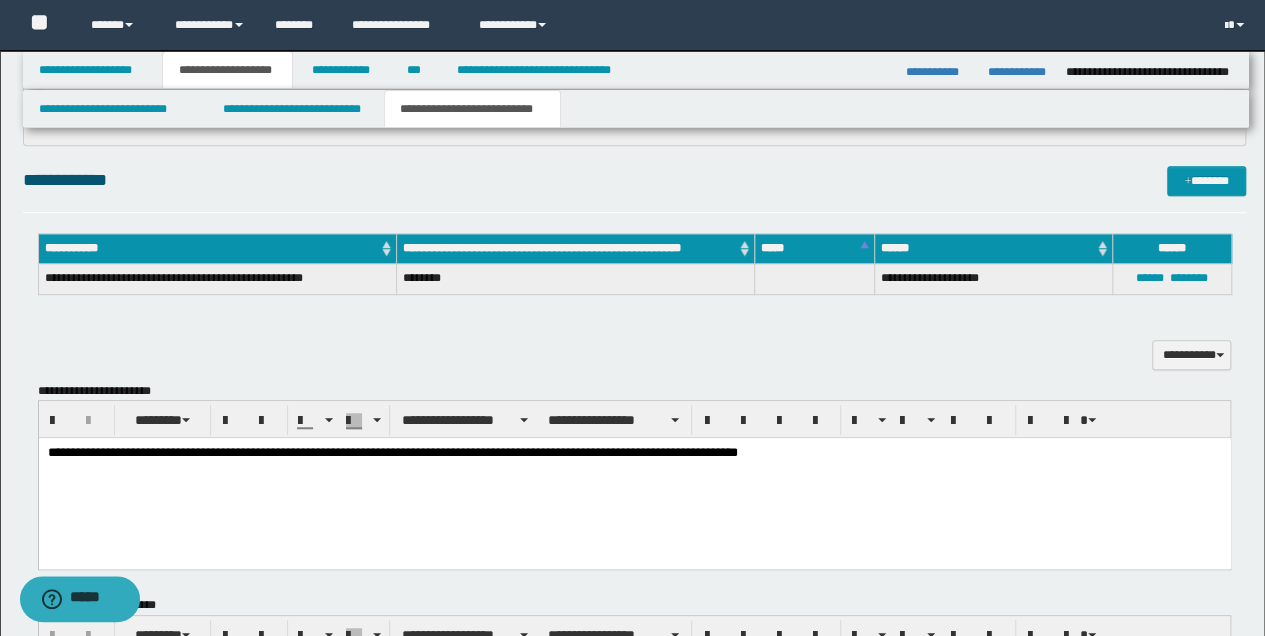 click on "**********" at bounding box center (634, 478) 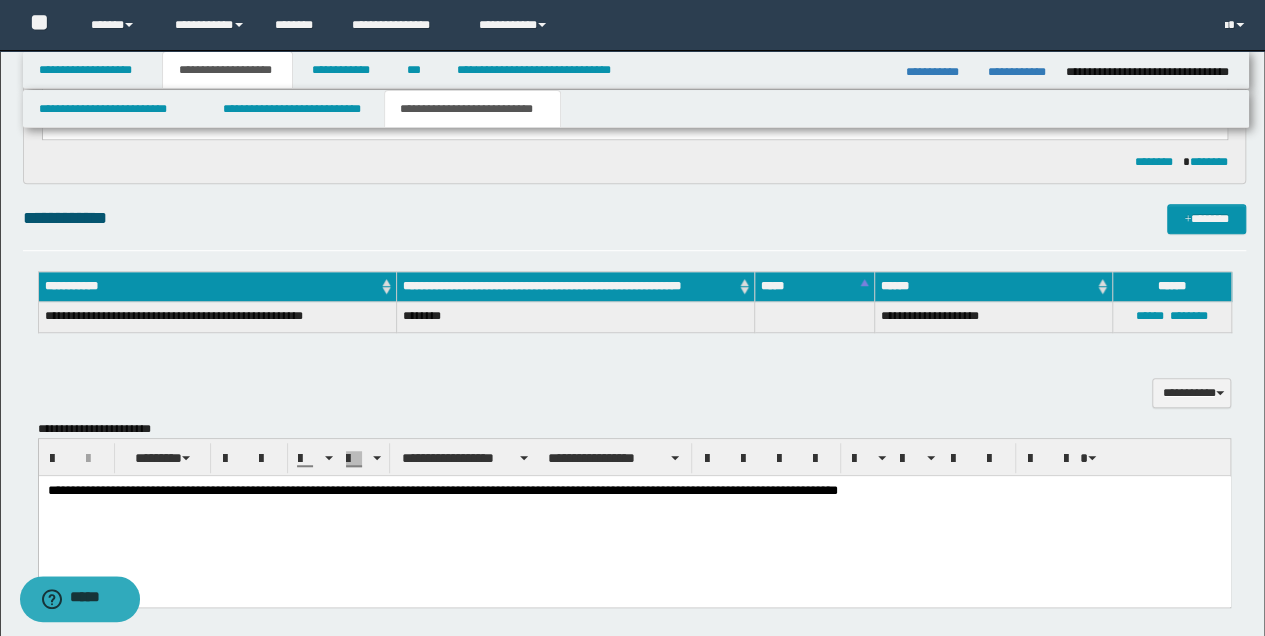 scroll, scrollTop: 600, scrollLeft: 0, axis: vertical 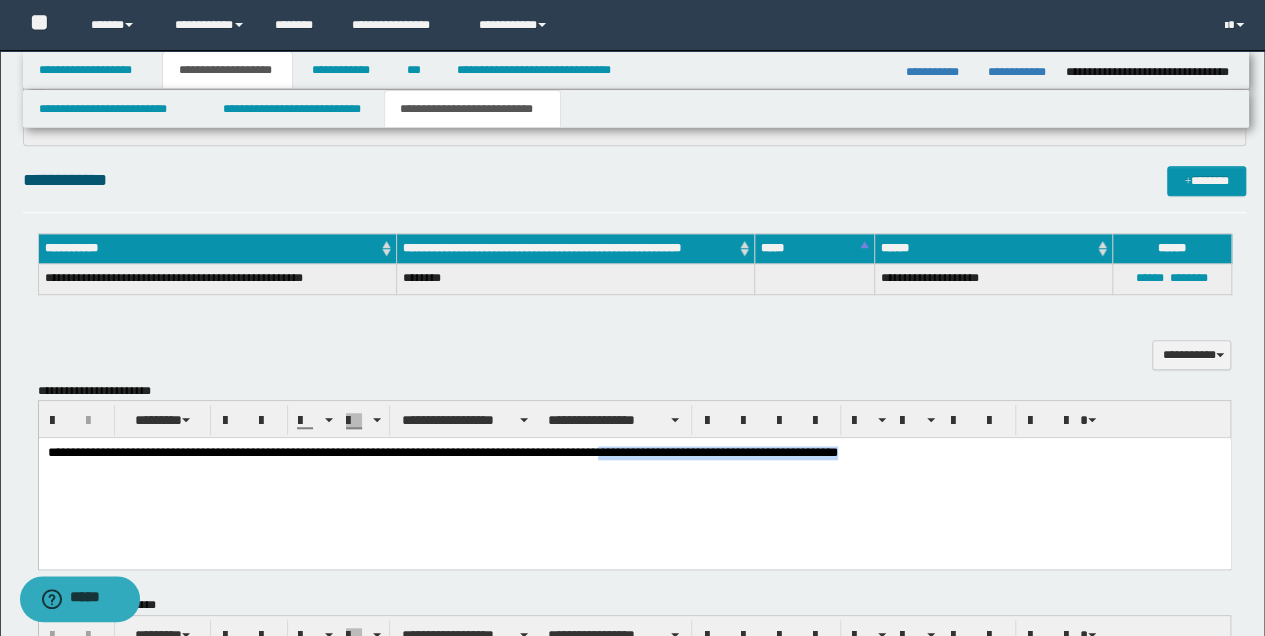 drag, startPoint x: 636, startPoint y: 454, endPoint x: 906, endPoint y: 454, distance: 270 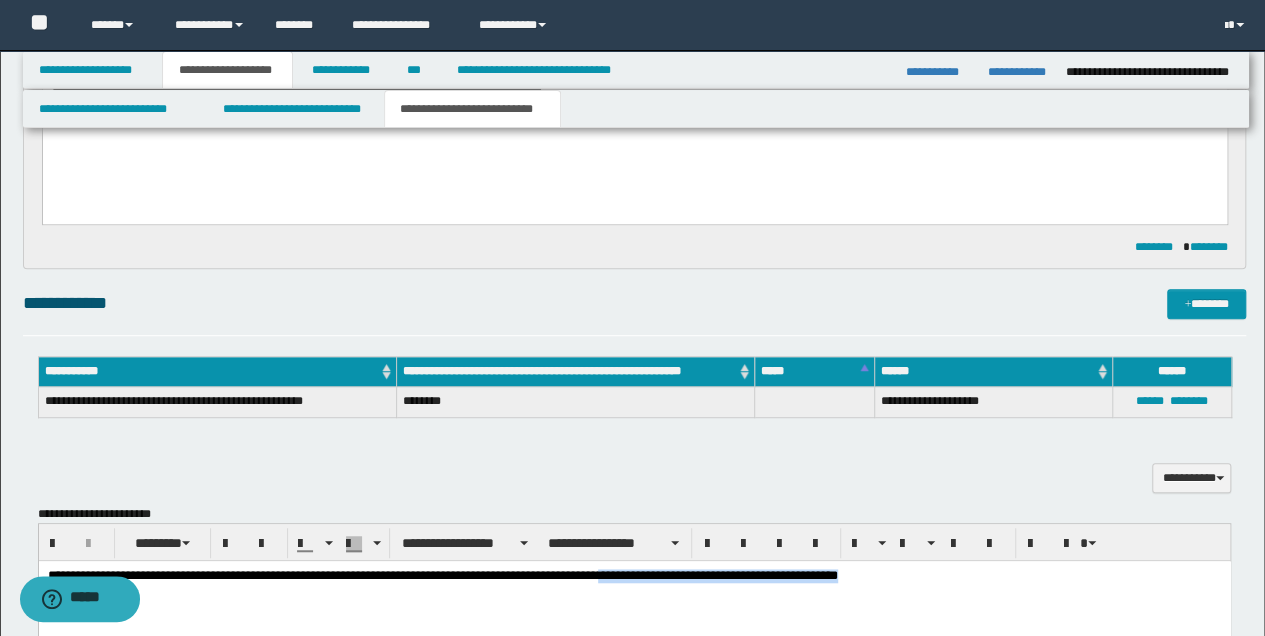 scroll, scrollTop: 666, scrollLeft: 0, axis: vertical 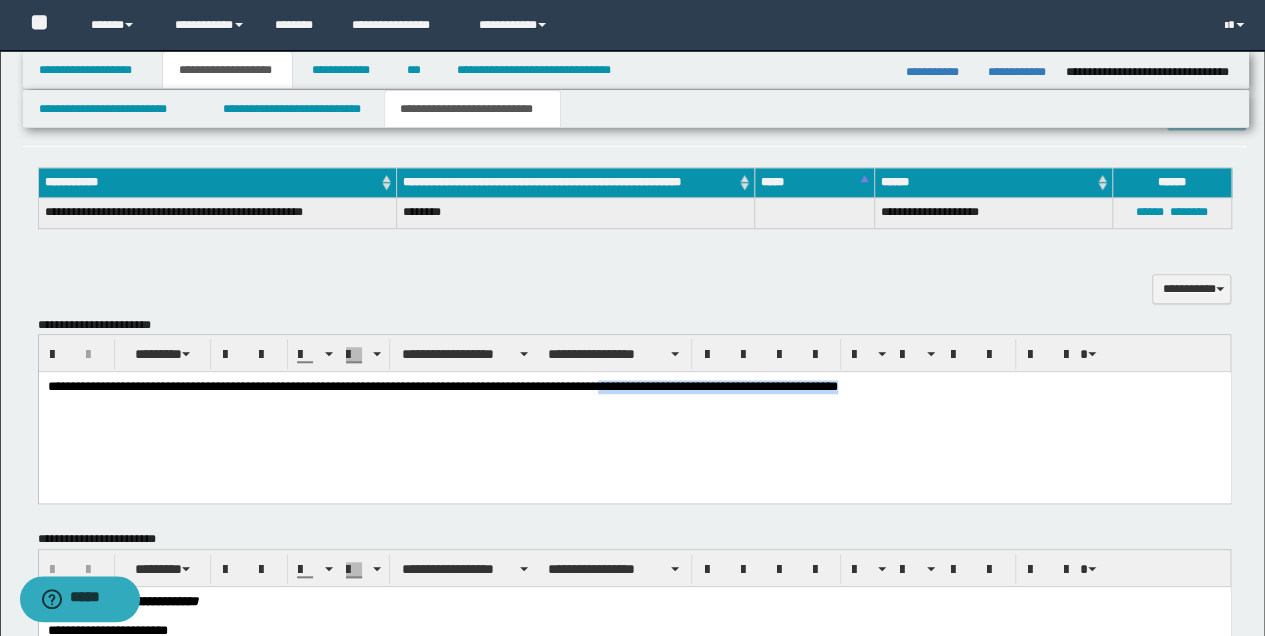 click on "**********" at bounding box center (634, 412) 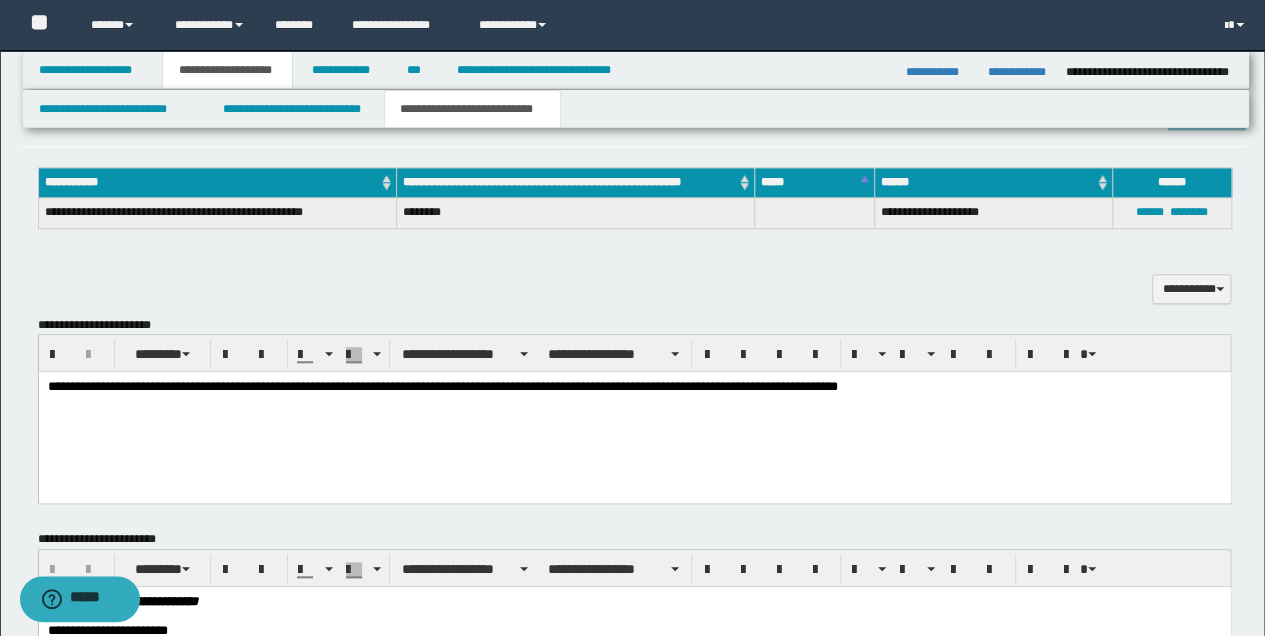 click on "**********" at bounding box center [634, 387] 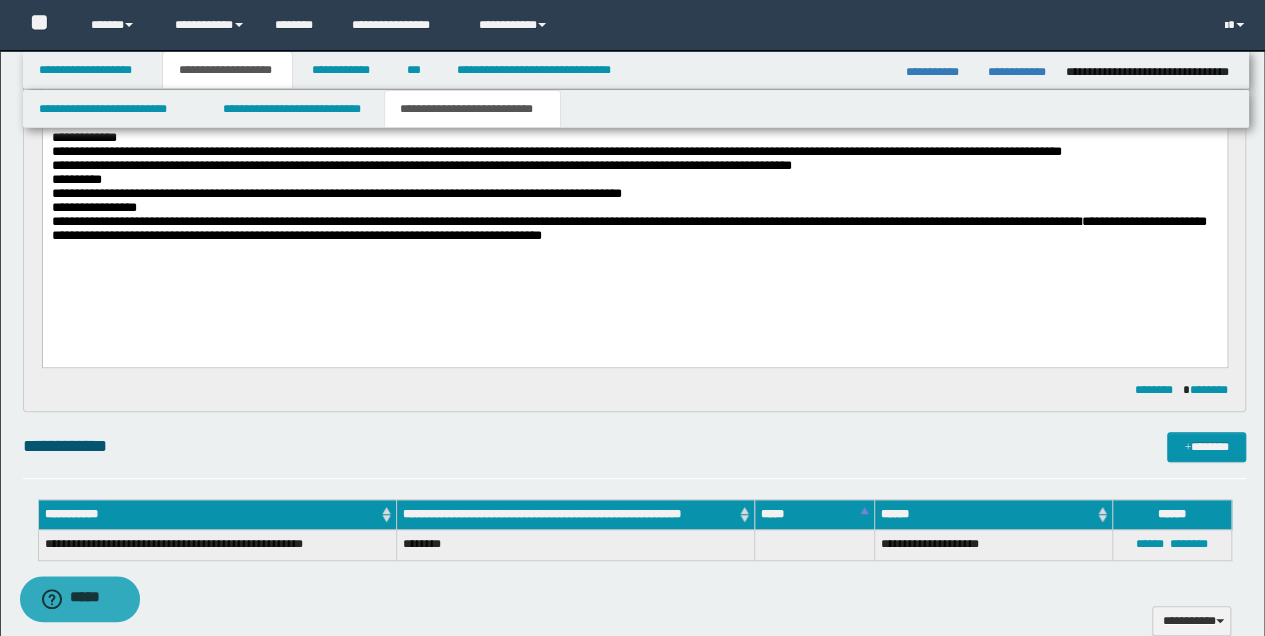 scroll, scrollTop: 333, scrollLeft: 0, axis: vertical 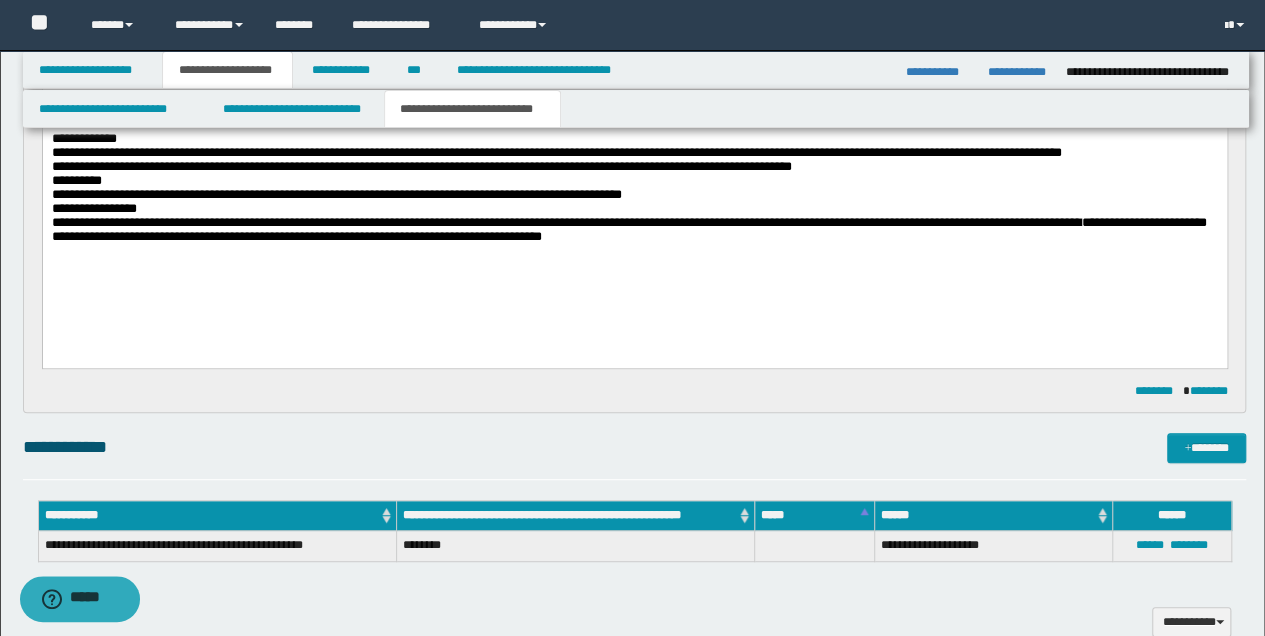 click on "**********" at bounding box center (634, 230) 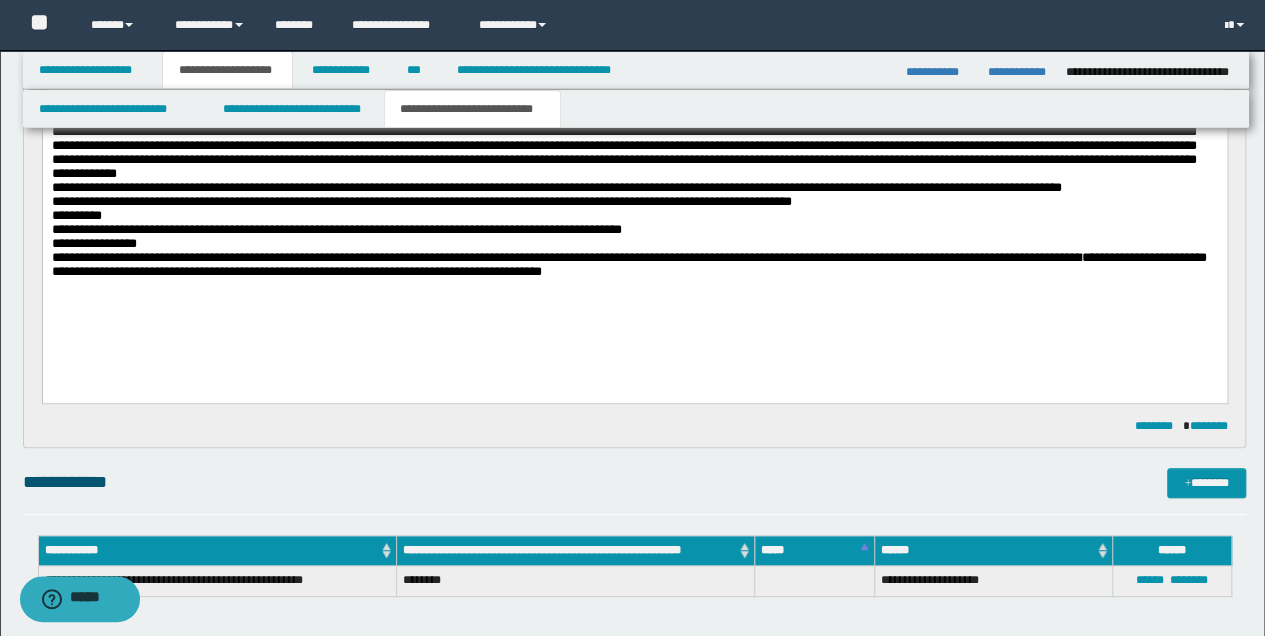 scroll, scrollTop: 266, scrollLeft: 0, axis: vertical 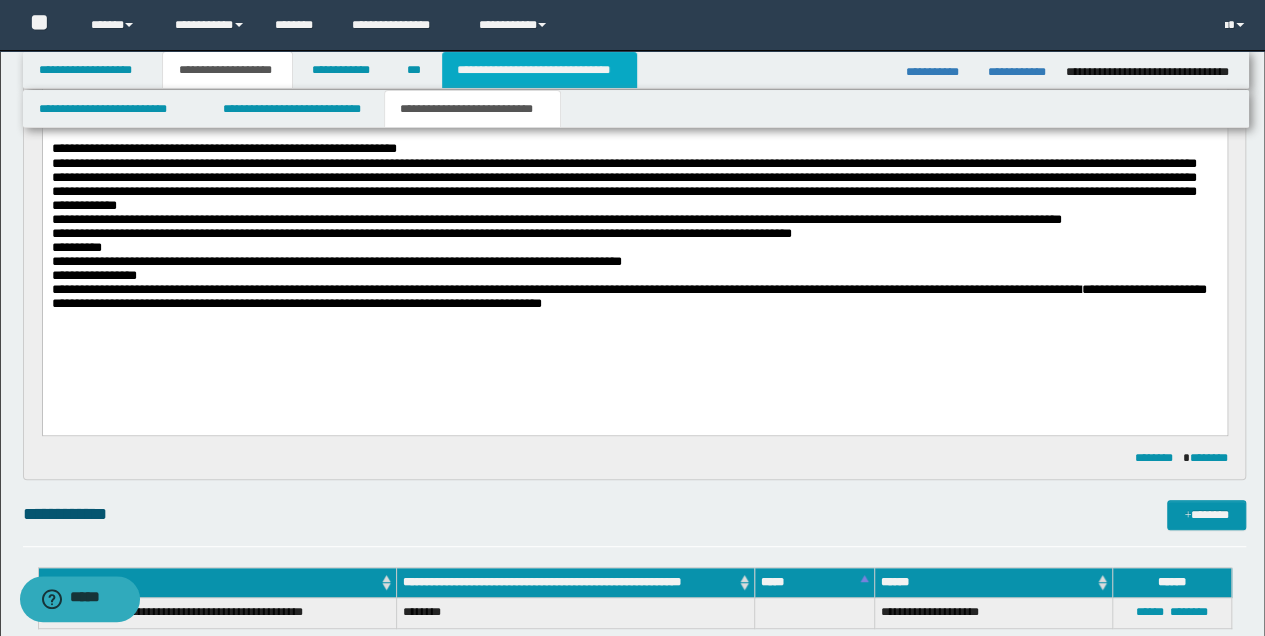 click on "**********" at bounding box center [539, 70] 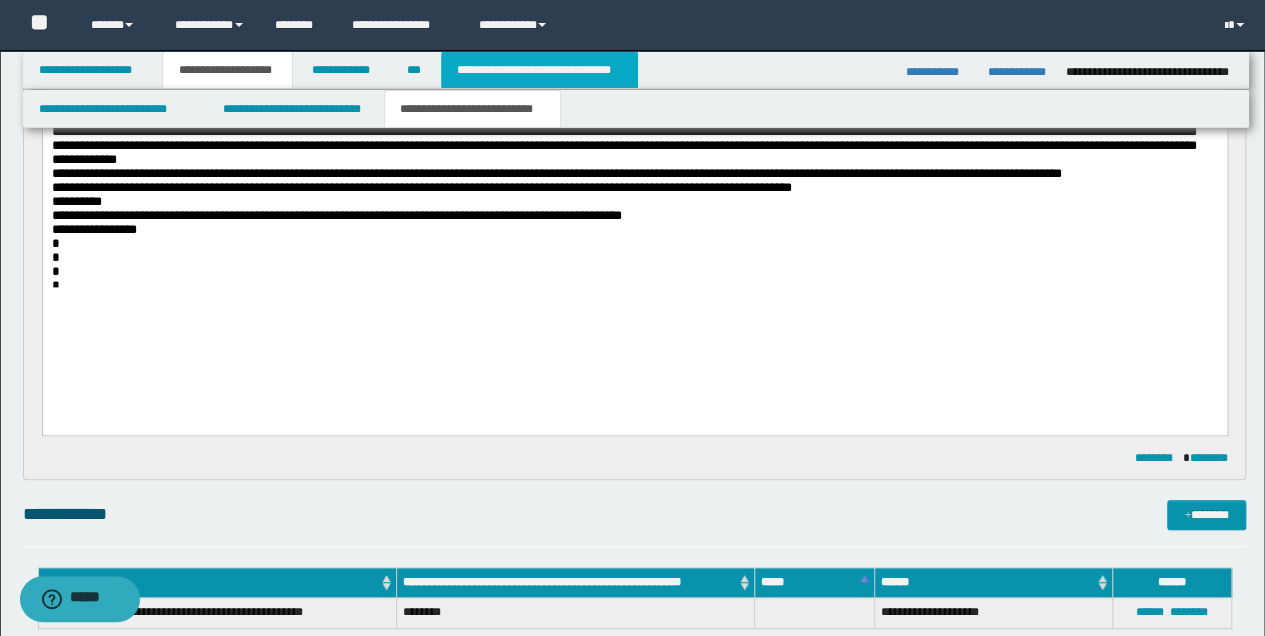 scroll, scrollTop: 0, scrollLeft: 0, axis: both 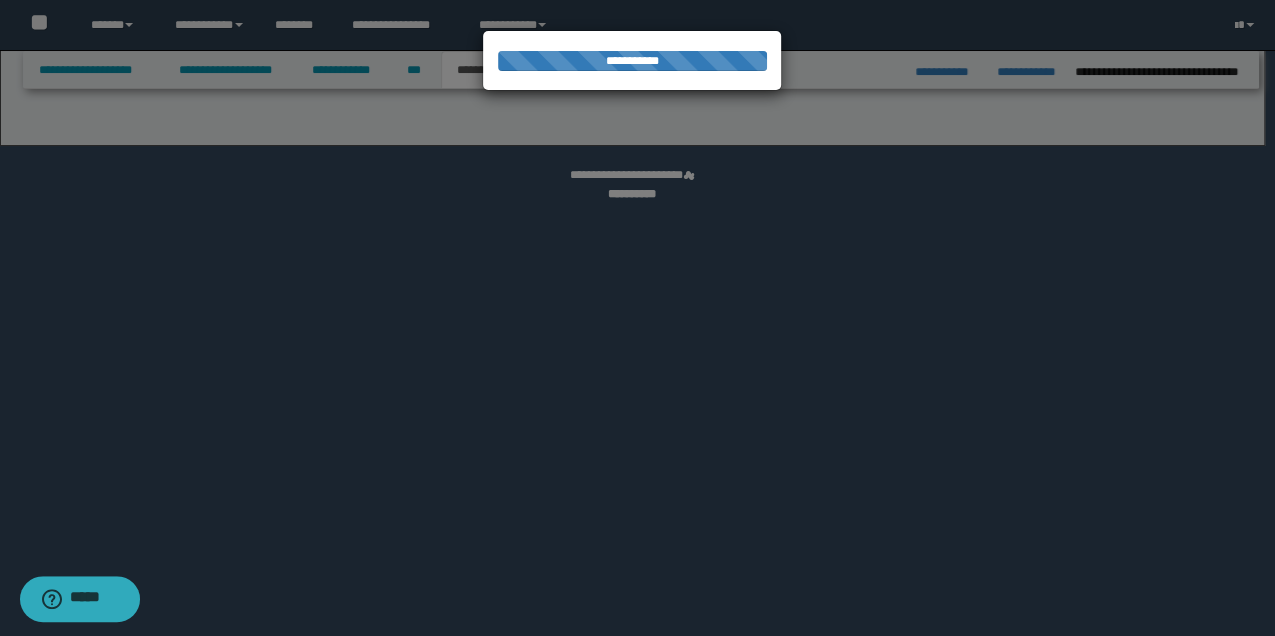 select on "*" 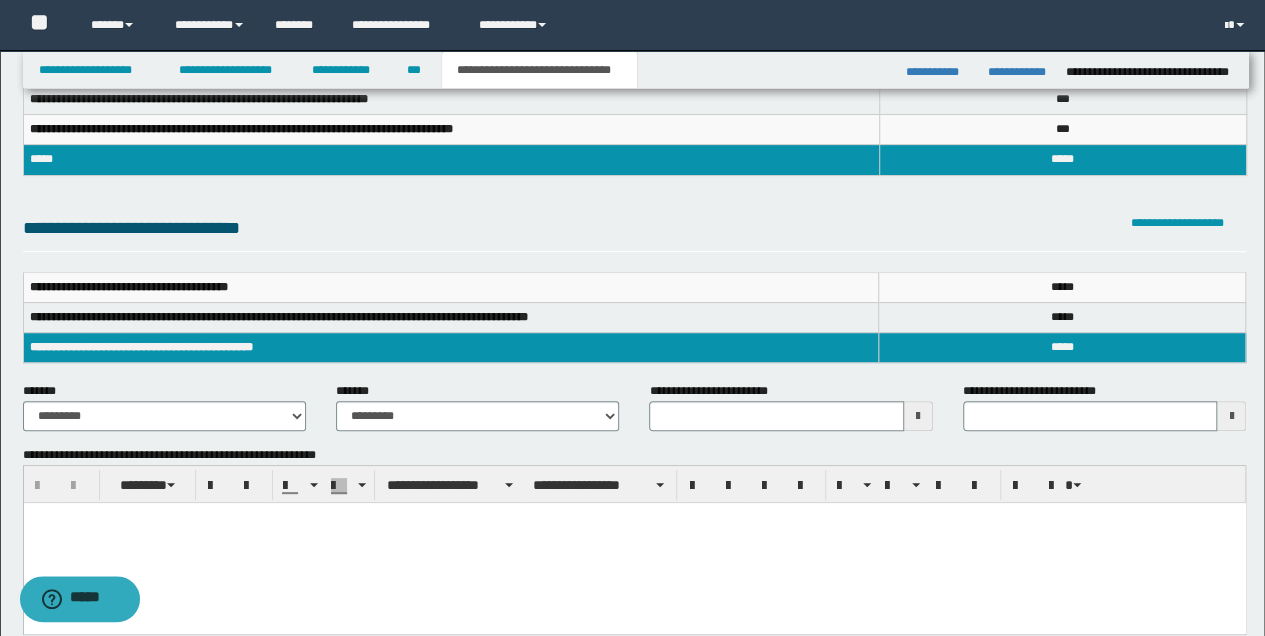 scroll, scrollTop: 133, scrollLeft: 0, axis: vertical 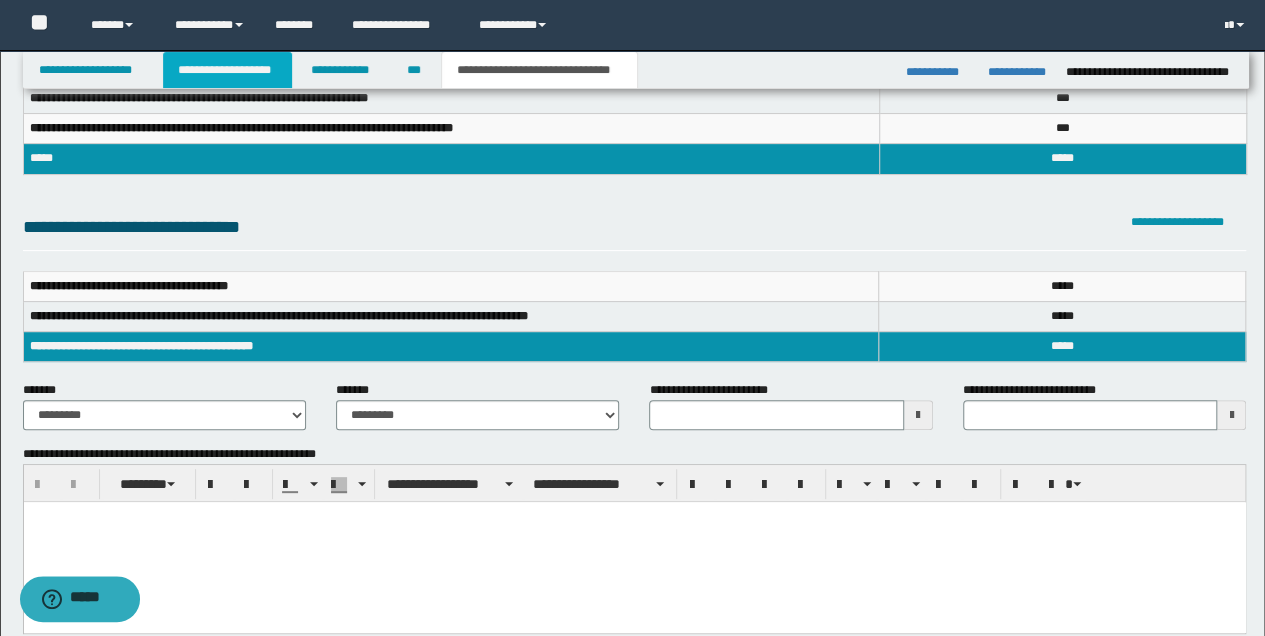 click on "**********" at bounding box center (227, 70) 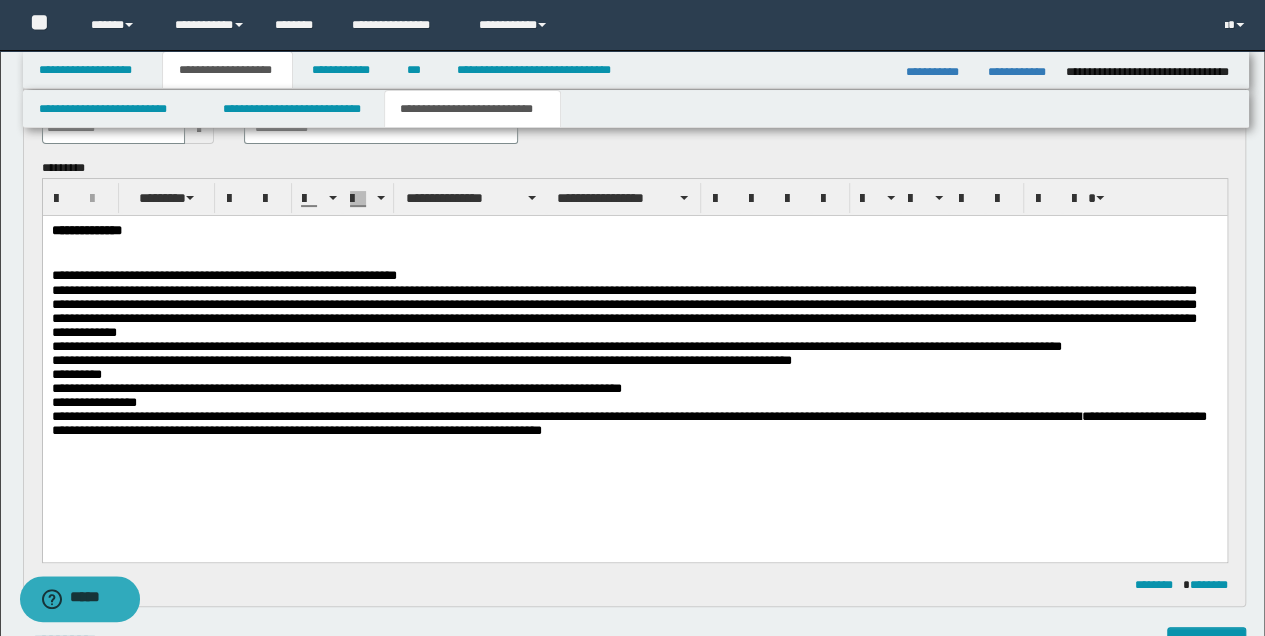 scroll, scrollTop: 97, scrollLeft: 0, axis: vertical 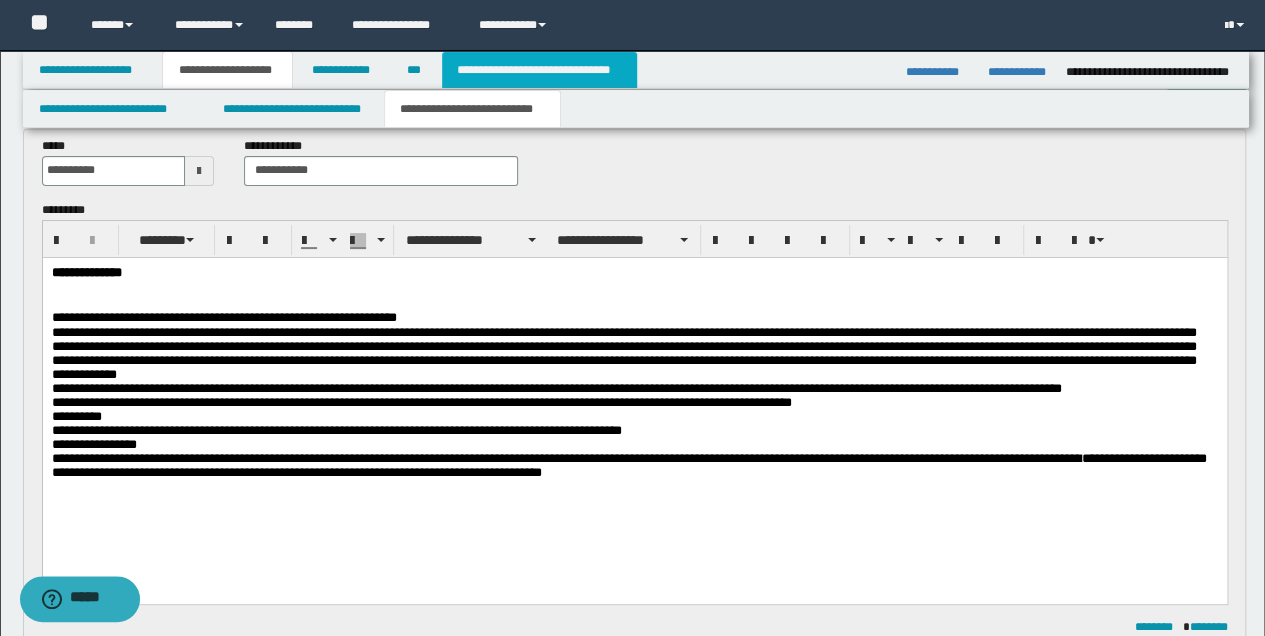 click on "**********" at bounding box center (539, 70) 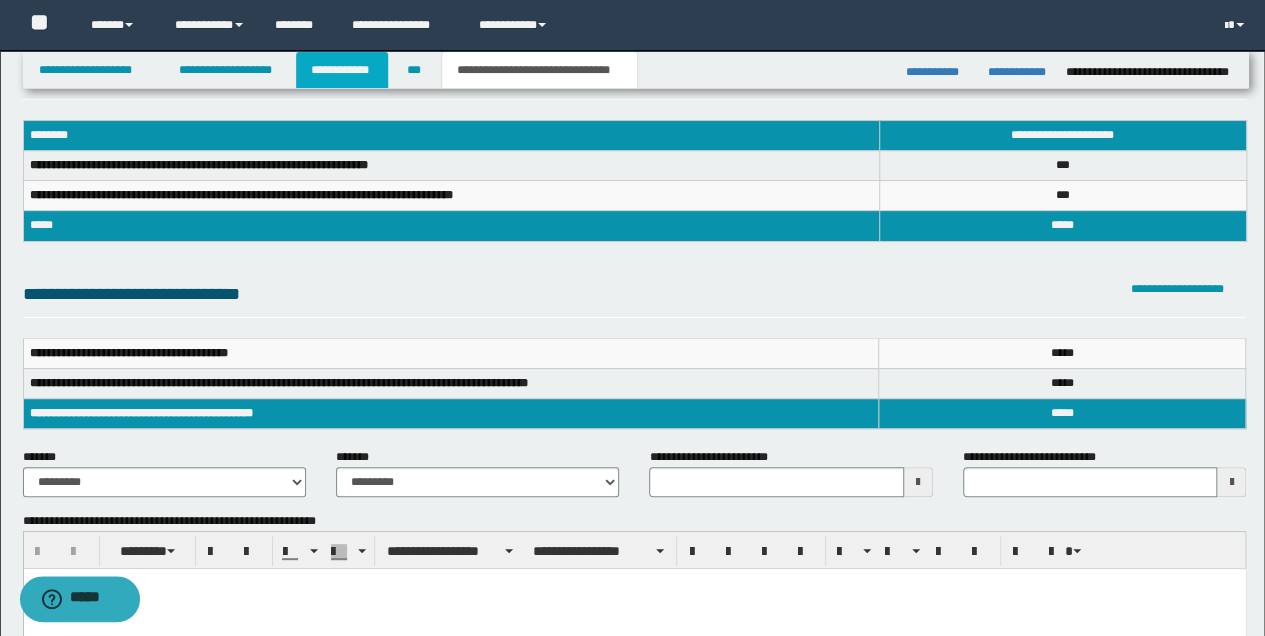 click on "**********" at bounding box center [342, 70] 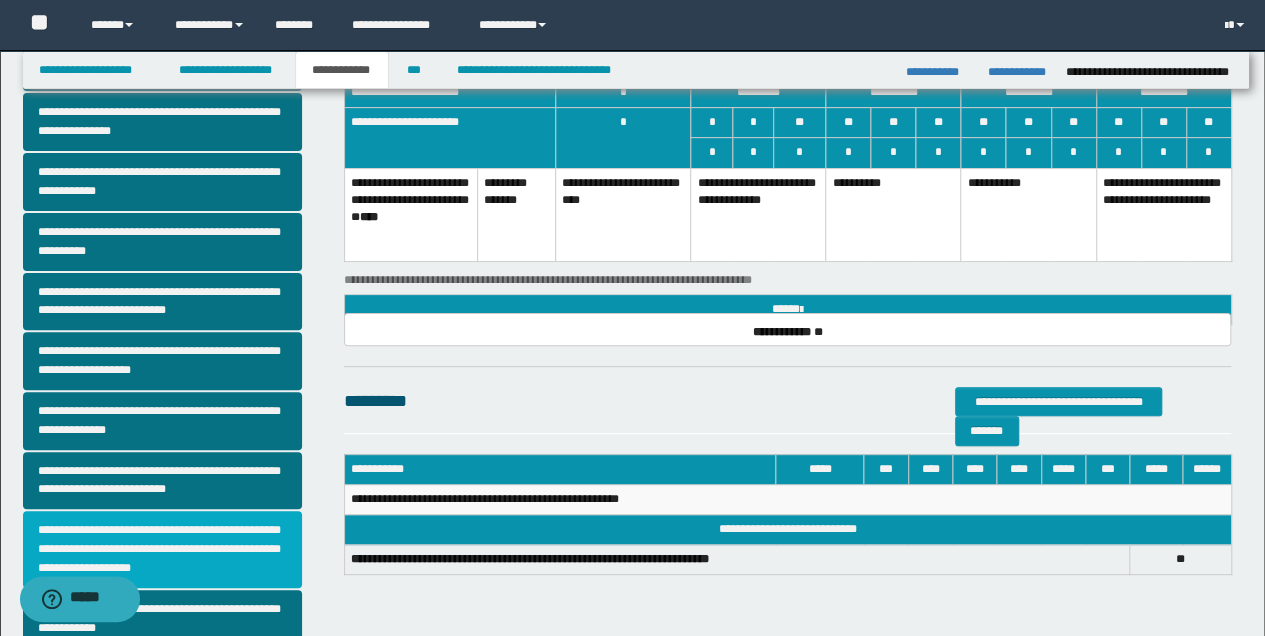scroll, scrollTop: 266, scrollLeft: 0, axis: vertical 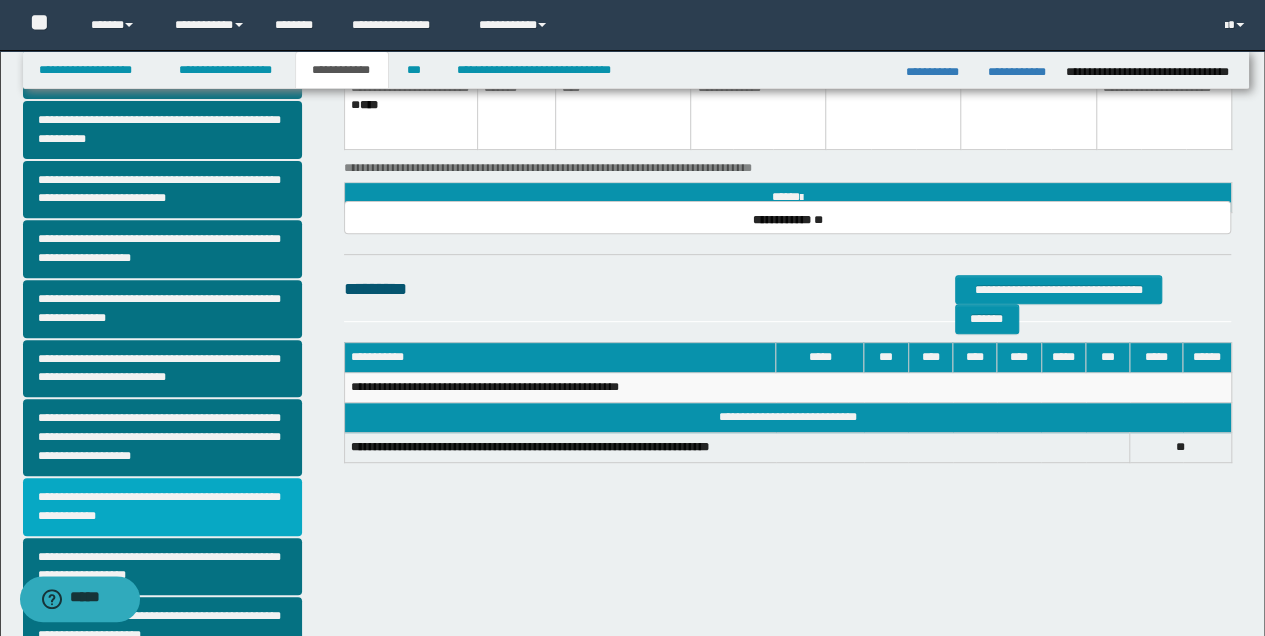 click on "**********" at bounding box center [162, 507] 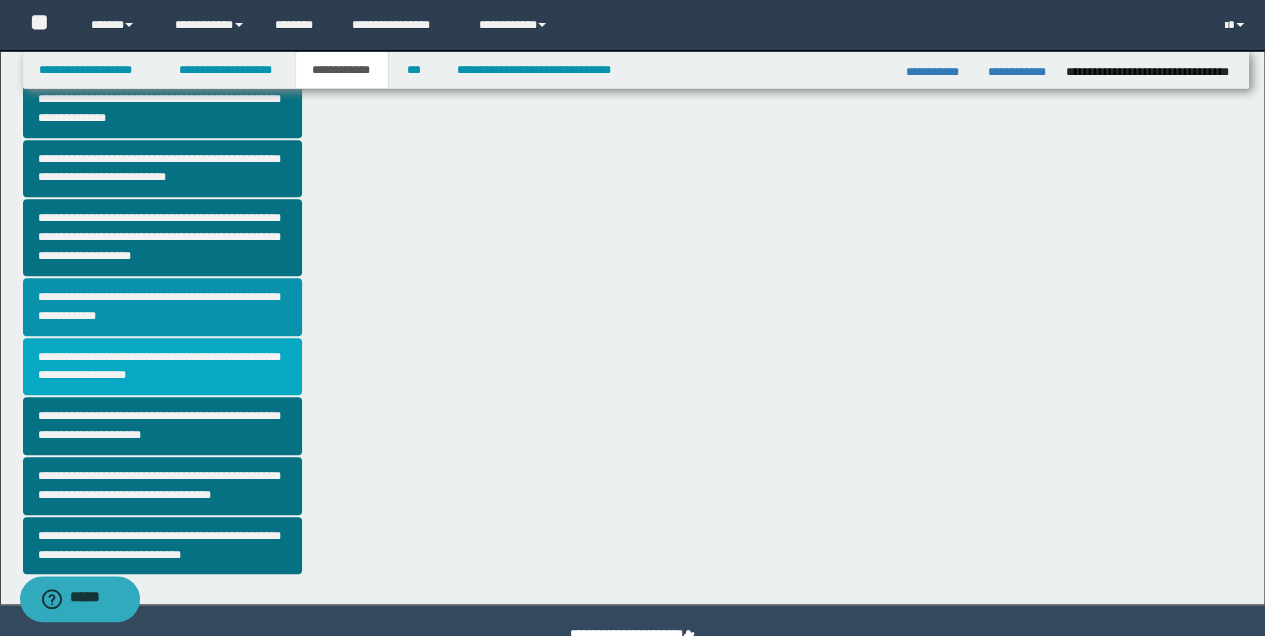 scroll, scrollTop: 466, scrollLeft: 0, axis: vertical 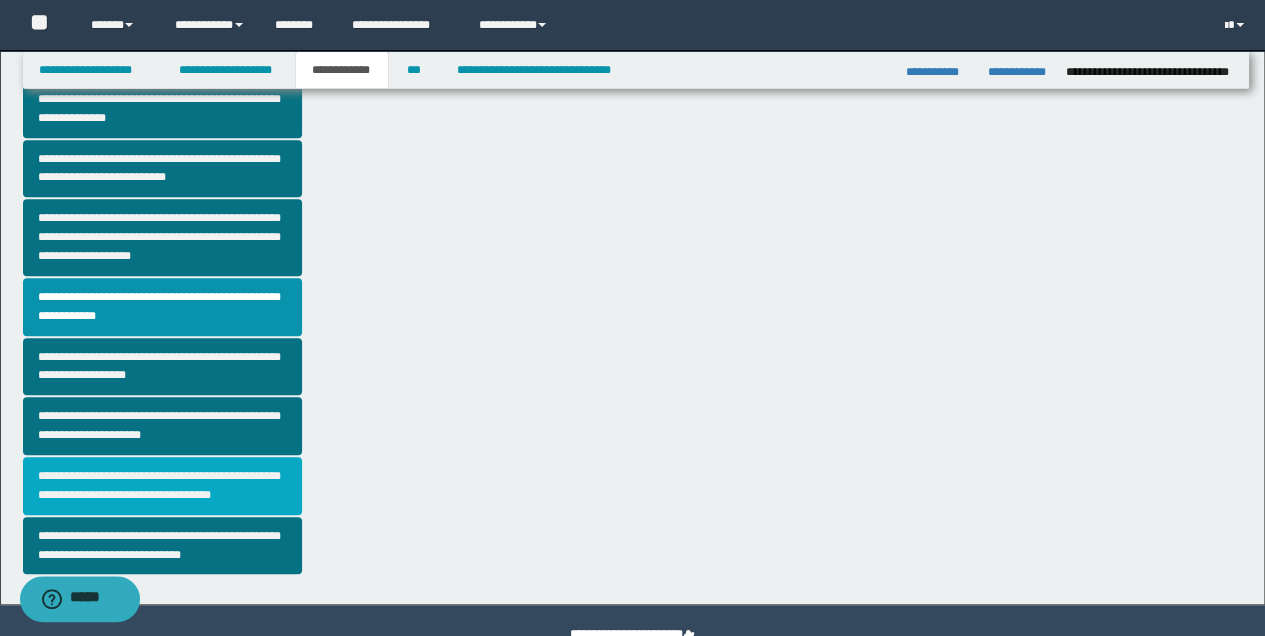 click on "**********" at bounding box center (162, 486) 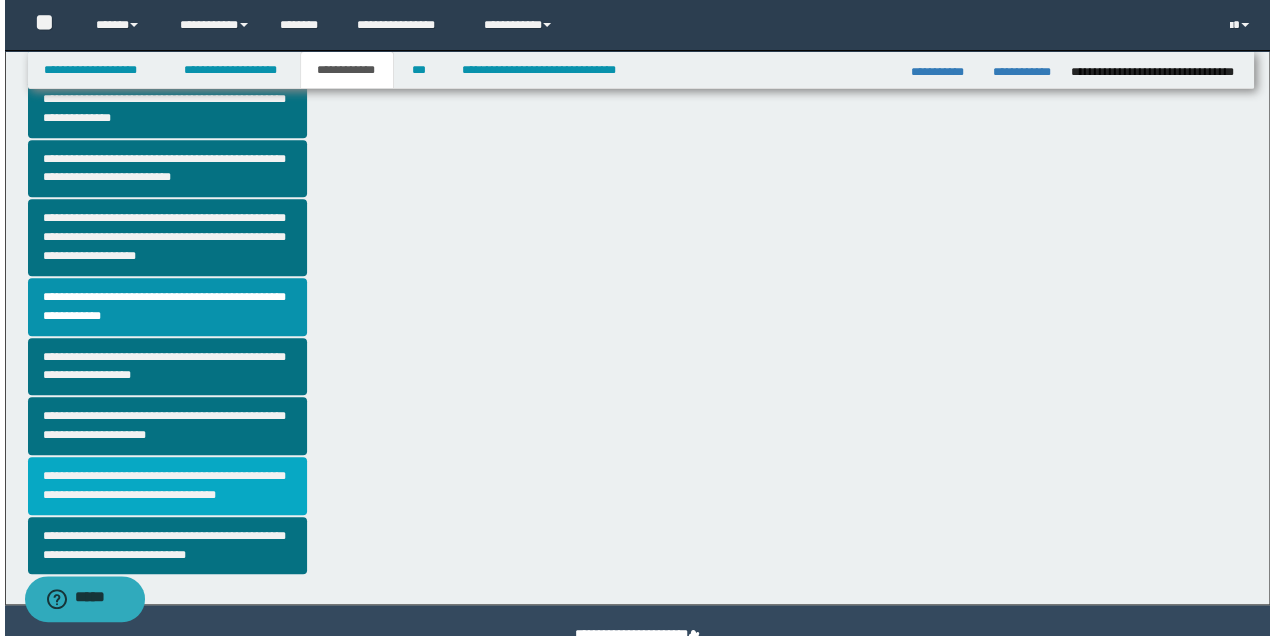 scroll, scrollTop: 0, scrollLeft: 0, axis: both 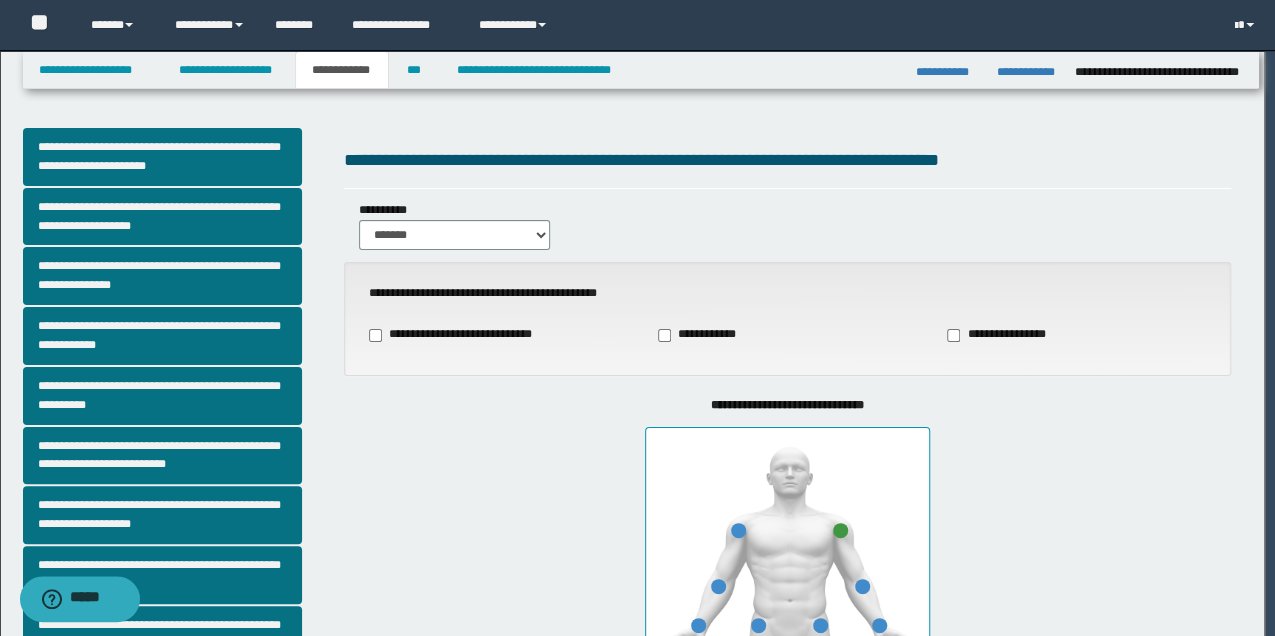 type on "**" 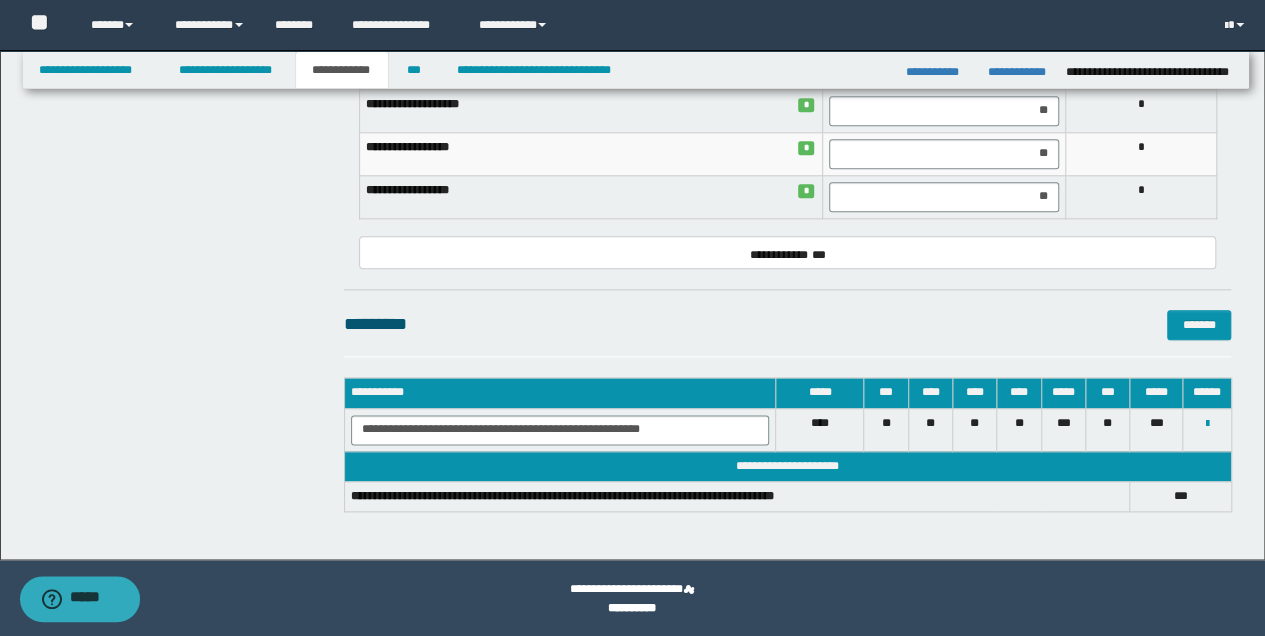 scroll, scrollTop: 1028, scrollLeft: 0, axis: vertical 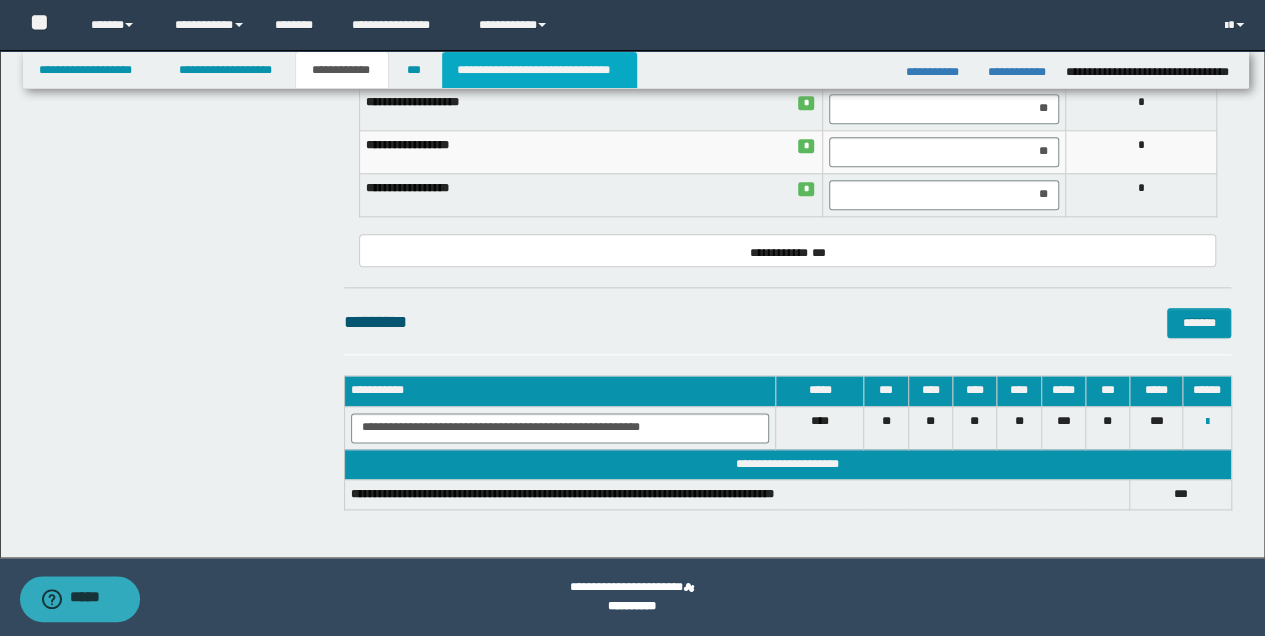 click on "**********" at bounding box center (539, 70) 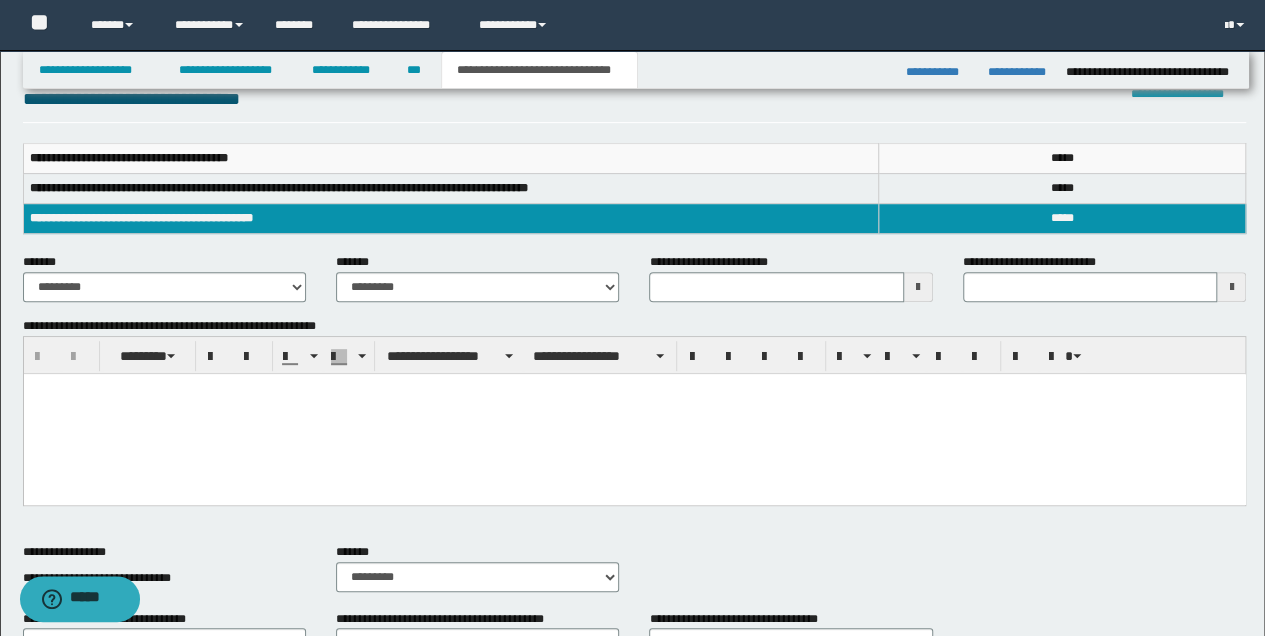 scroll, scrollTop: 94, scrollLeft: 0, axis: vertical 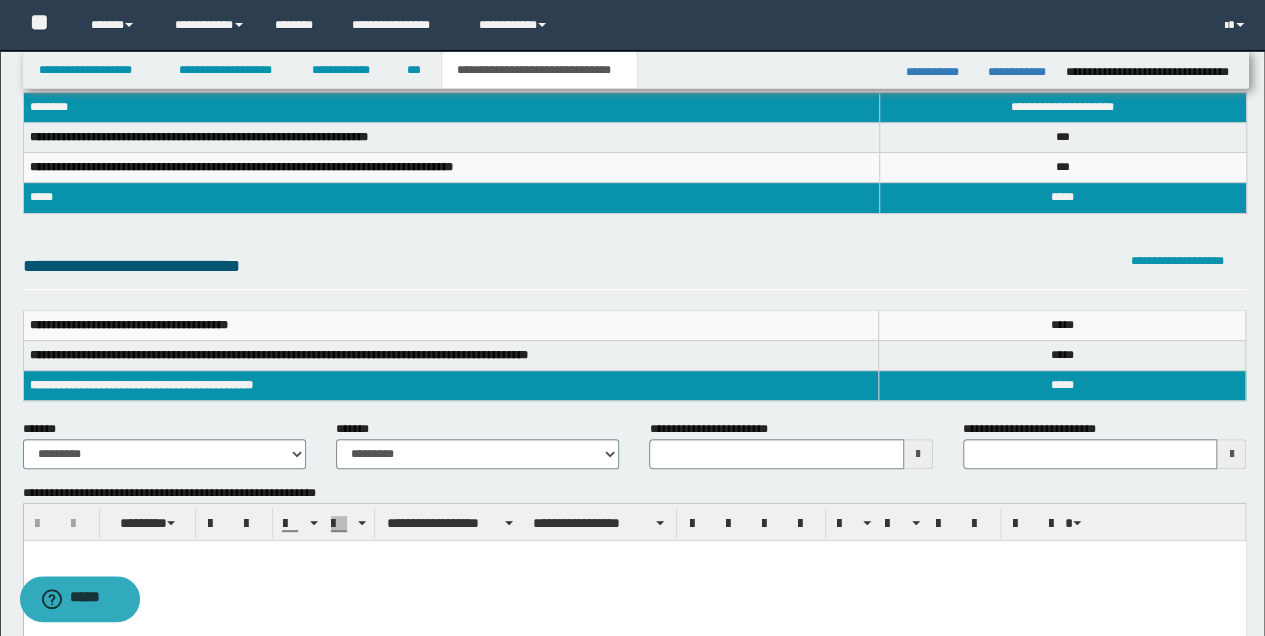 type 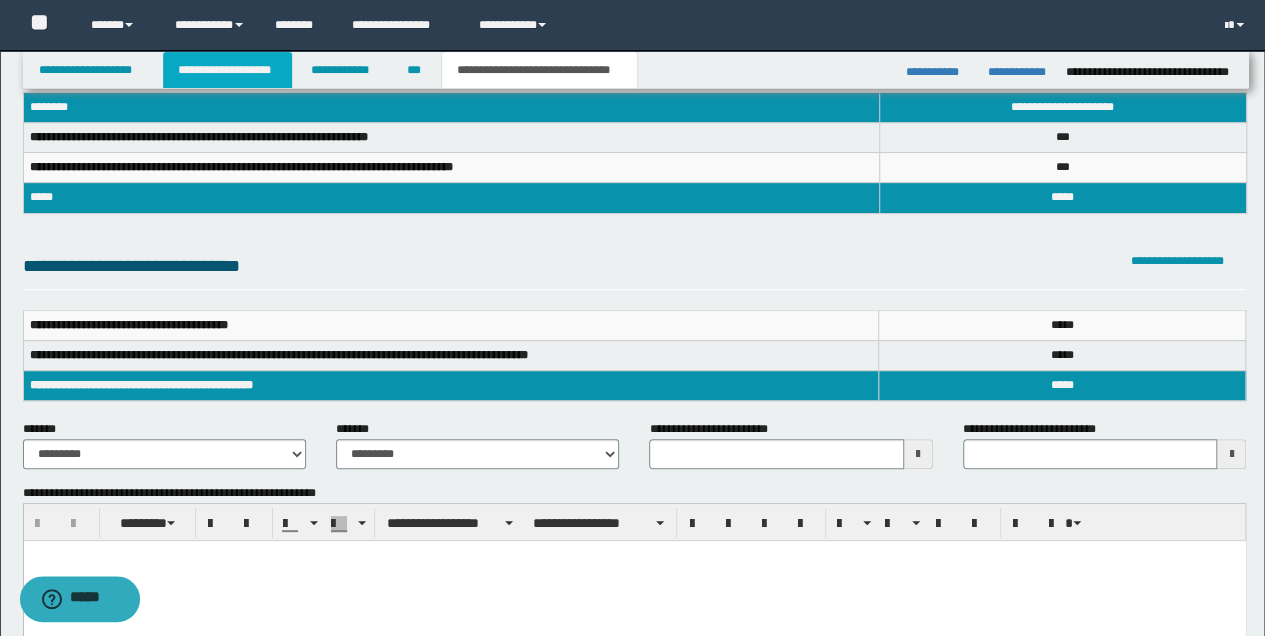 click on "**********" at bounding box center (227, 70) 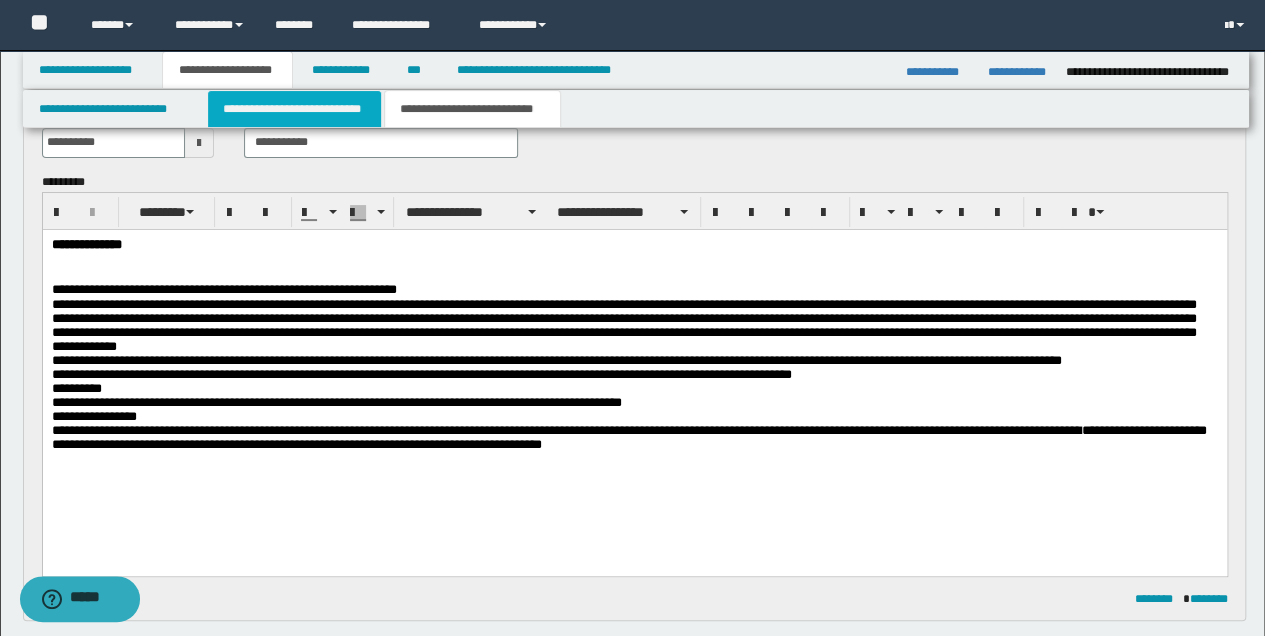 click on "**********" at bounding box center [294, 109] 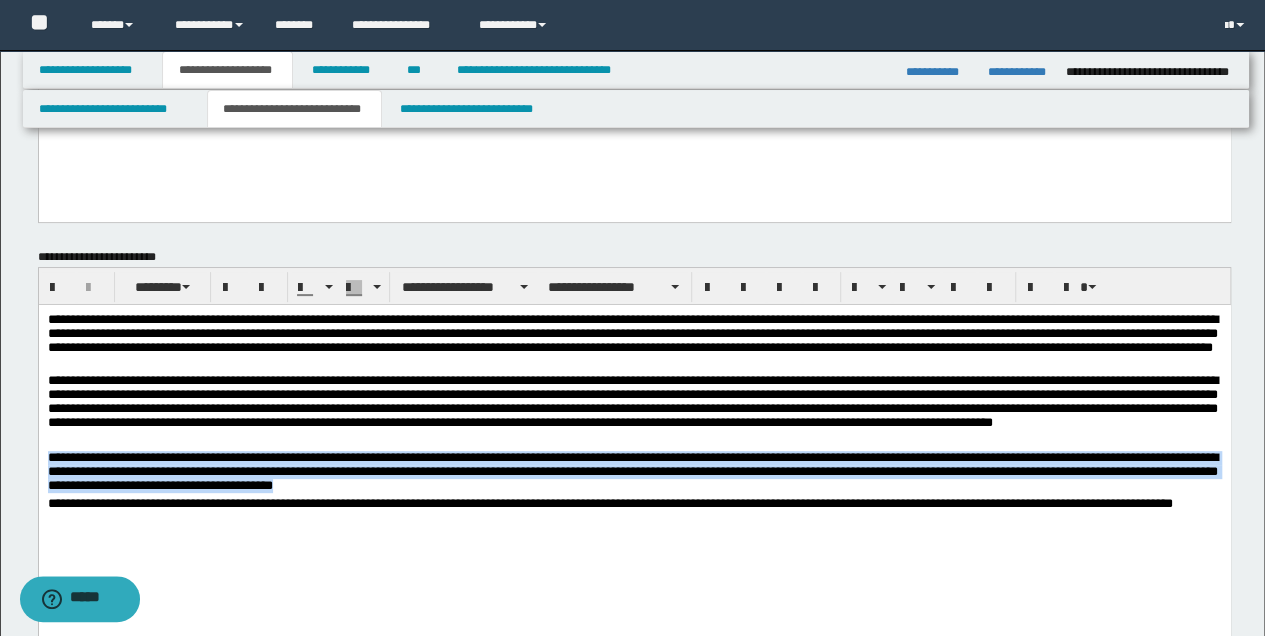 drag, startPoint x: 46, startPoint y: 457, endPoint x: 490, endPoint y: 487, distance: 445.01236 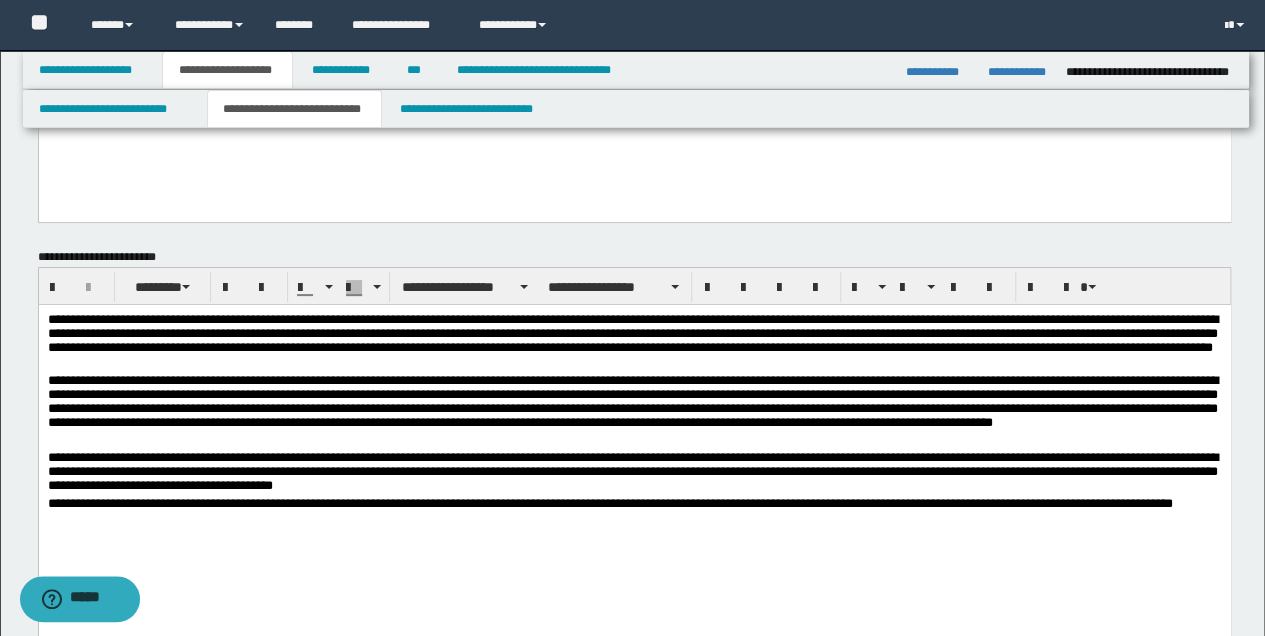 click on "**********" at bounding box center (634, 460) 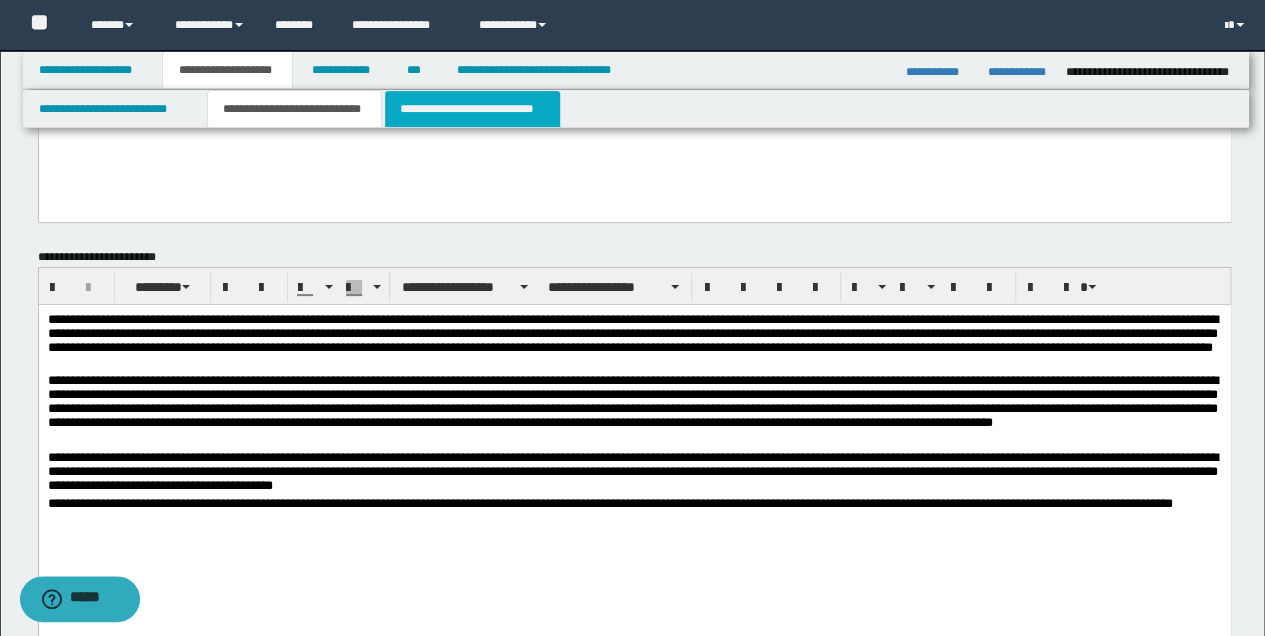 click on "**********" at bounding box center [472, 109] 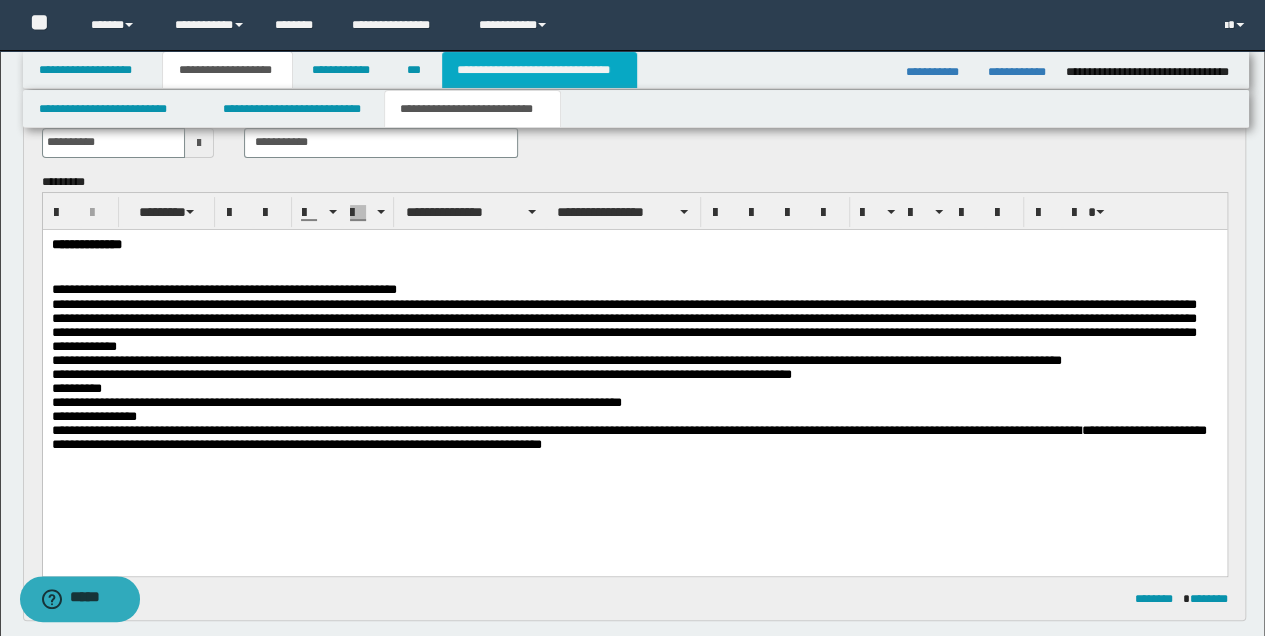 click on "**********" at bounding box center (539, 70) 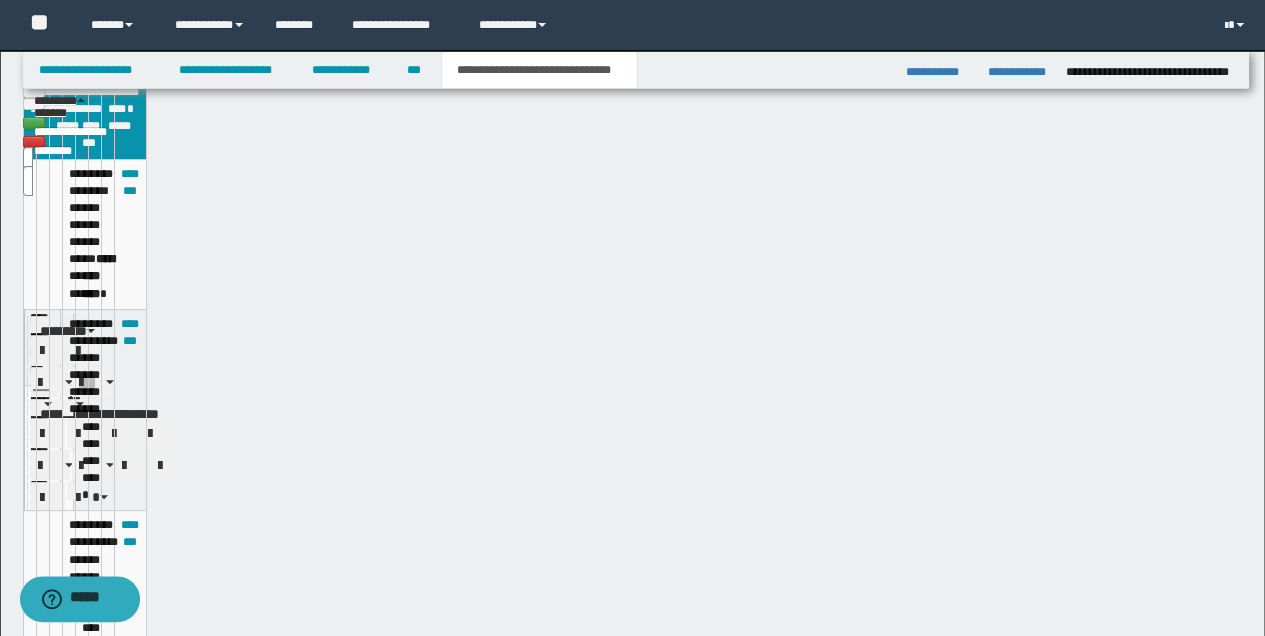 scroll, scrollTop: 94, scrollLeft: 0, axis: vertical 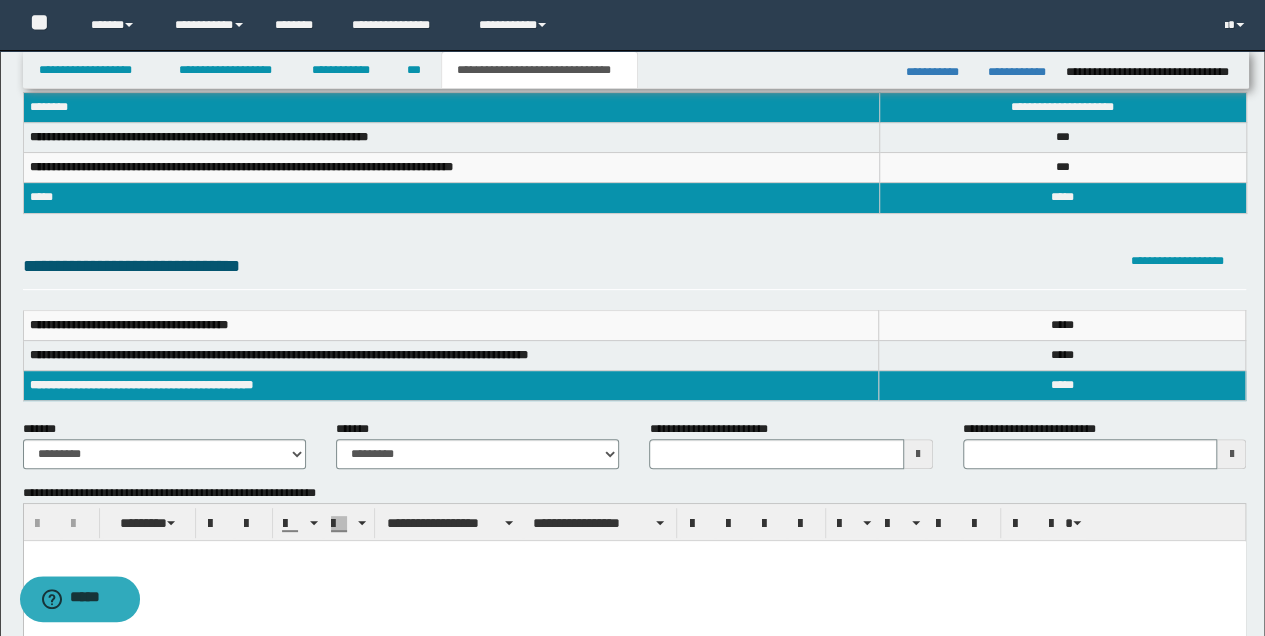 type 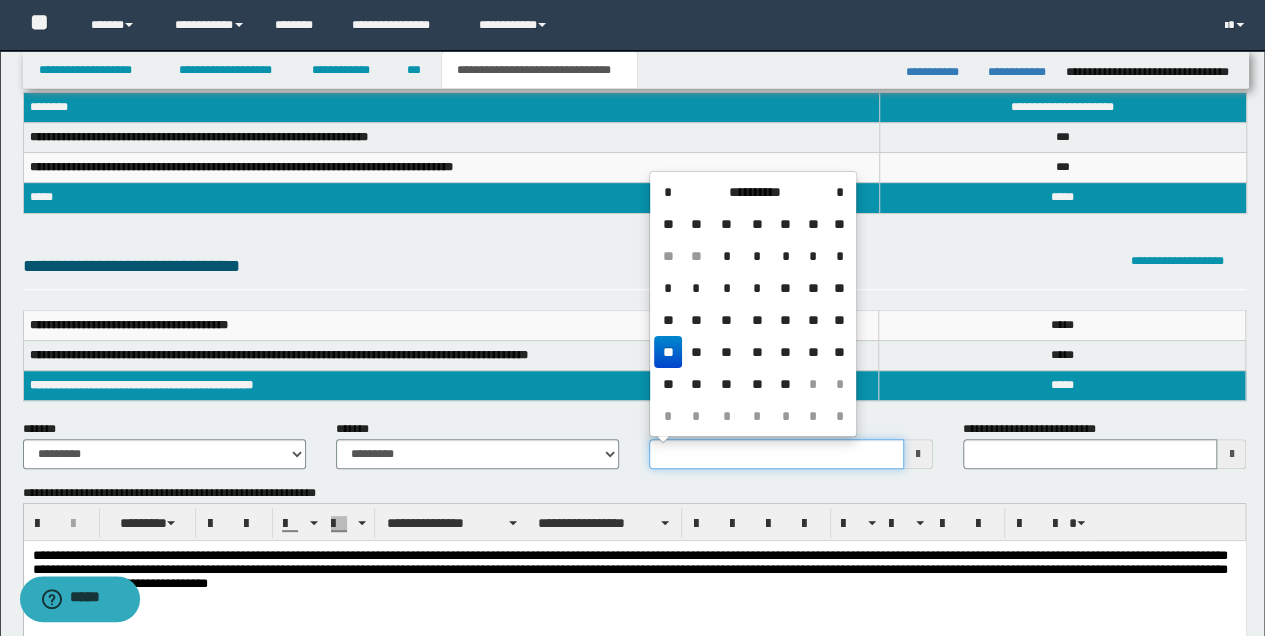 click on "**********" at bounding box center [776, 454] 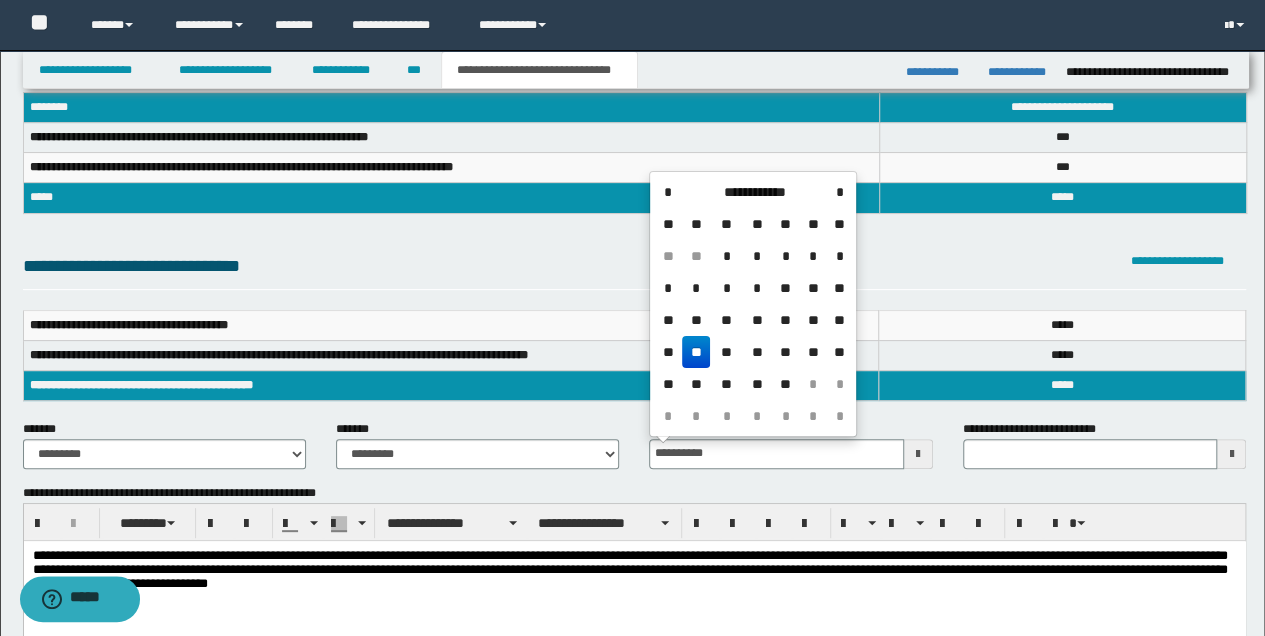 click on "**" at bounding box center (696, 352) 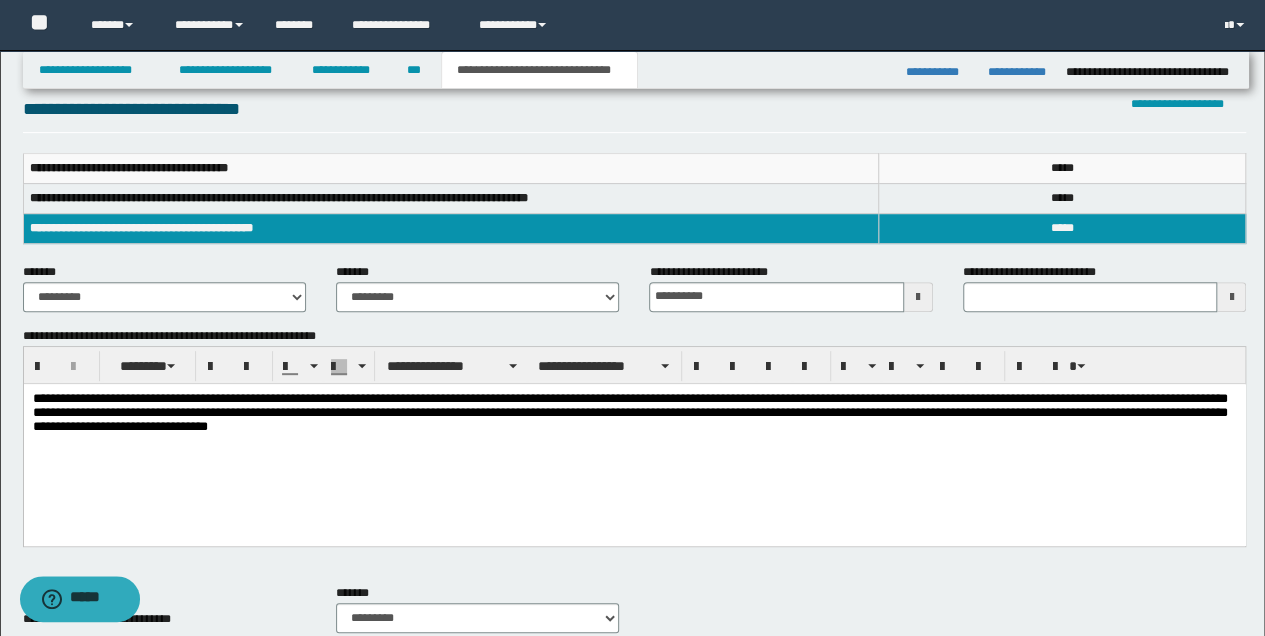 scroll, scrollTop: 361, scrollLeft: 0, axis: vertical 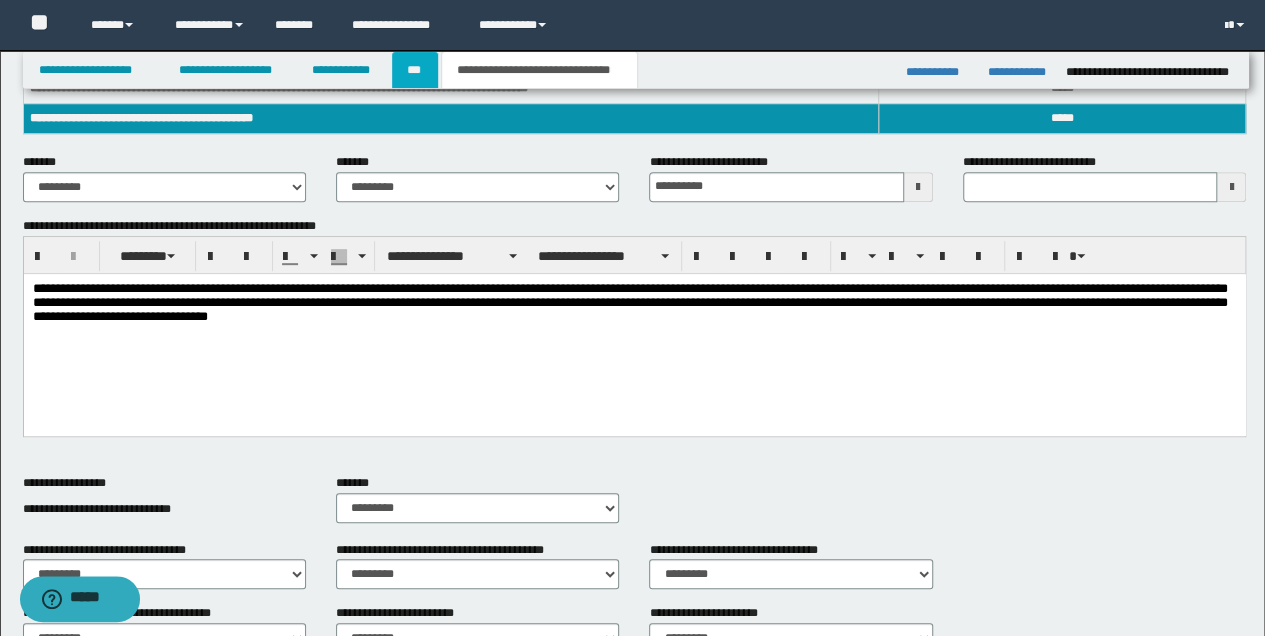 click on "***" at bounding box center (415, 70) 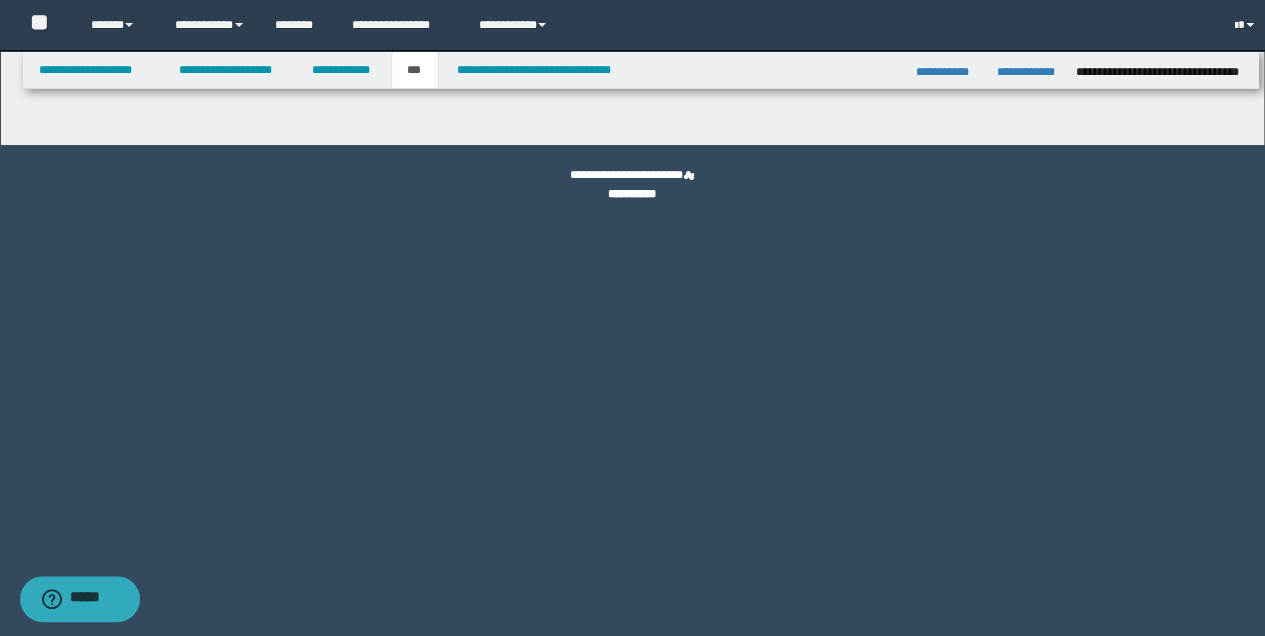 scroll, scrollTop: 0, scrollLeft: 0, axis: both 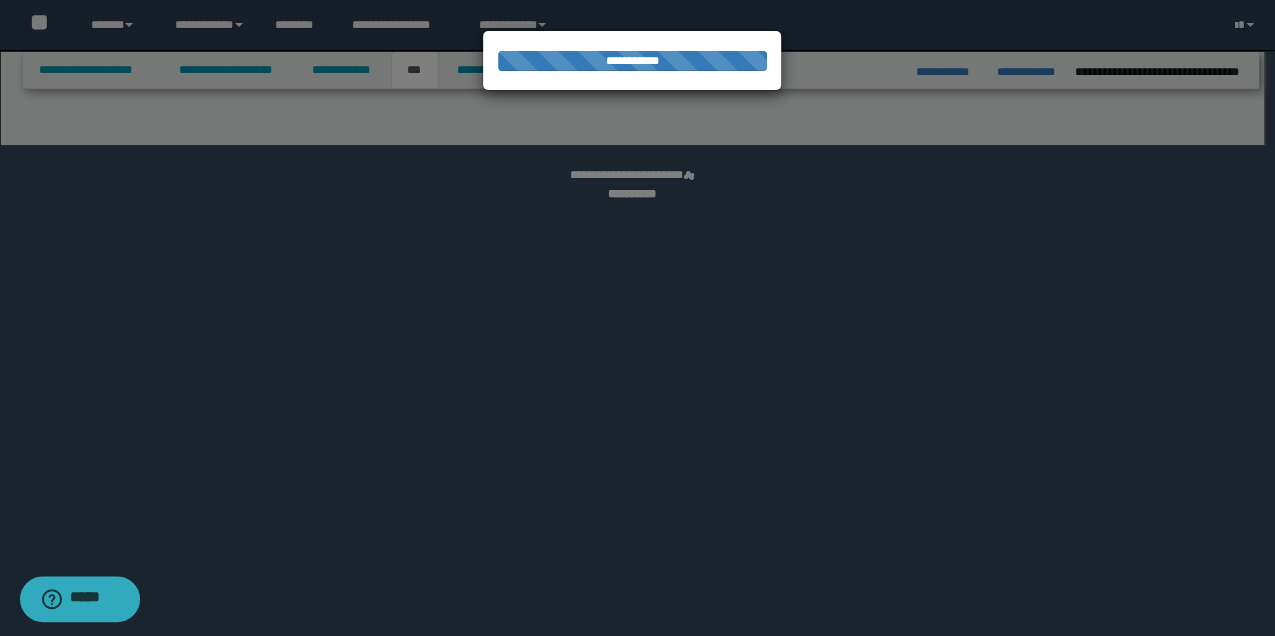 select on "**" 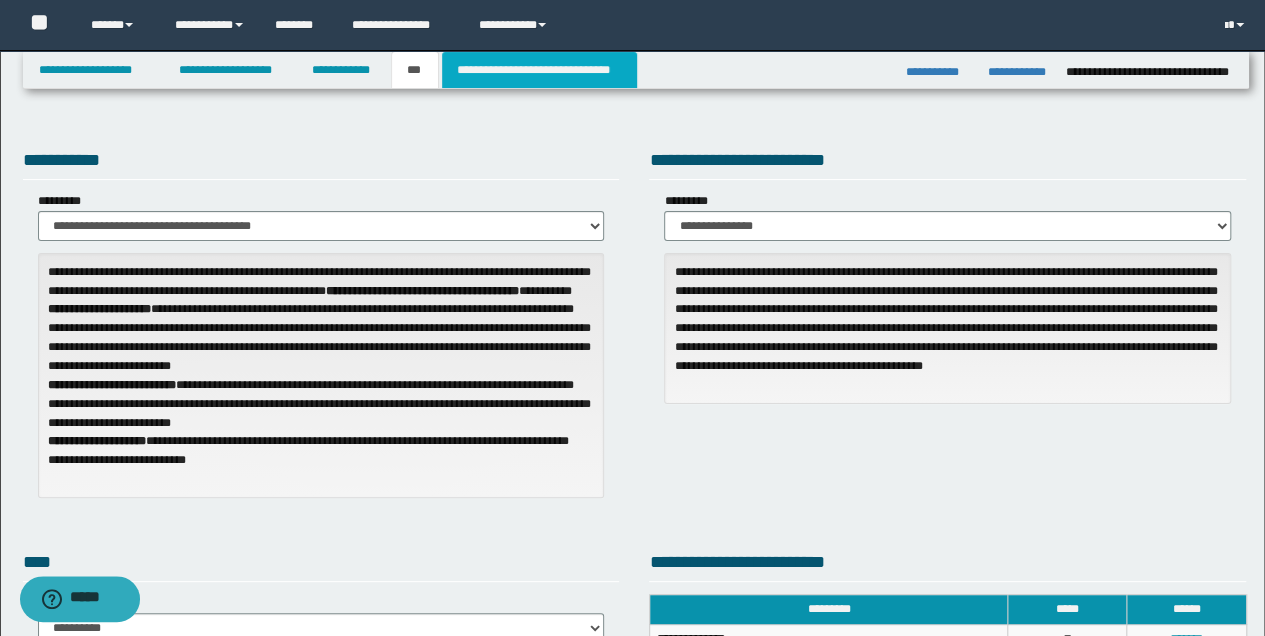click on "**********" at bounding box center (539, 70) 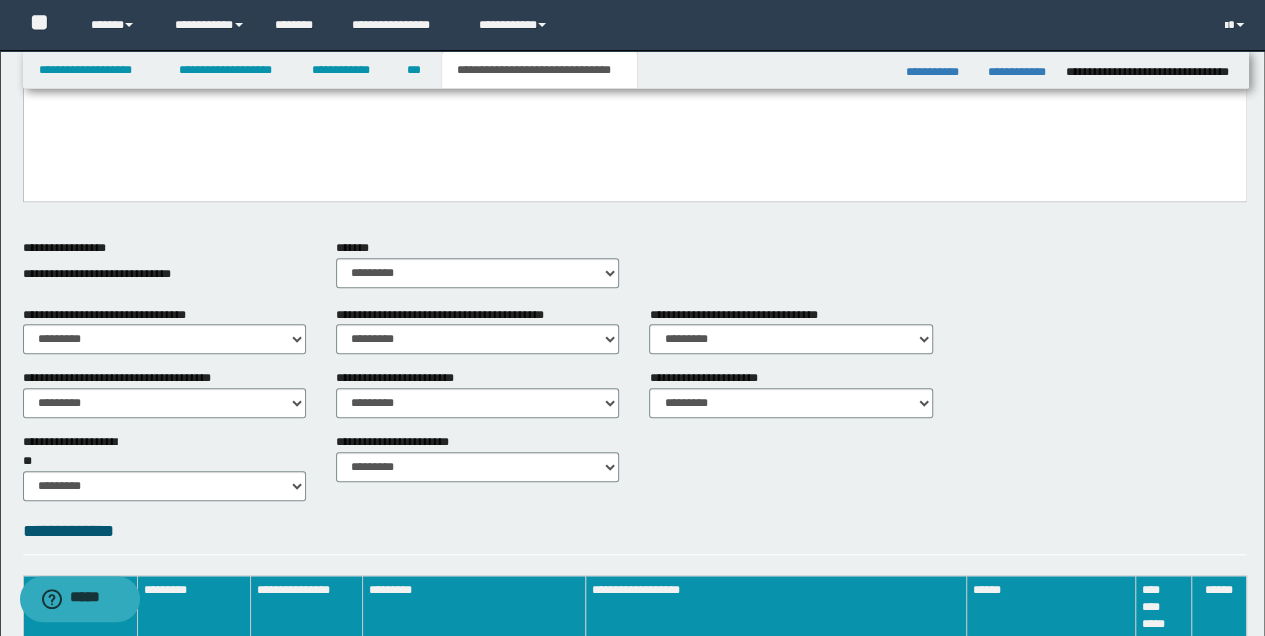 scroll, scrollTop: 600, scrollLeft: 0, axis: vertical 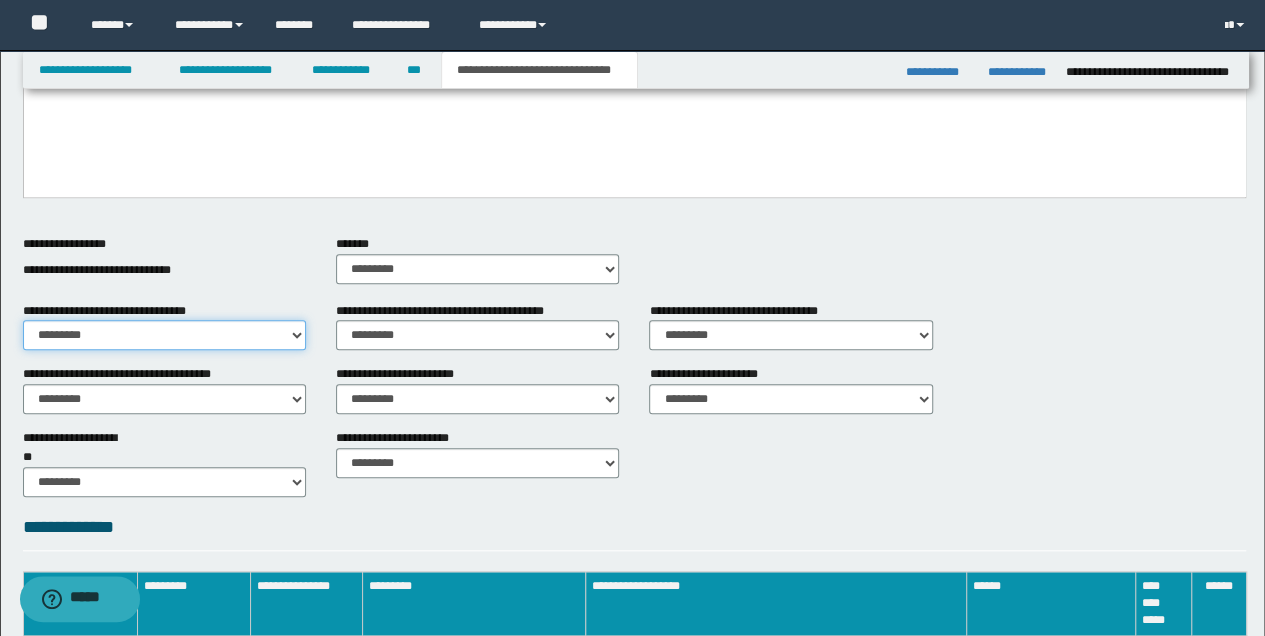 click on "*********
**
**" at bounding box center [164, 335] 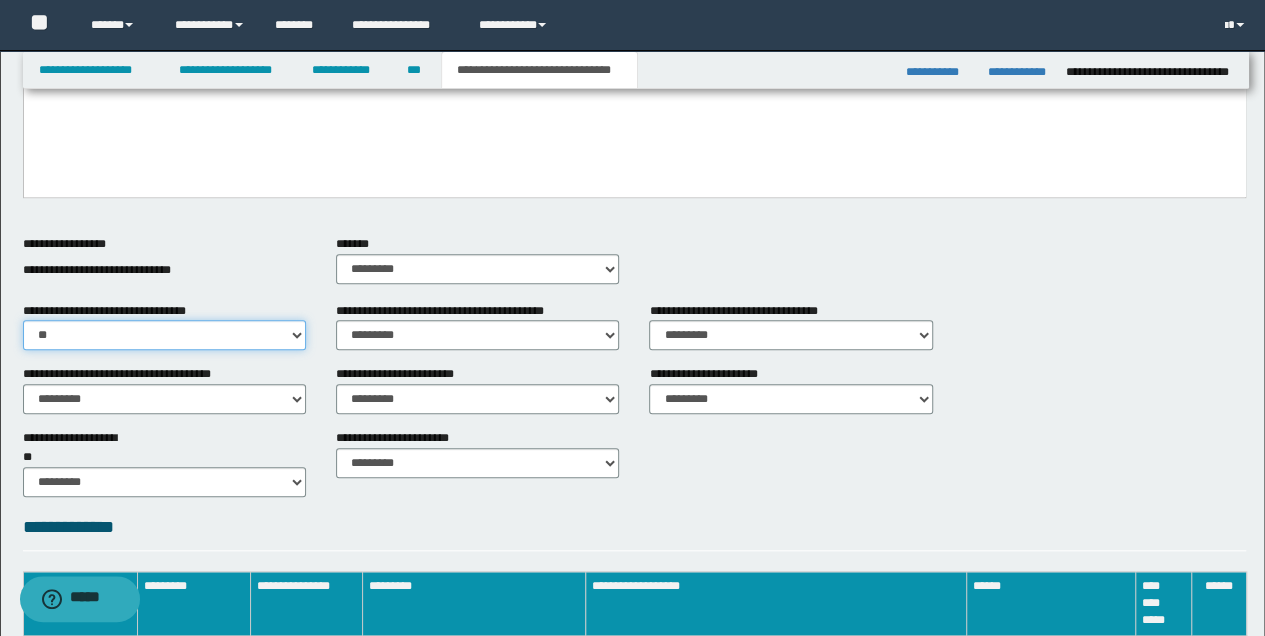 click on "*********
**
**" at bounding box center [164, 335] 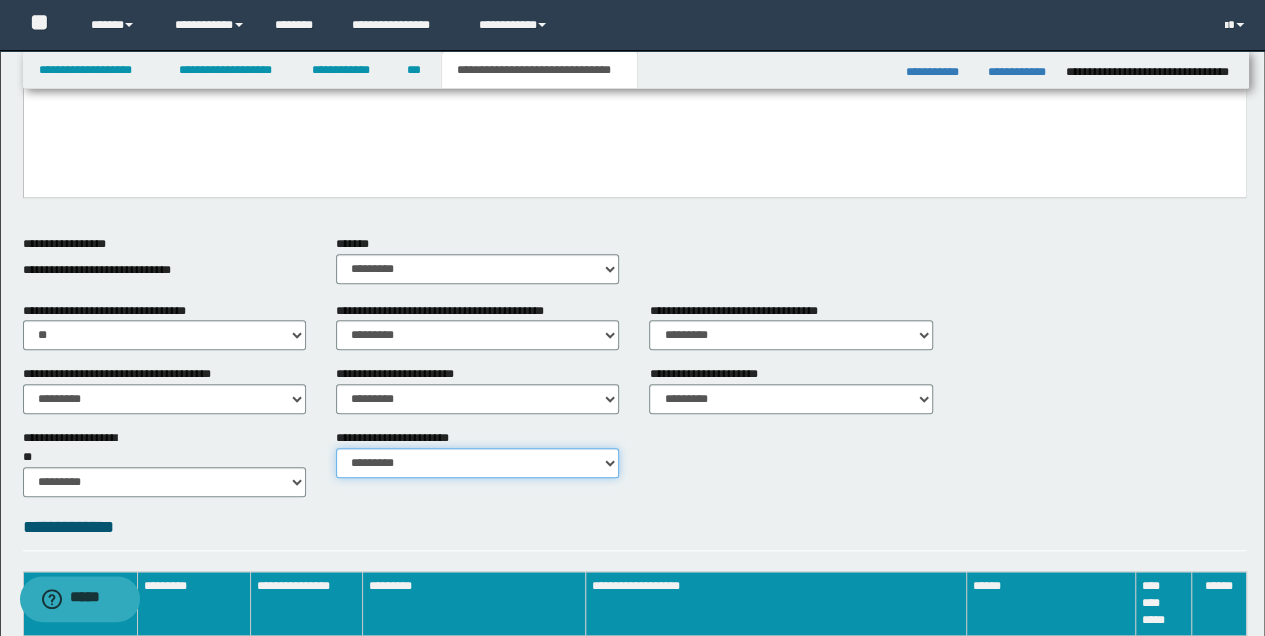 click on "*********
*********
*********" at bounding box center (477, 463) 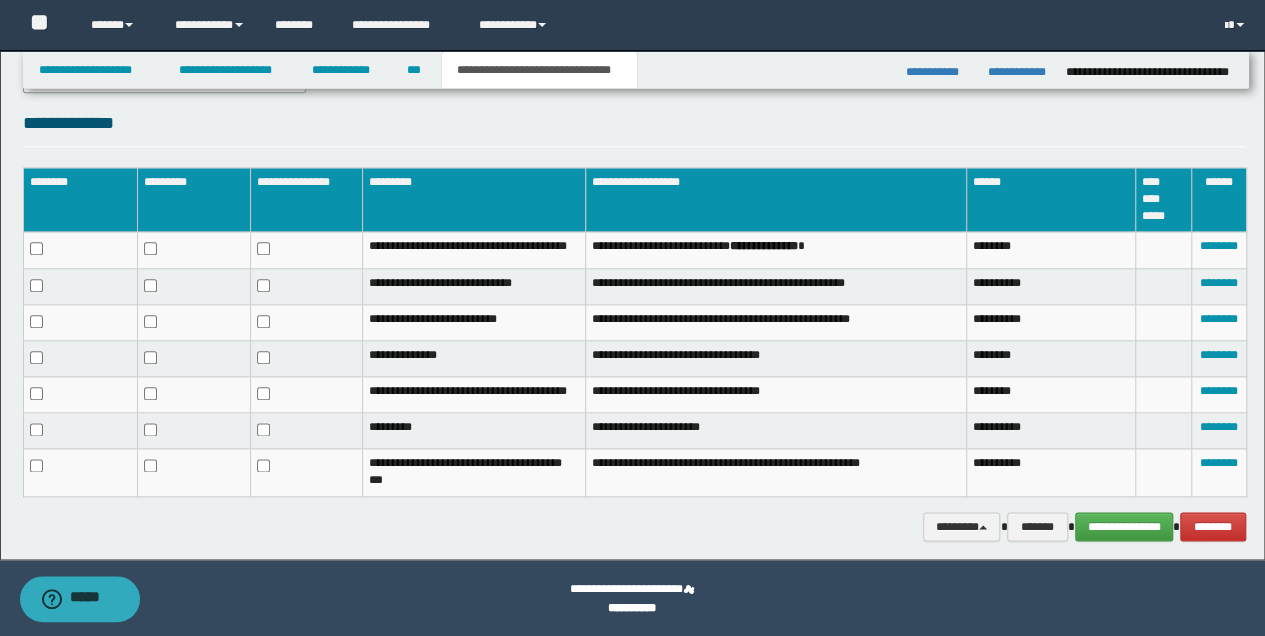 scroll, scrollTop: 1005, scrollLeft: 0, axis: vertical 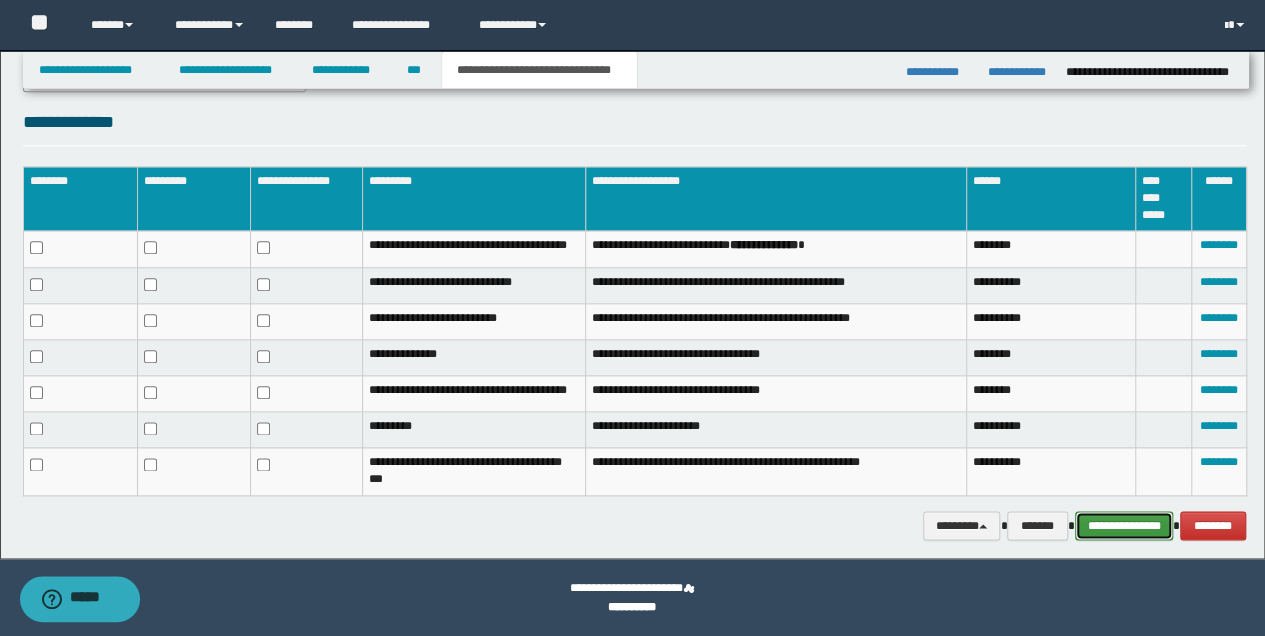 click on "**********" at bounding box center [1124, 525] 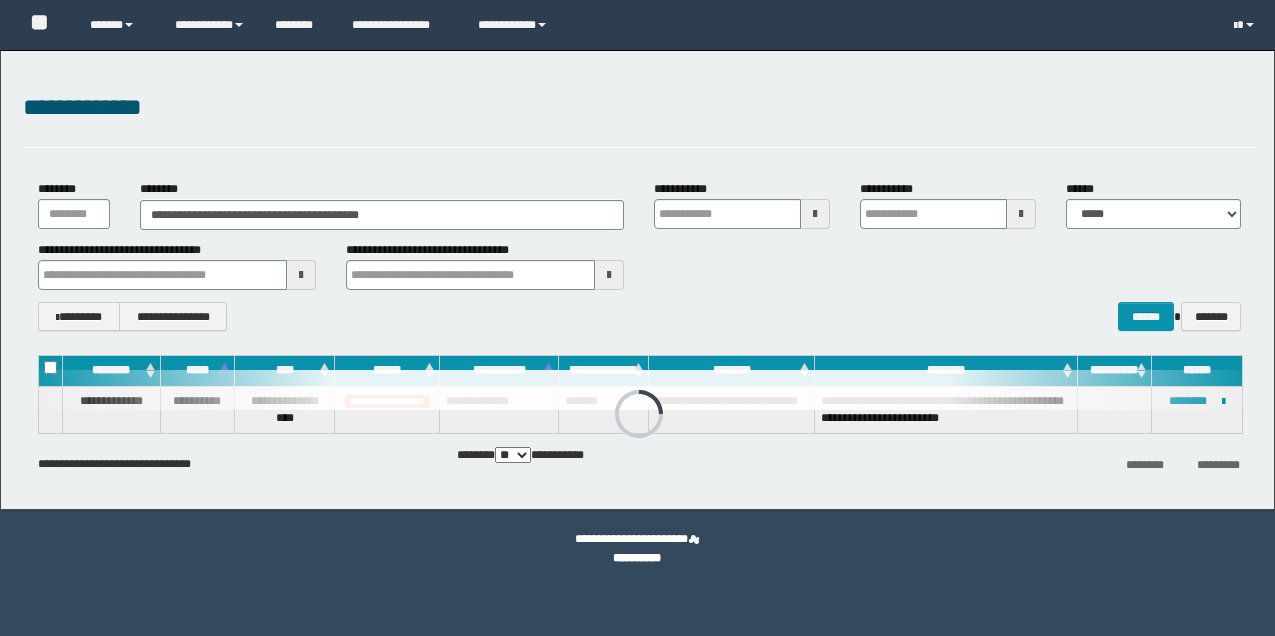 scroll, scrollTop: 0, scrollLeft: 0, axis: both 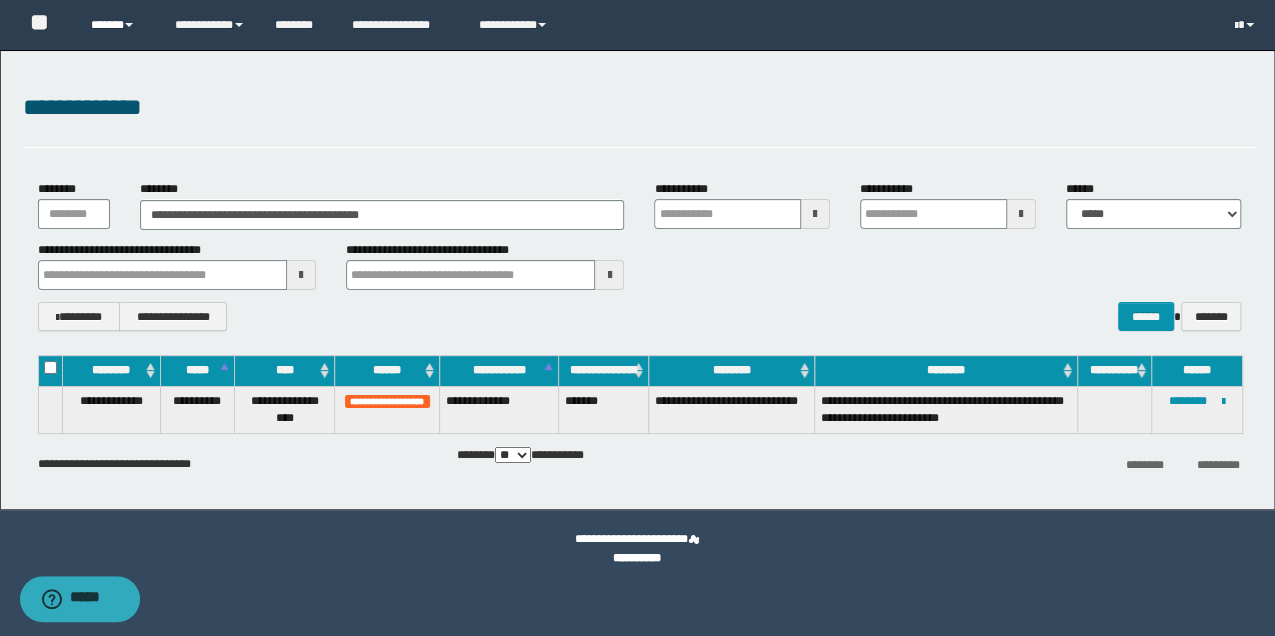 click on "******" at bounding box center (117, 25) 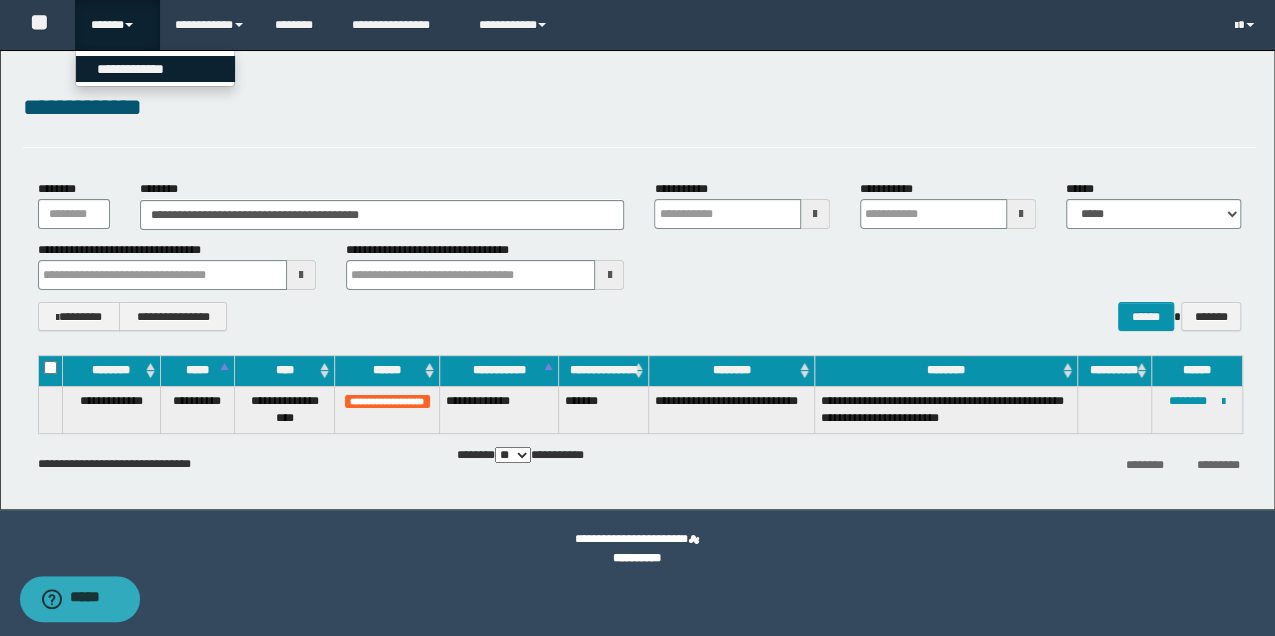 click on "**********" at bounding box center (155, 69) 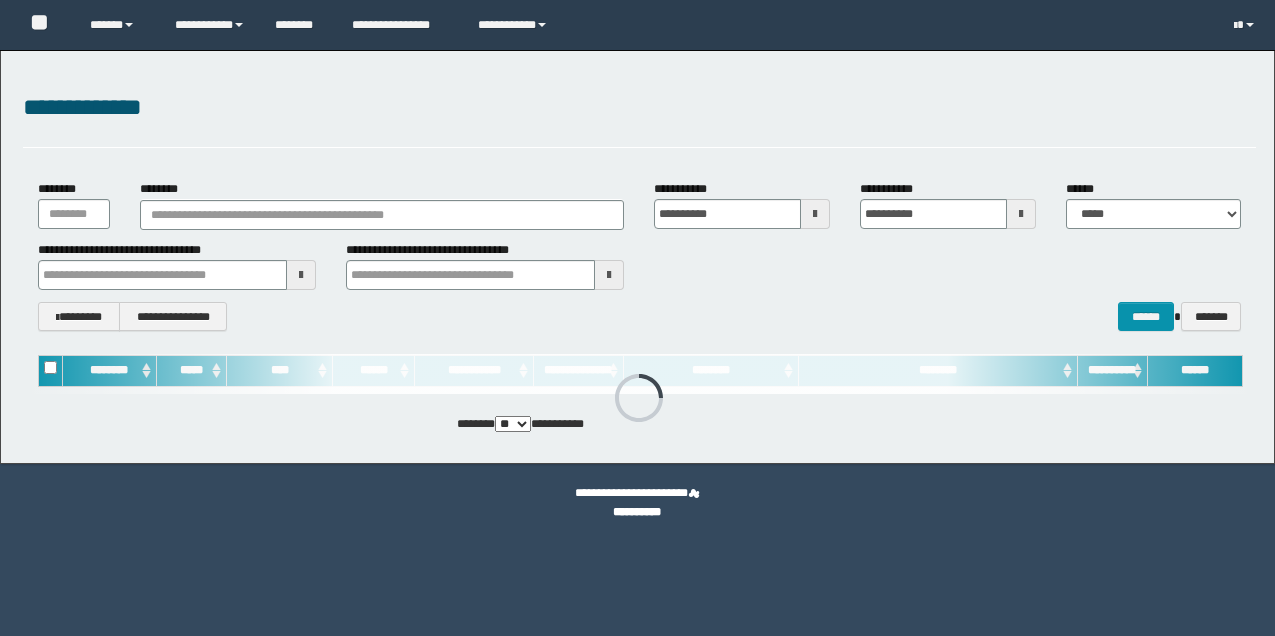 scroll, scrollTop: 0, scrollLeft: 0, axis: both 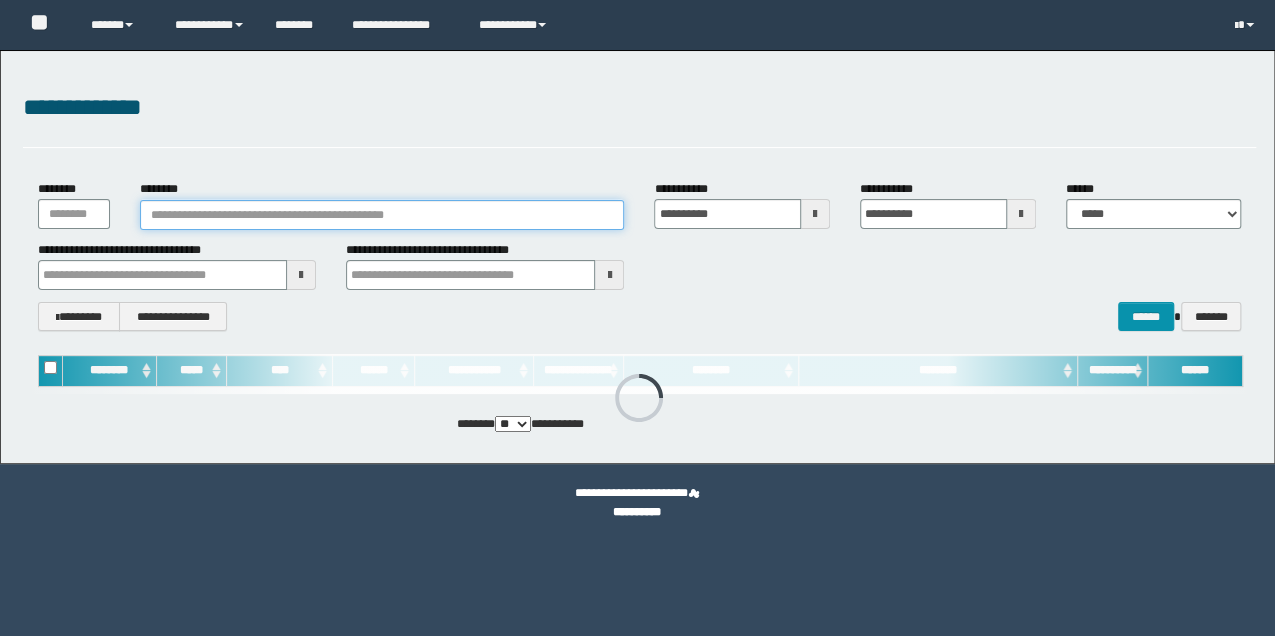 click on "********" at bounding box center [382, 215] 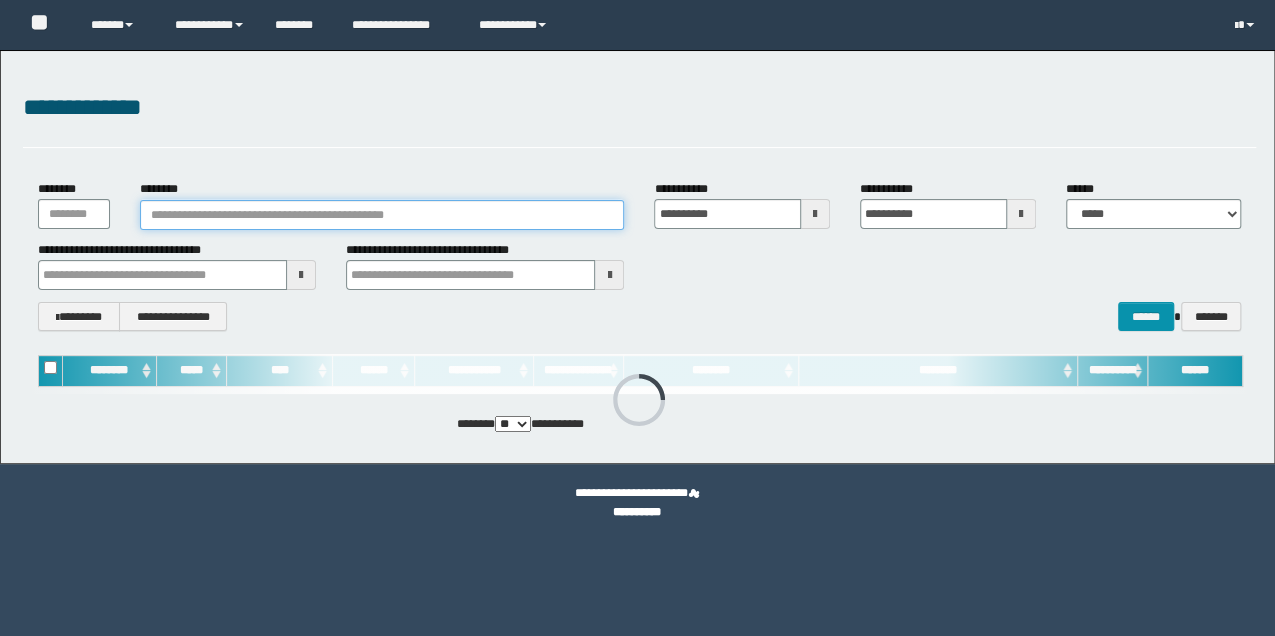 scroll, scrollTop: 0, scrollLeft: 0, axis: both 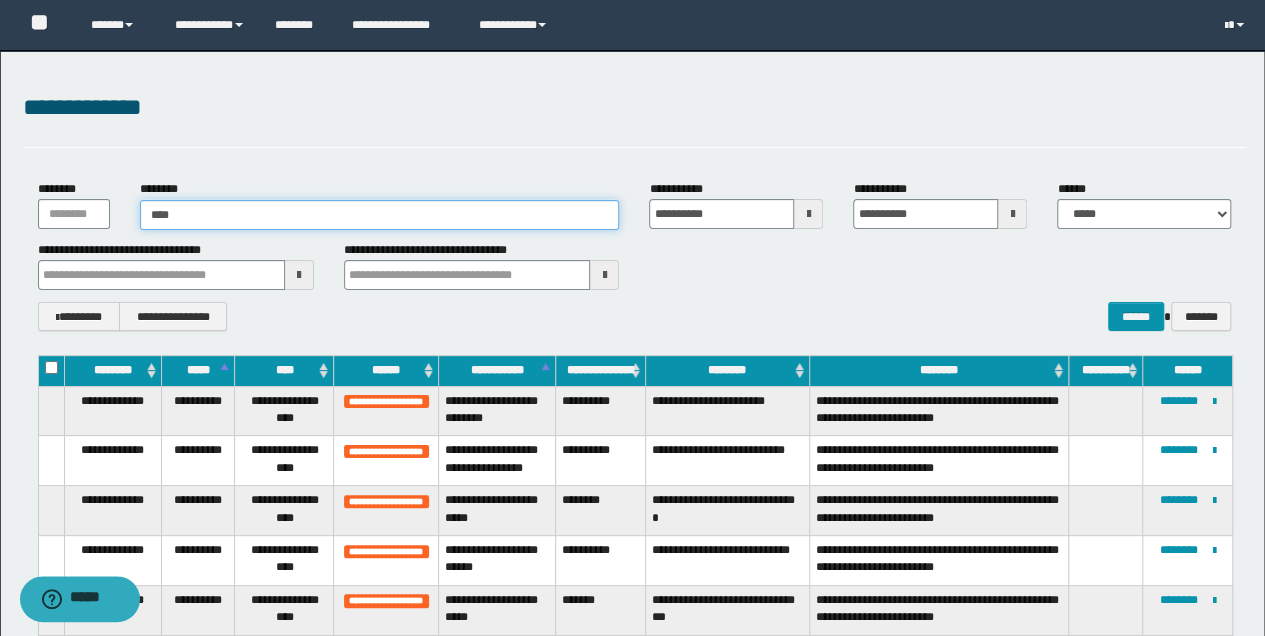 type on "*****" 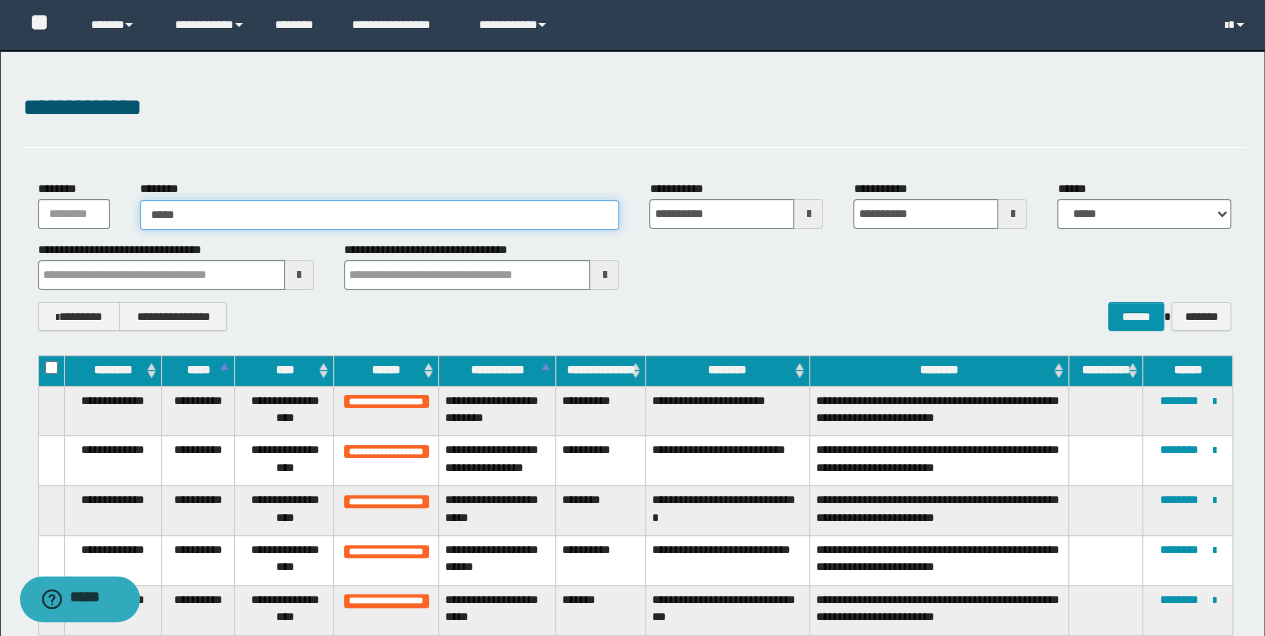 type on "*****" 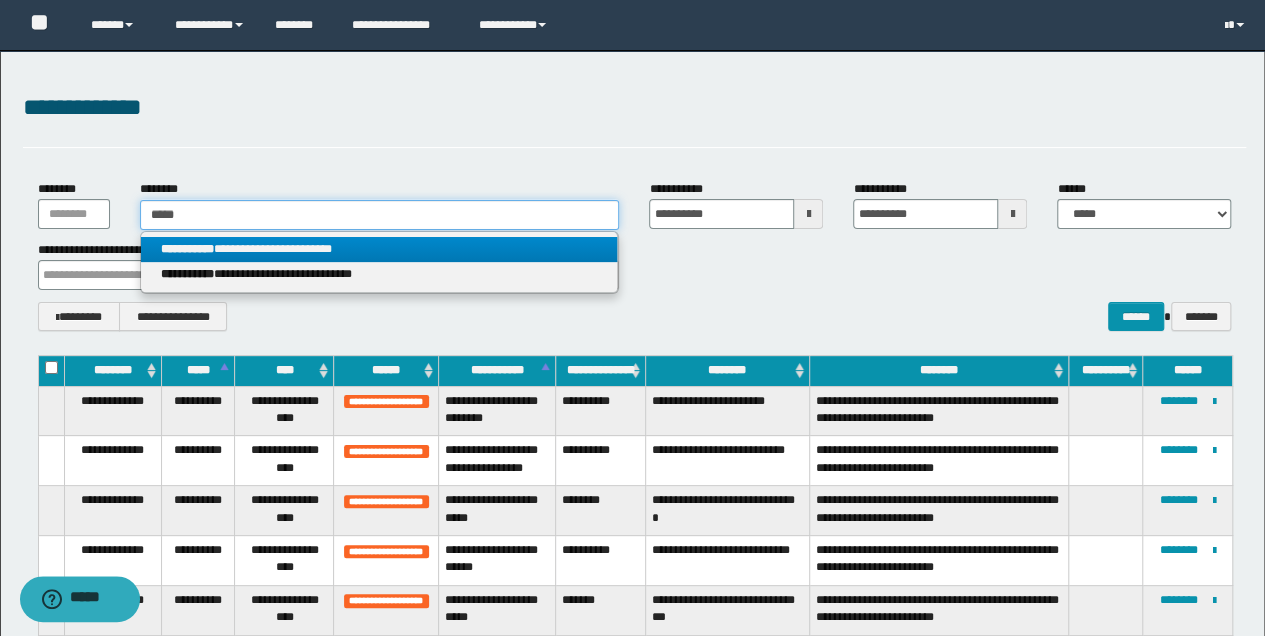 type on "*****" 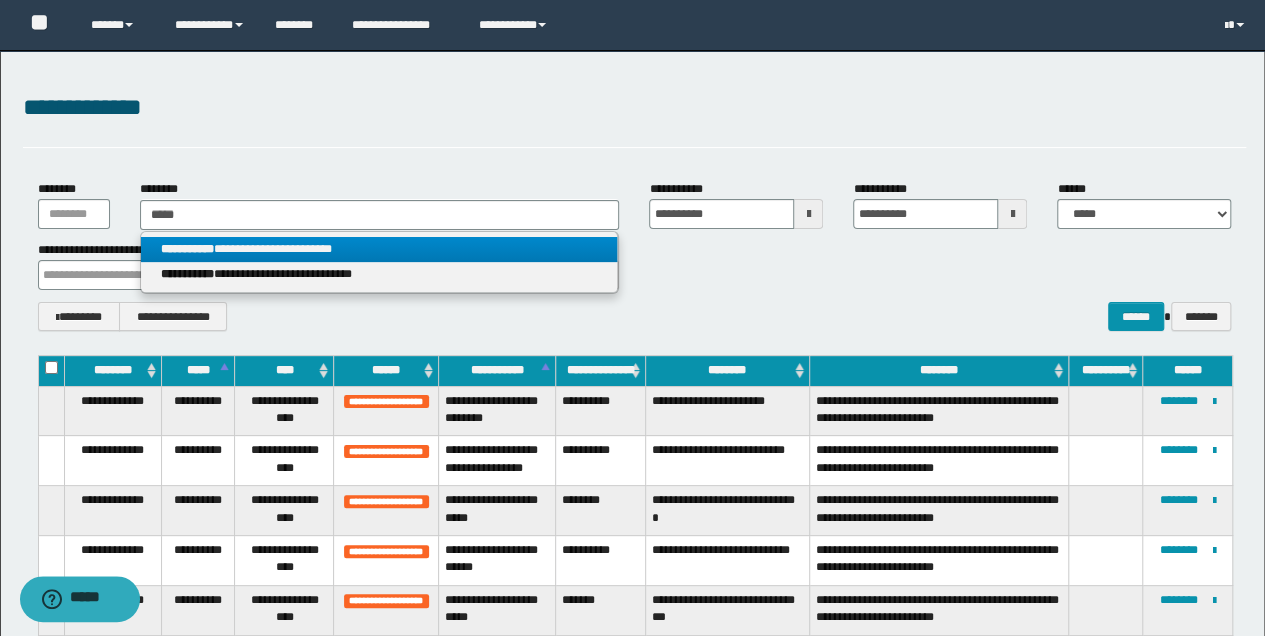 click on "**********" at bounding box center (379, 249) 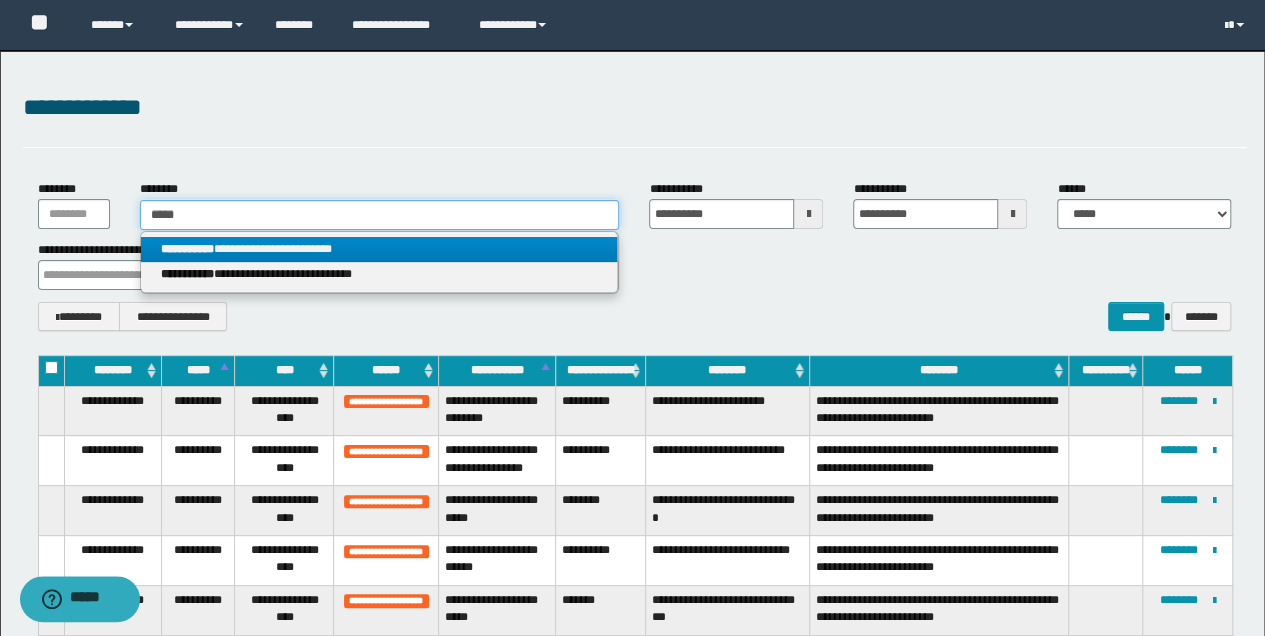 type 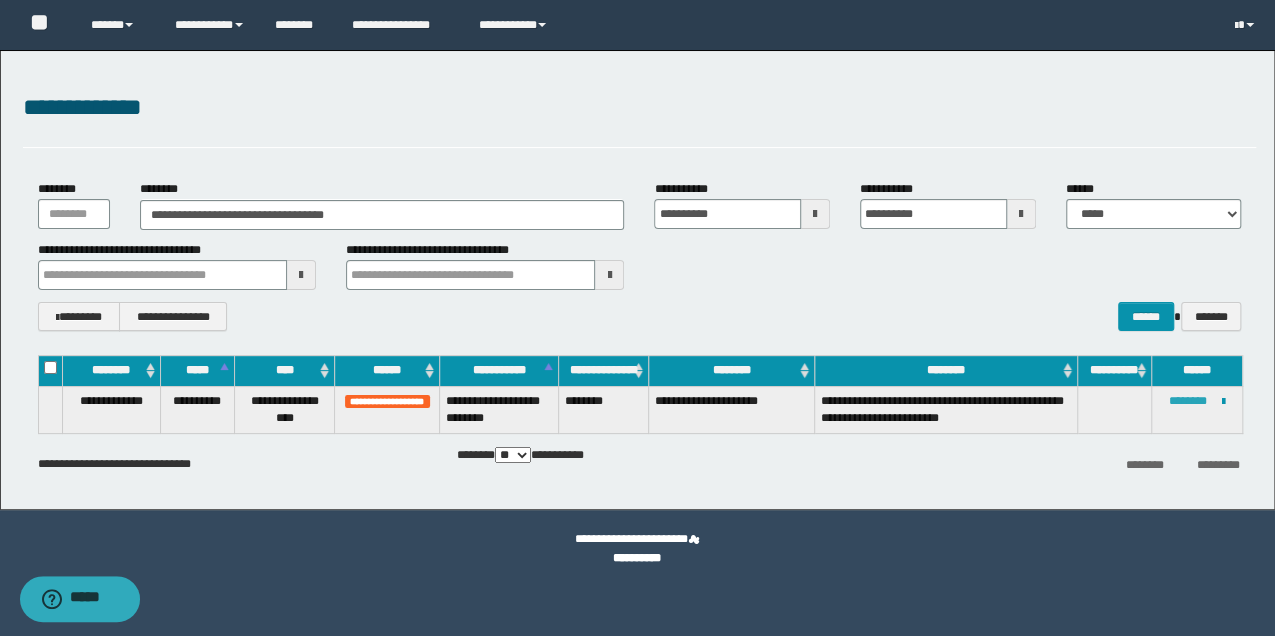 click on "********" at bounding box center [1188, 401] 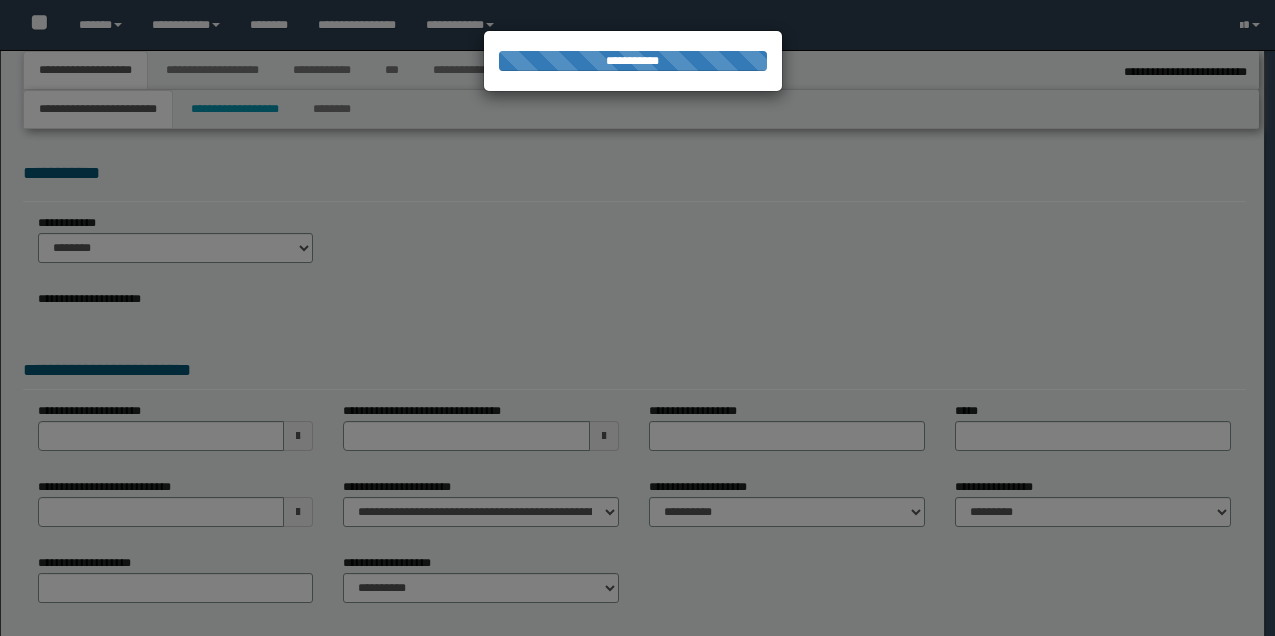select on "**" 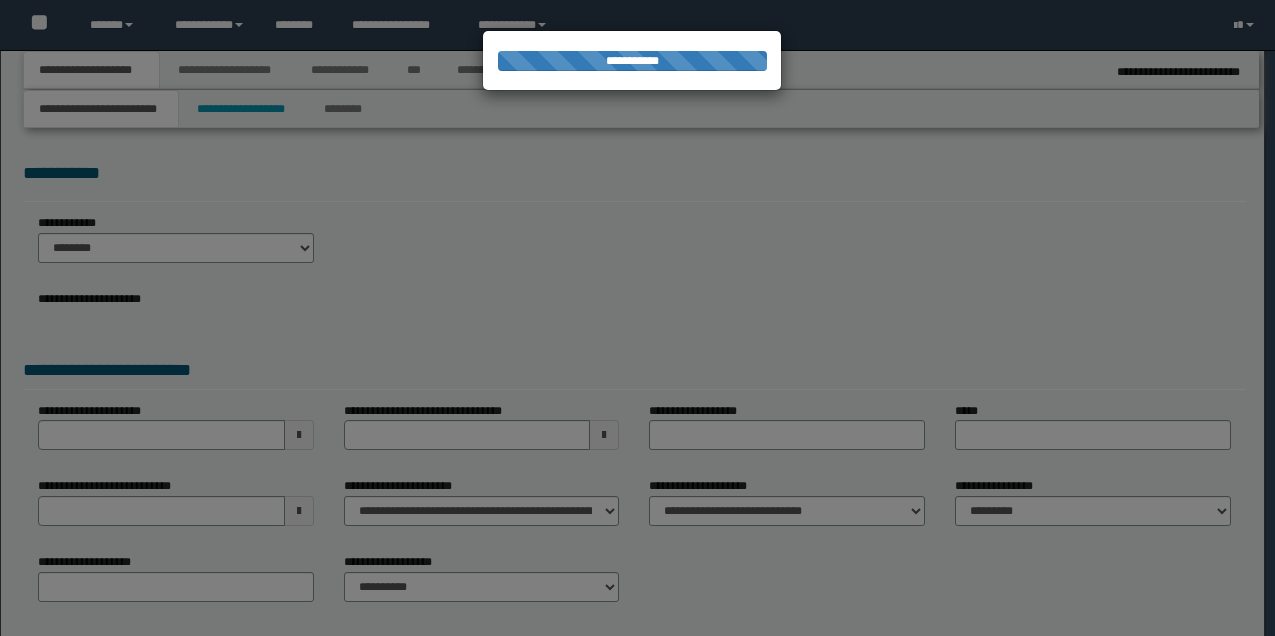 scroll, scrollTop: 0, scrollLeft: 0, axis: both 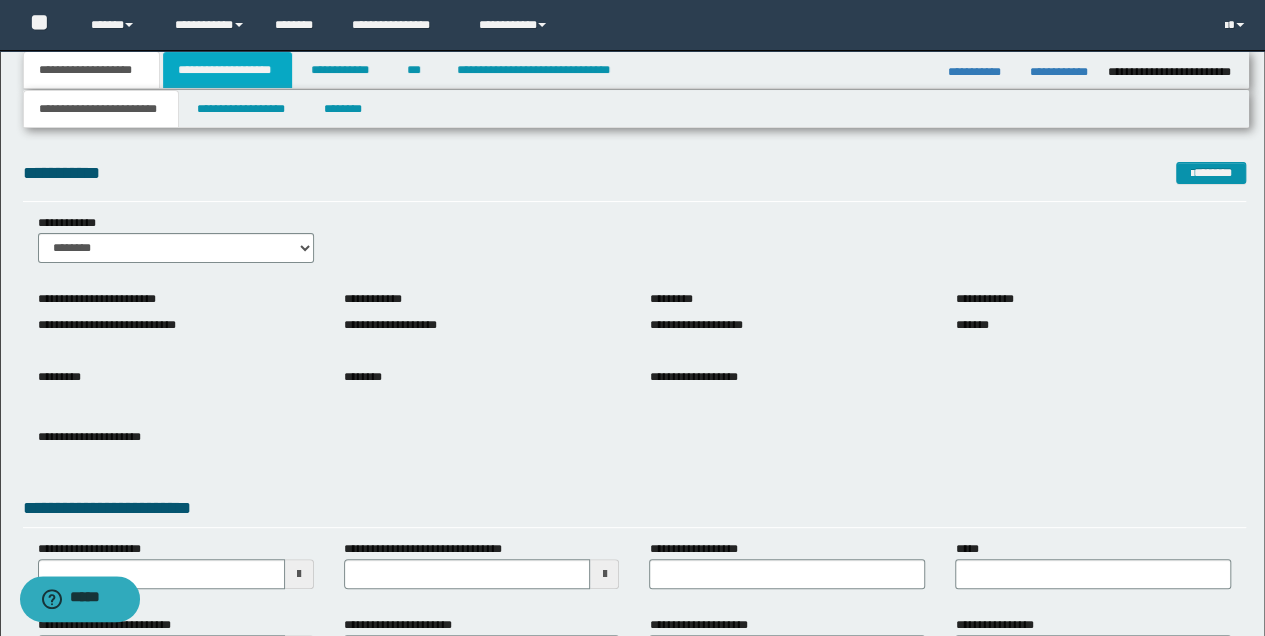 click on "**********" at bounding box center [227, 70] 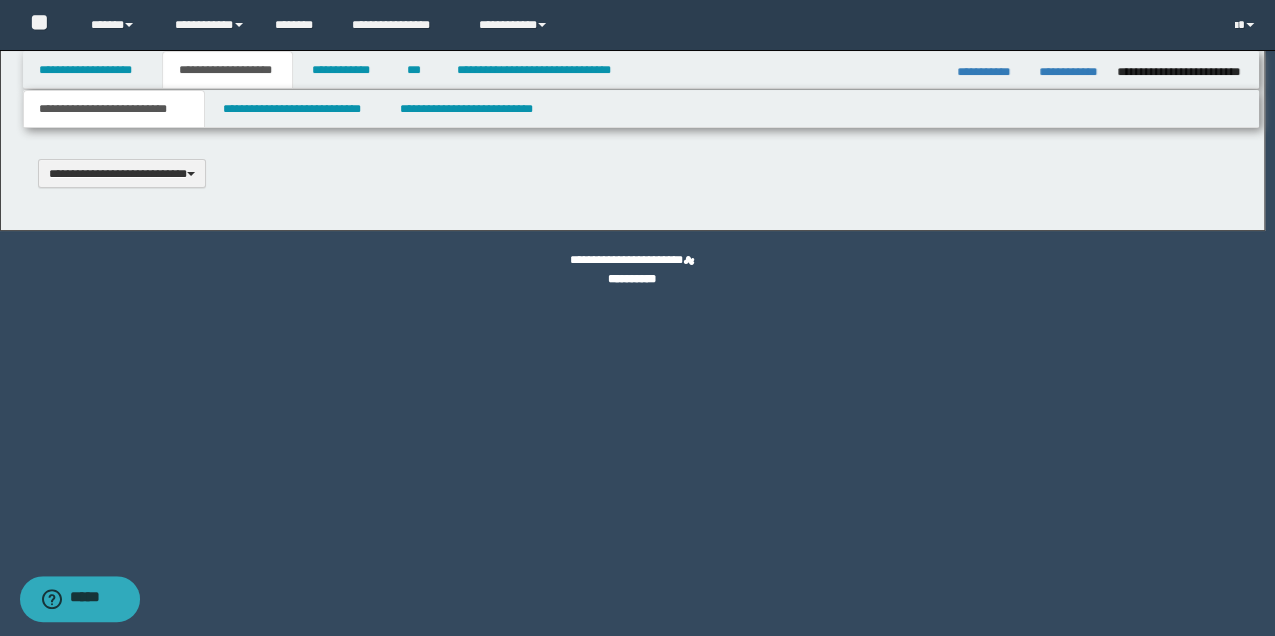 type 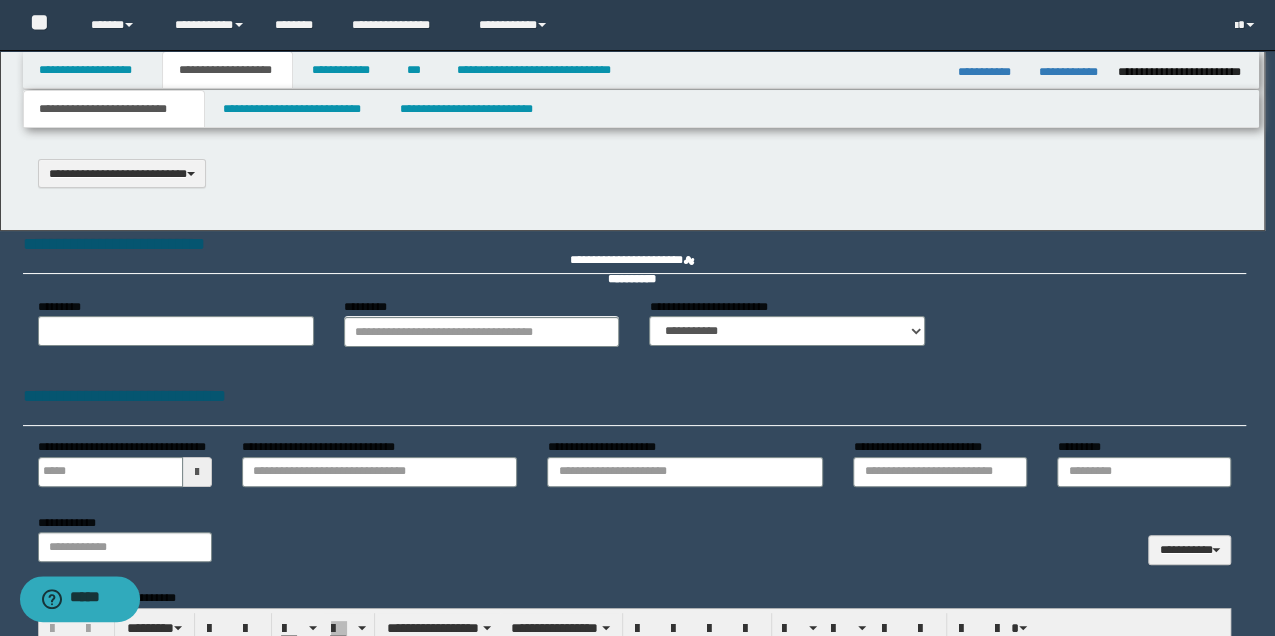 select on "*" 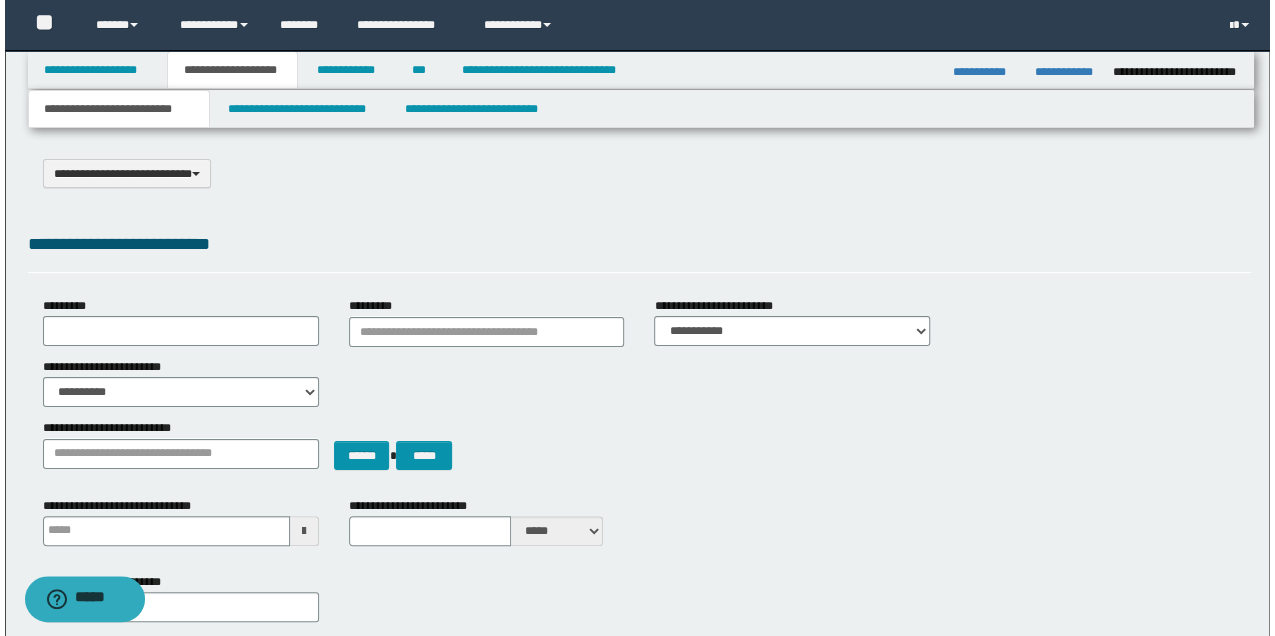 scroll, scrollTop: 0, scrollLeft: 0, axis: both 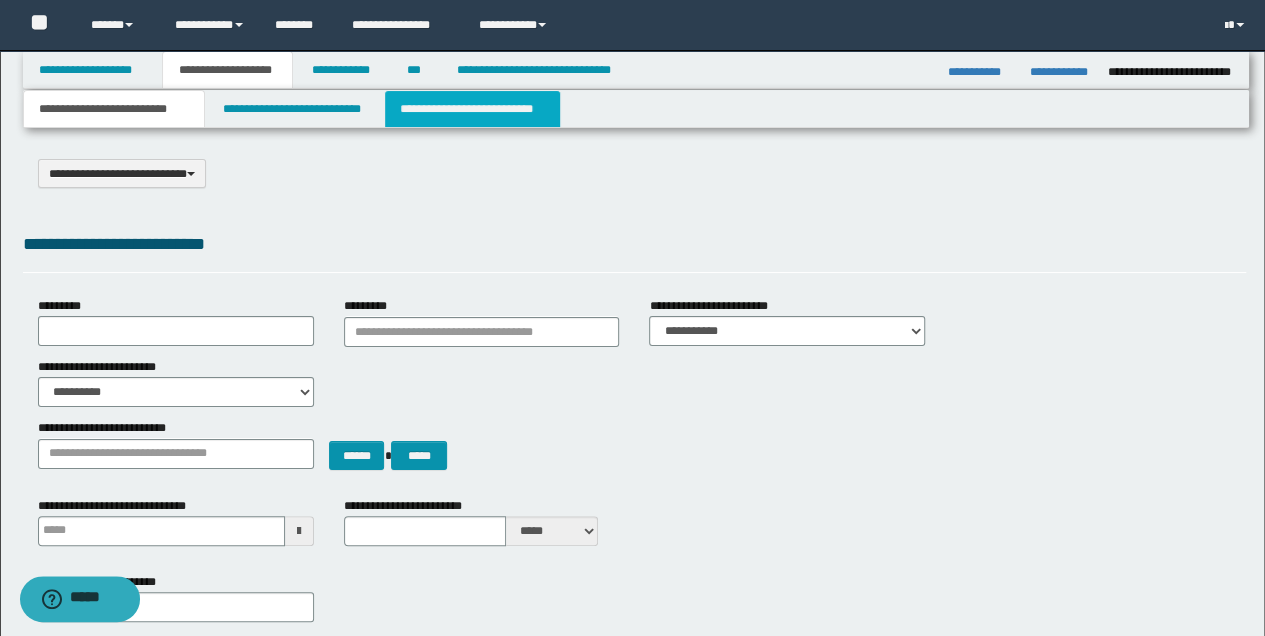 click on "**********" at bounding box center [472, 109] 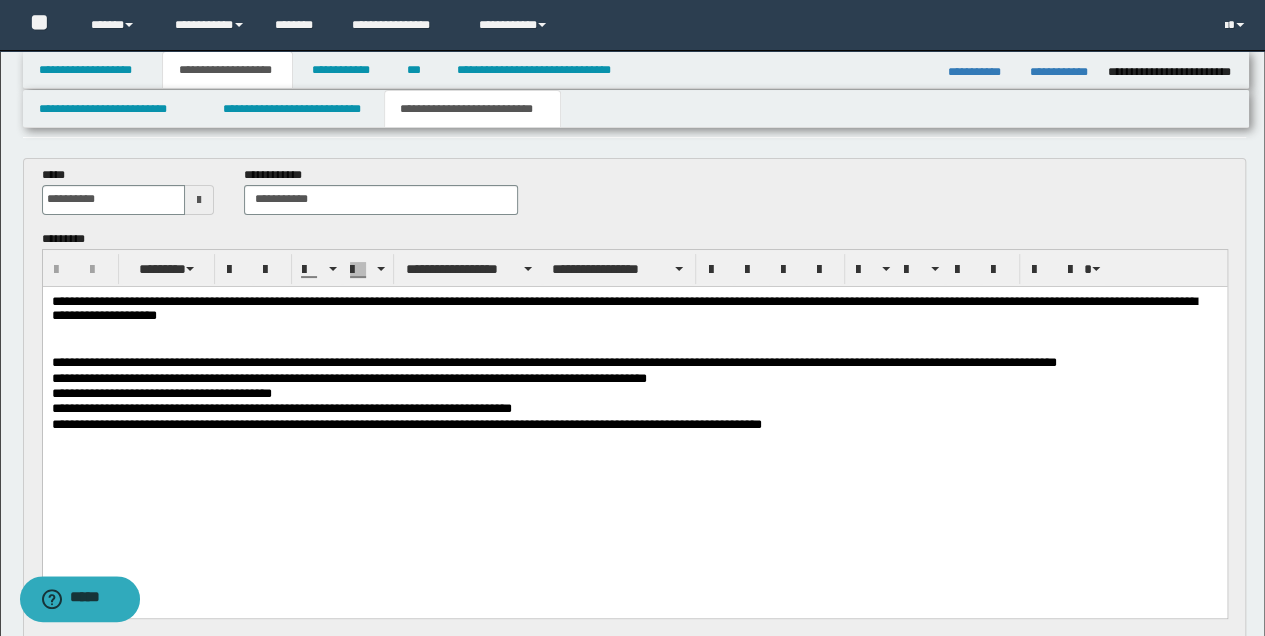 scroll, scrollTop: 66, scrollLeft: 0, axis: vertical 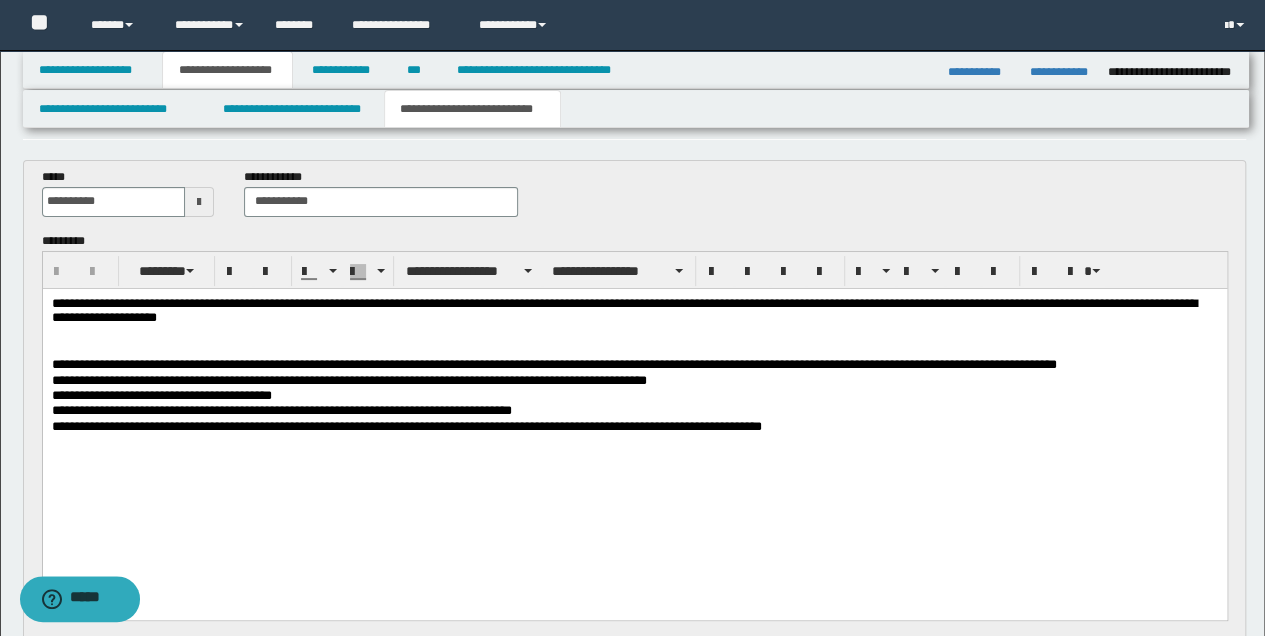 click at bounding box center [634, 349] 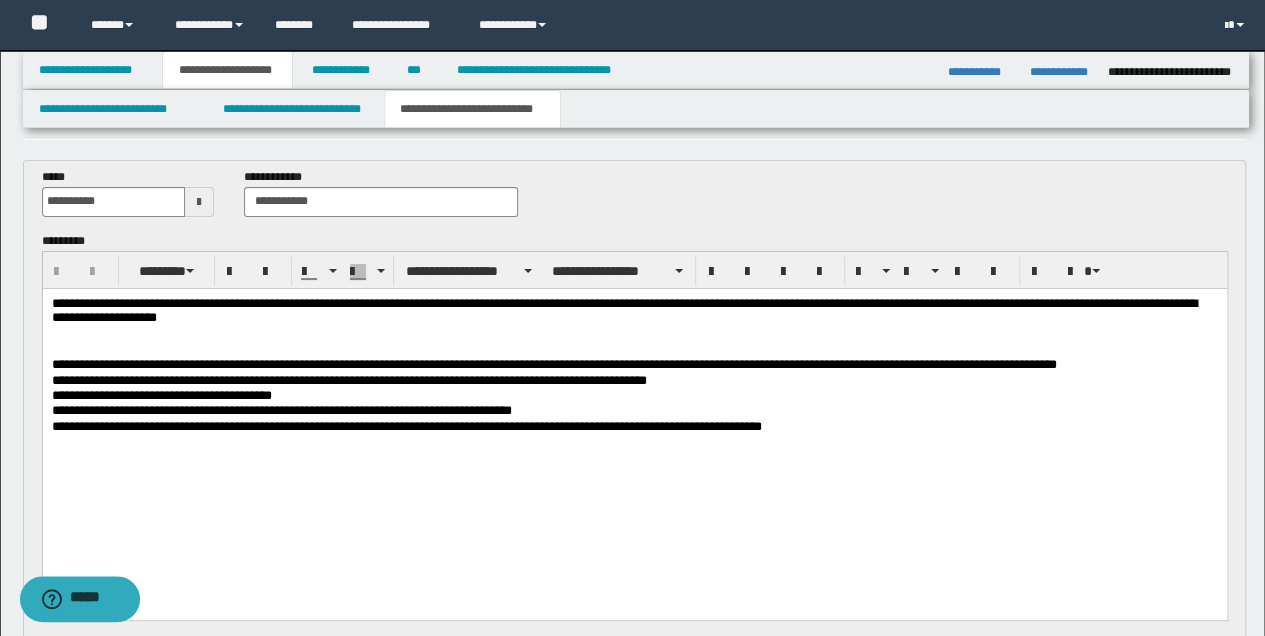 type 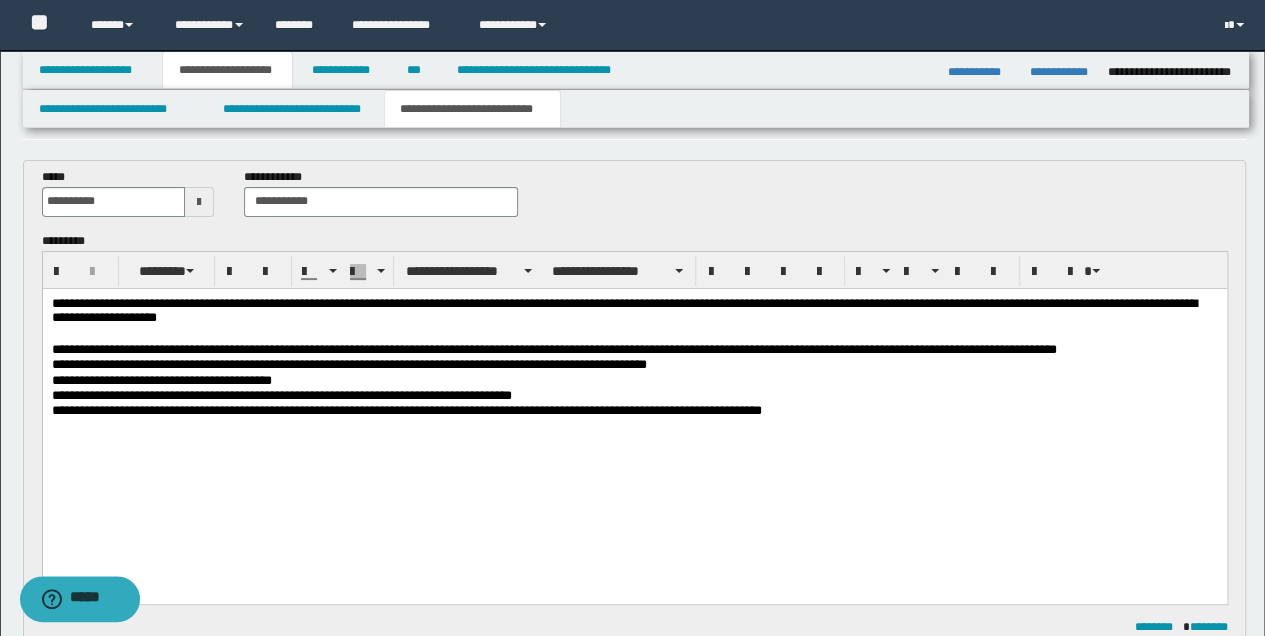 click on "**********" at bounding box center (634, 410) 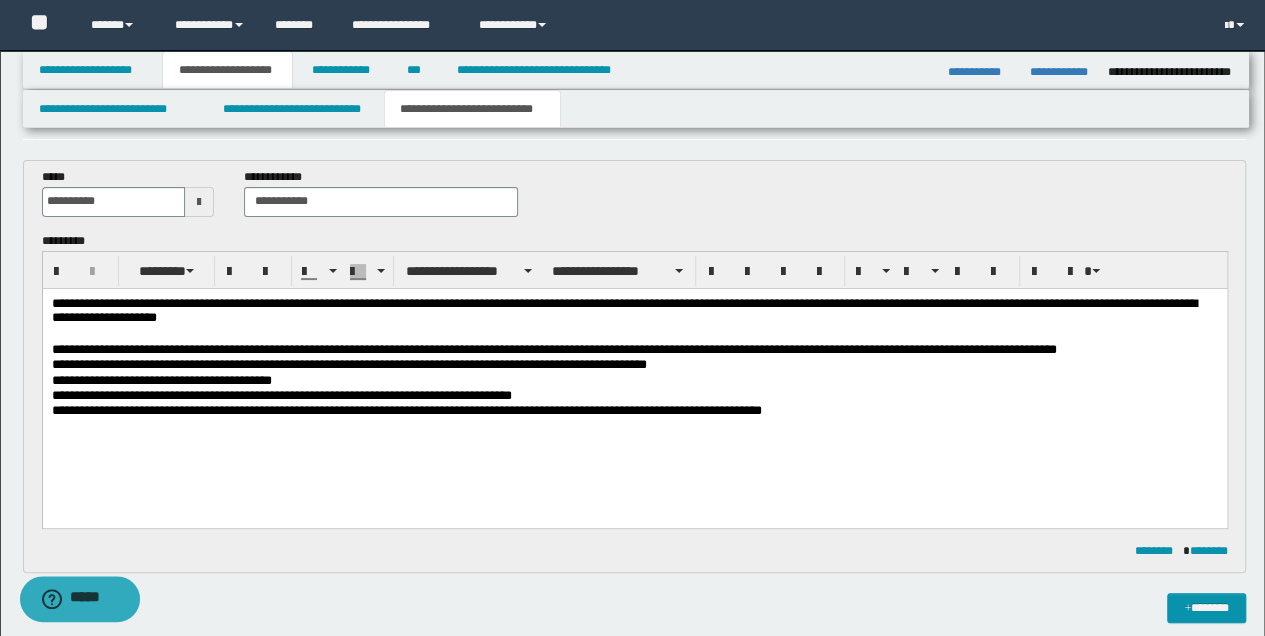 click on "**********" at bounding box center (634, 349) 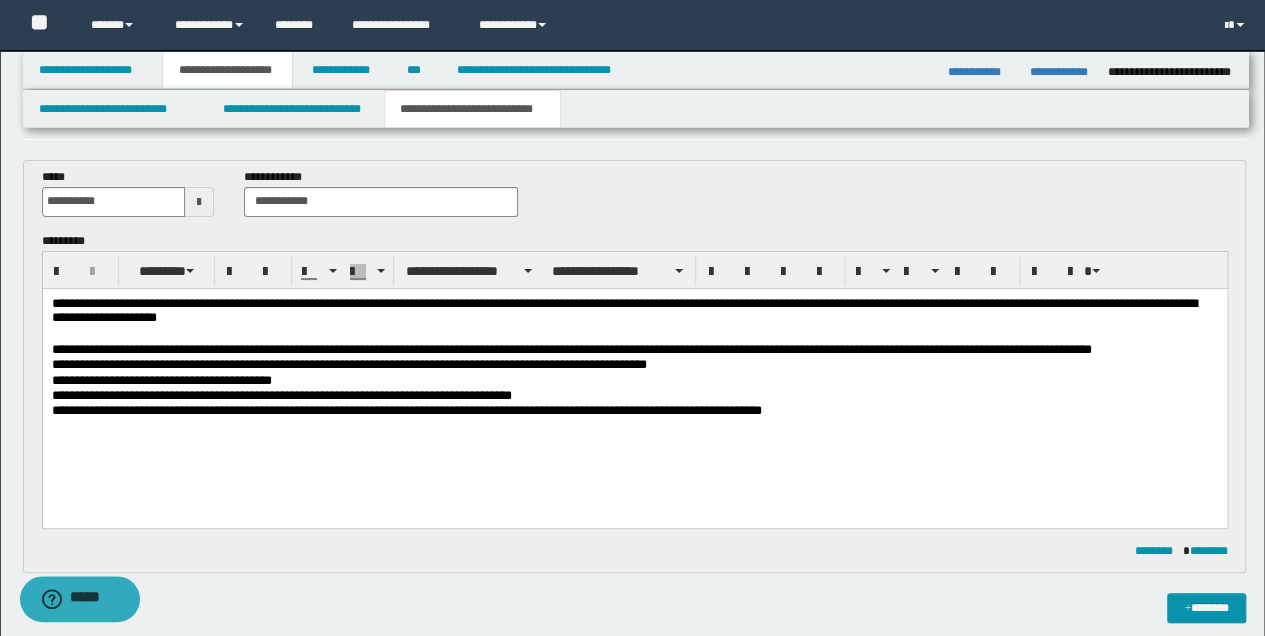 click on "**********" at bounding box center (634, 364) 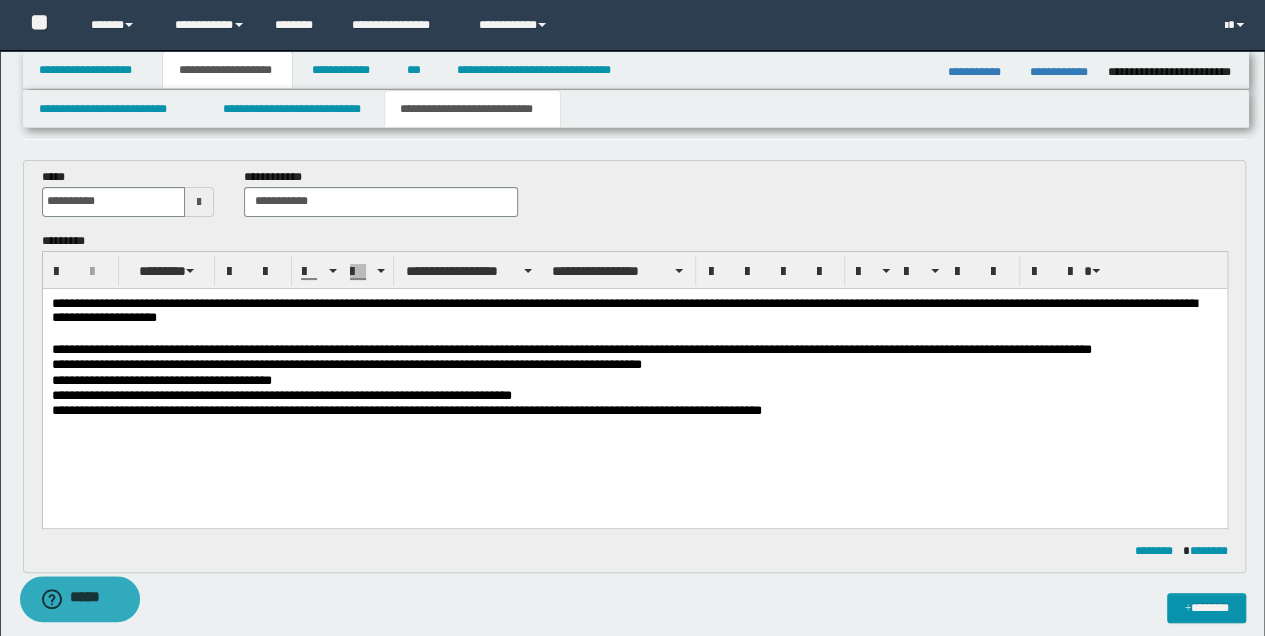 click on "**********" at bounding box center [634, 382] 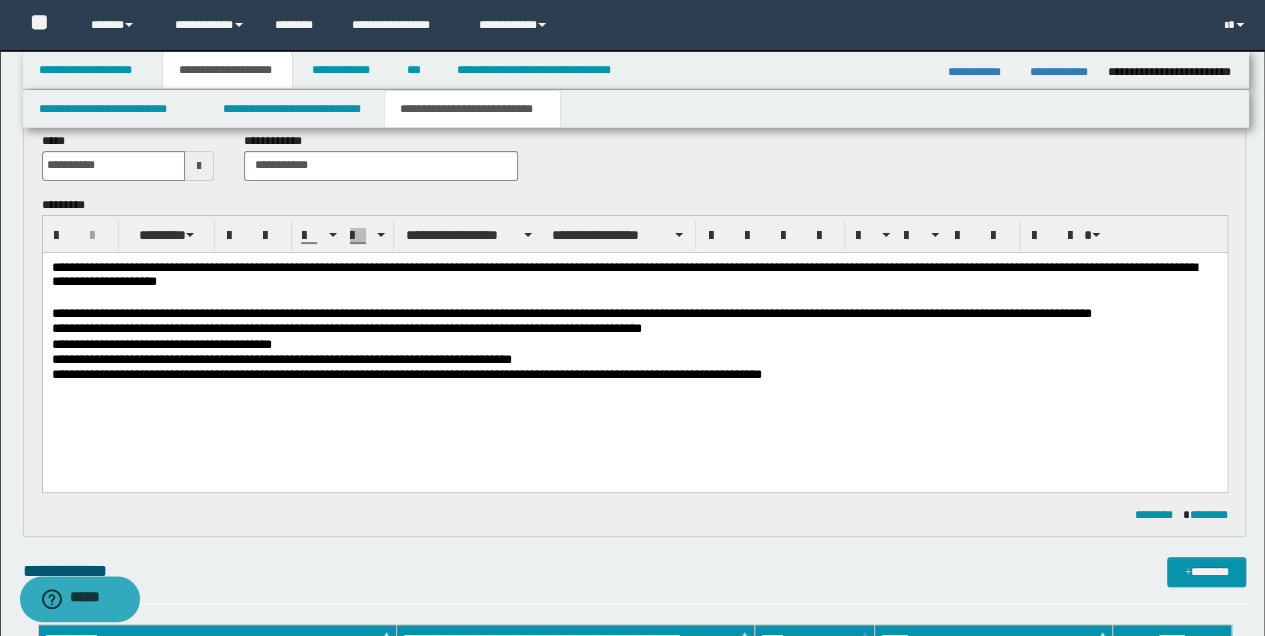 scroll, scrollTop: 133, scrollLeft: 0, axis: vertical 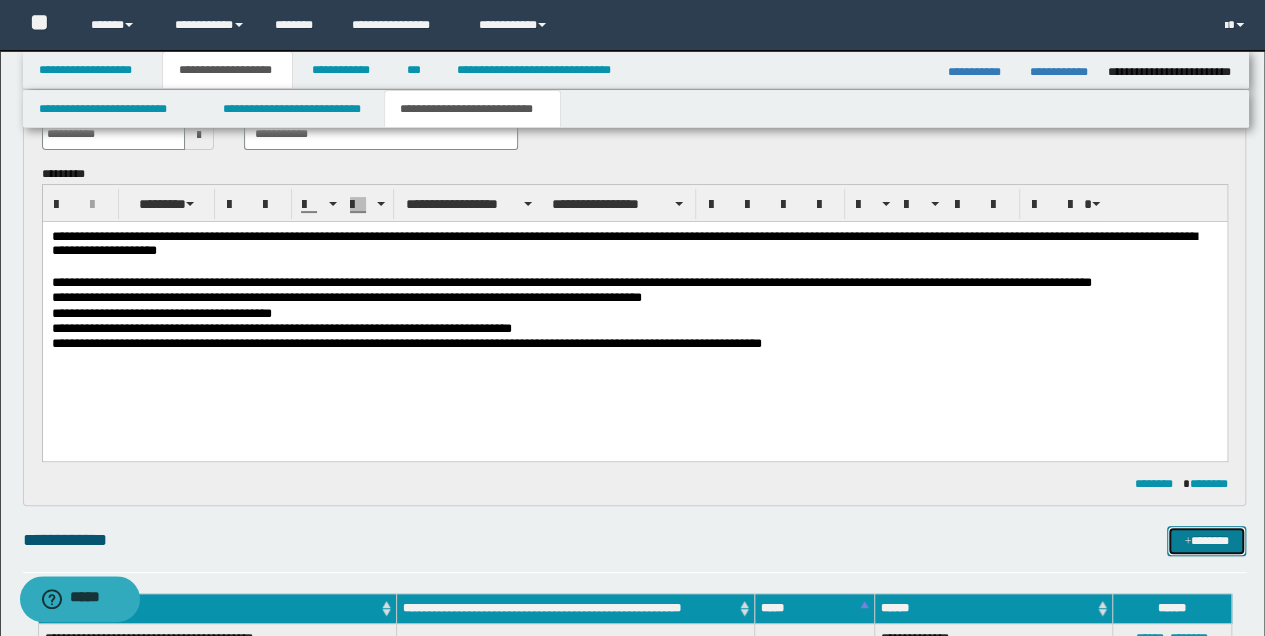 click on "*******" at bounding box center (1206, 540) 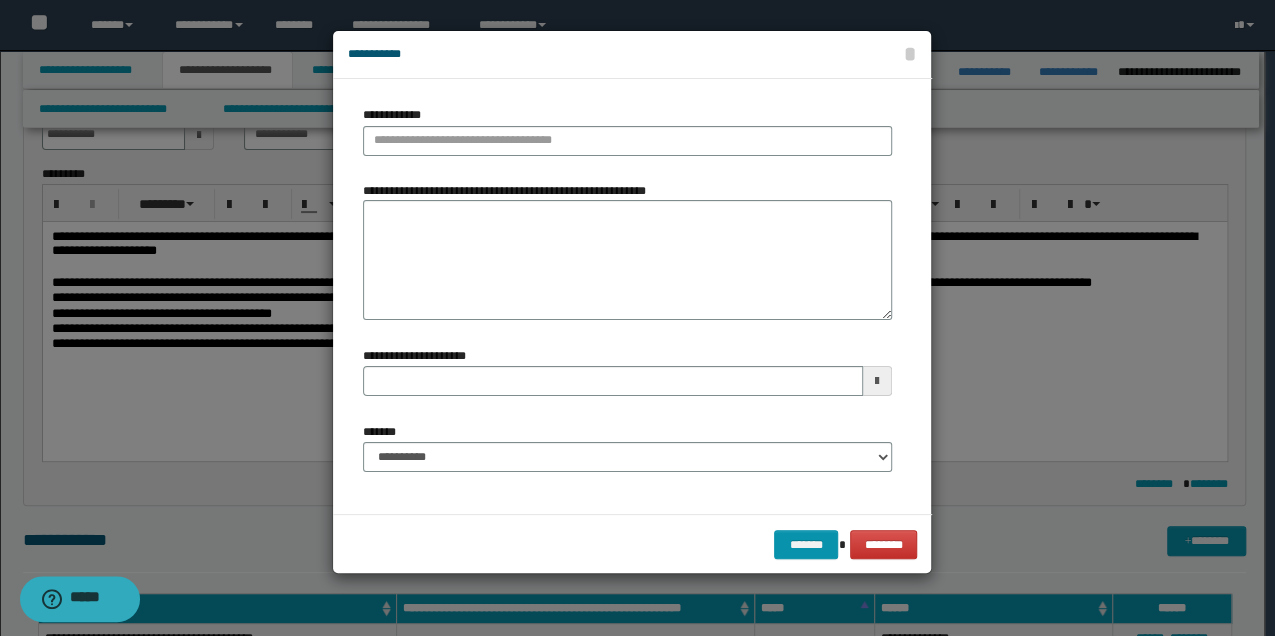click at bounding box center [637, 318] 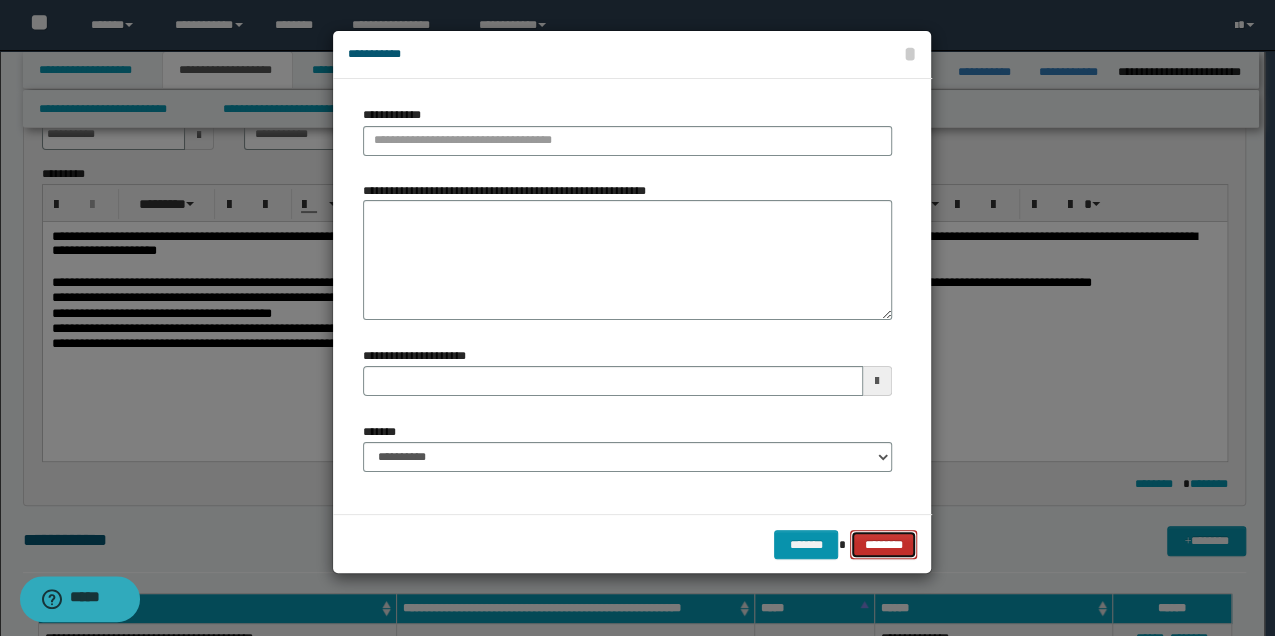 click on "********" at bounding box center (883, 544) 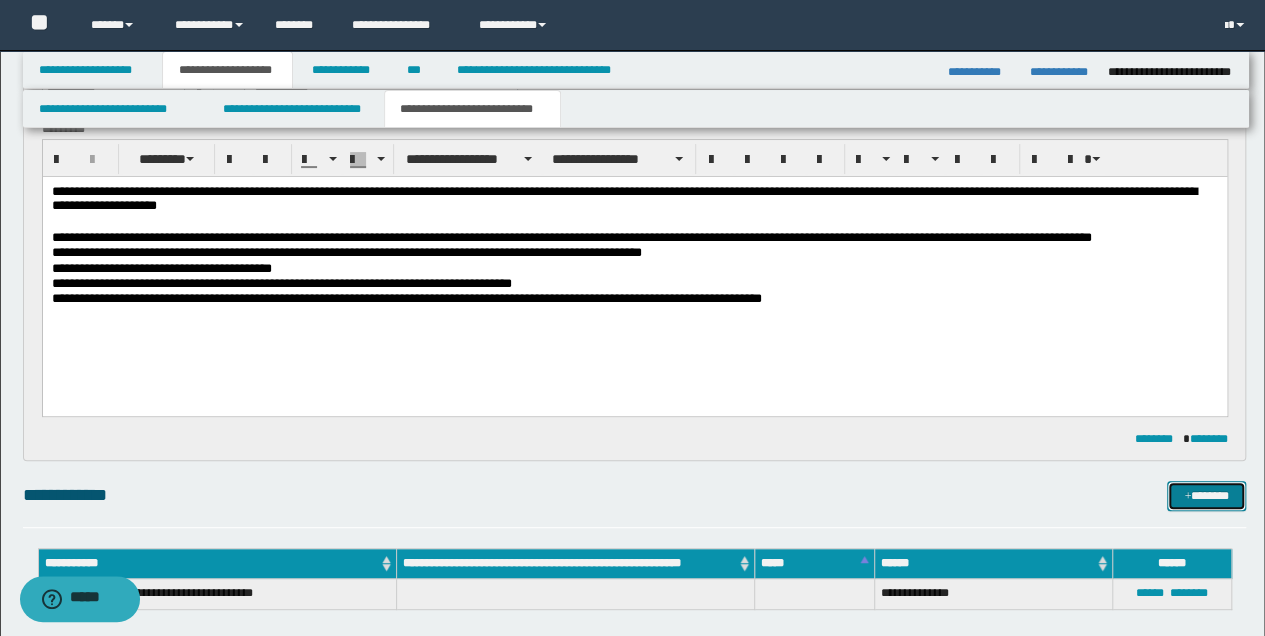 scroll, scrollTop: 200, scrollLeft: 0, axis: vertical 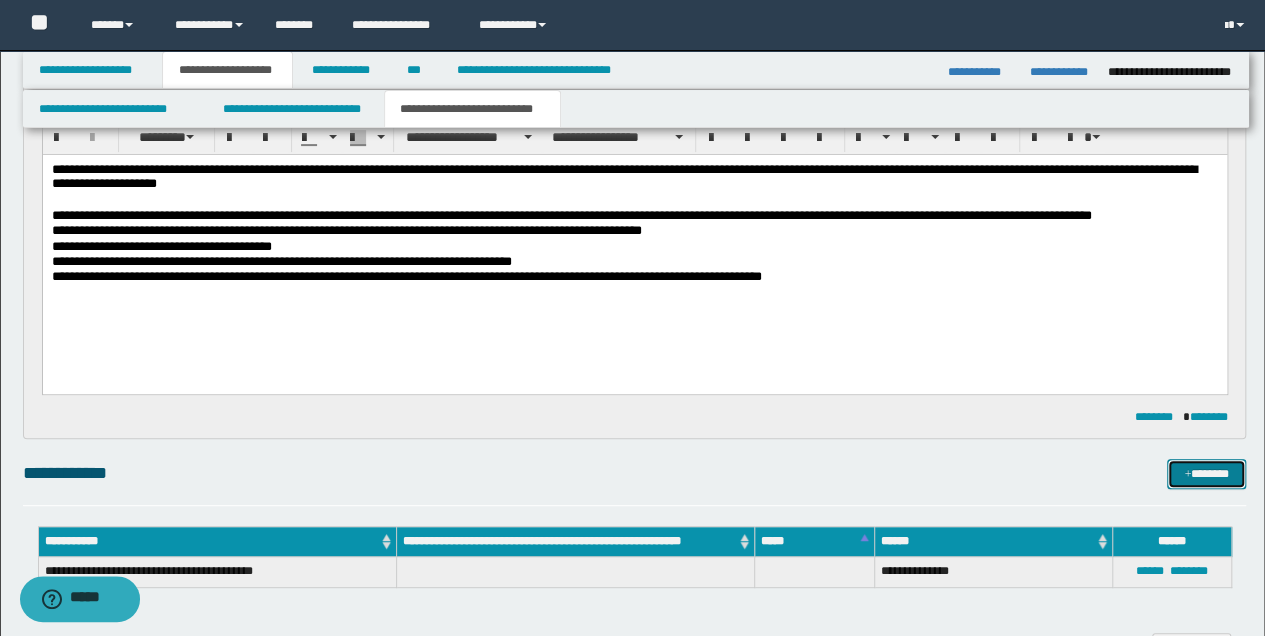 click on "*******" at bounding box center (1206, 473) 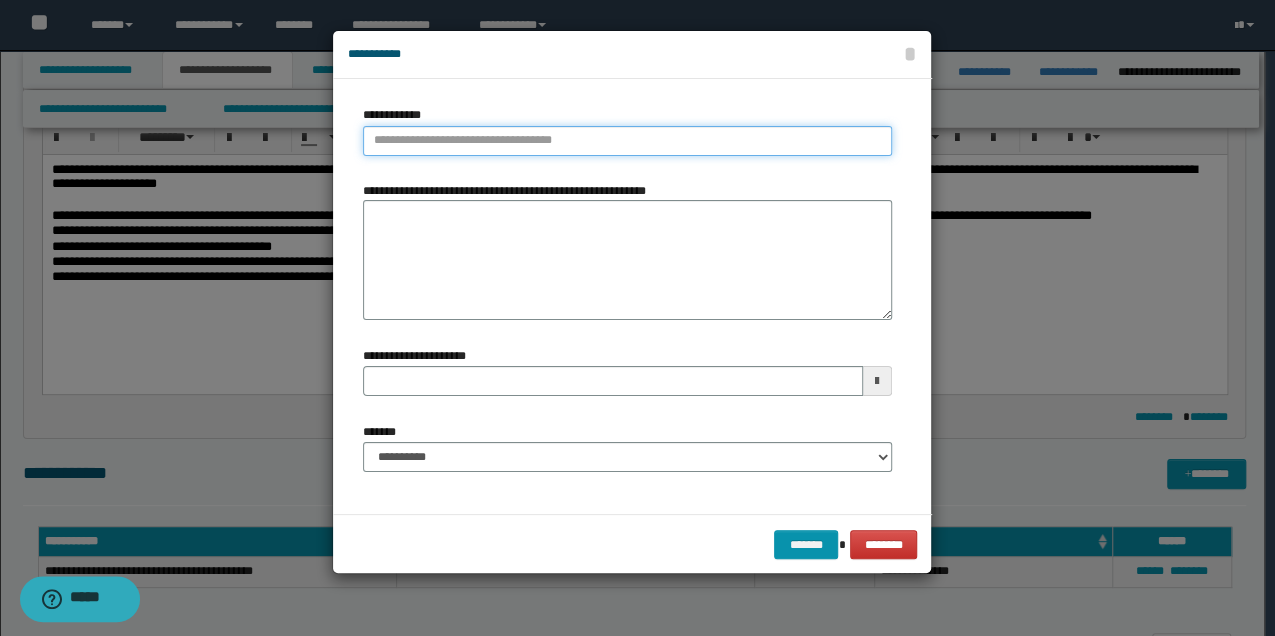 click on "**********" at bounding box center [627, 141] 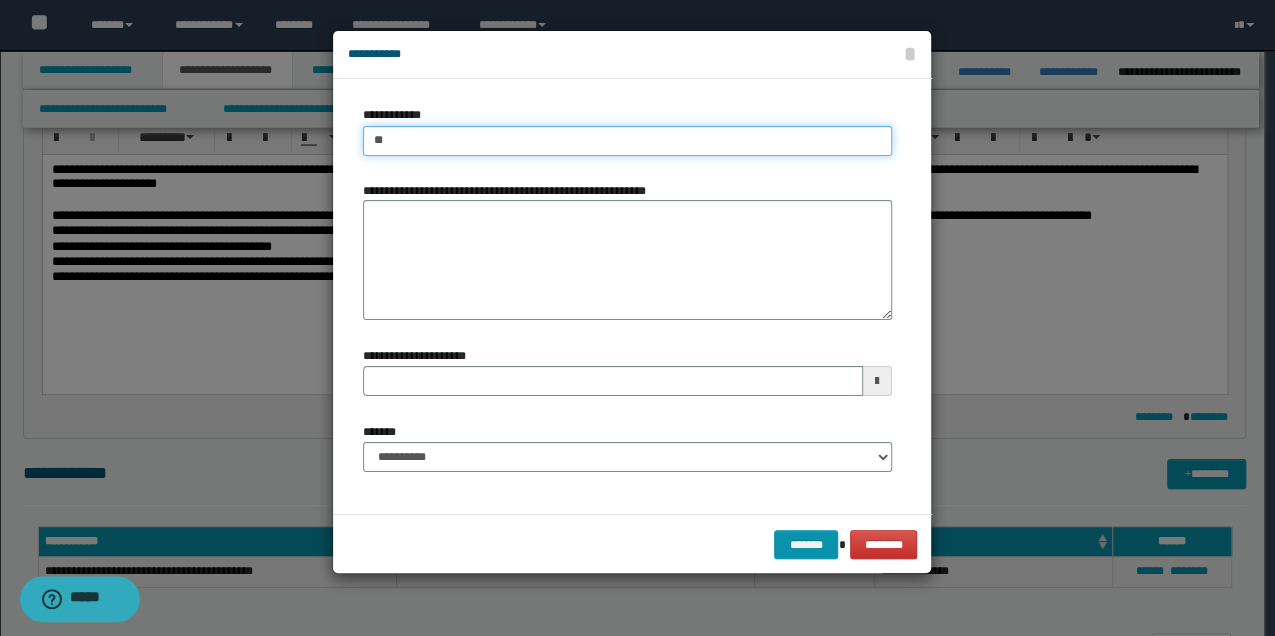 type on "***" 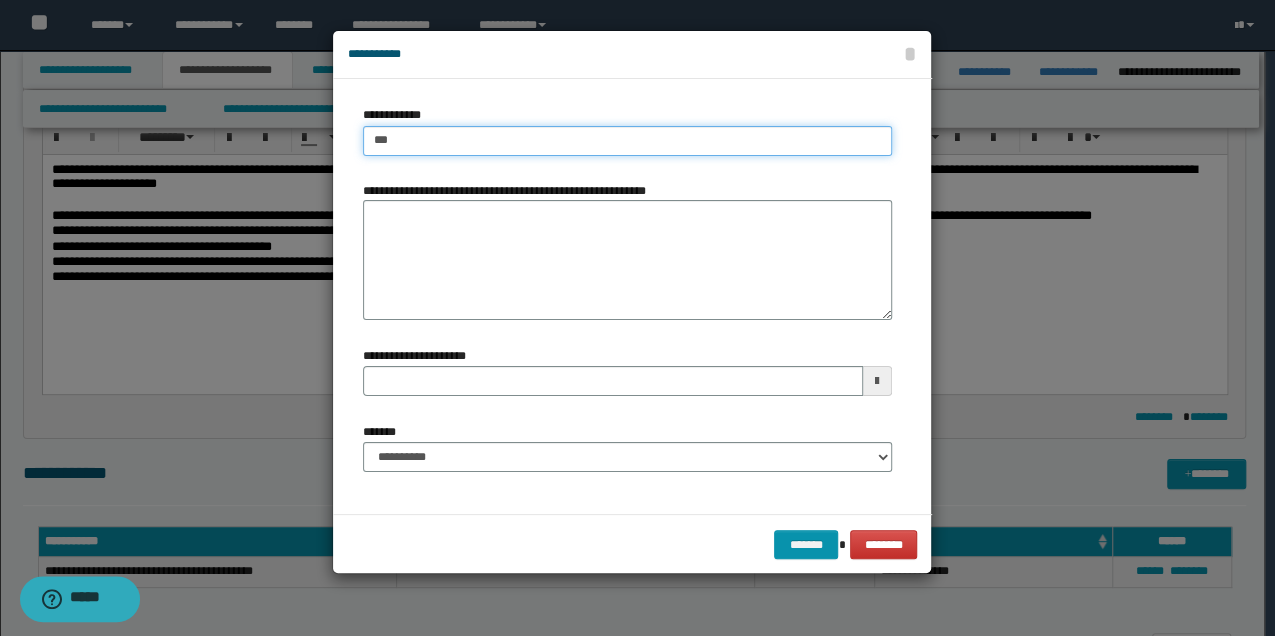 type on "***" 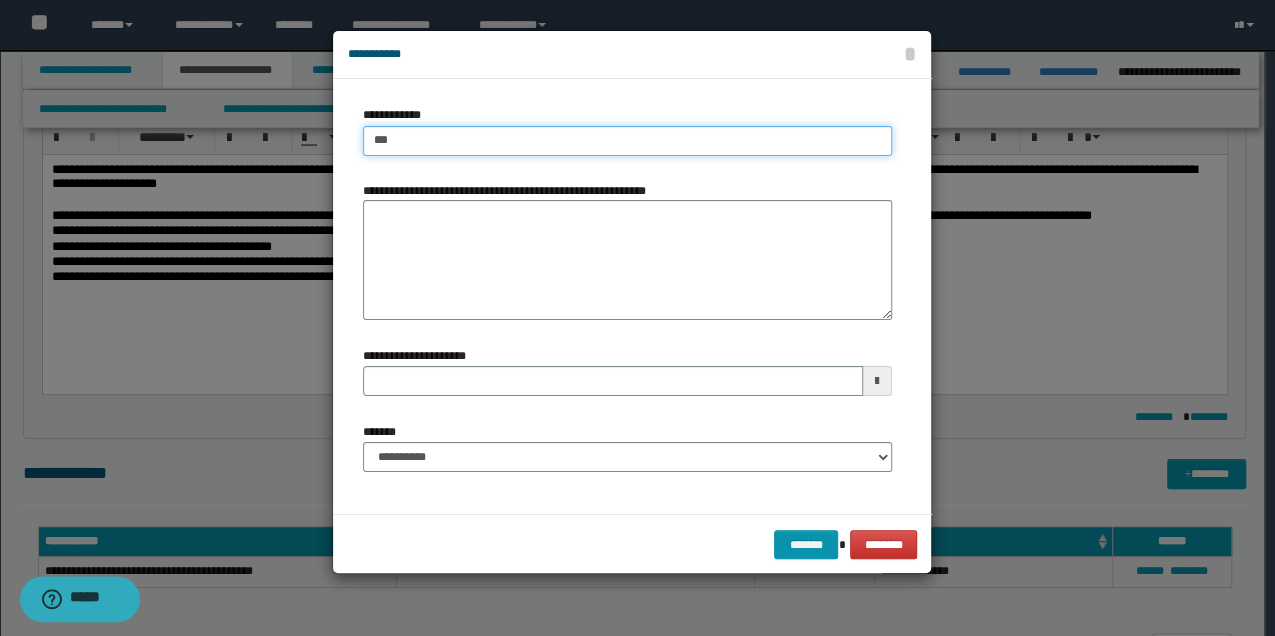 type 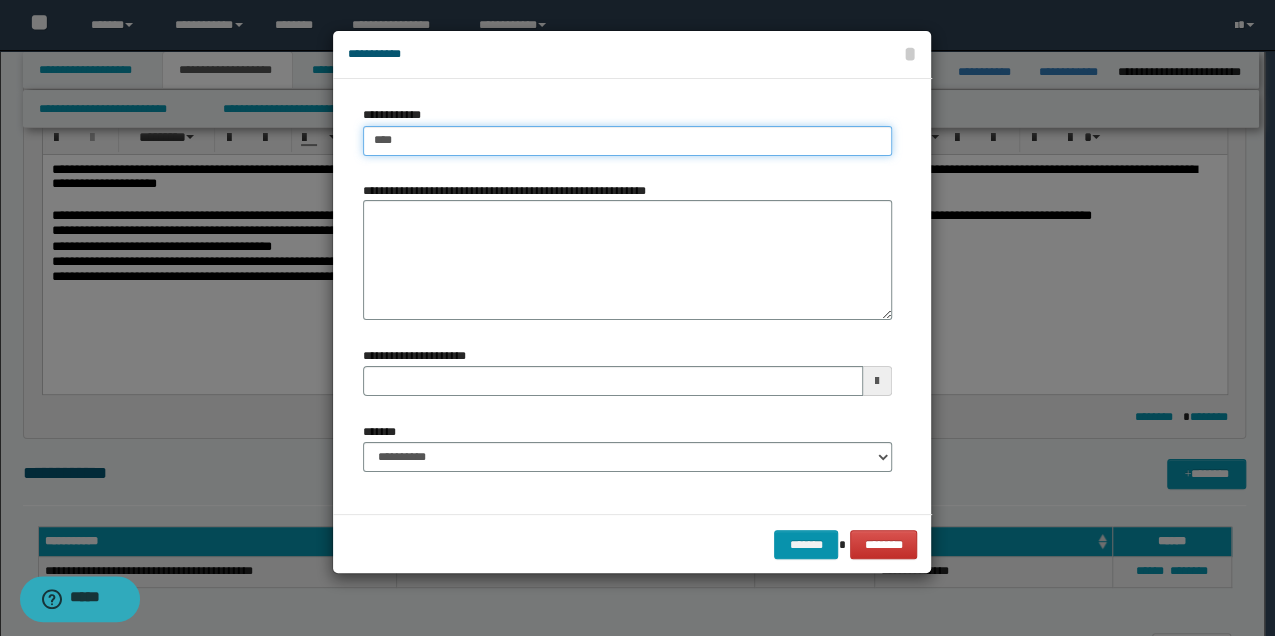type on "*****" 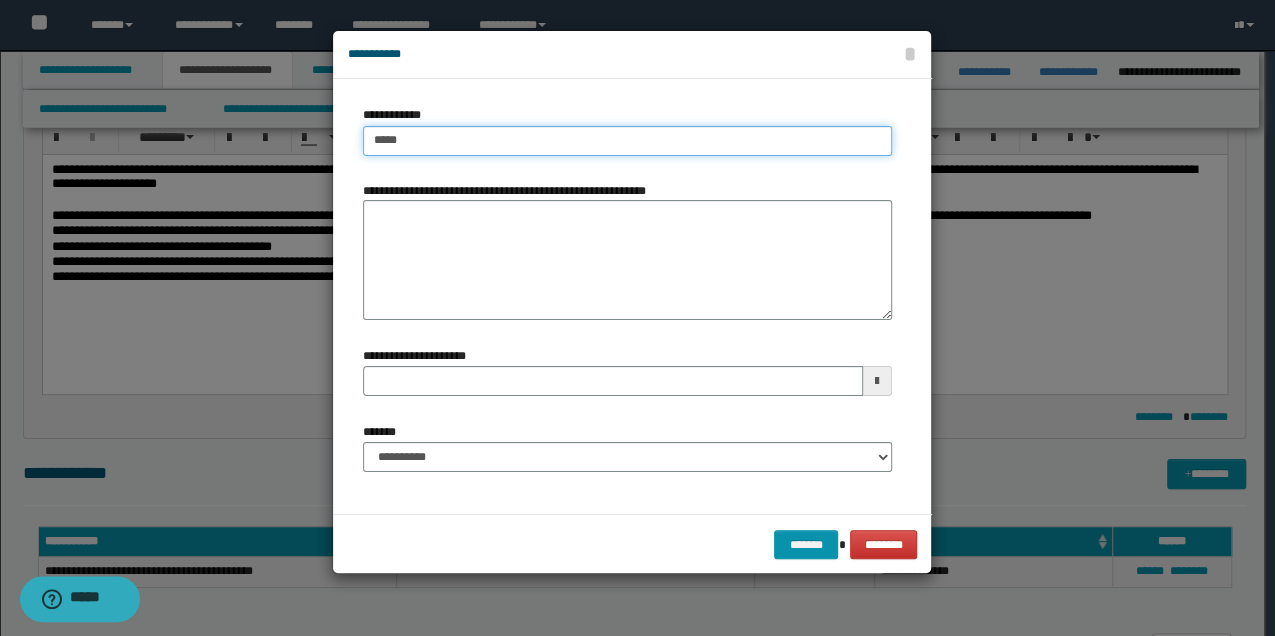 type on "*****" 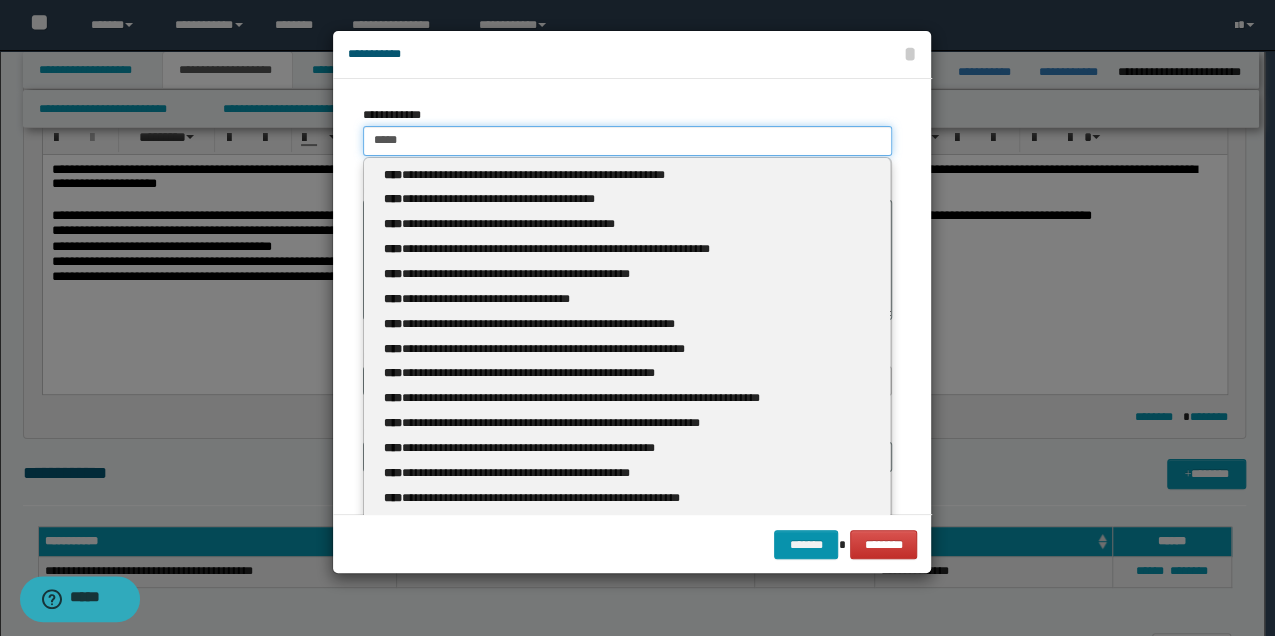 type 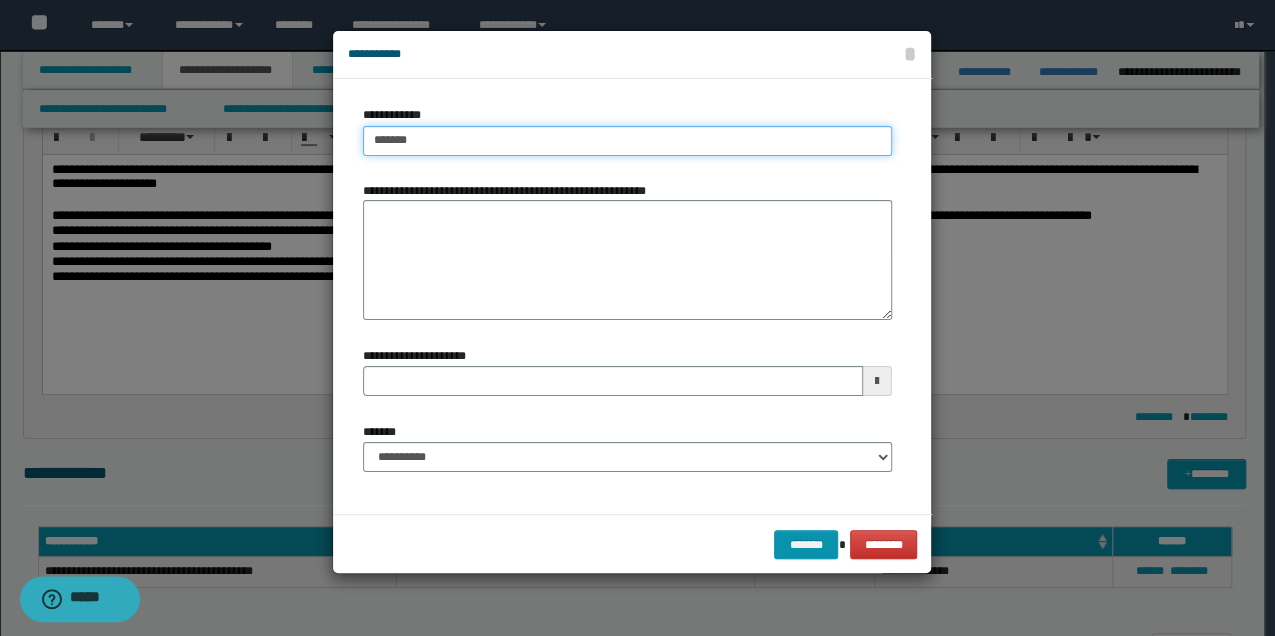 type on "********" 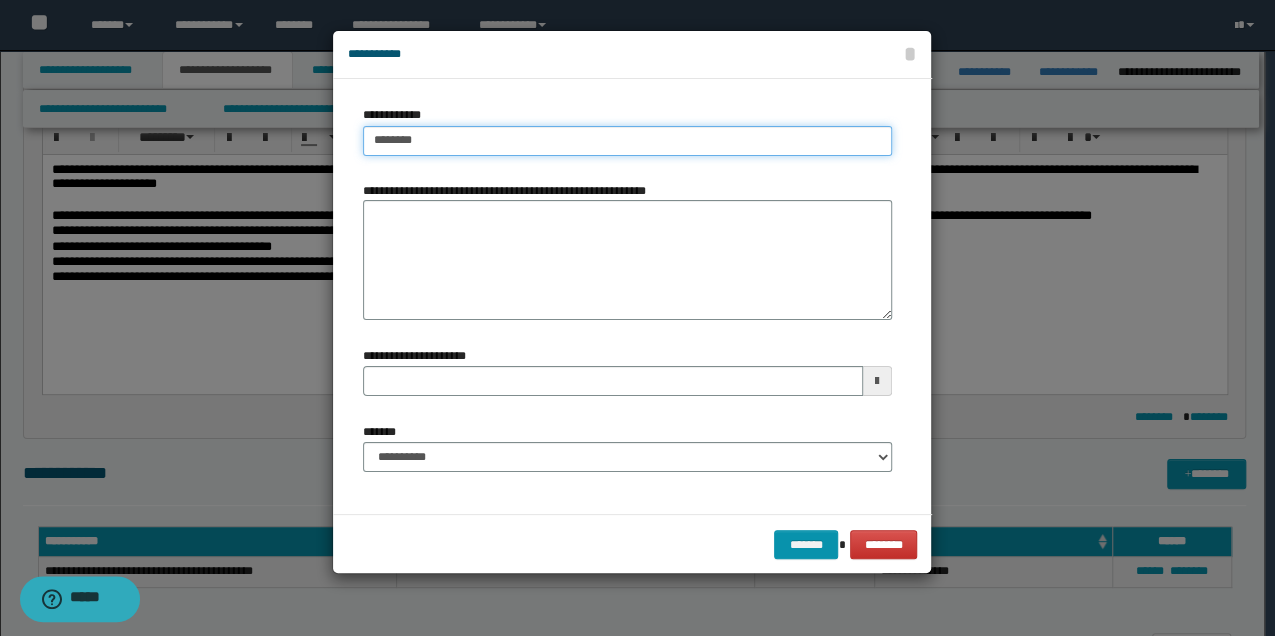 type on "**********" 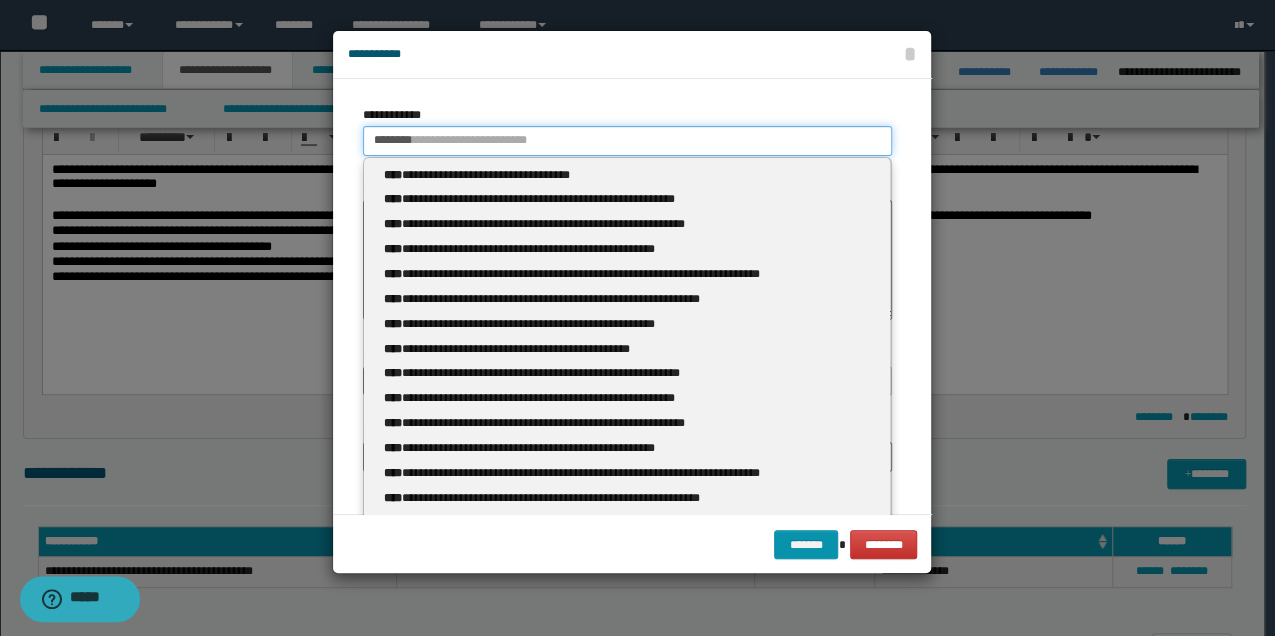 type 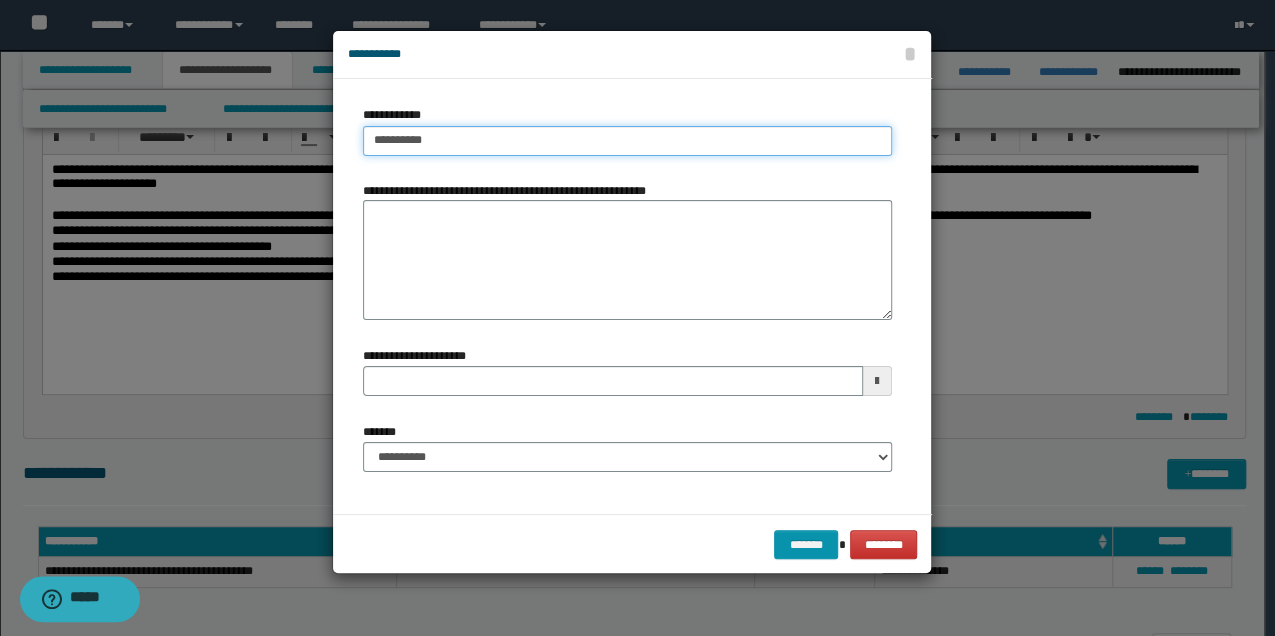 type on "**********" 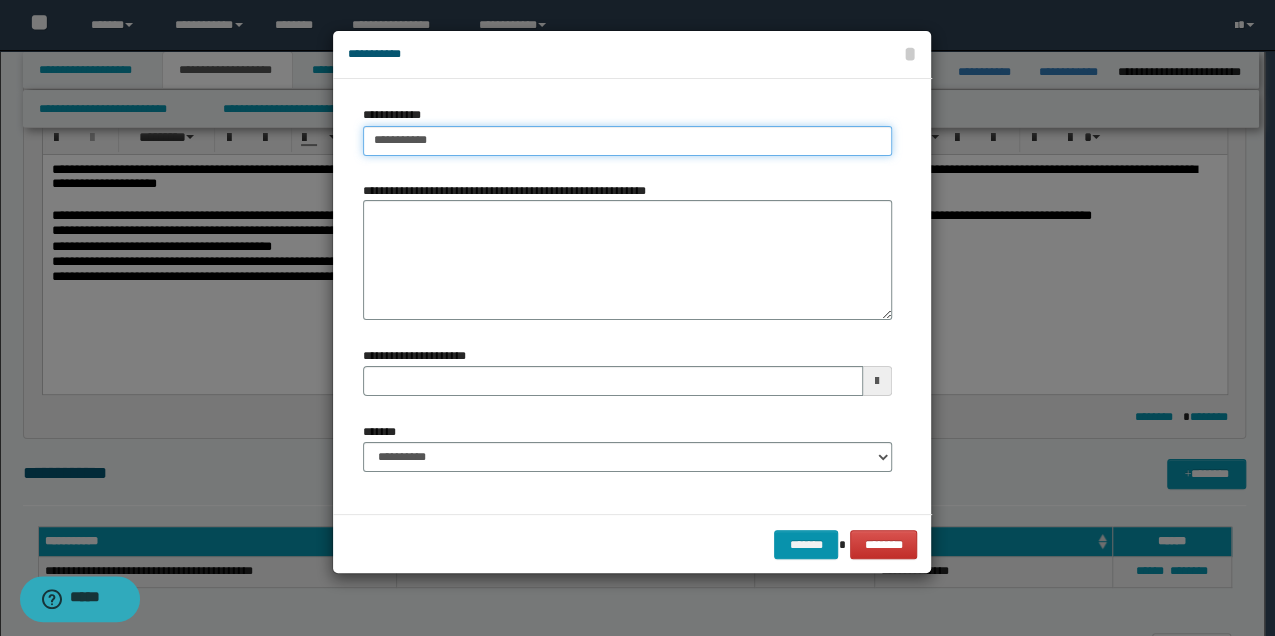 type on "**********" 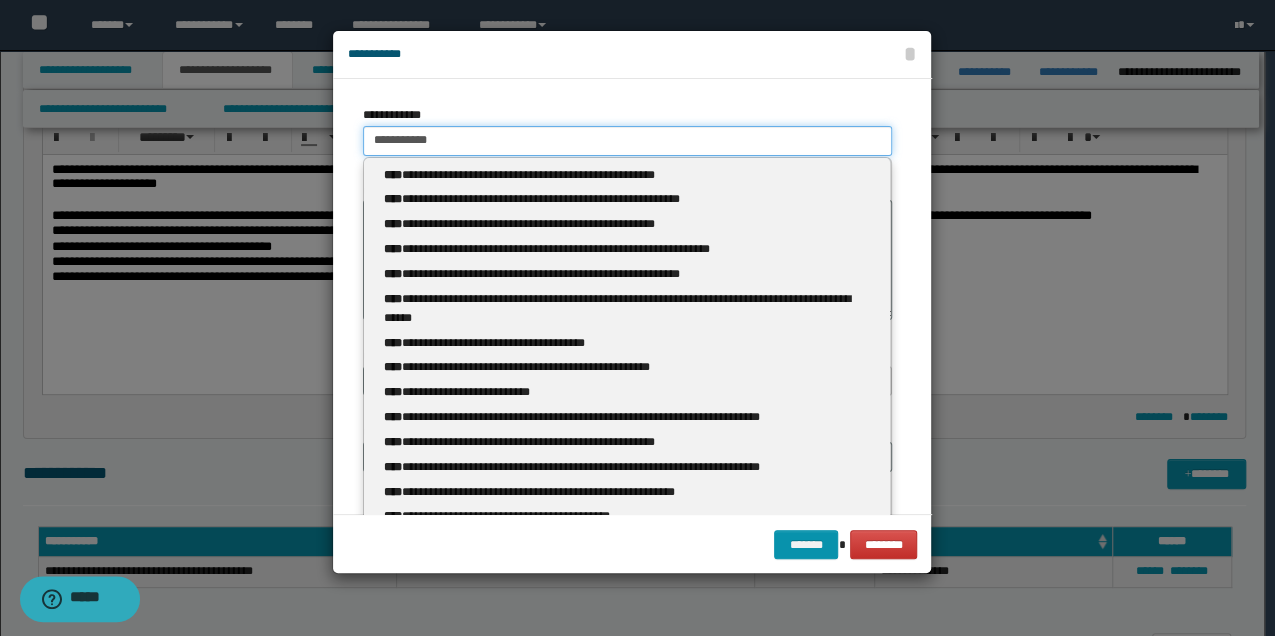 type 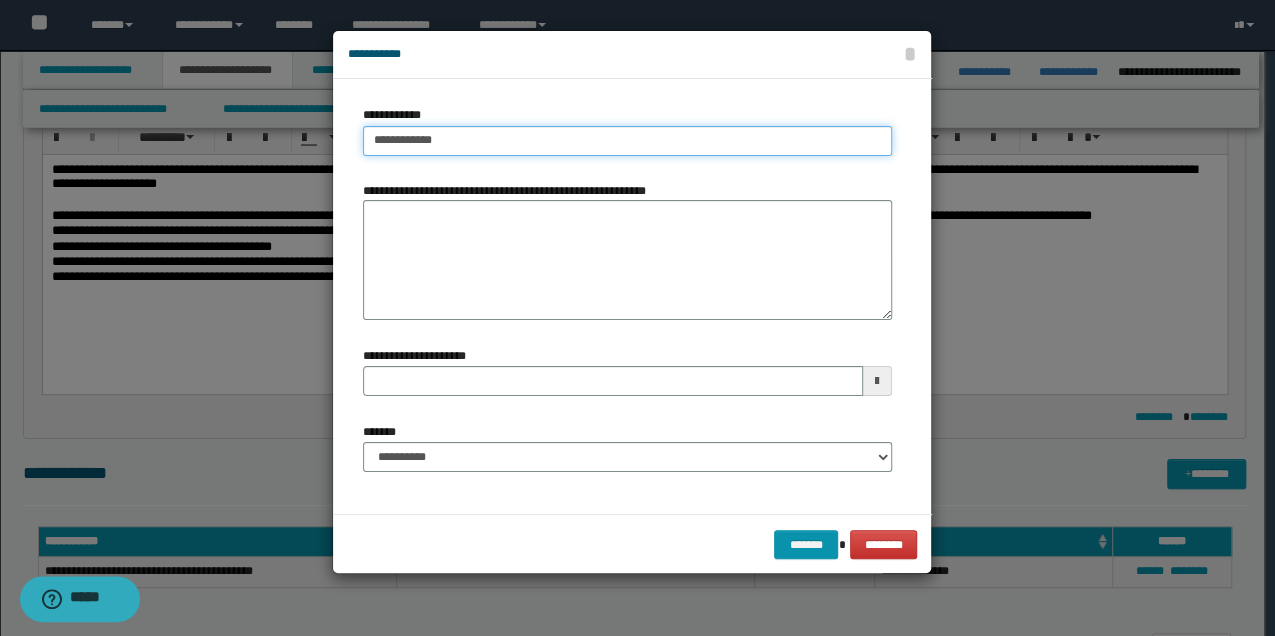 type on "**********" 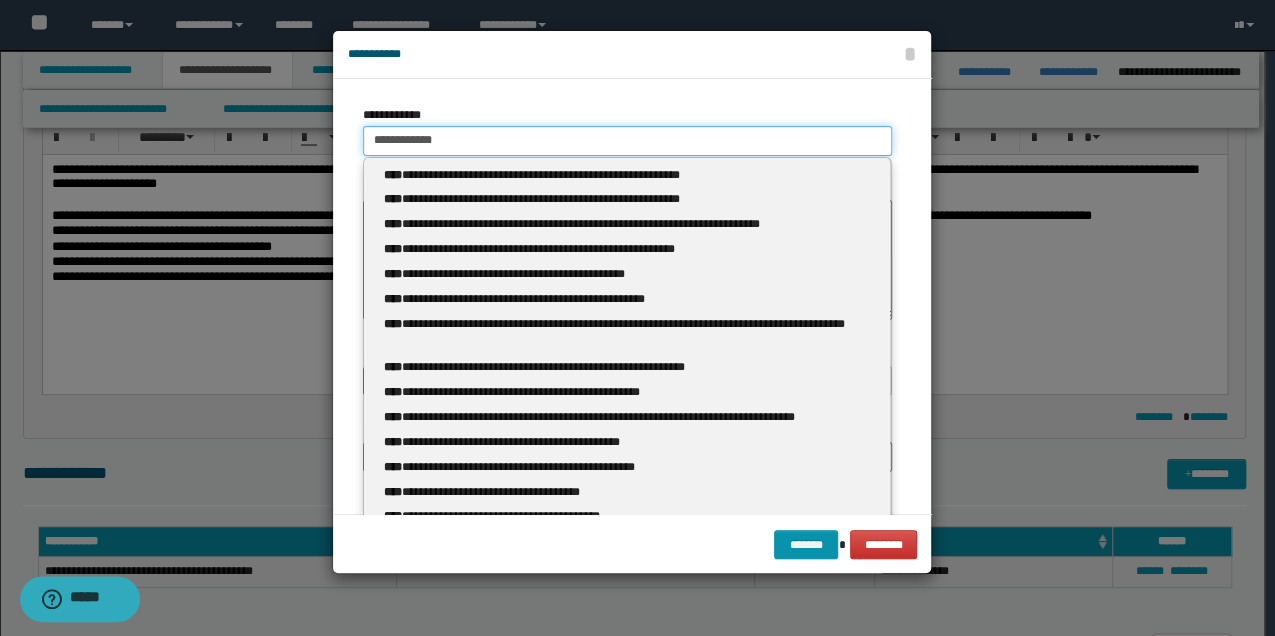 type 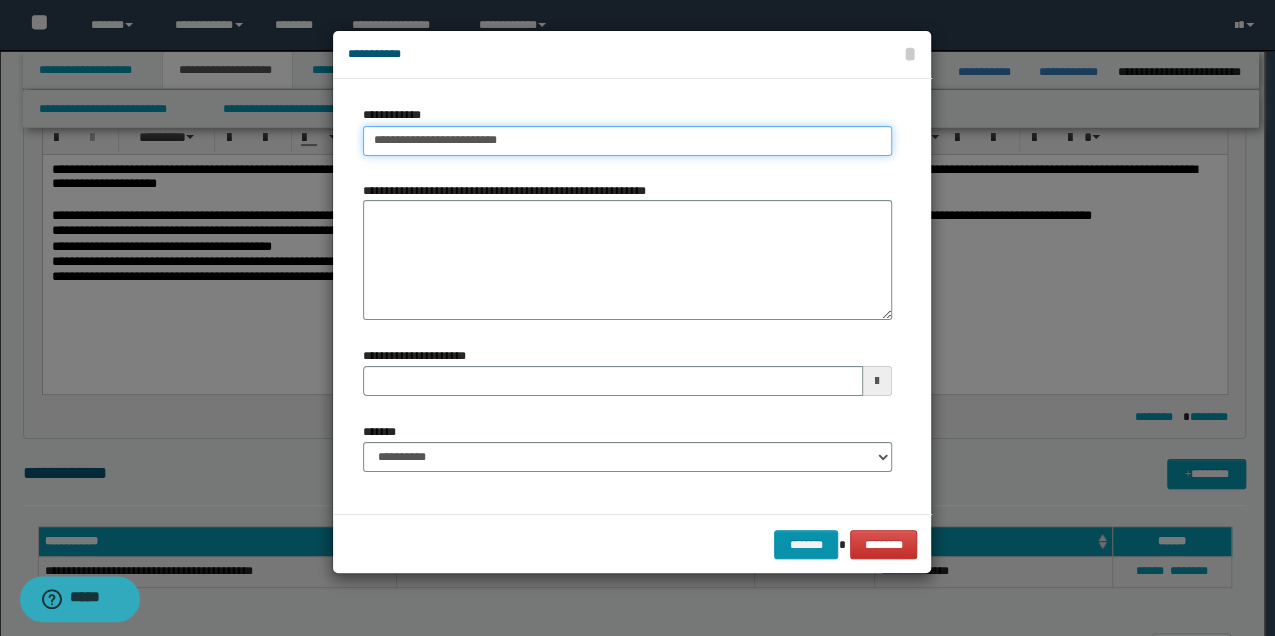 click on "**********" at bounding box center [627, 141] 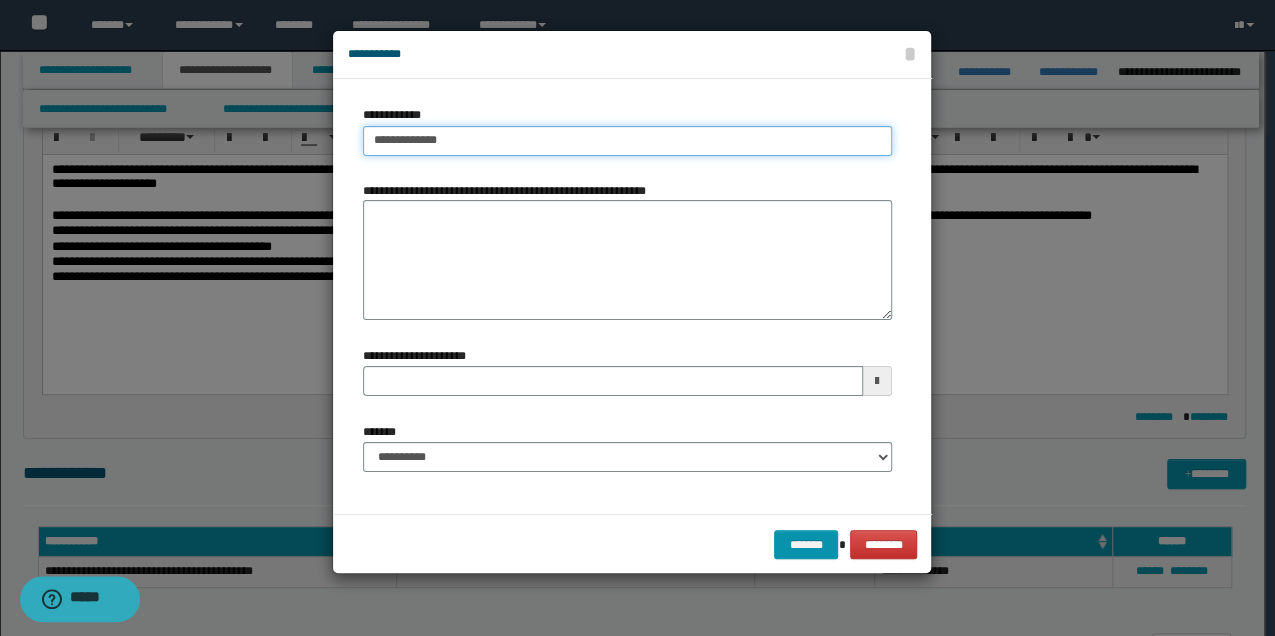 type on "**********" 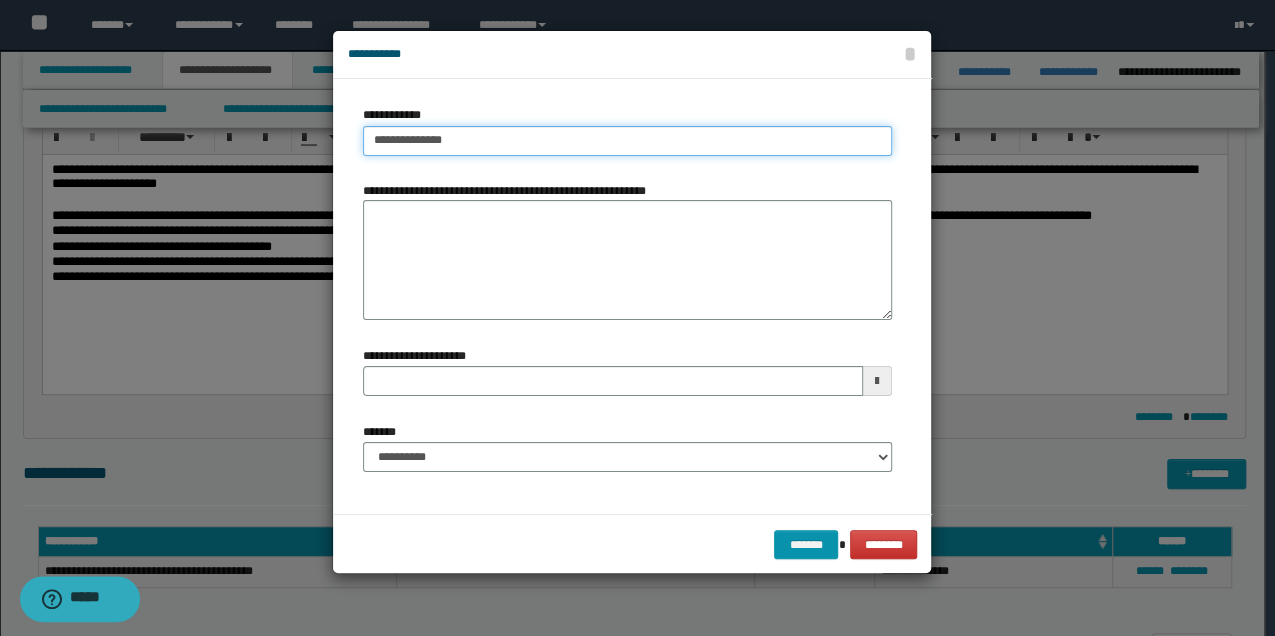 type on "**********" 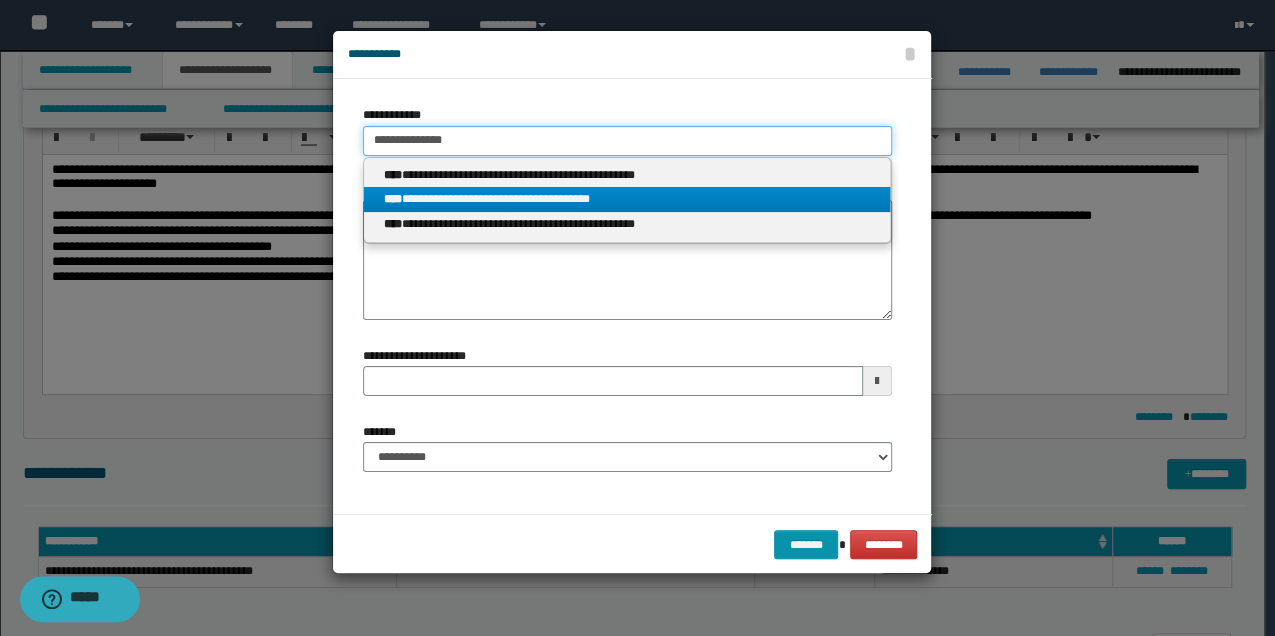 type 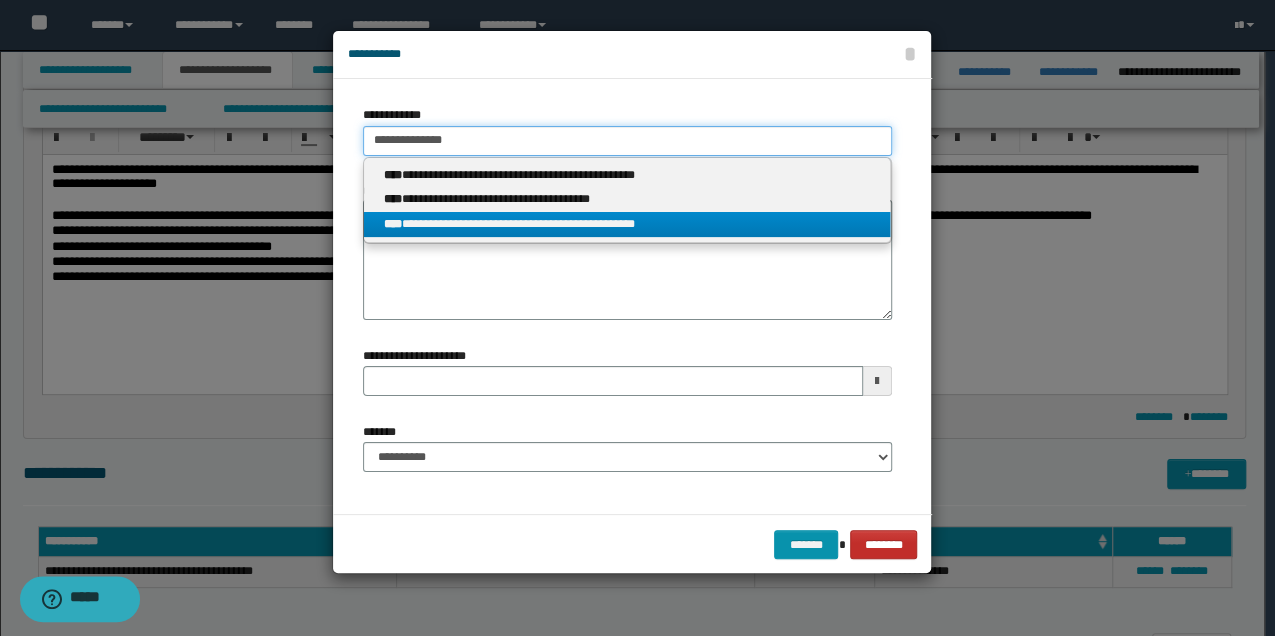 type on "**********" 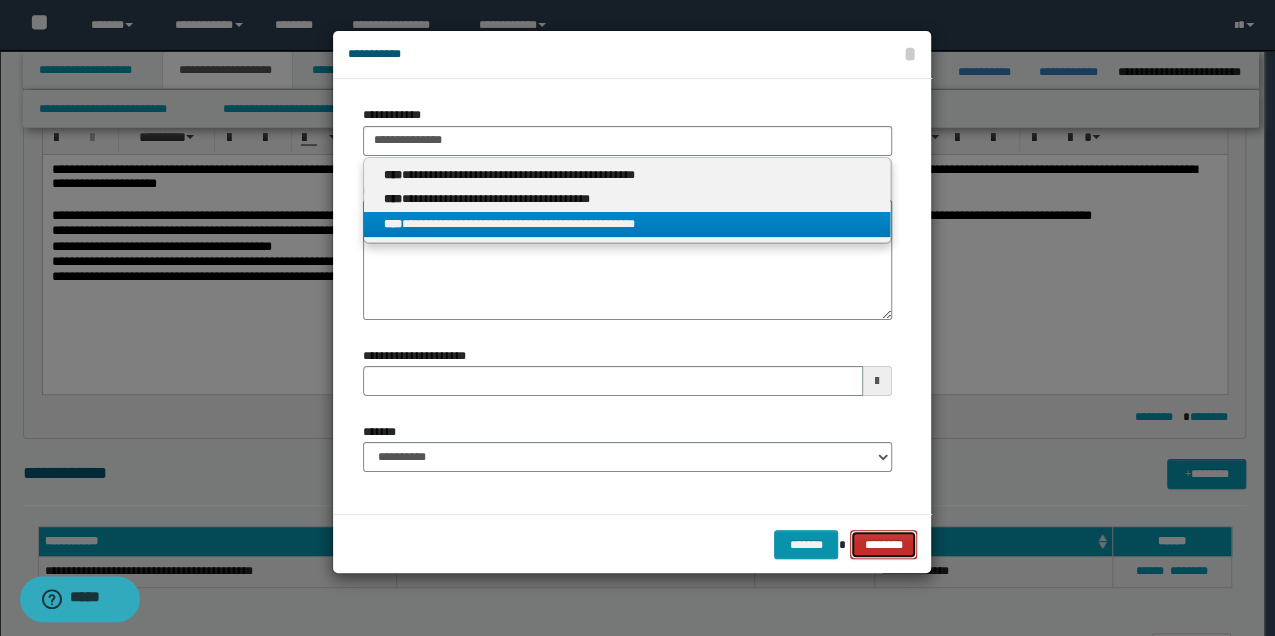 type 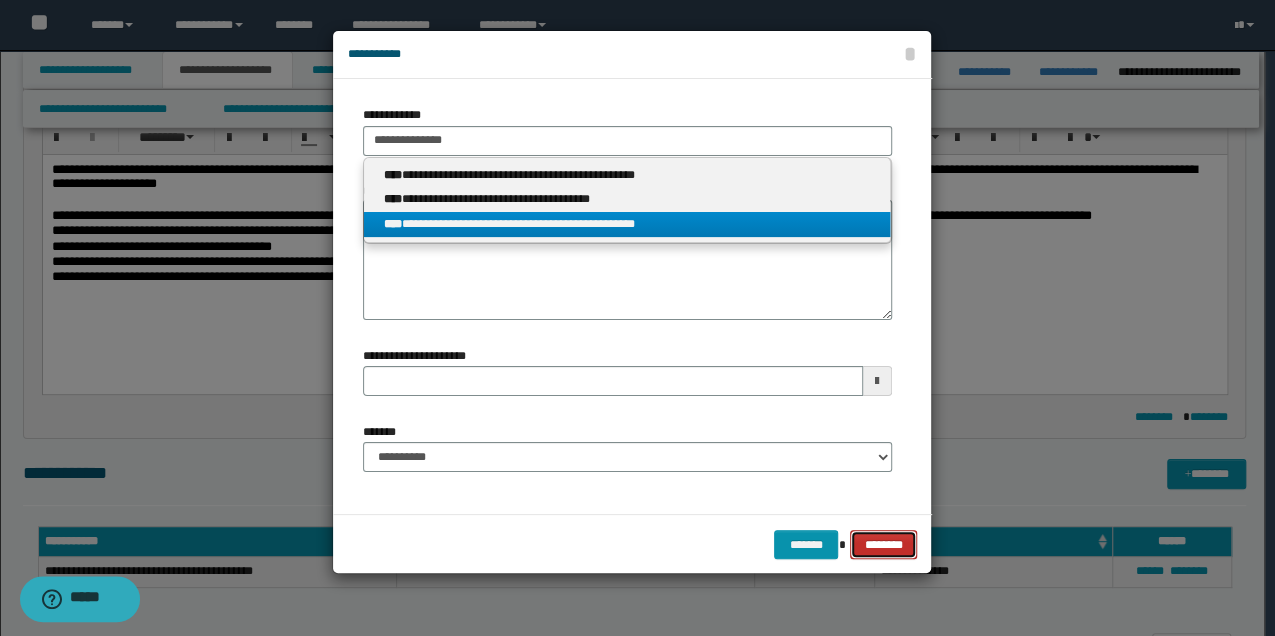 click on "********" at bounding box center (883, 544) 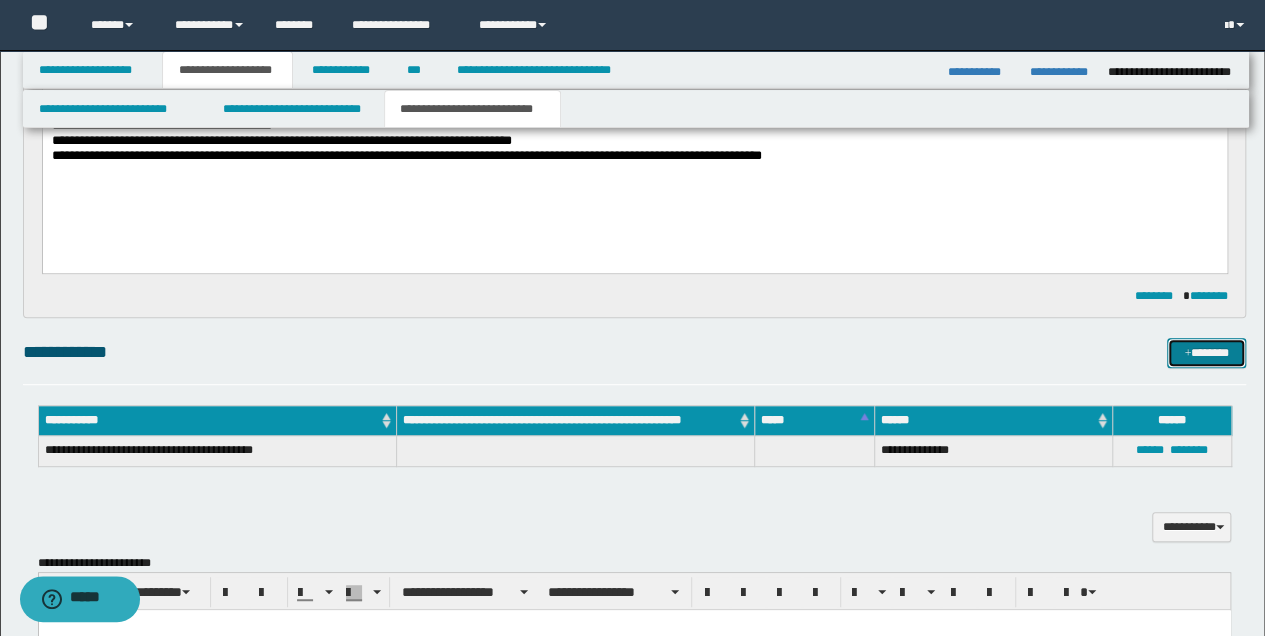 scroll, scrollTop: 333, scrollLeft: 0, axis: vertical 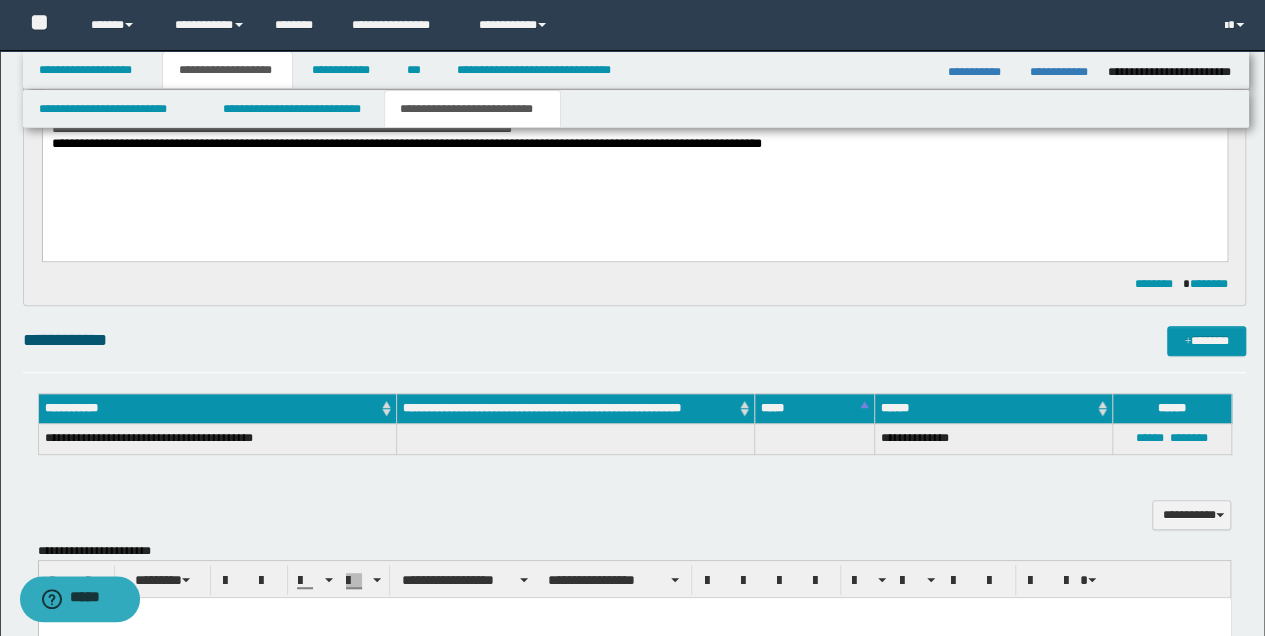 click at bounding box center [575, 439] 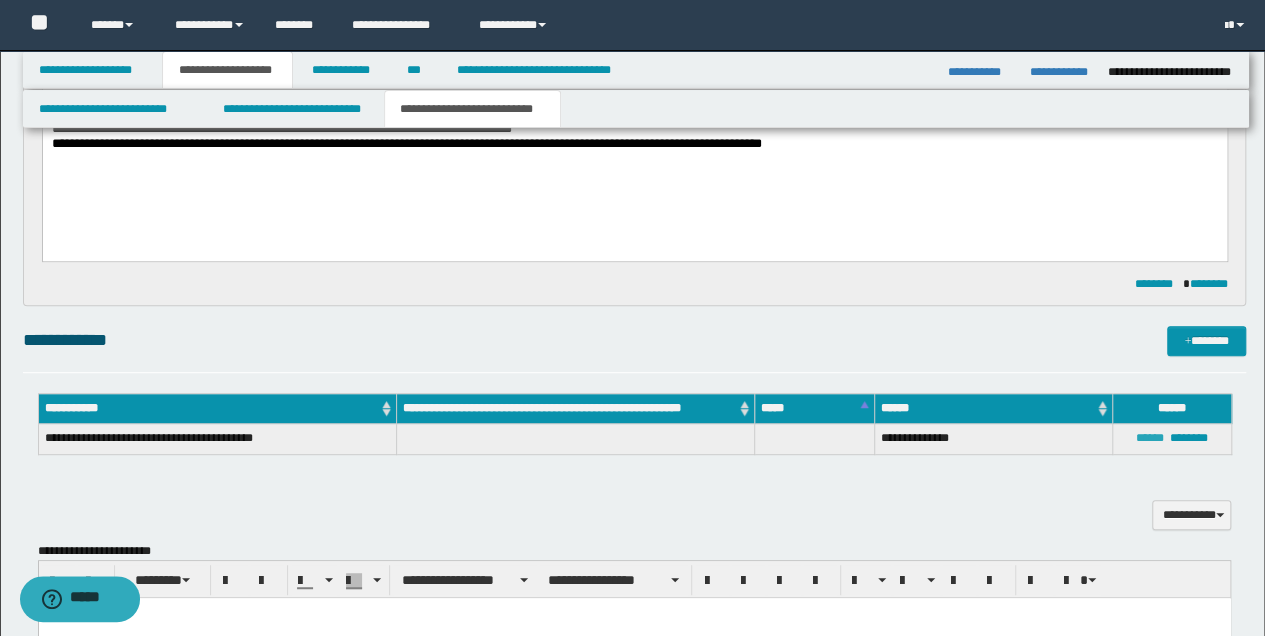 click on "******" at bounding box center [1150, 438] 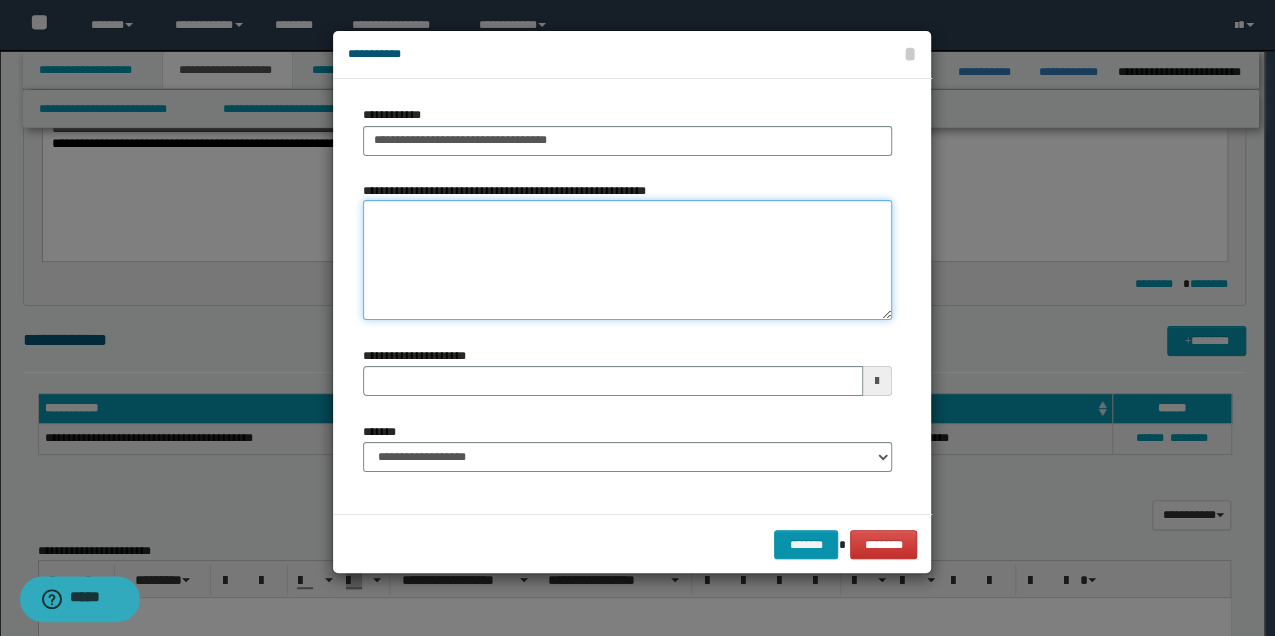 click on "**********" at bounding box center (627, 260) 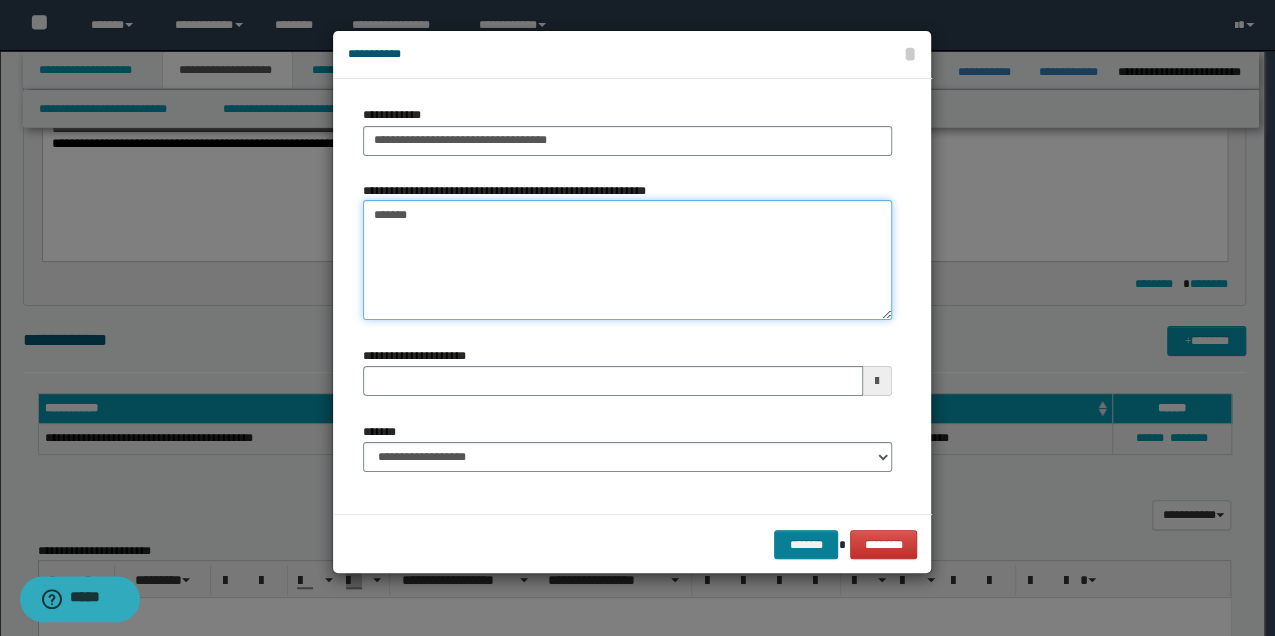 type on "*******" 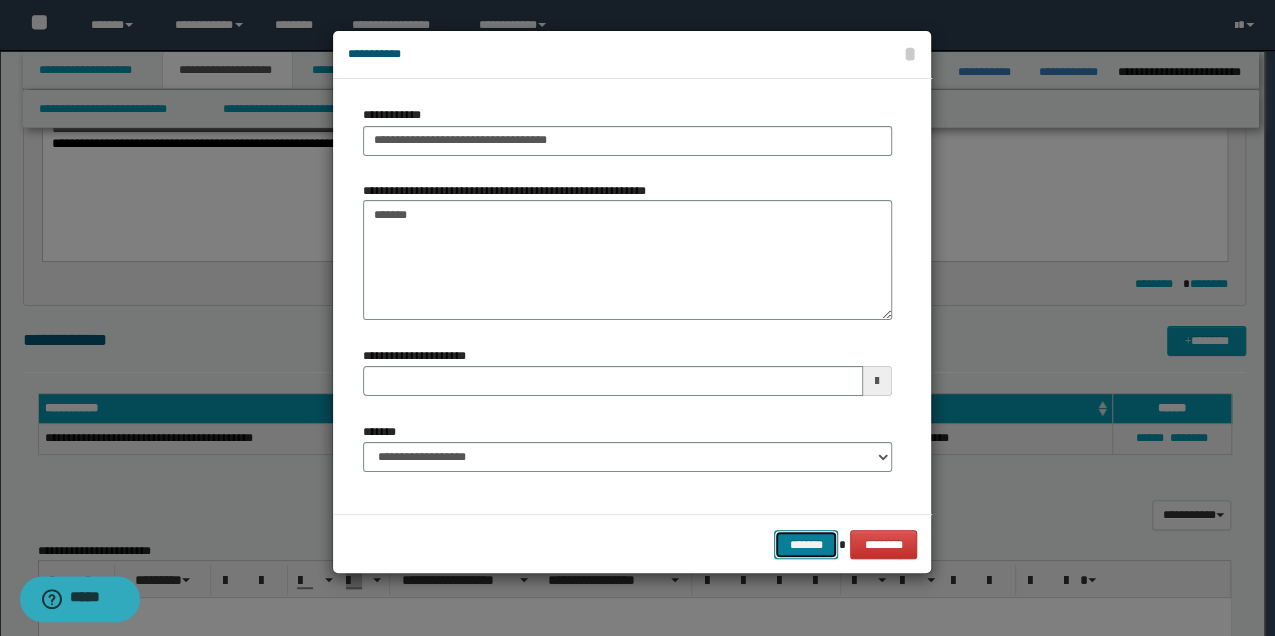 click on "*******" at bounding box center (806, 544) 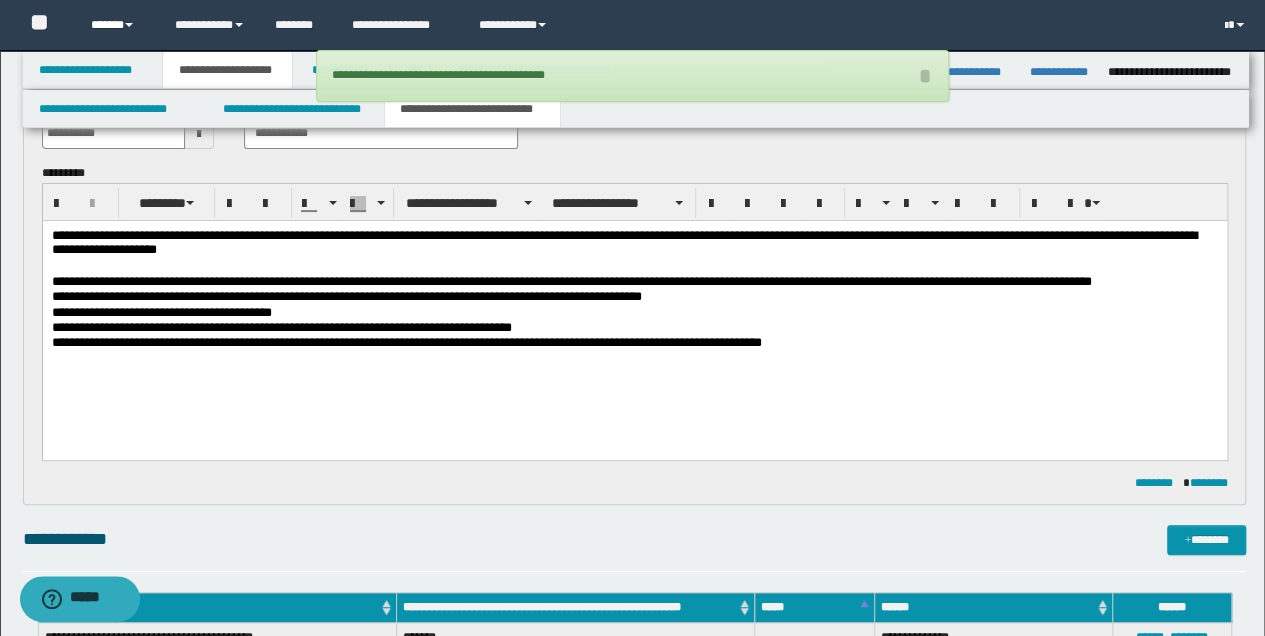 scroll, scrollTop: 133, scrollLeft: 0, axis: vertical 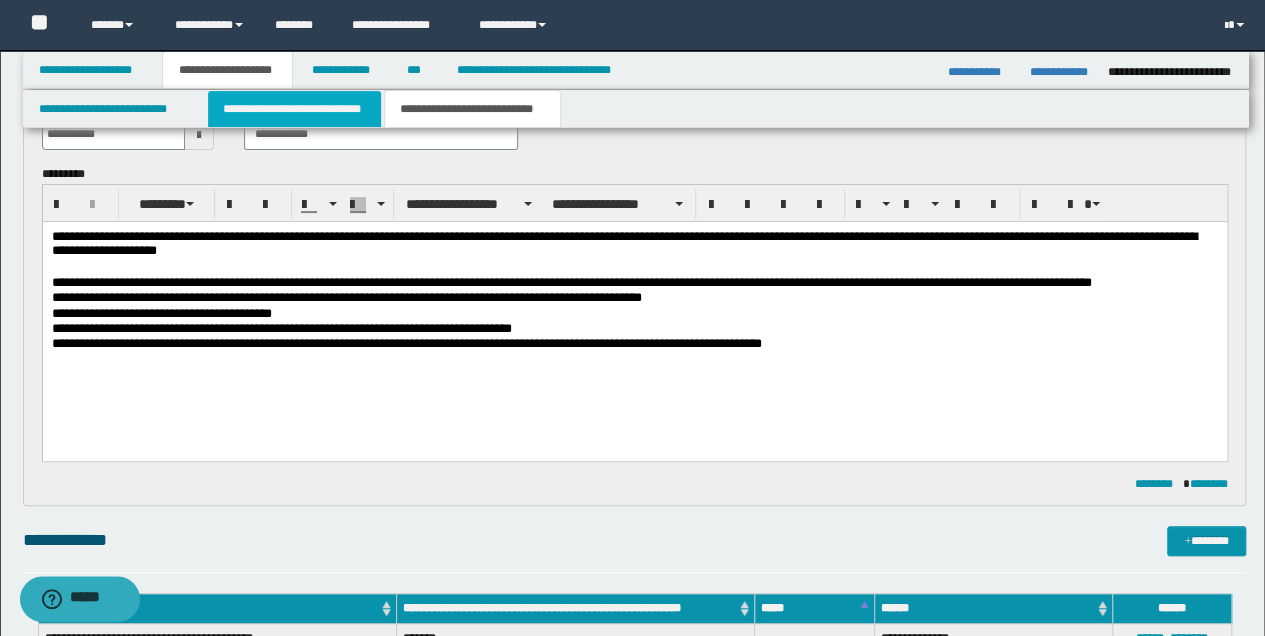 click on "**********" at bounding box center (294, 109) 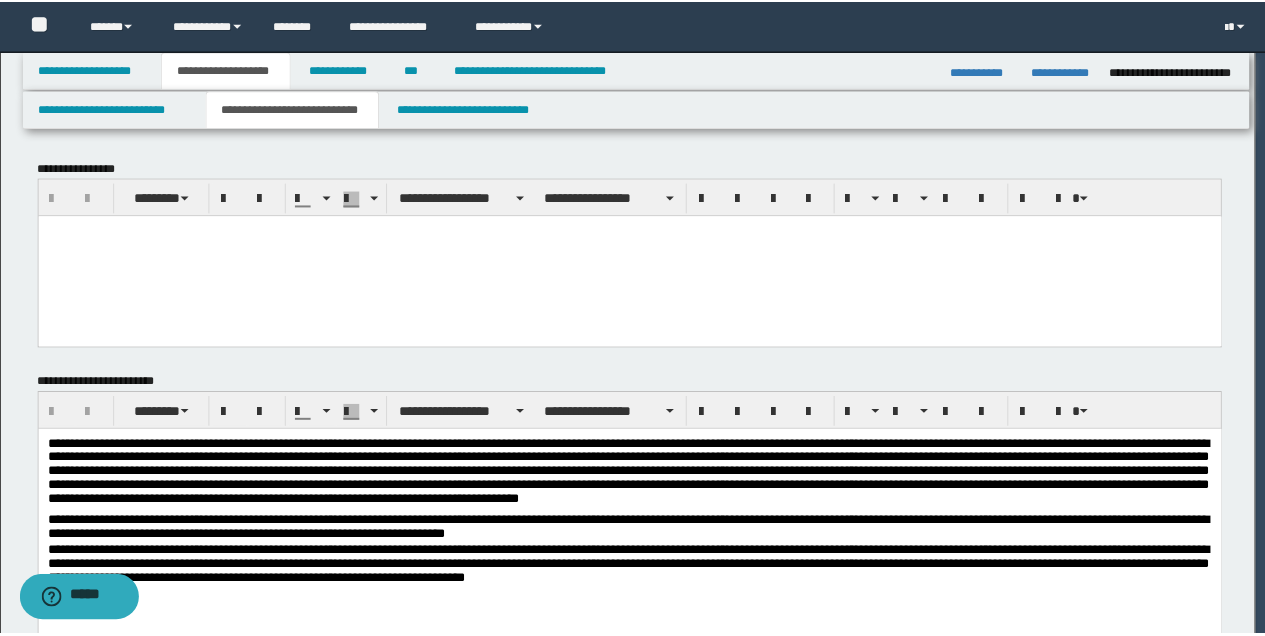 scroll, scrollTop: 0, scrollLeft: 0, axis: both 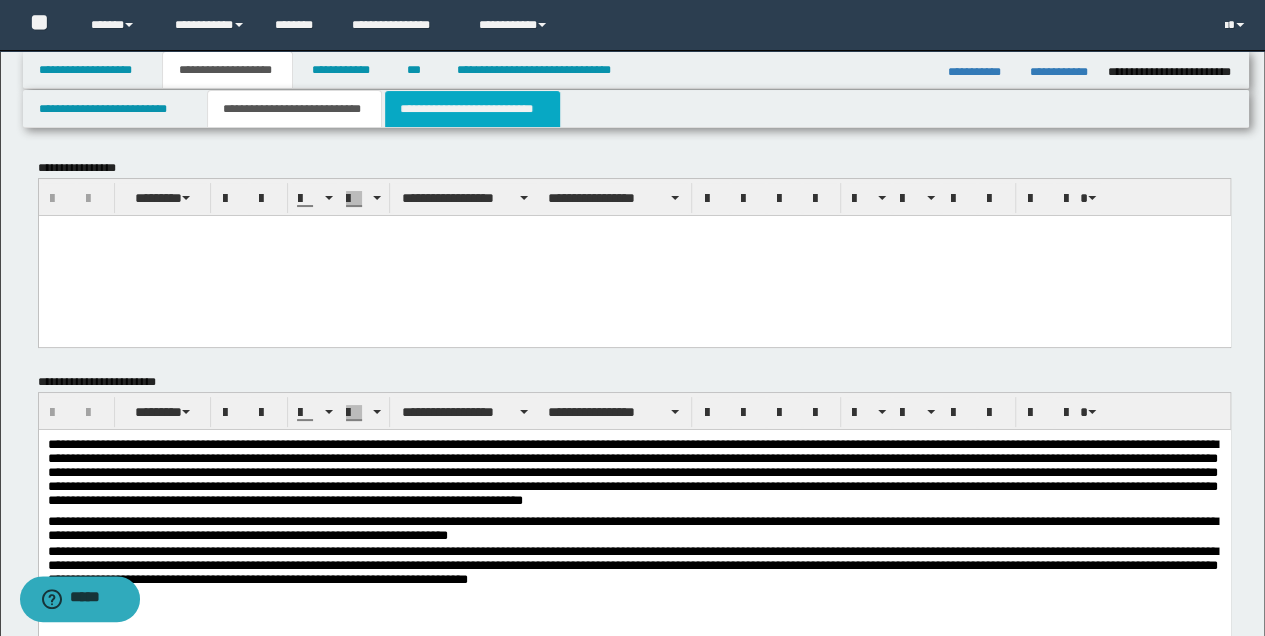 click on "**********" at bounding box center (472, 109) 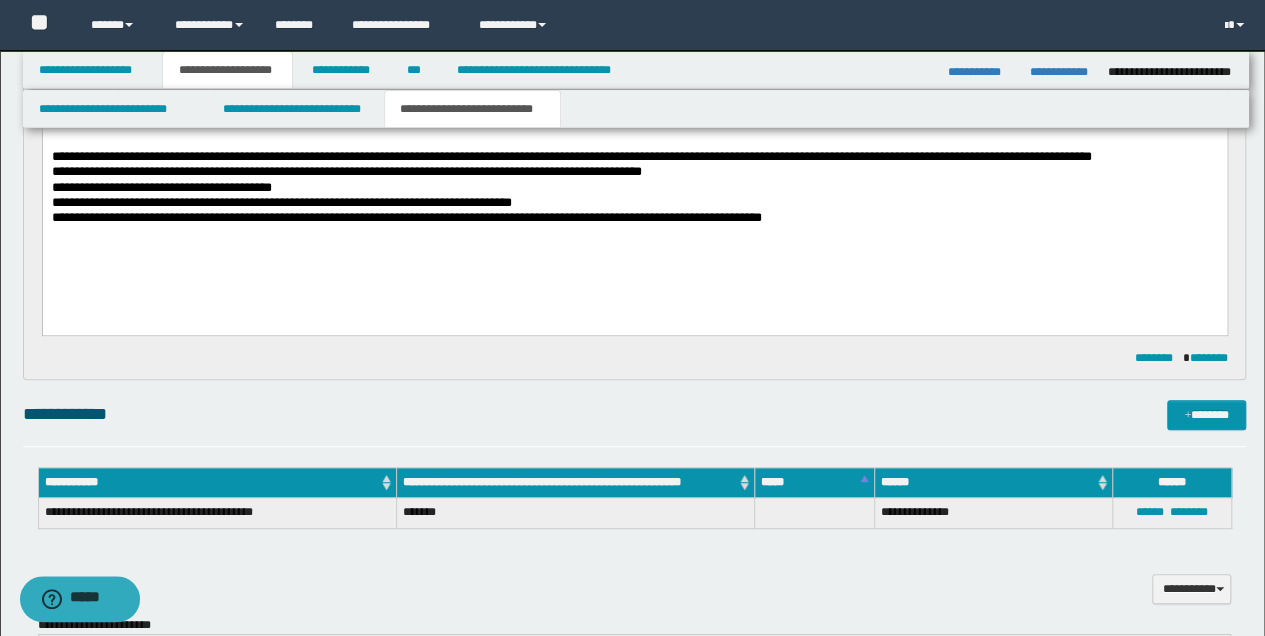 scroll, scrollTop: 266, scrollLeft: 0, axis: vertical 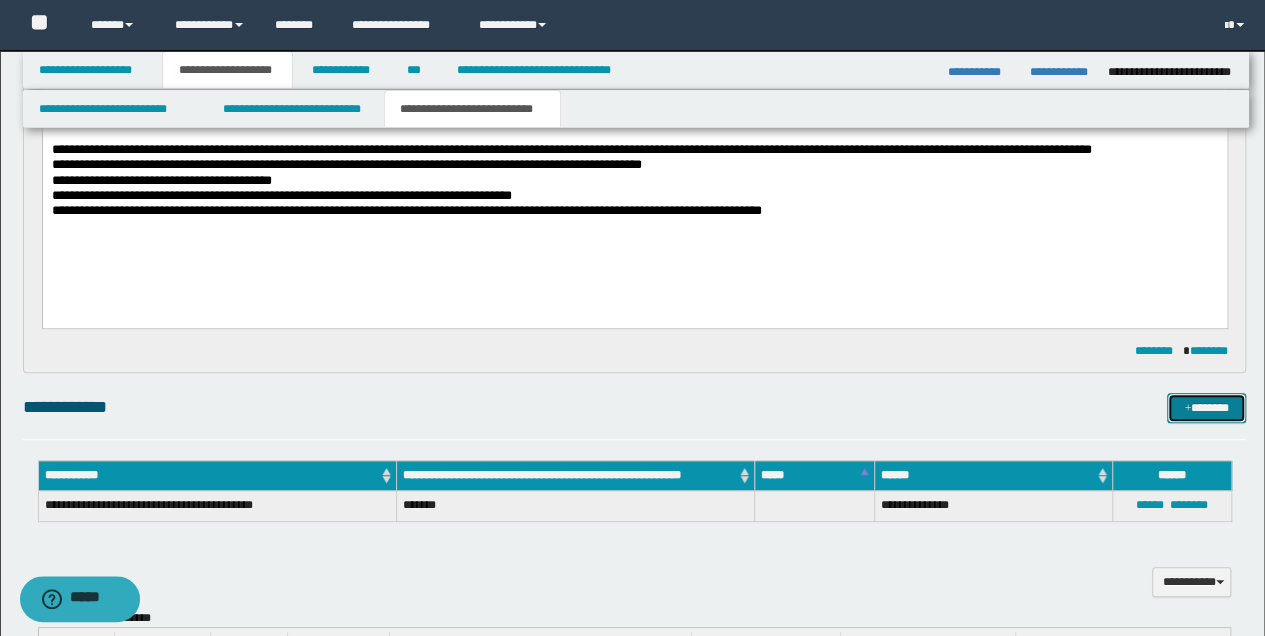 click on "*******" at bounding box center (1206, 407) 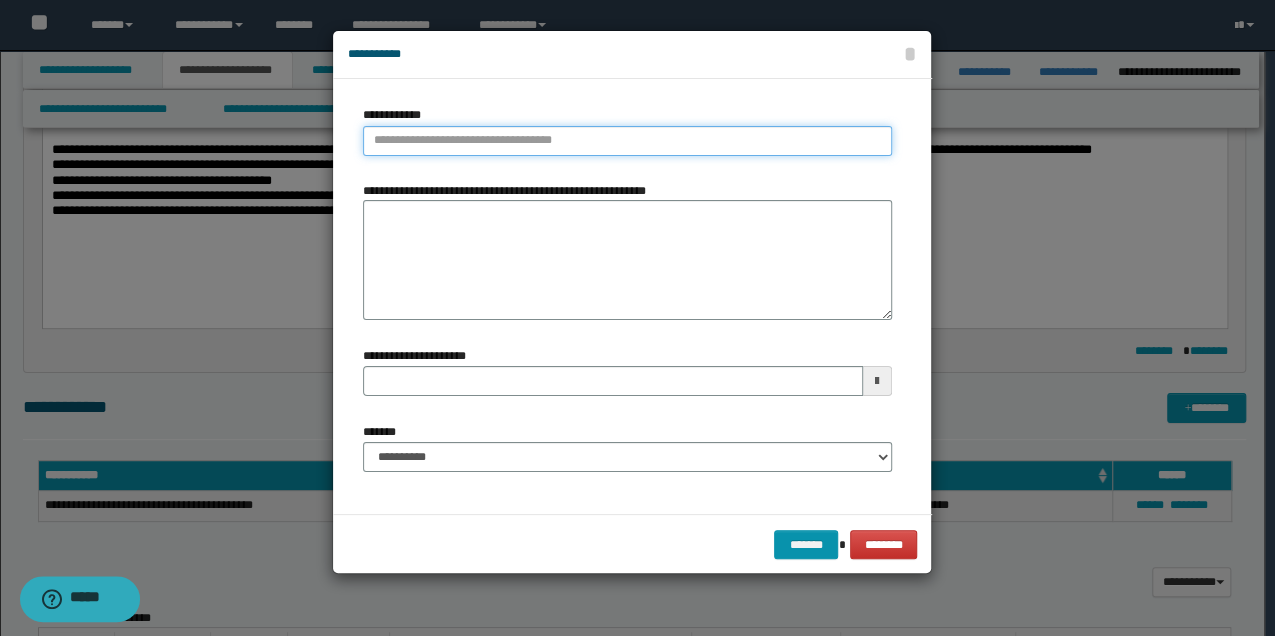 type on "**********" 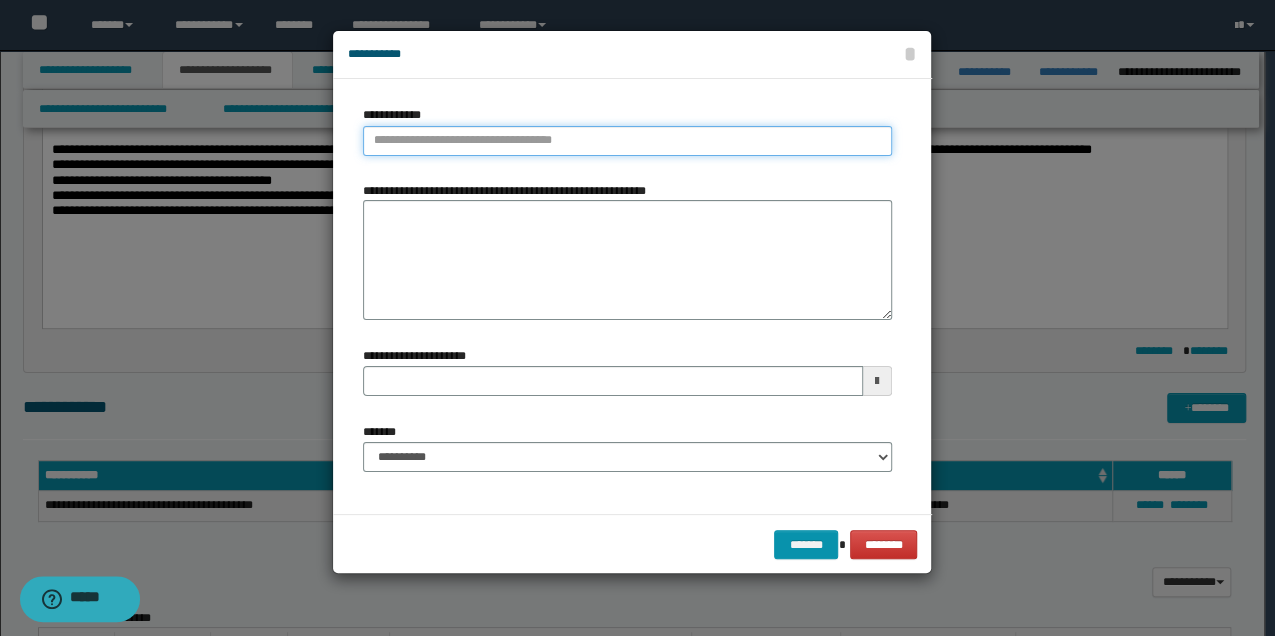 click on "**********" at bounding box center [627, 141] 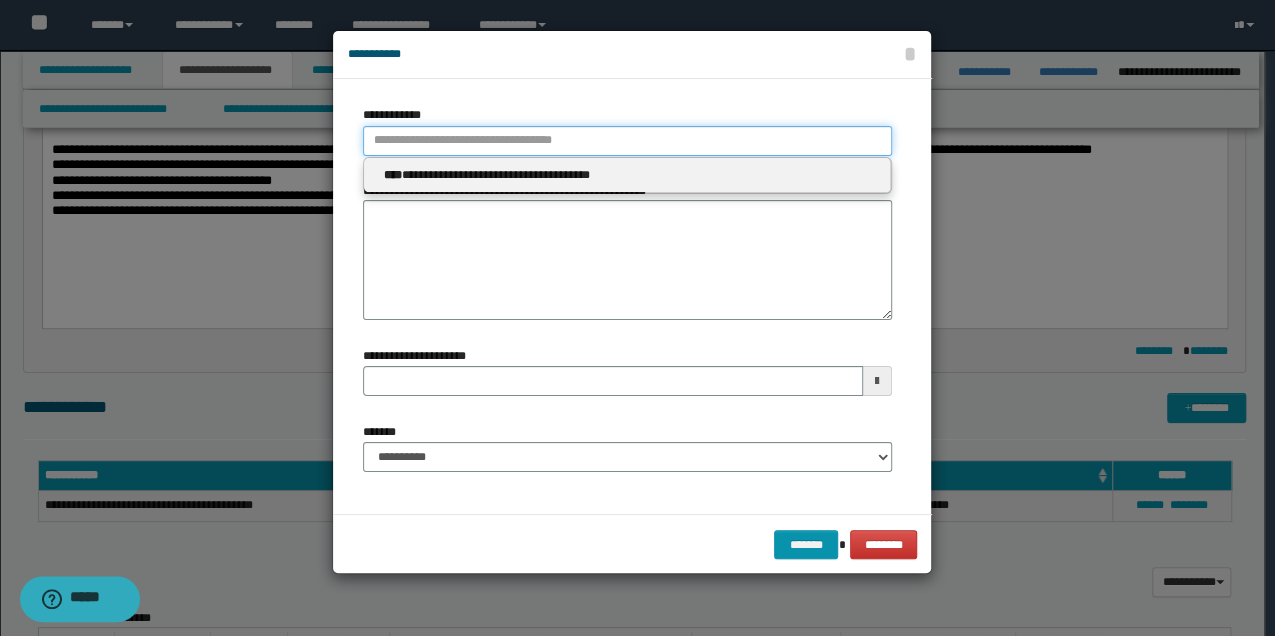type 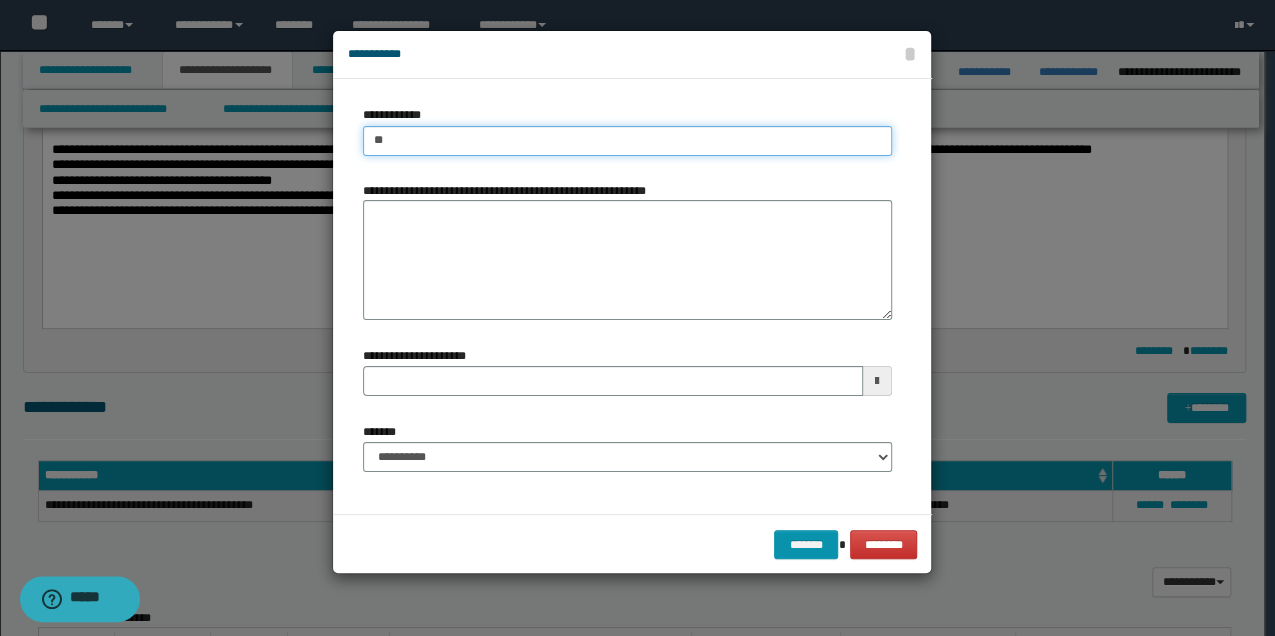 type on "*" 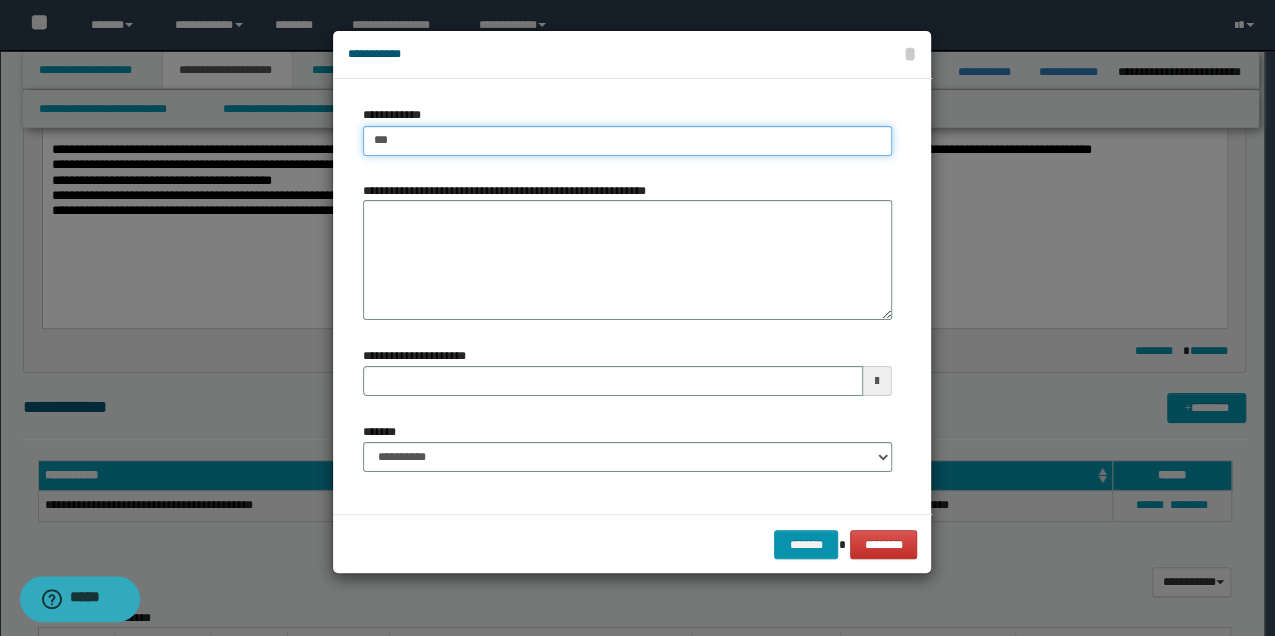 type on "***" 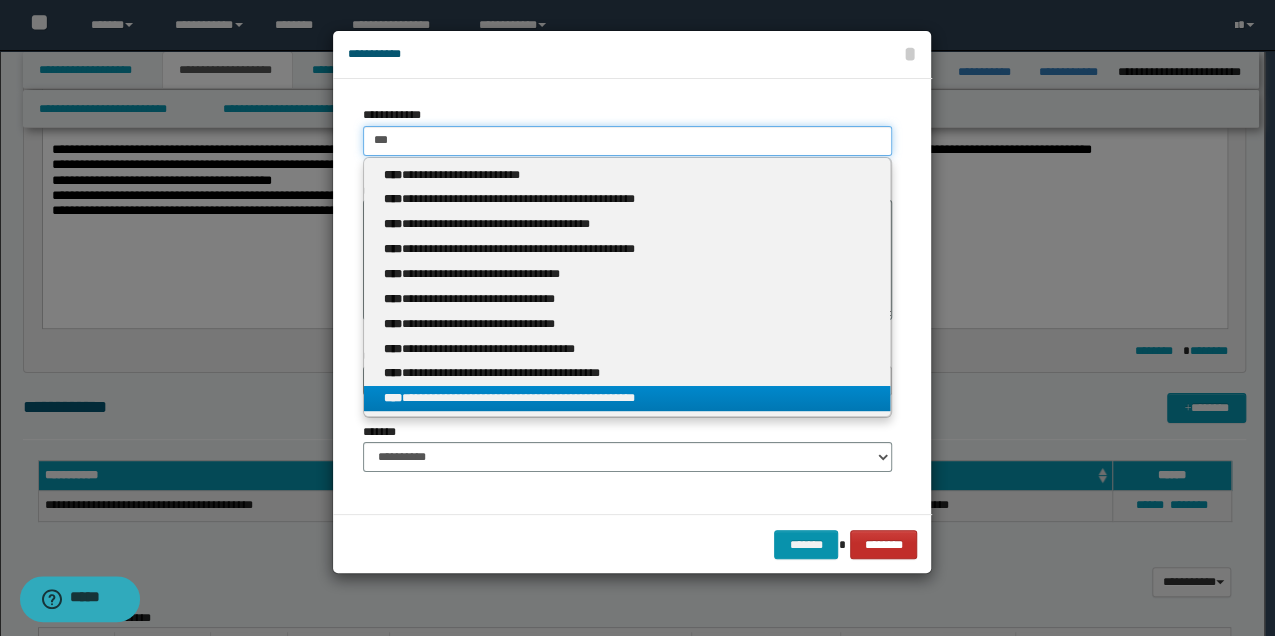type on "***" 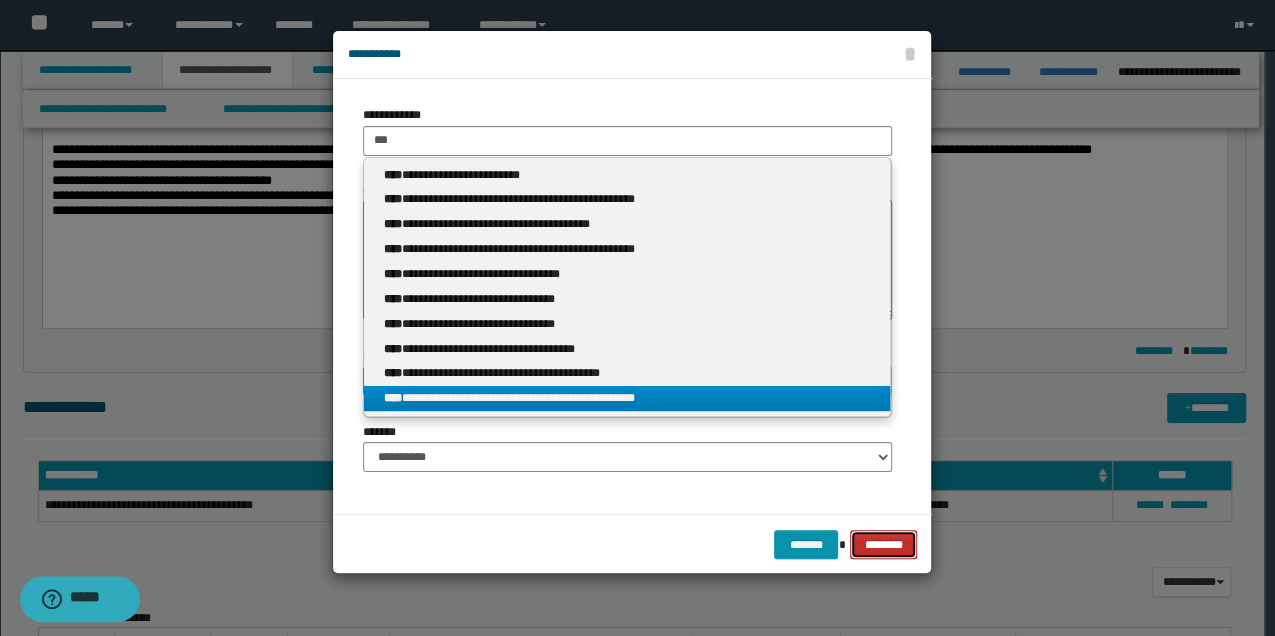click on "********" at bounding box center (883, 544) 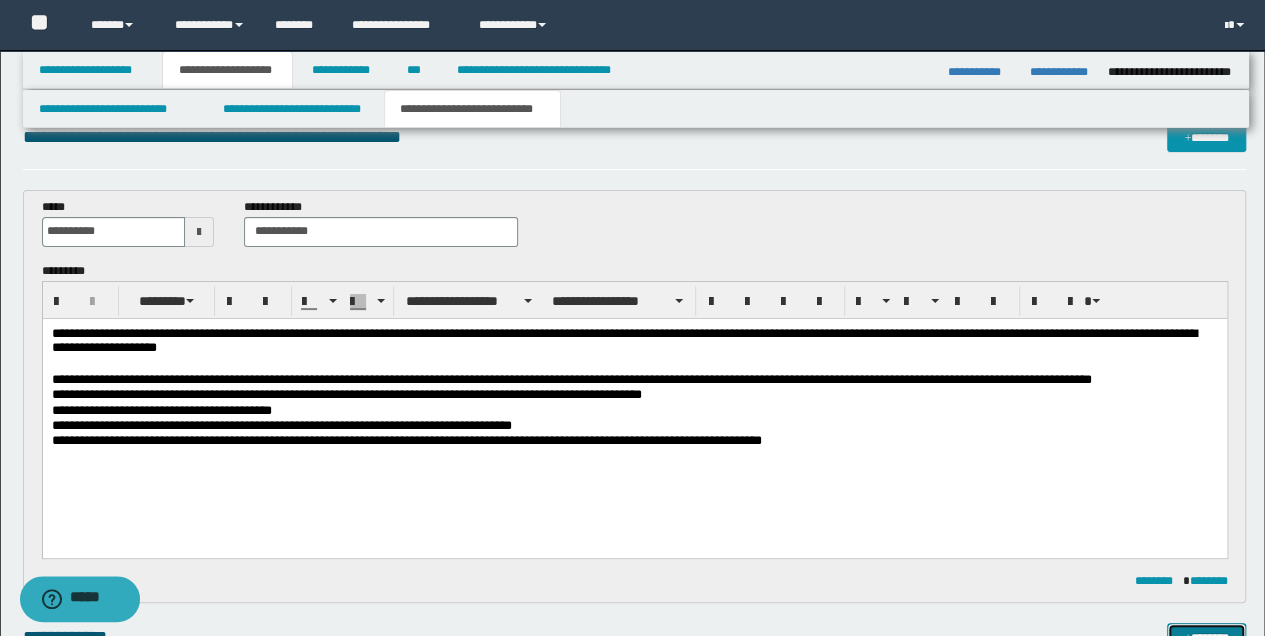 scroll, scrollTop: 0, scrollLeft: 0, axis: both 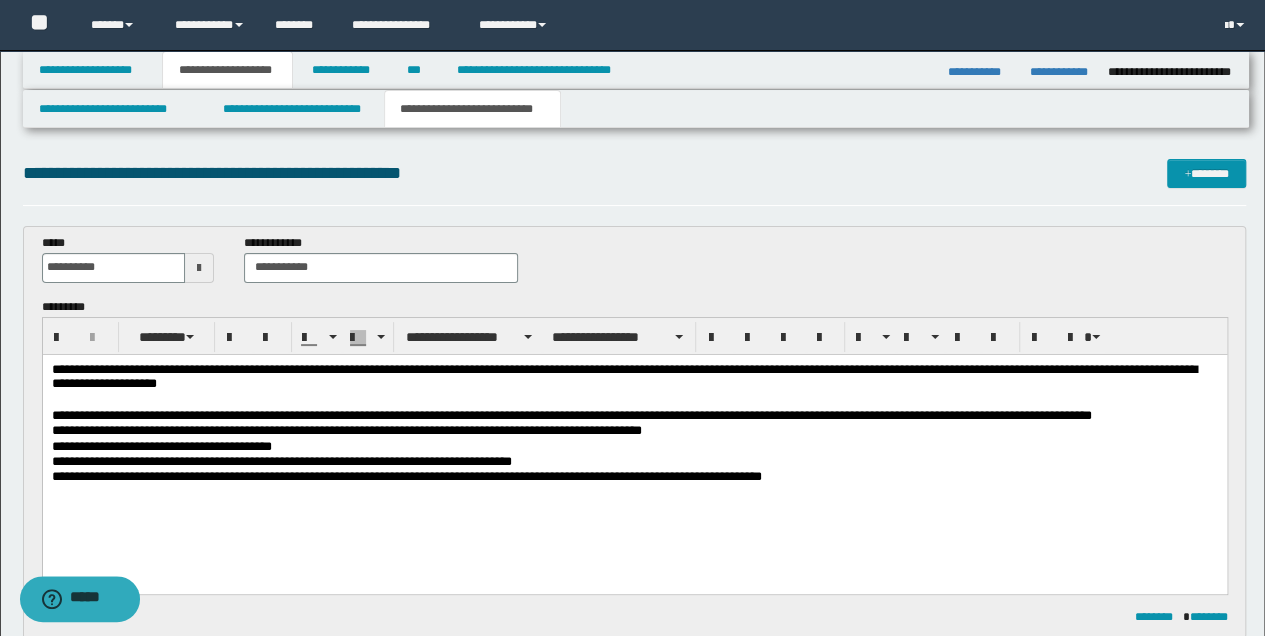 click on "**********" at bounding box center [634, 377] 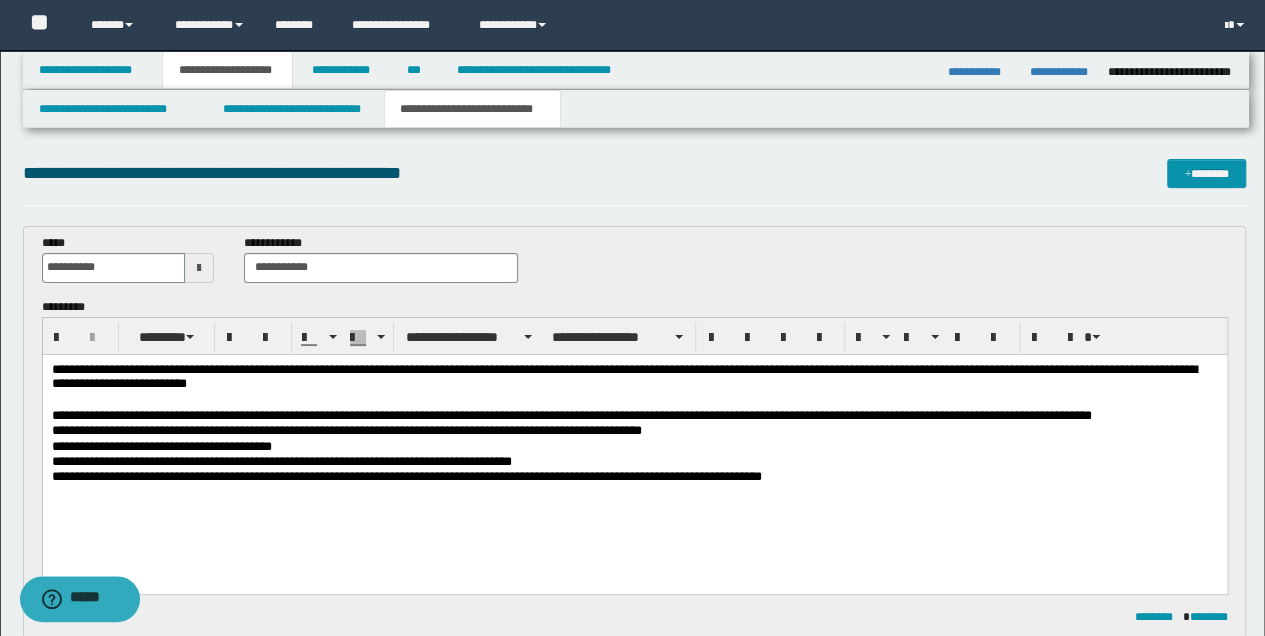 click on "**********" at bounding box center (634, 430) 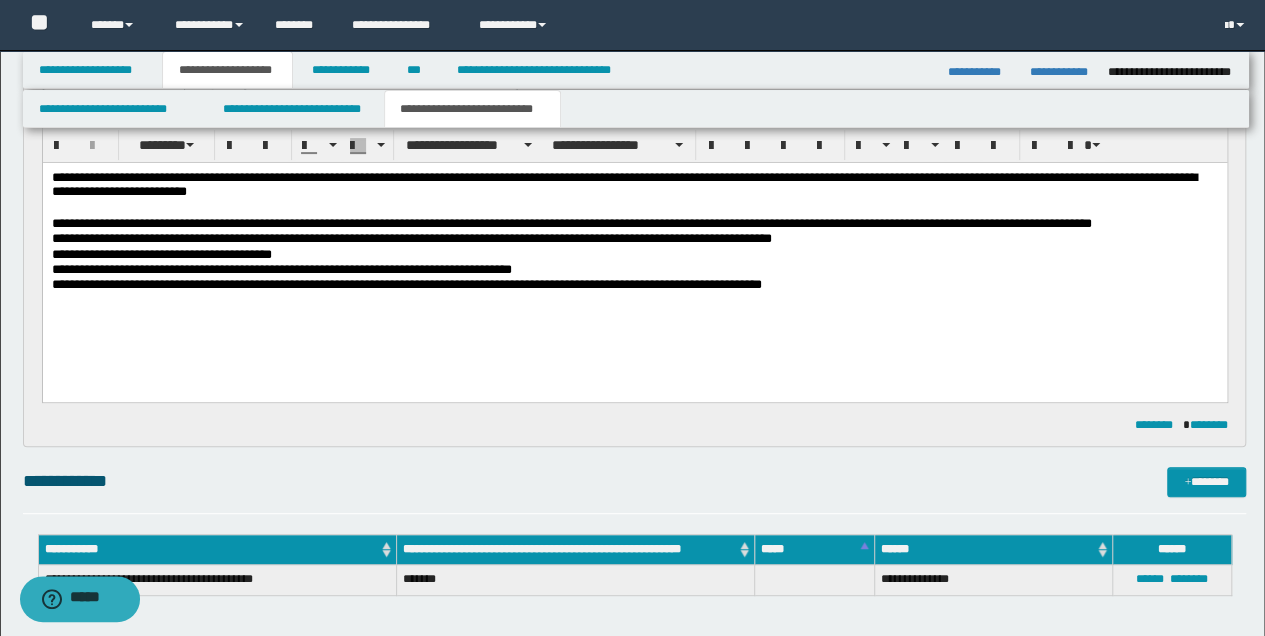 scroll, scrollTop: 200, scrollLeft: 0, axis: vertical 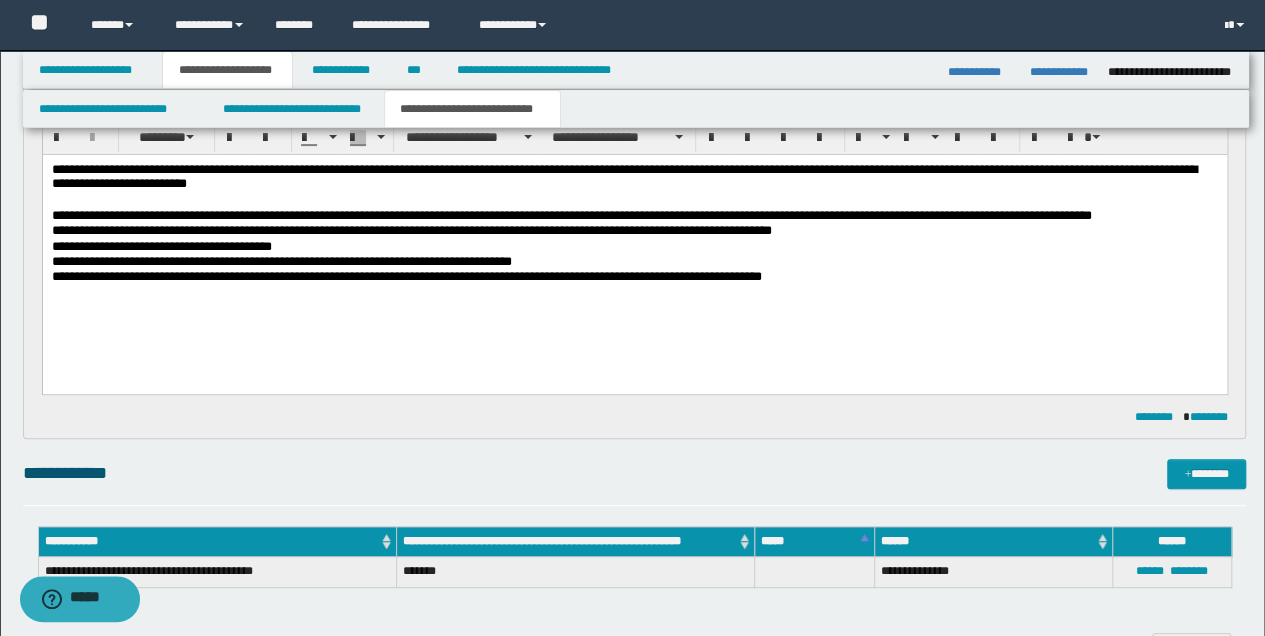 click on "**********" at bounding box center [632, 675] 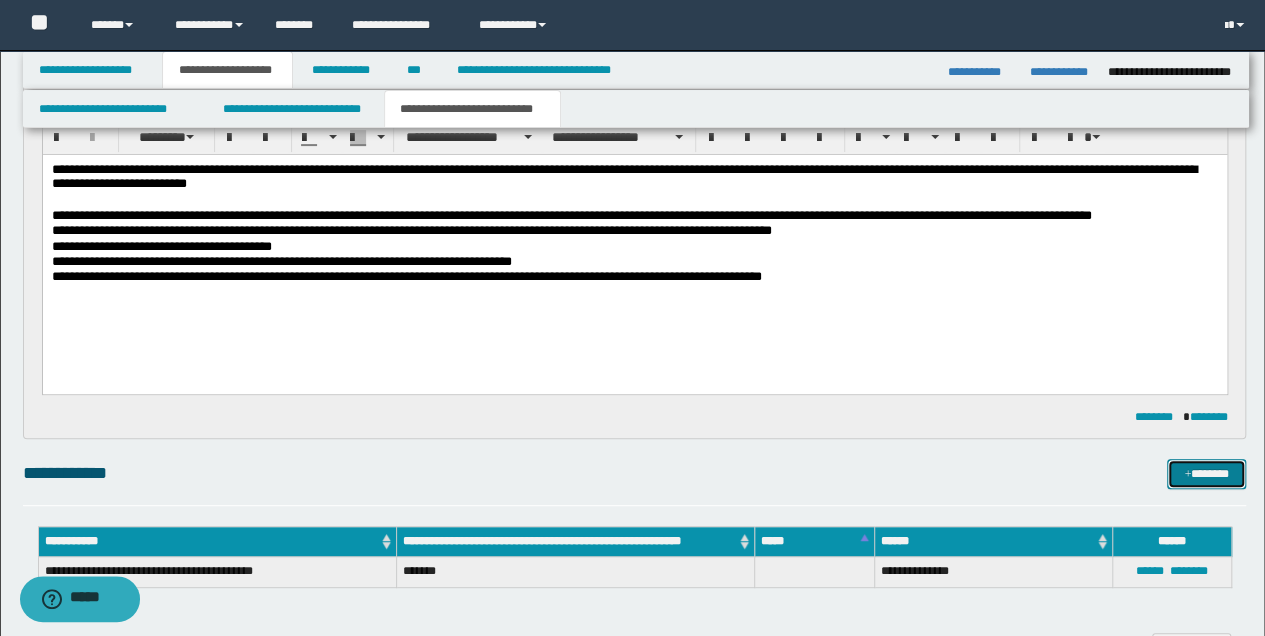 click at bounding box center (1187, 475) 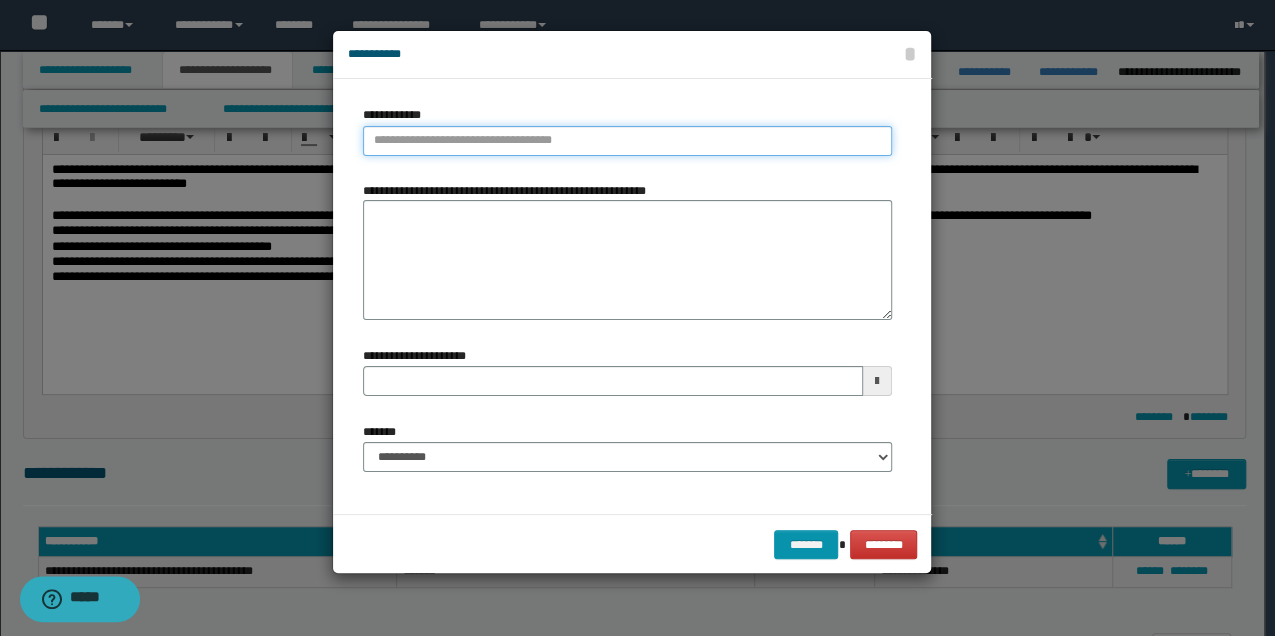 type on "**********" 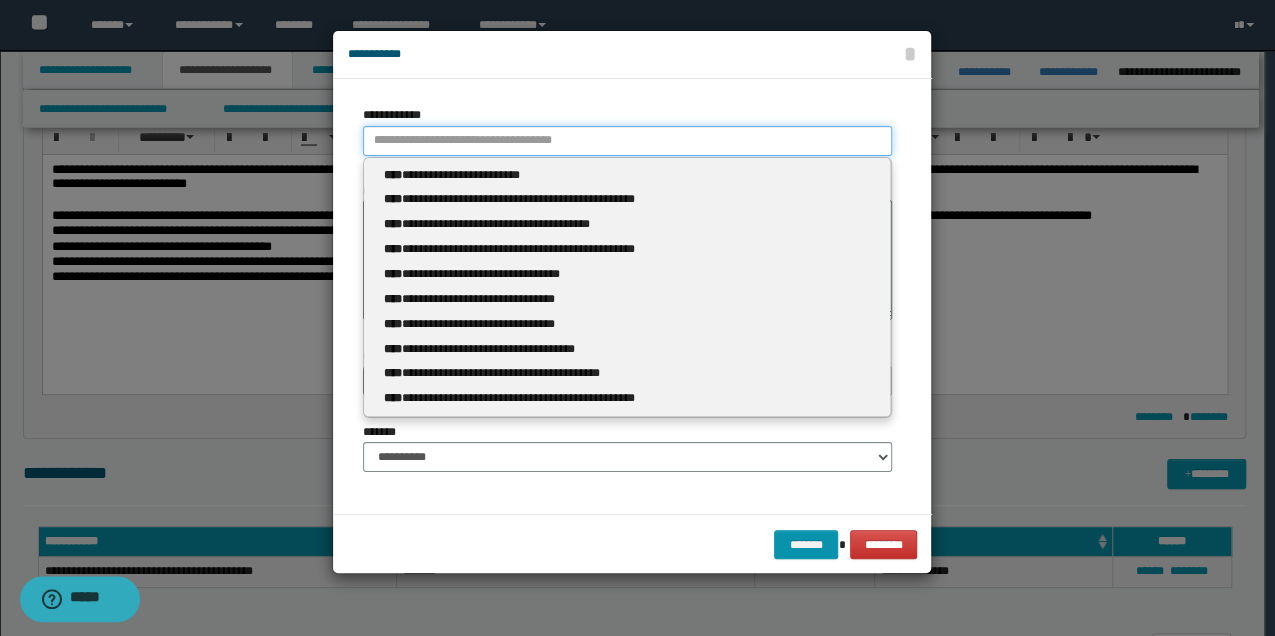click on "**********" at bounding box center [627, 141] 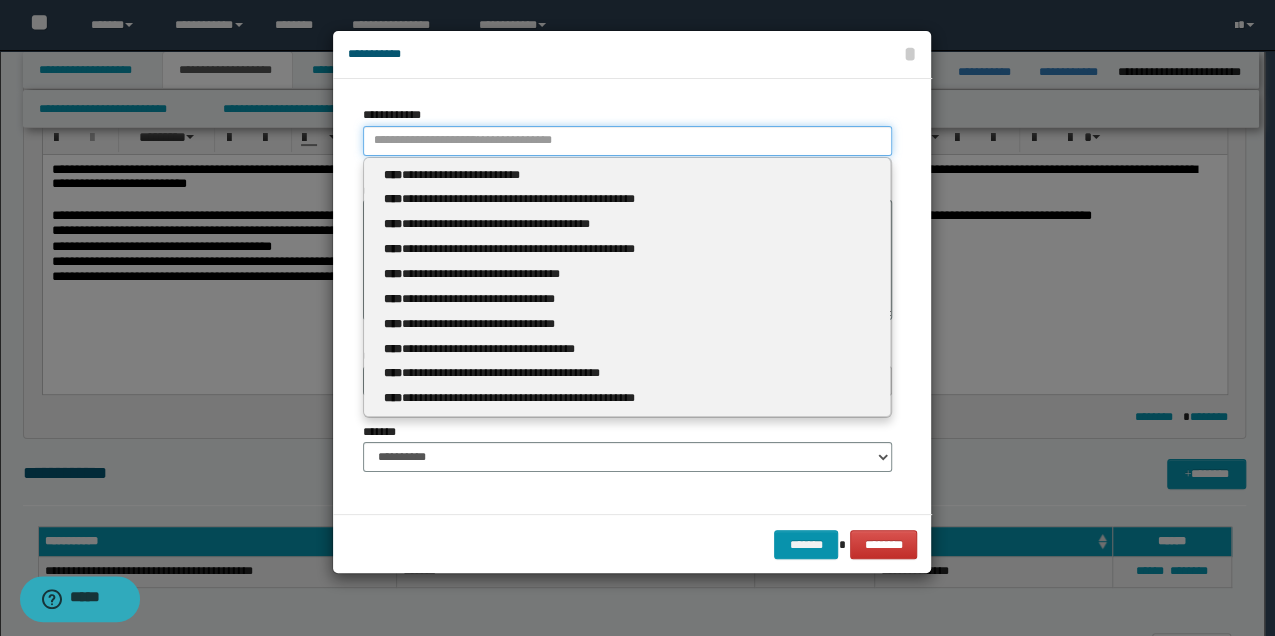 type 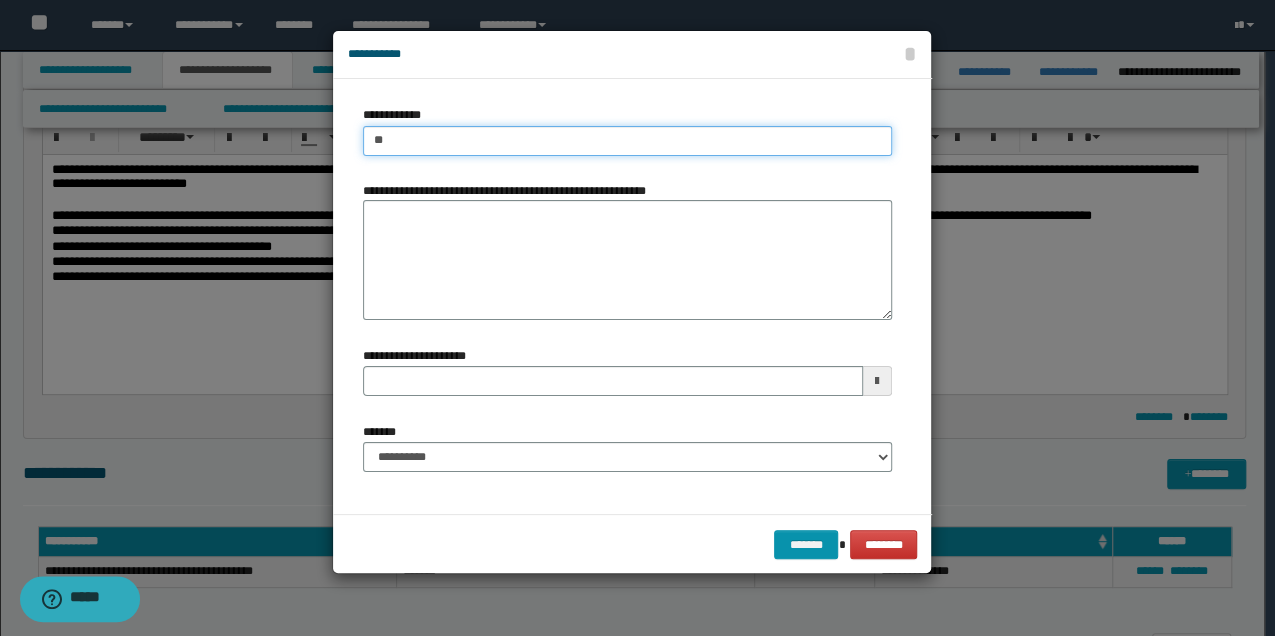 type on "***" 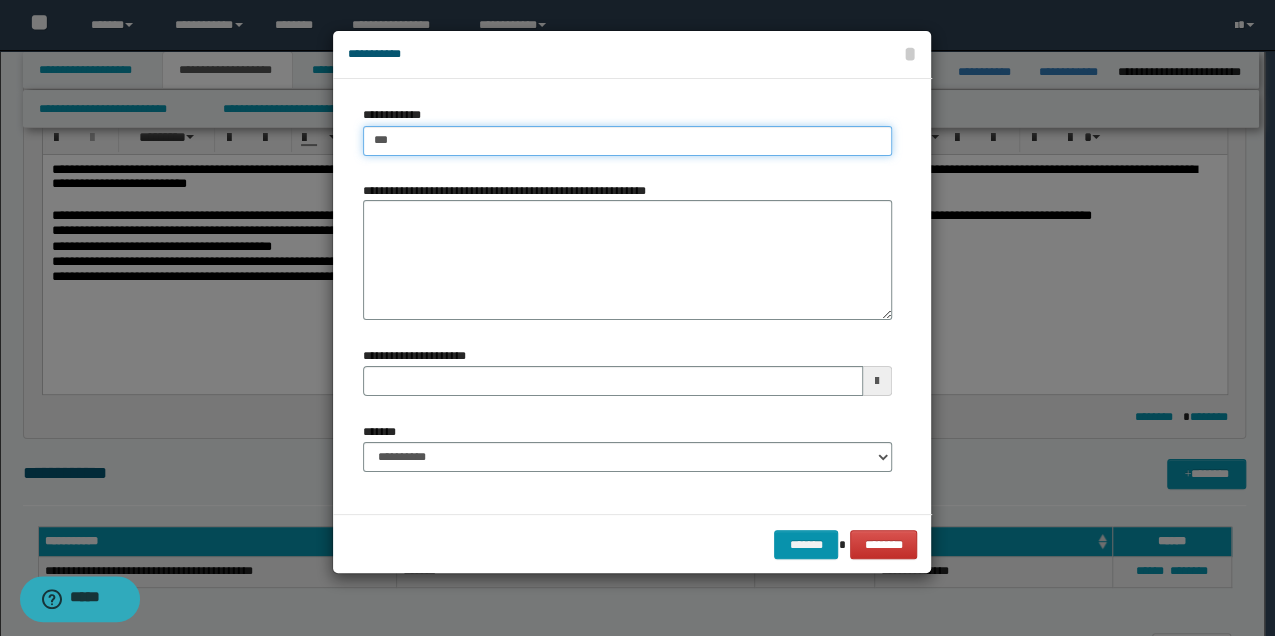 type on "***" 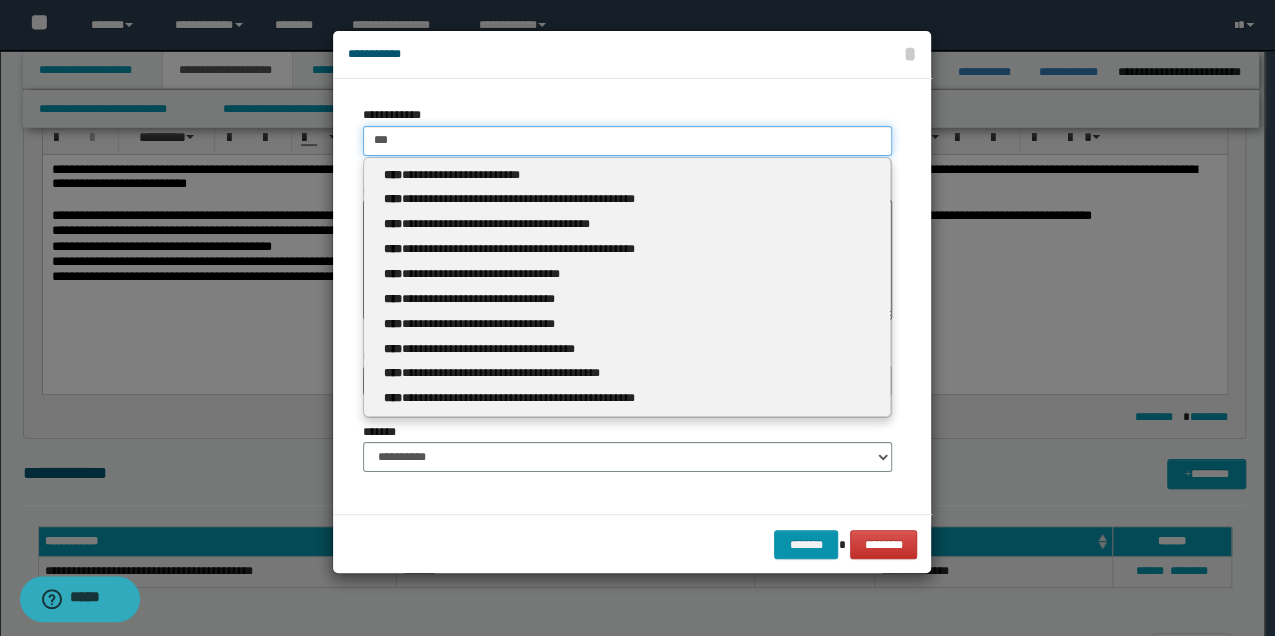 type 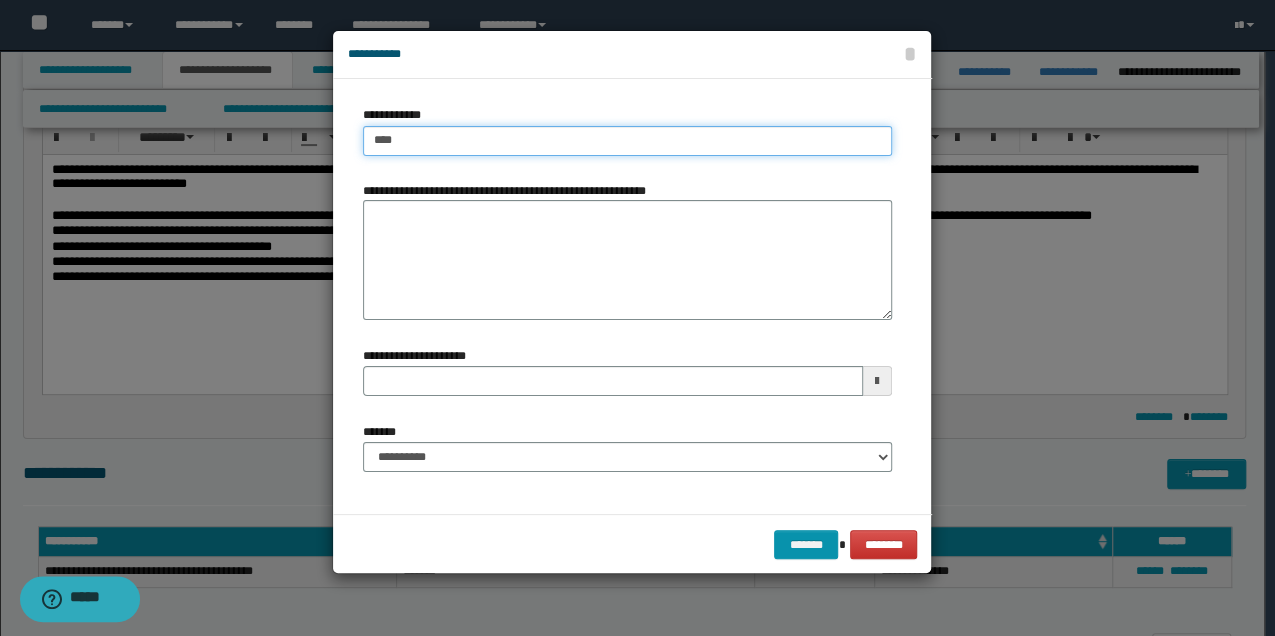 type on "****" 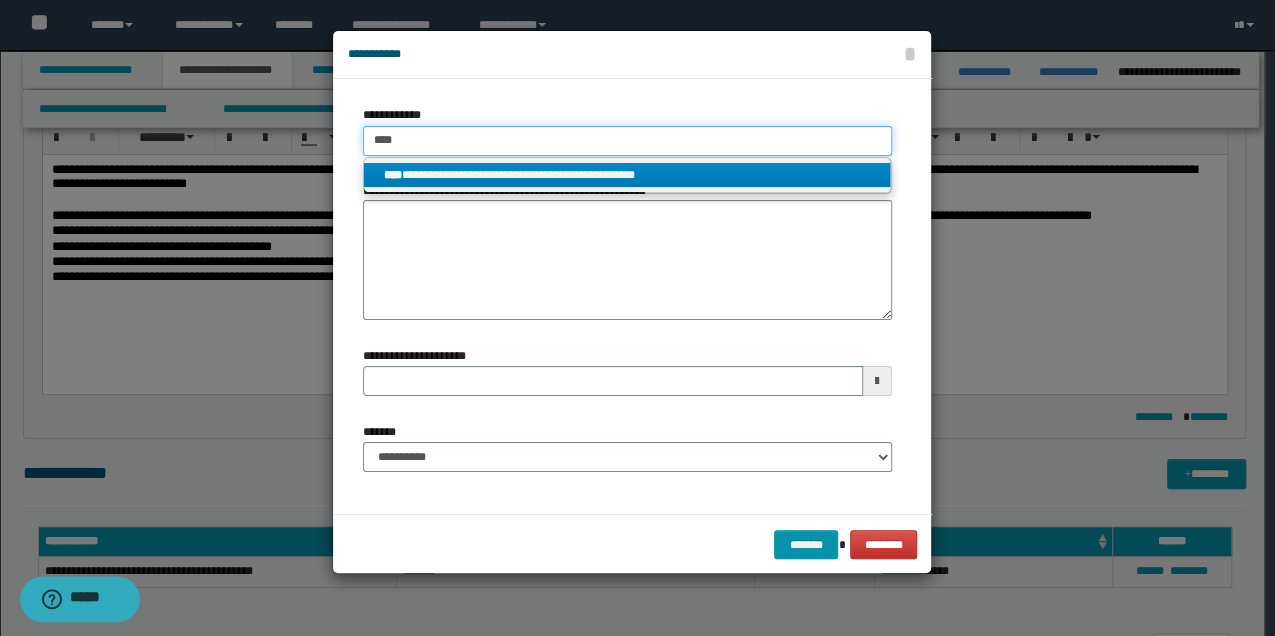 type on "****" 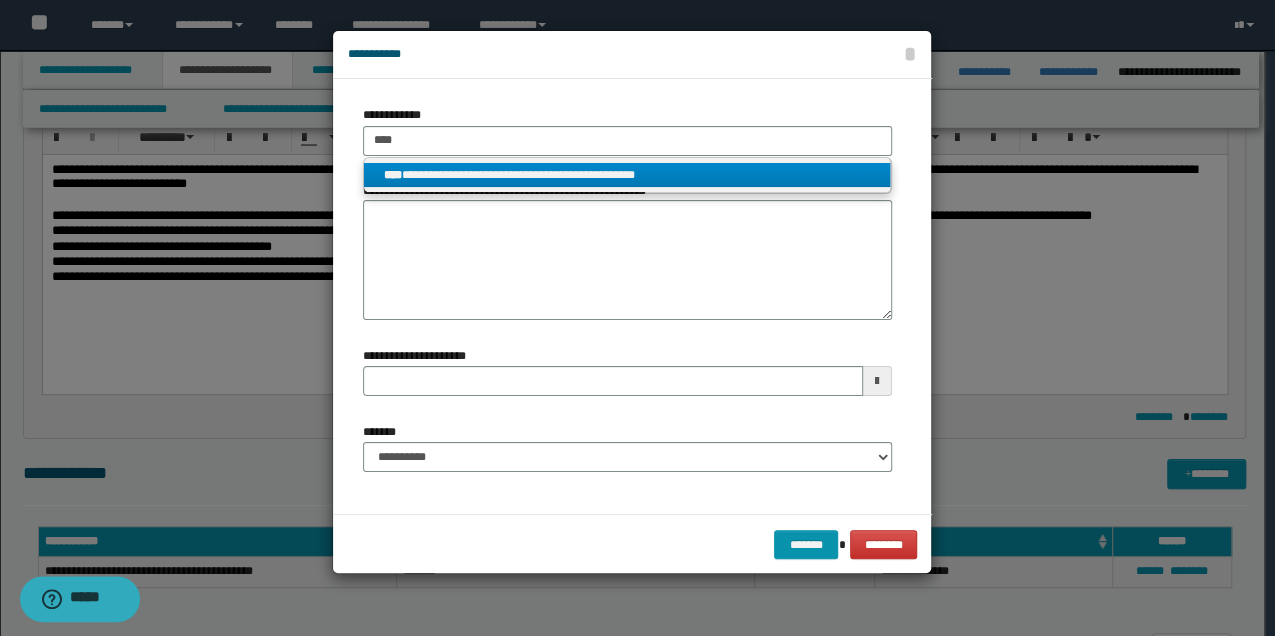 click on "**********" at bounding box center [627, 175] 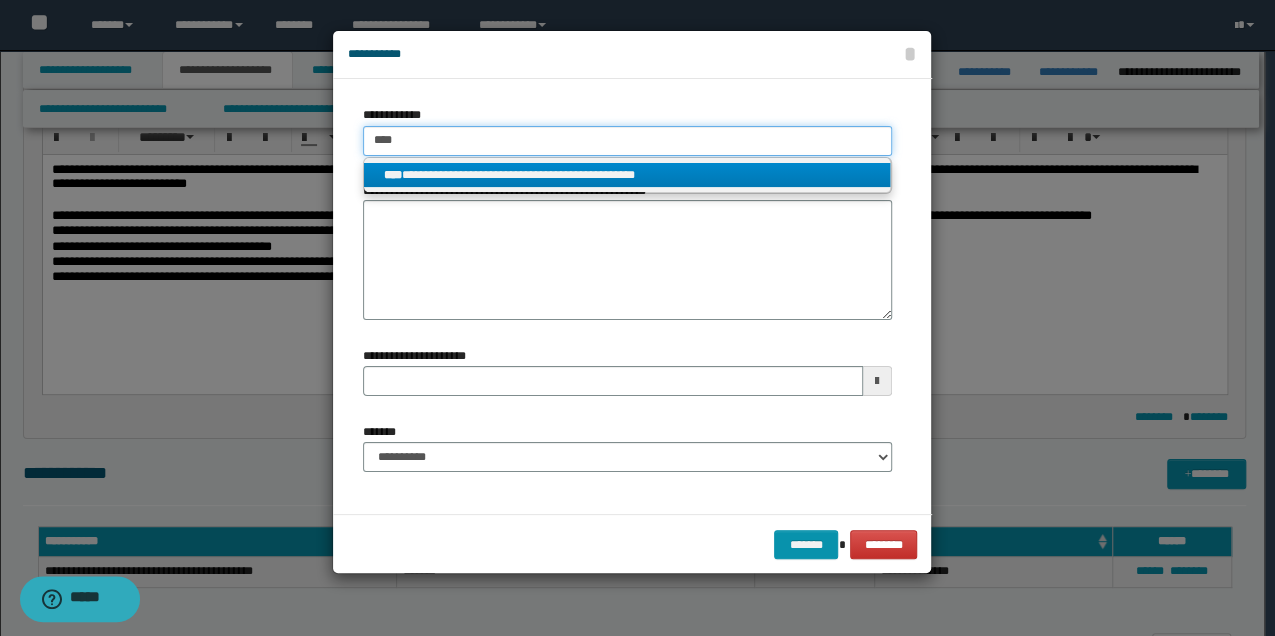 type 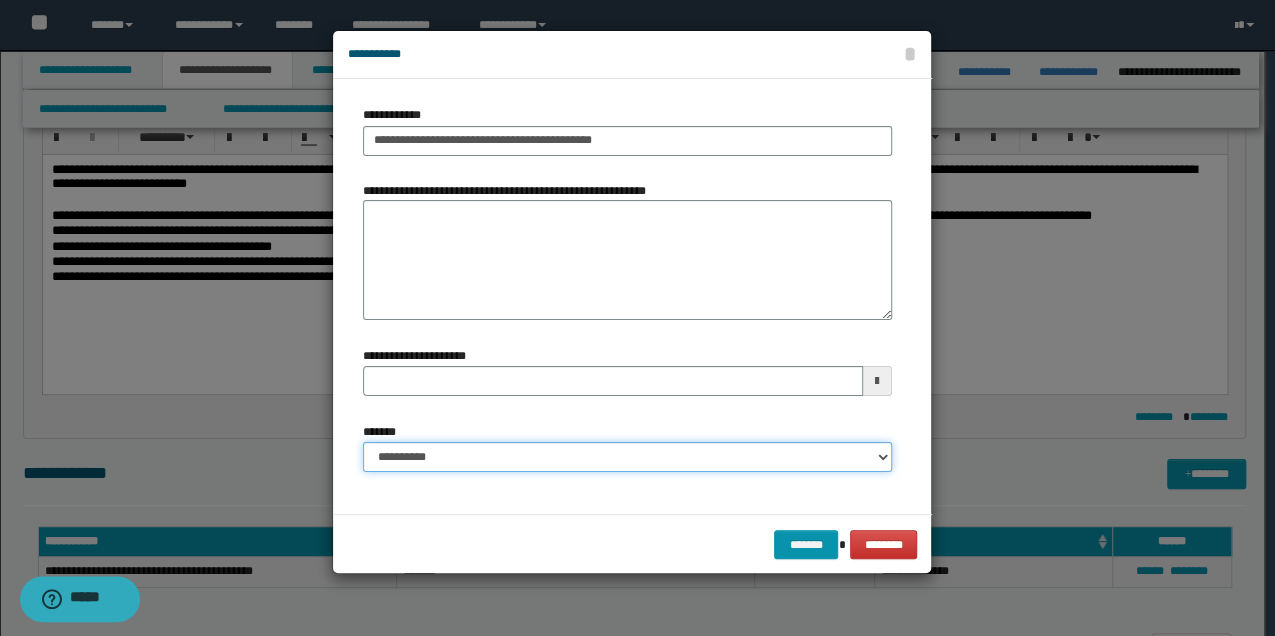 click on "**********" at bounding box center (627, 457) 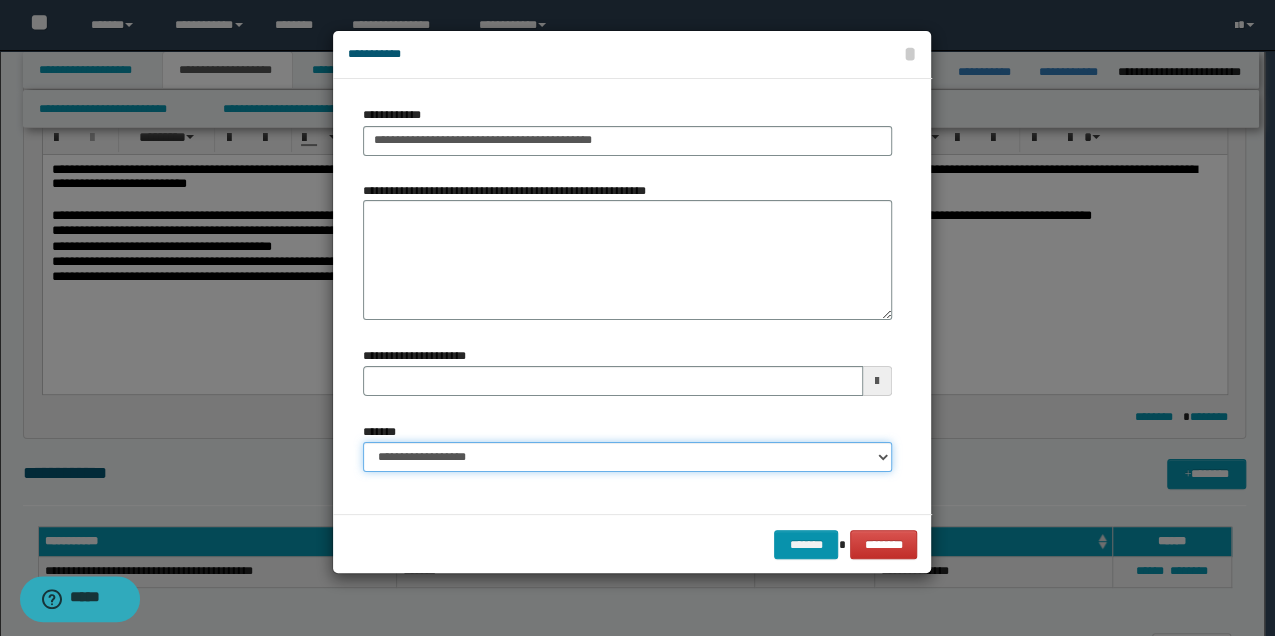 click on "**********" at bounding box center [627, 457] 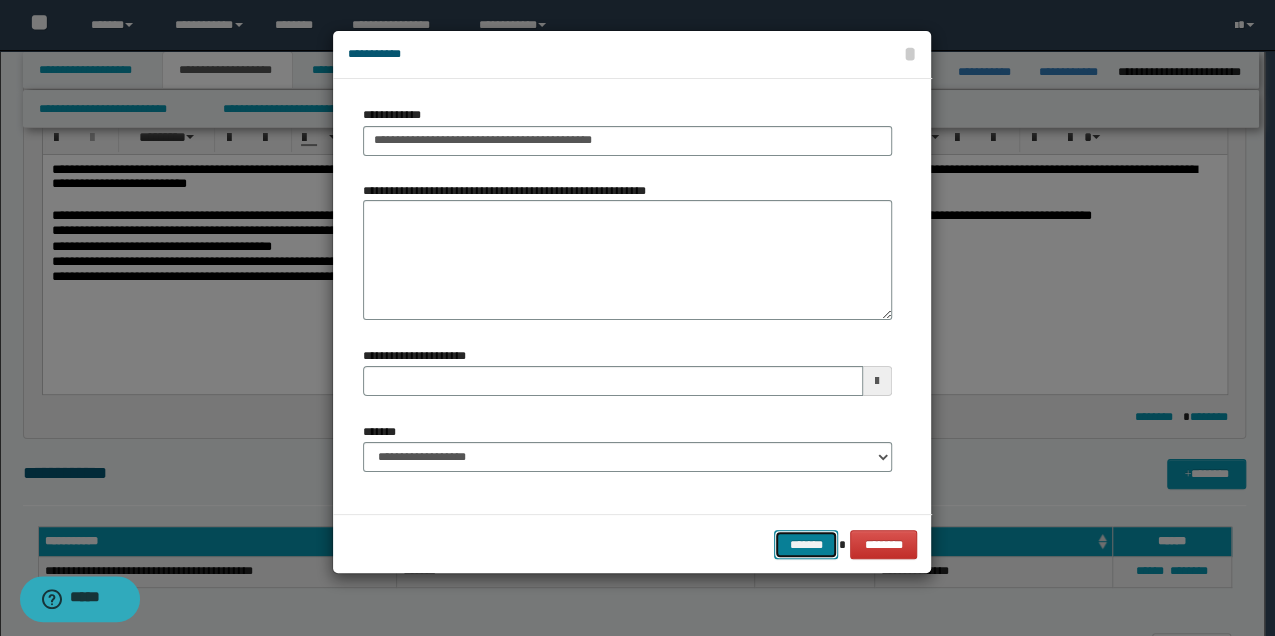click on "*******" at bounding box center (806, 544) 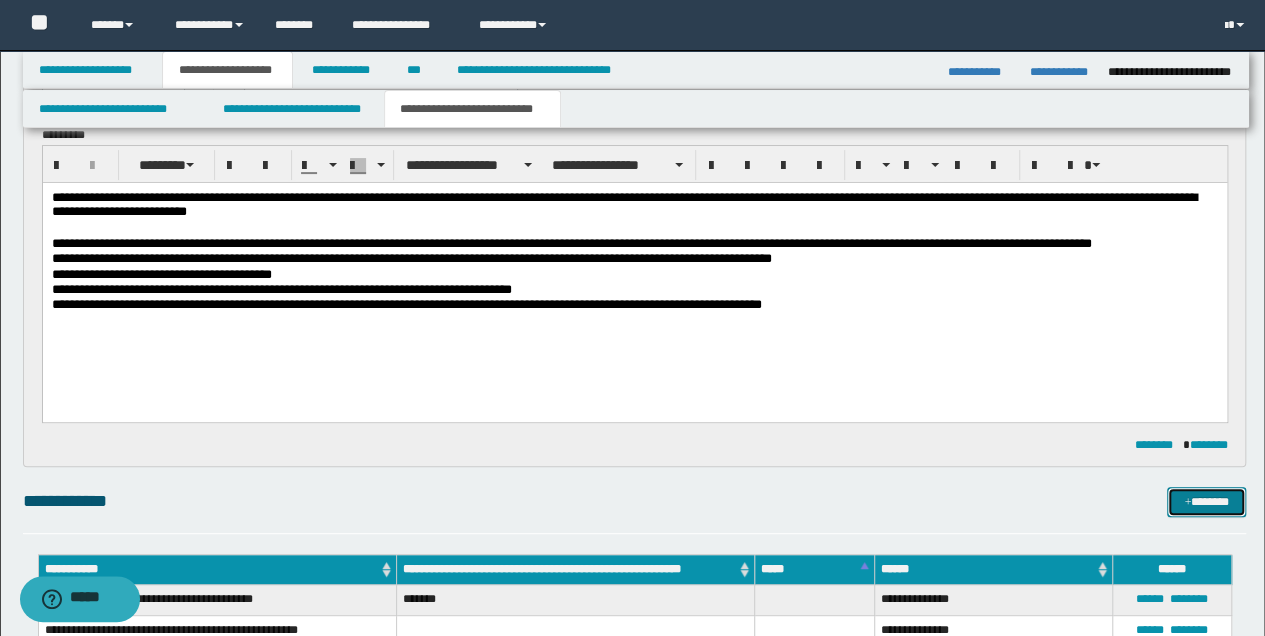 scroll, scrollTop: 66, scrollLeft: 0, axis: vertical 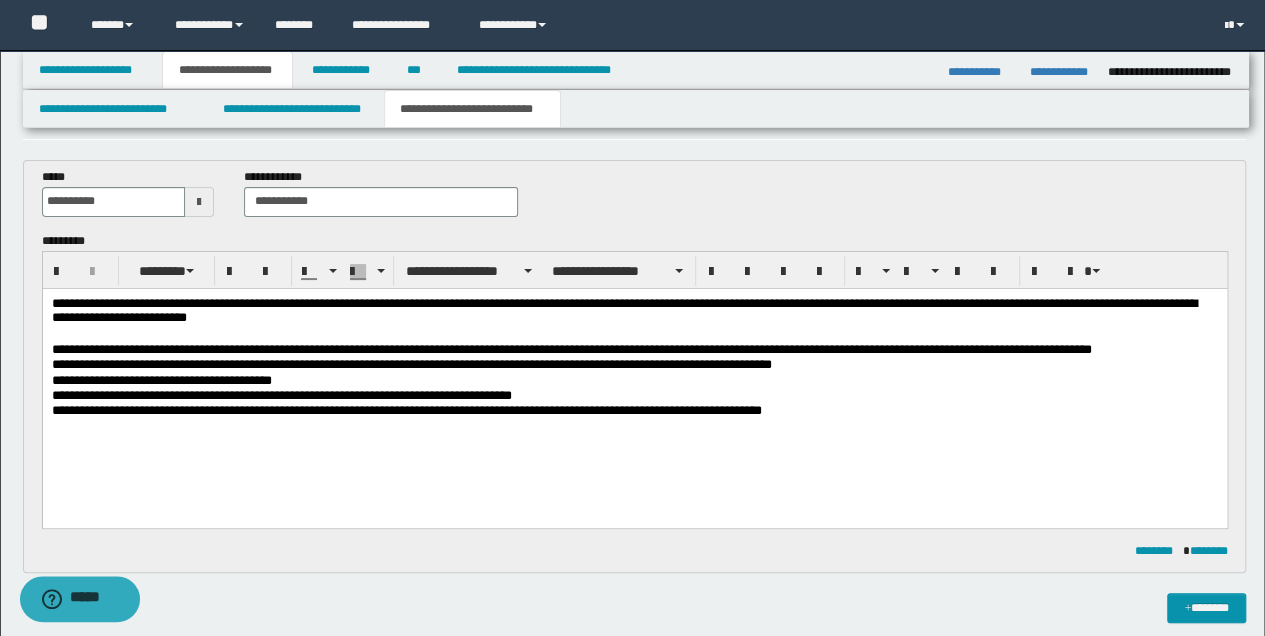 click on "**********" at bounding box center (634, 410) 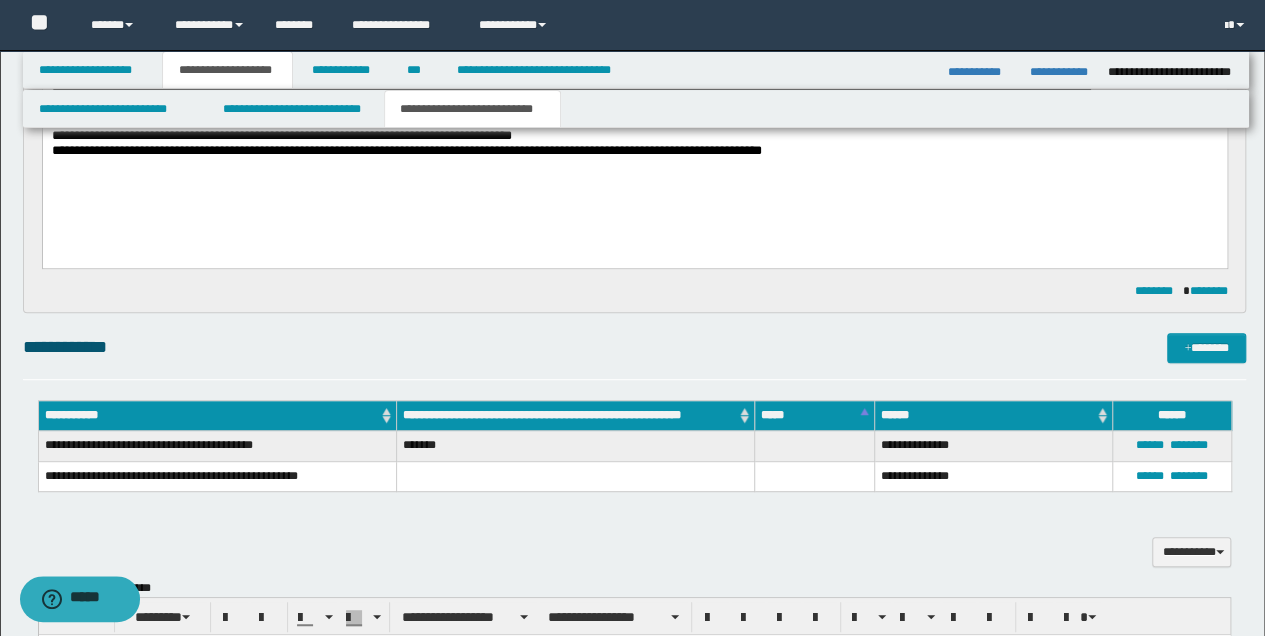 scroll, scrollTop: 333, scrollLeft: 0, axis: vertical 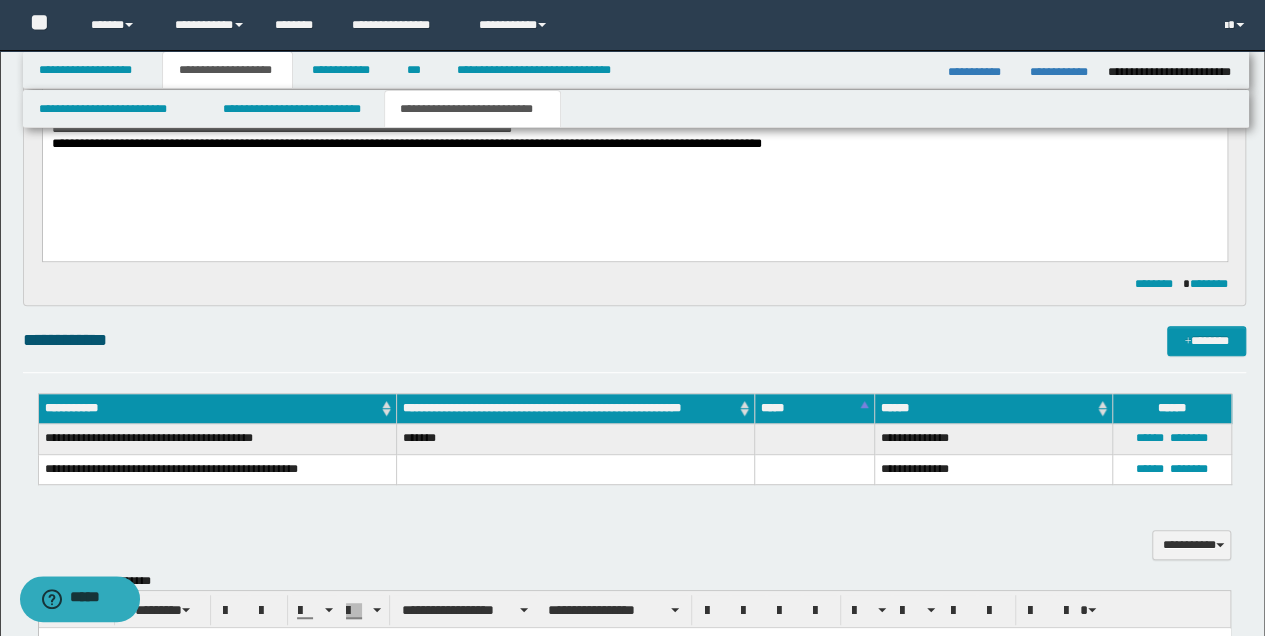 click on "**********" at bounding box center [217, 469] 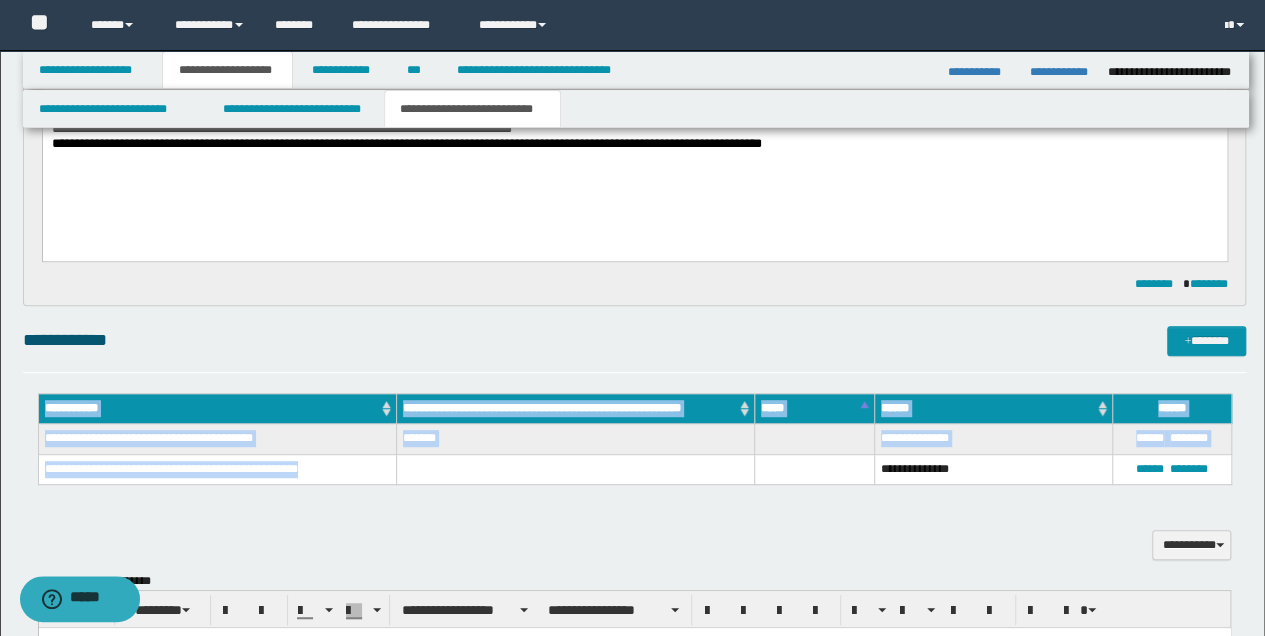 drag, startPoint x: 308, startPoint y: 467, endPoint x: 10, endPoint y: 460, distance: 298.0822 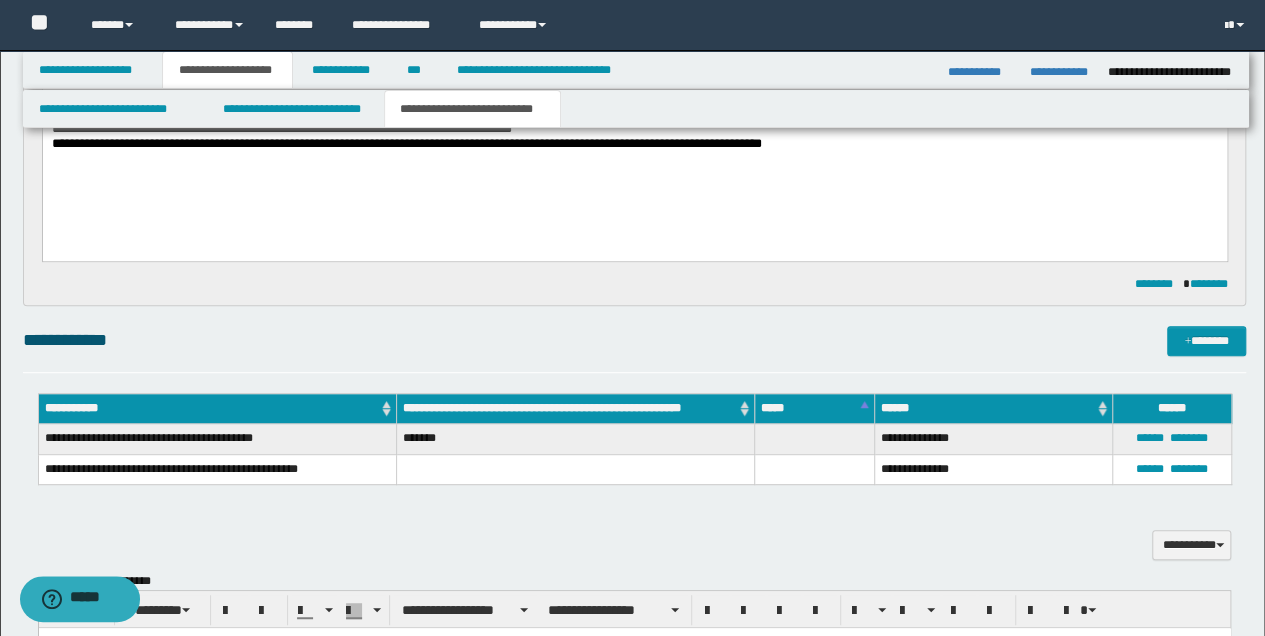 drag, startPoint x: 36, startPoint y: 474, endPoint x: 79, endPoint y: 508, distance: 54.81788 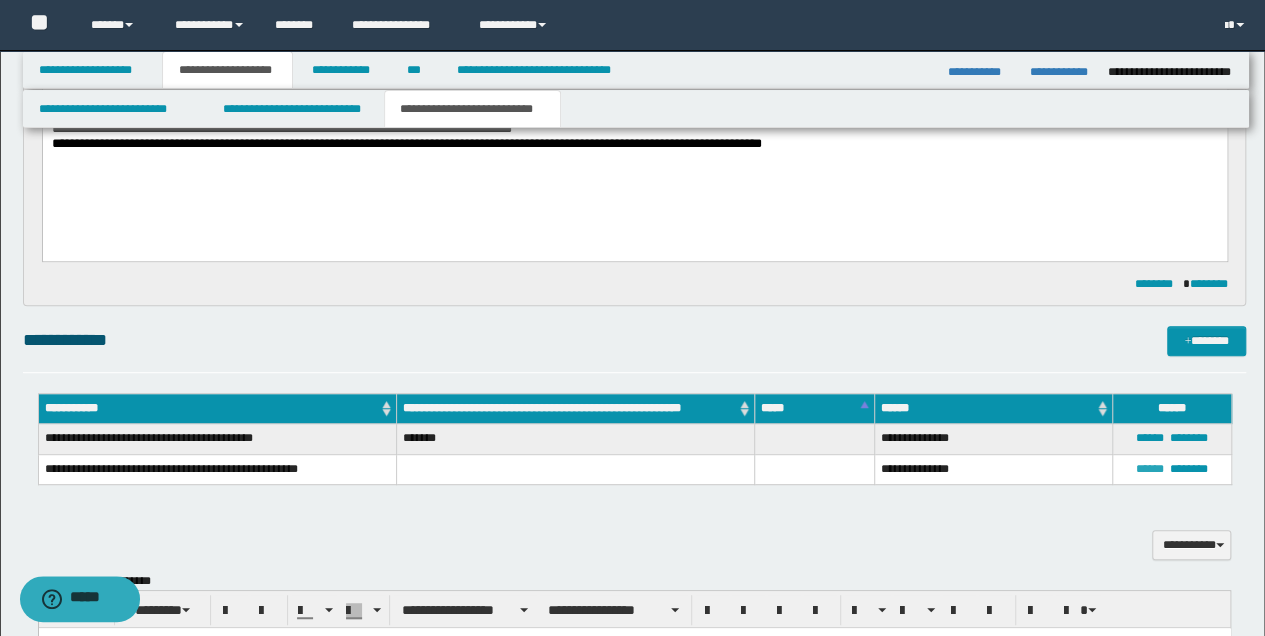 click on "******" at bounding box center [1150, 469] 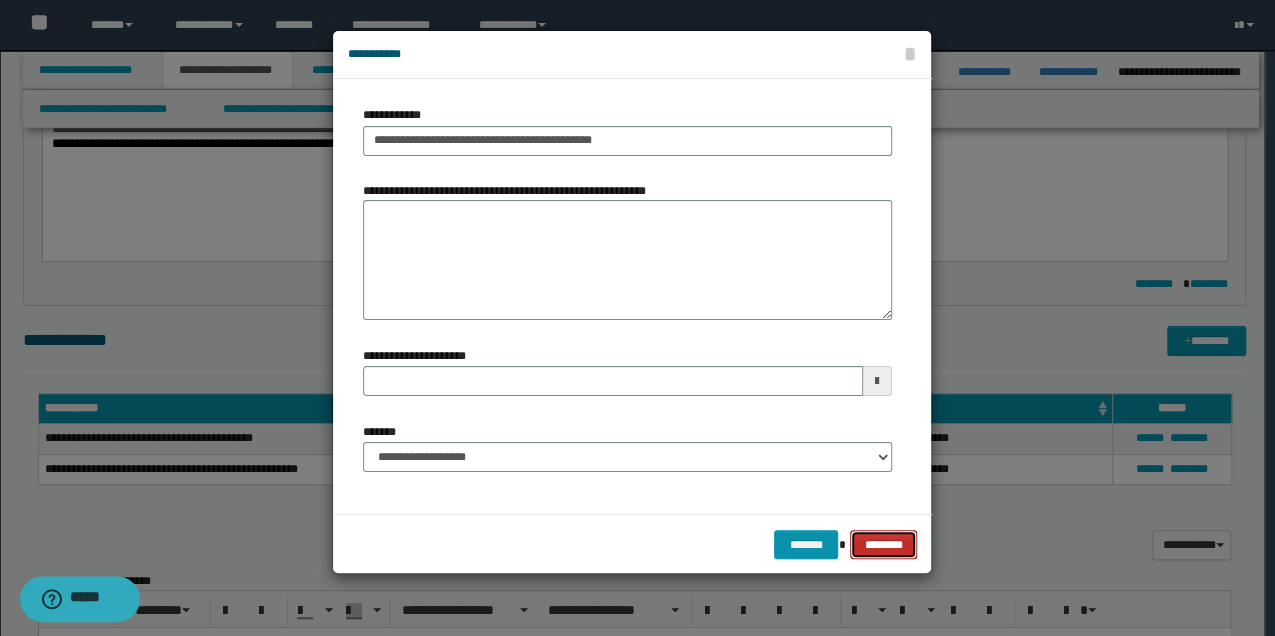 click on "********" at bounding box center [883, 544] 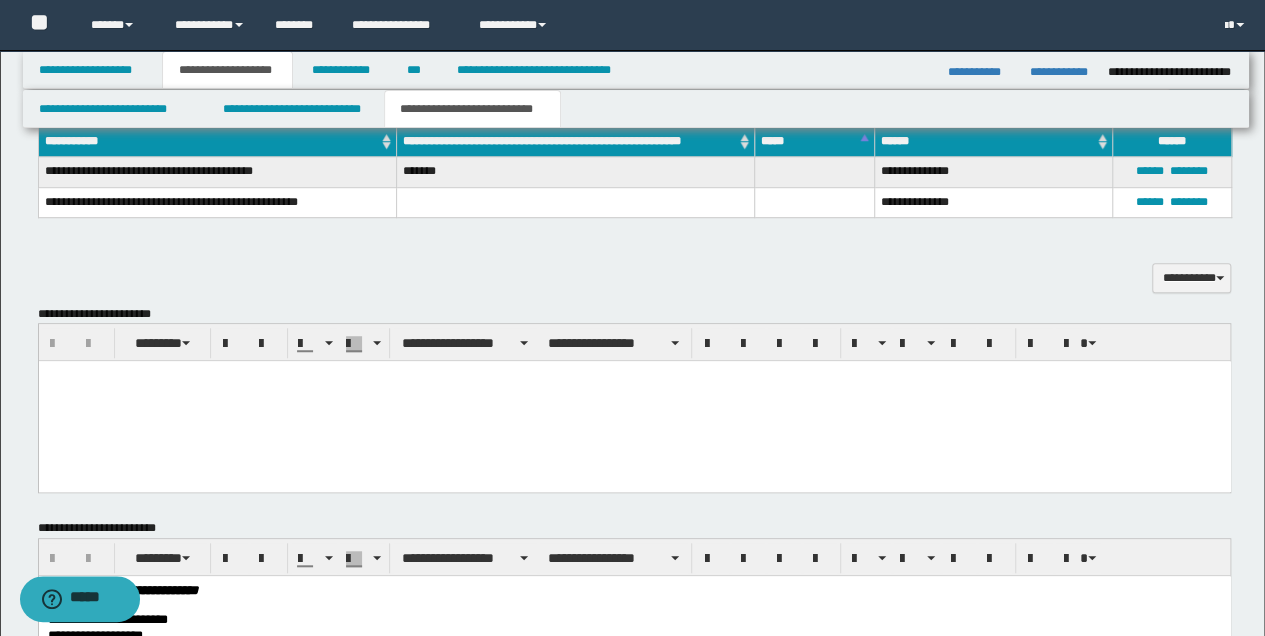 scroll, scrollTop: 533, scrollLeft: 0, axis: vertical 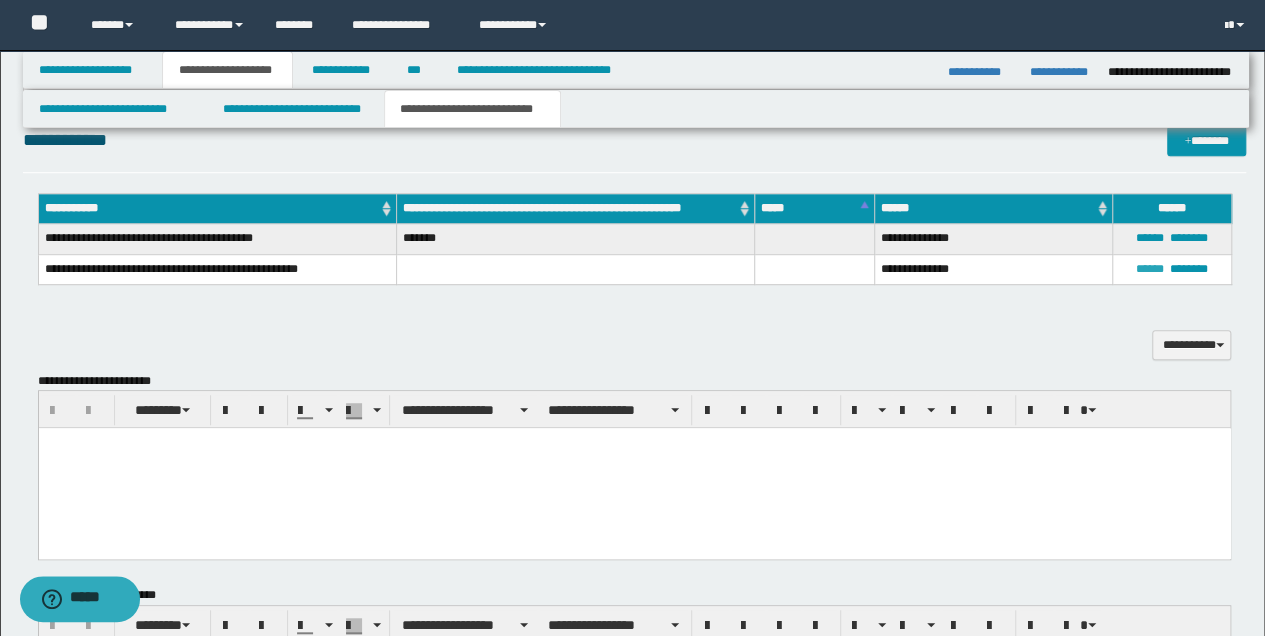 click on "******" at bounding box center (1150, 269) 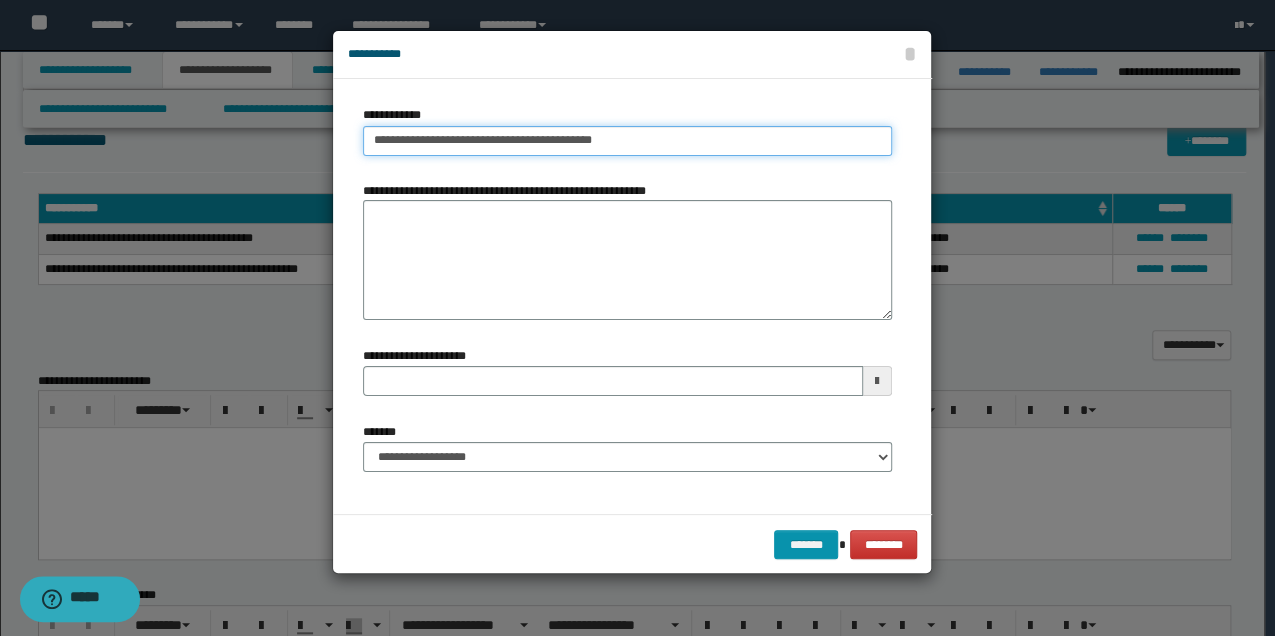type on "**********" 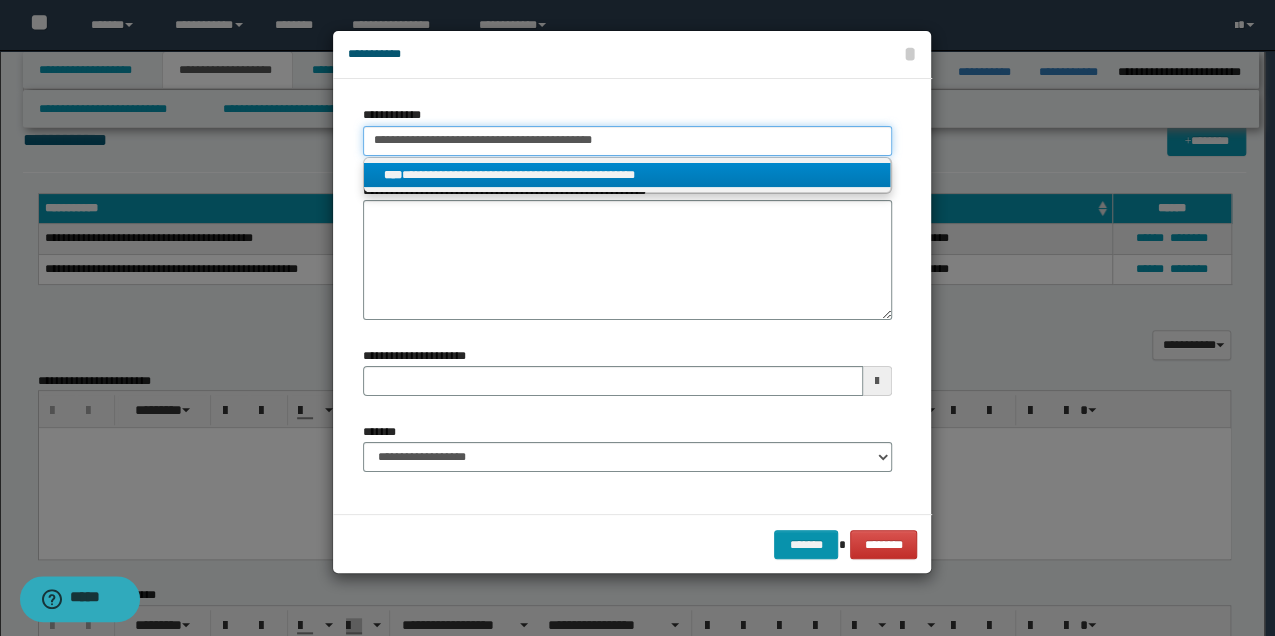 drag, startPoint x: 620, startPoint y: 142, endPoint x: 269, endPoint y: 194, distance: 354.83093 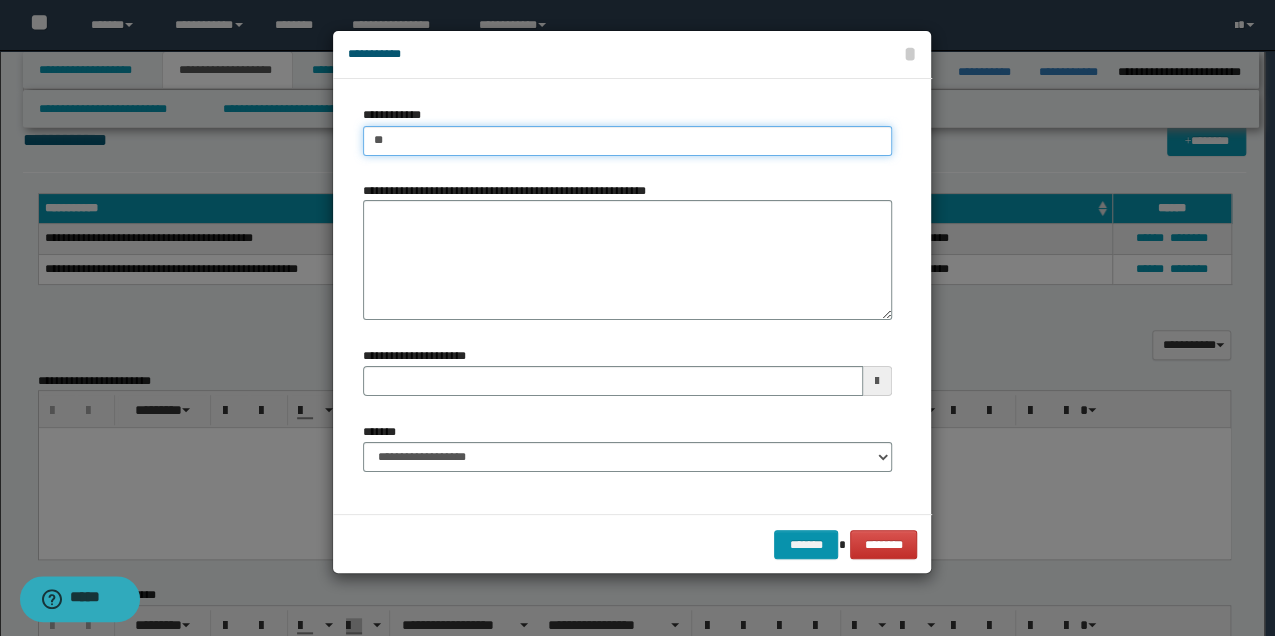 type on "***" 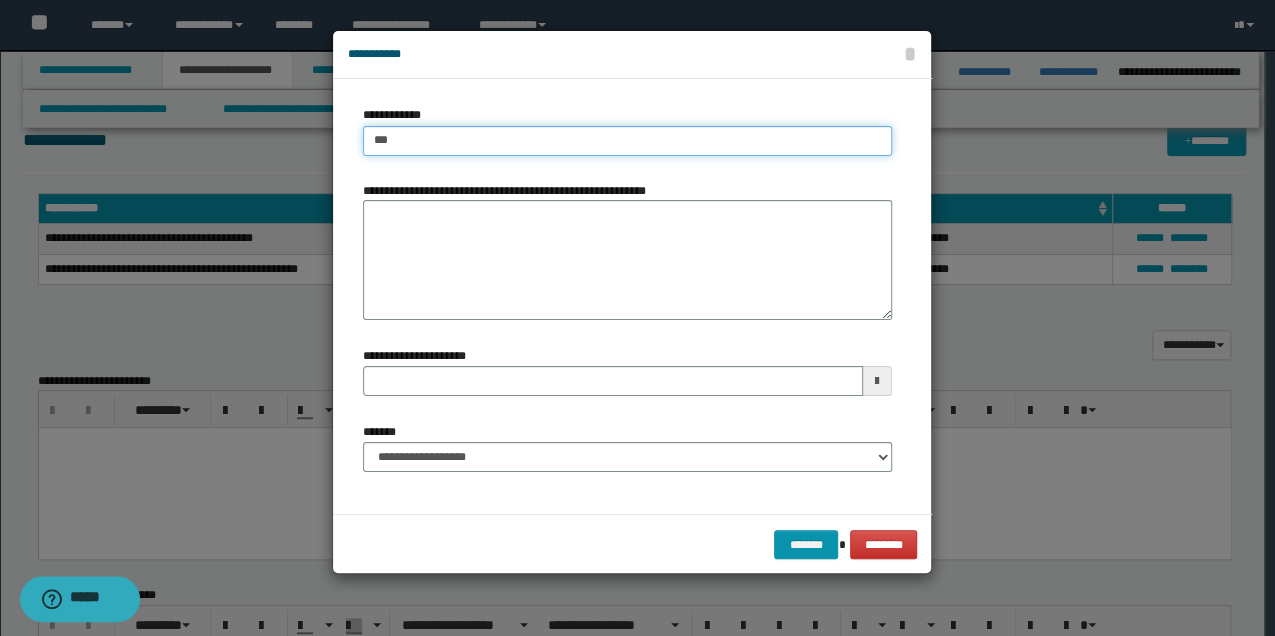 type on "***" 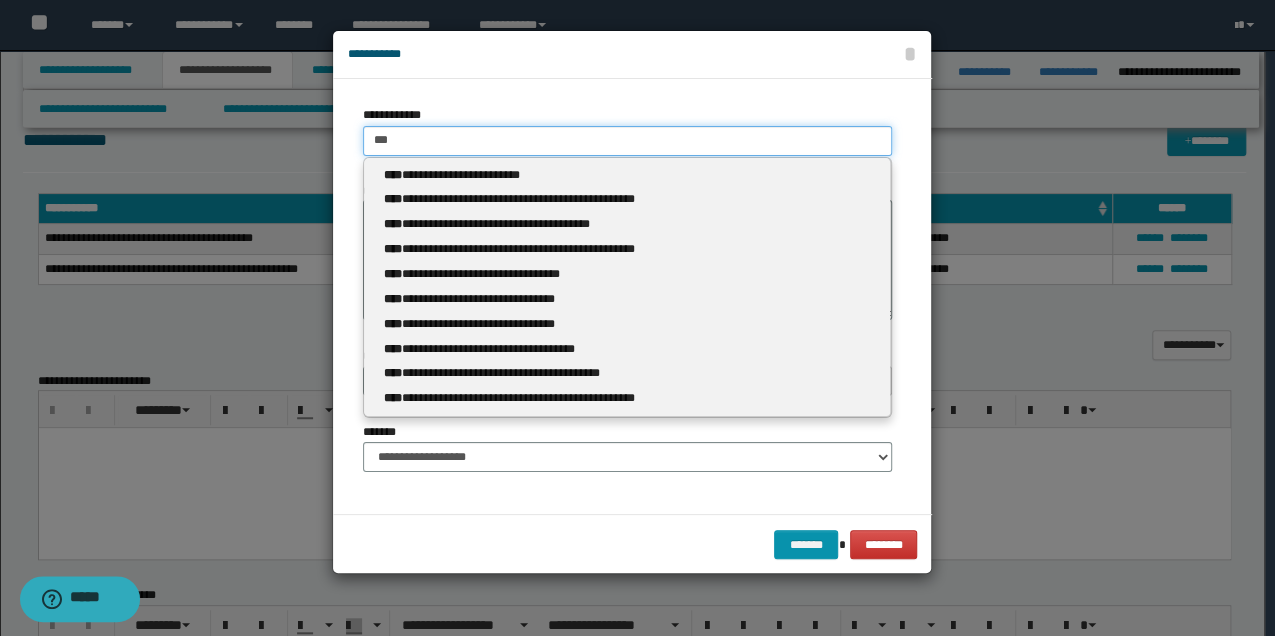type 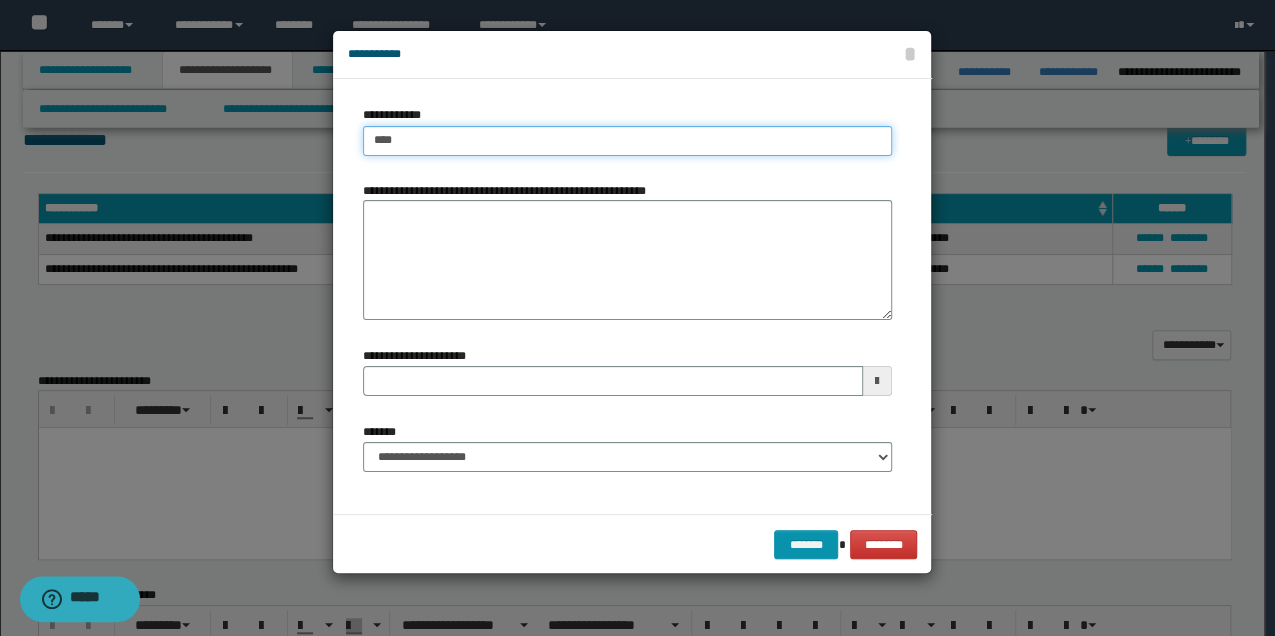 type on "****" 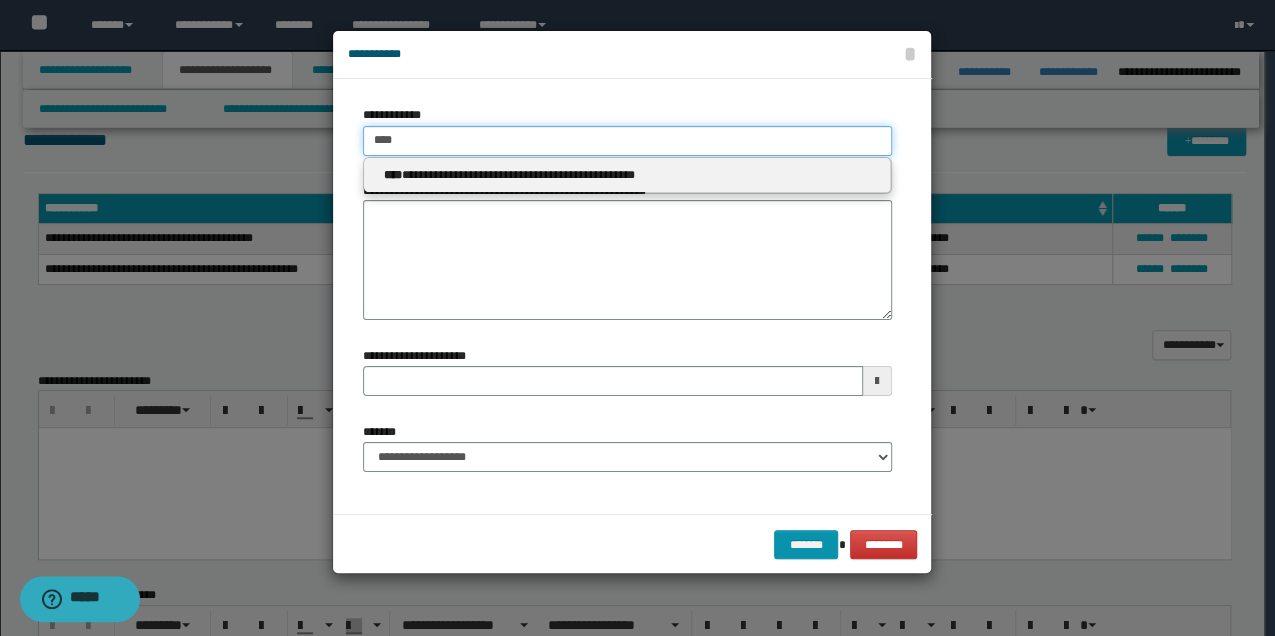 type 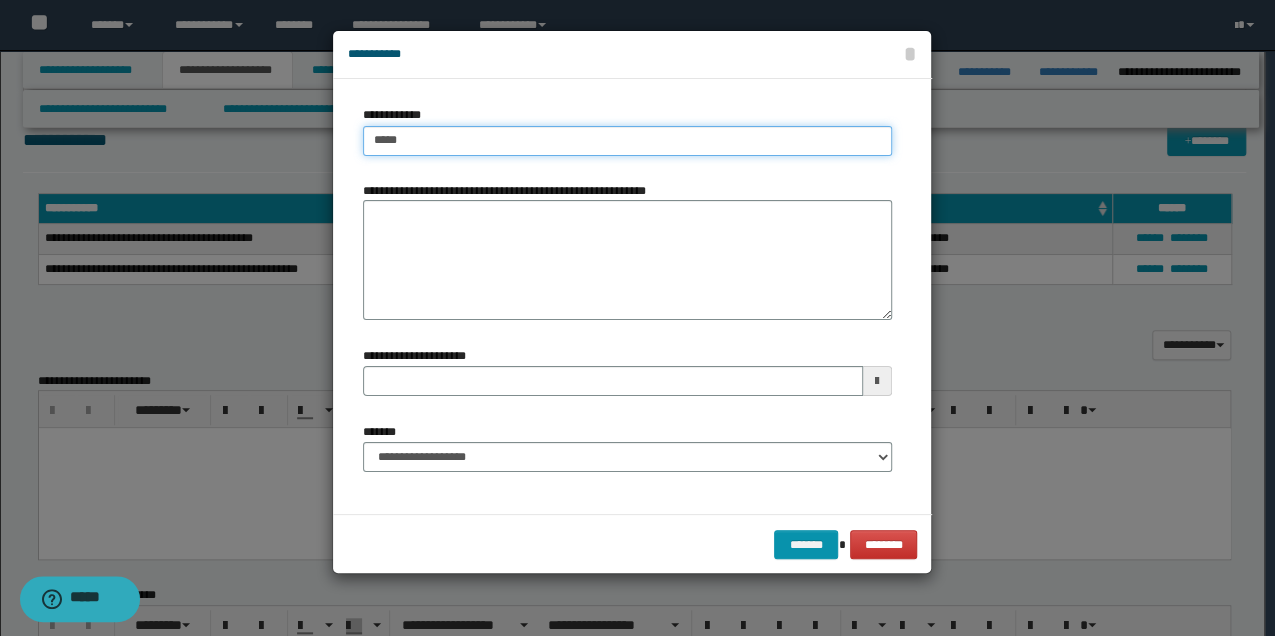 click on "*****" at bounding box center (627, 141) 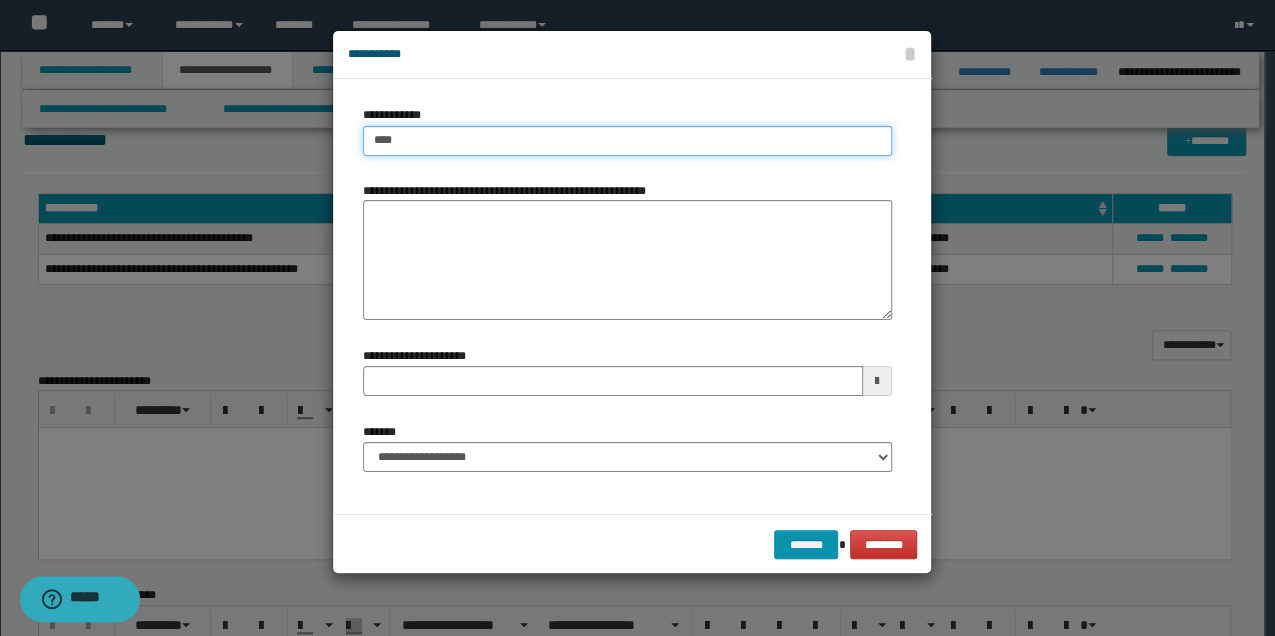 type on "****" 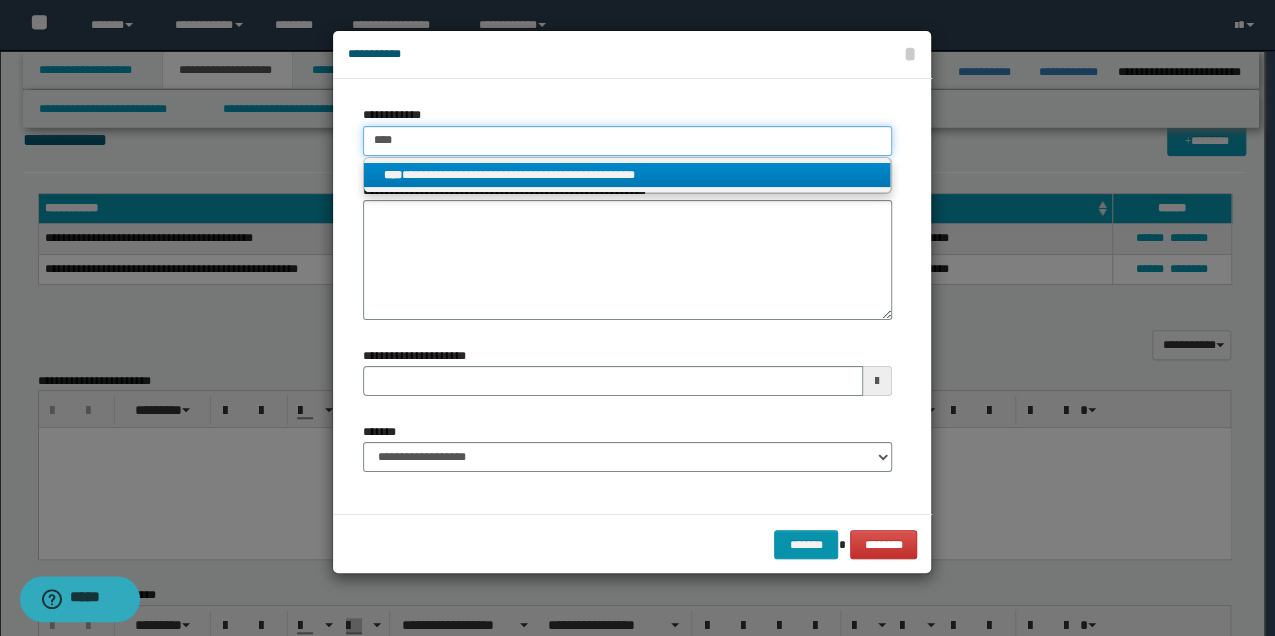 type 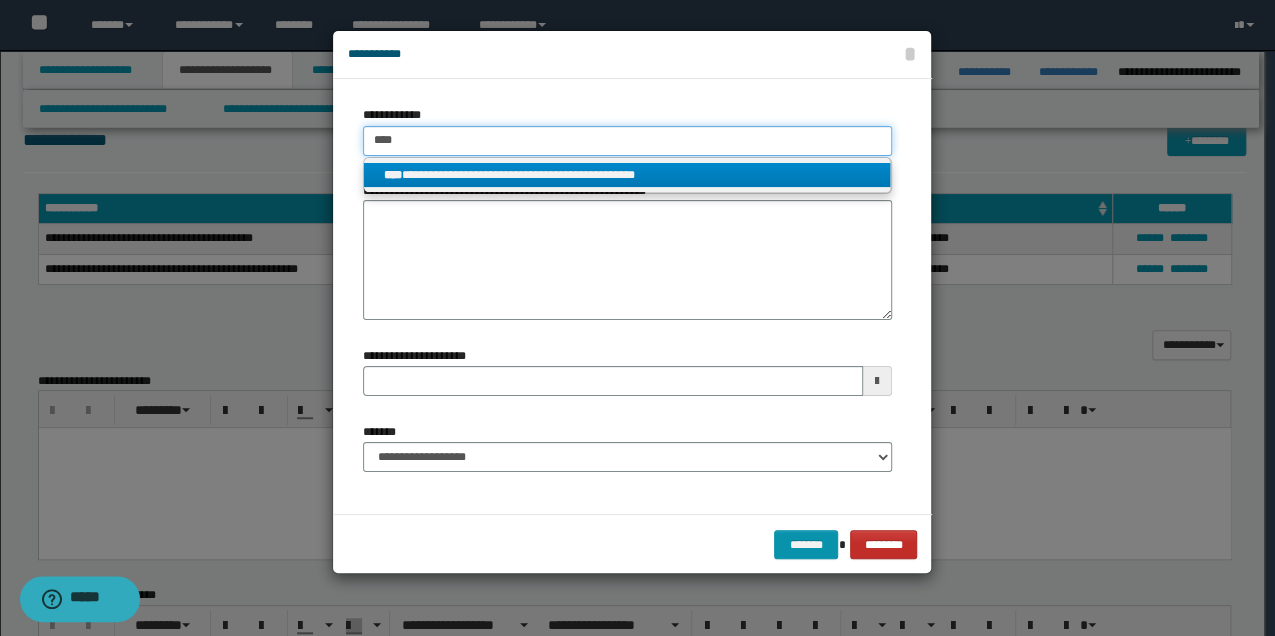 type on "****" 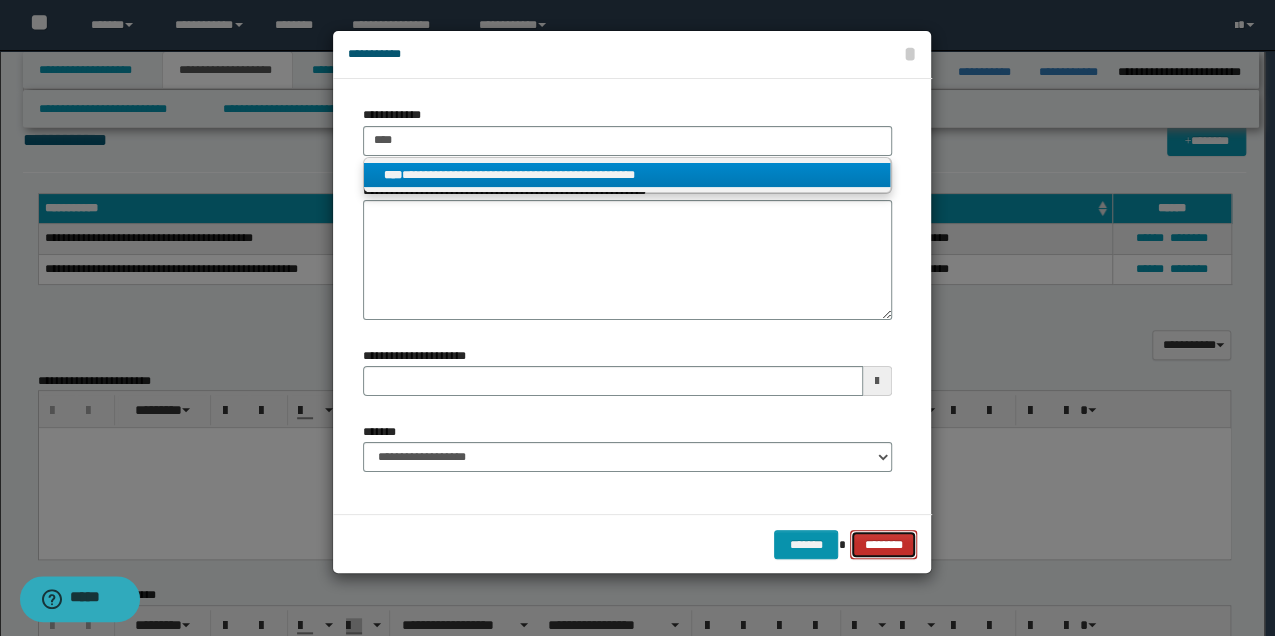 type 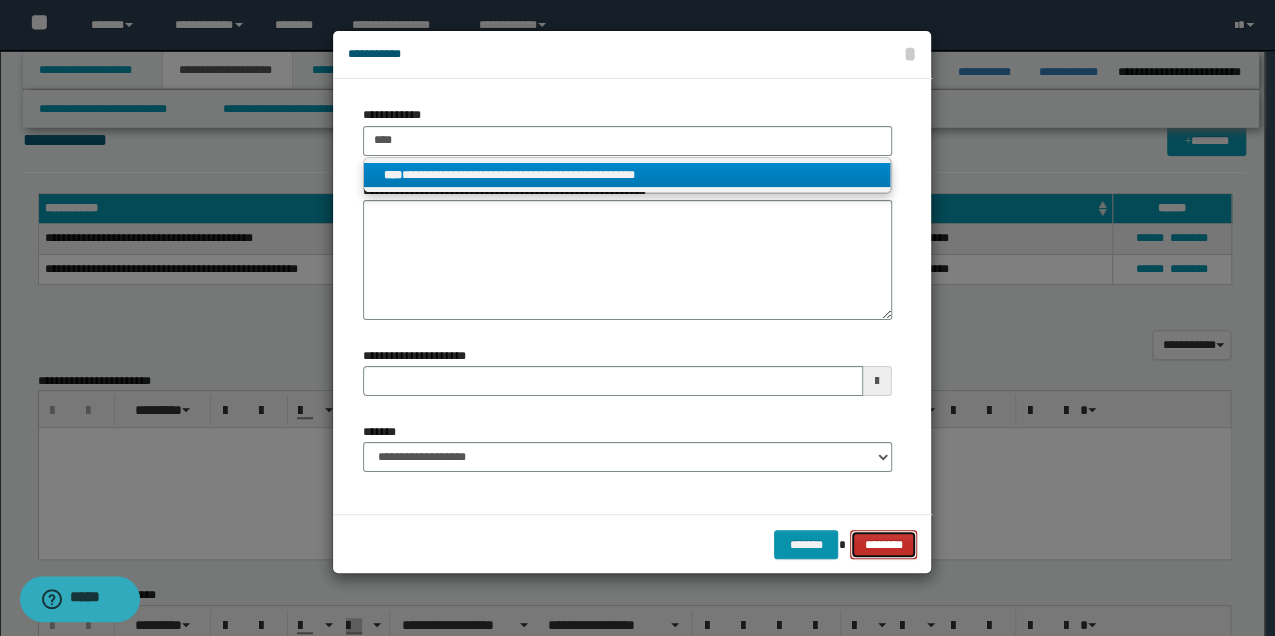 click on "********" at bounding box center (883, 544) 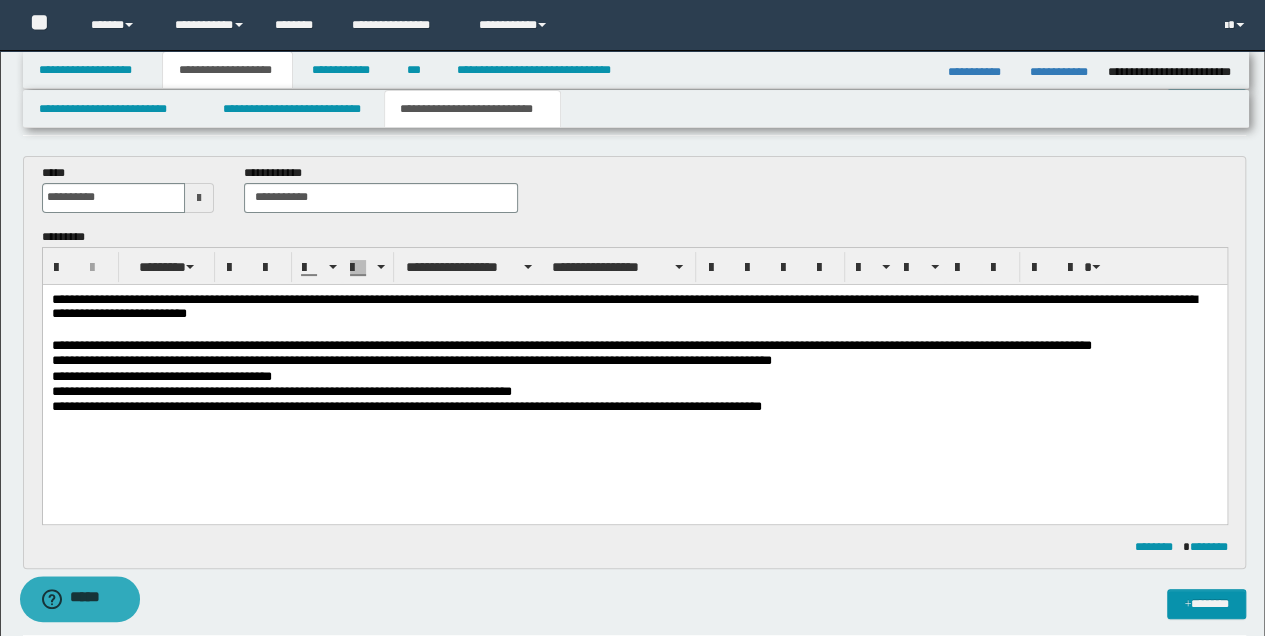 scroll, scrollTop: 66, scrollLeft: 0, axis: vertical 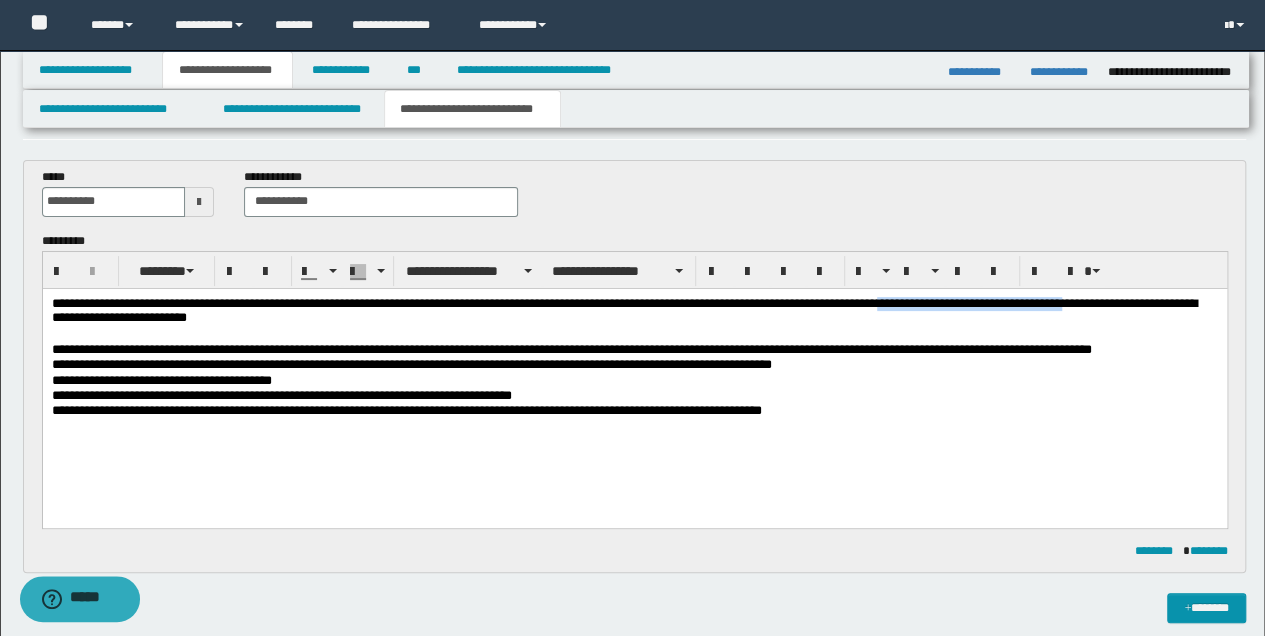 drag, startPoint x: 917, startPoint y: 305, endPoint x: 1118, endPoint y: 309, distance: 201.0398 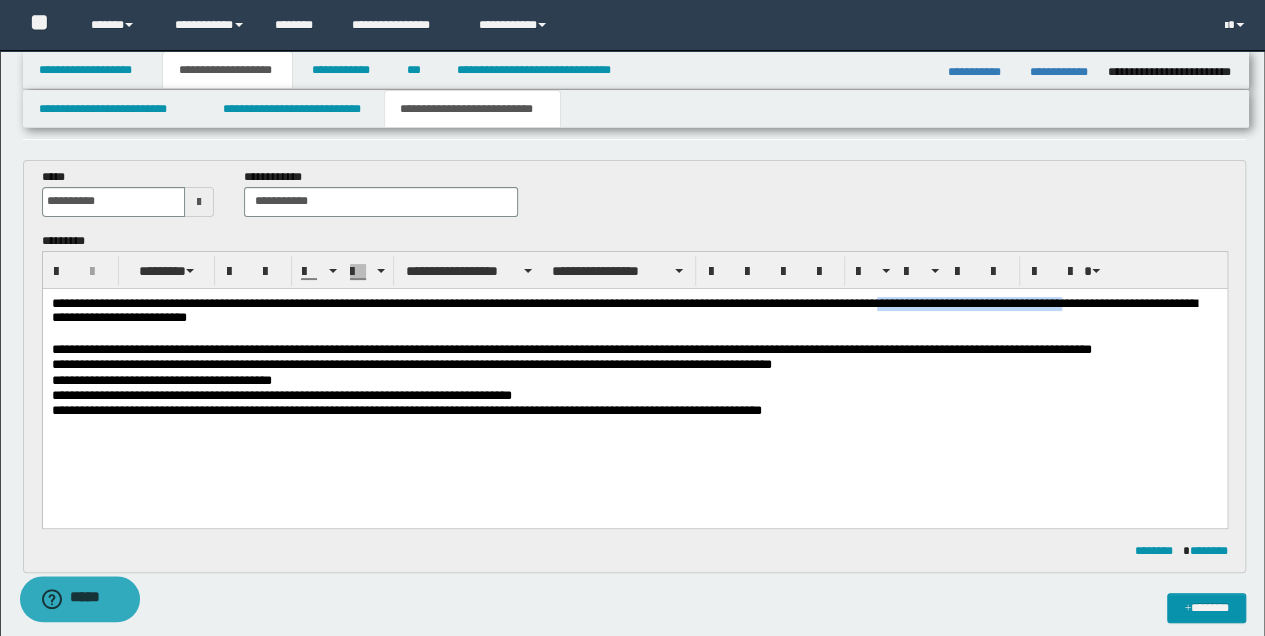 click on "**********" at bounding box center [634, 311] 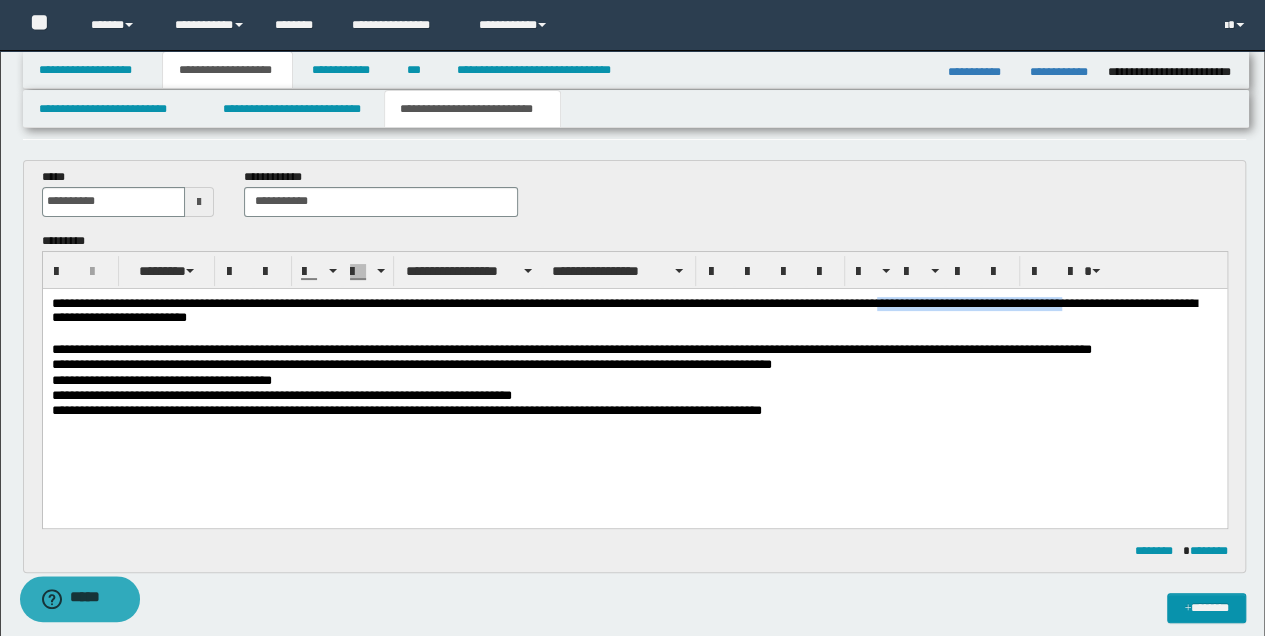 copy on "**********" 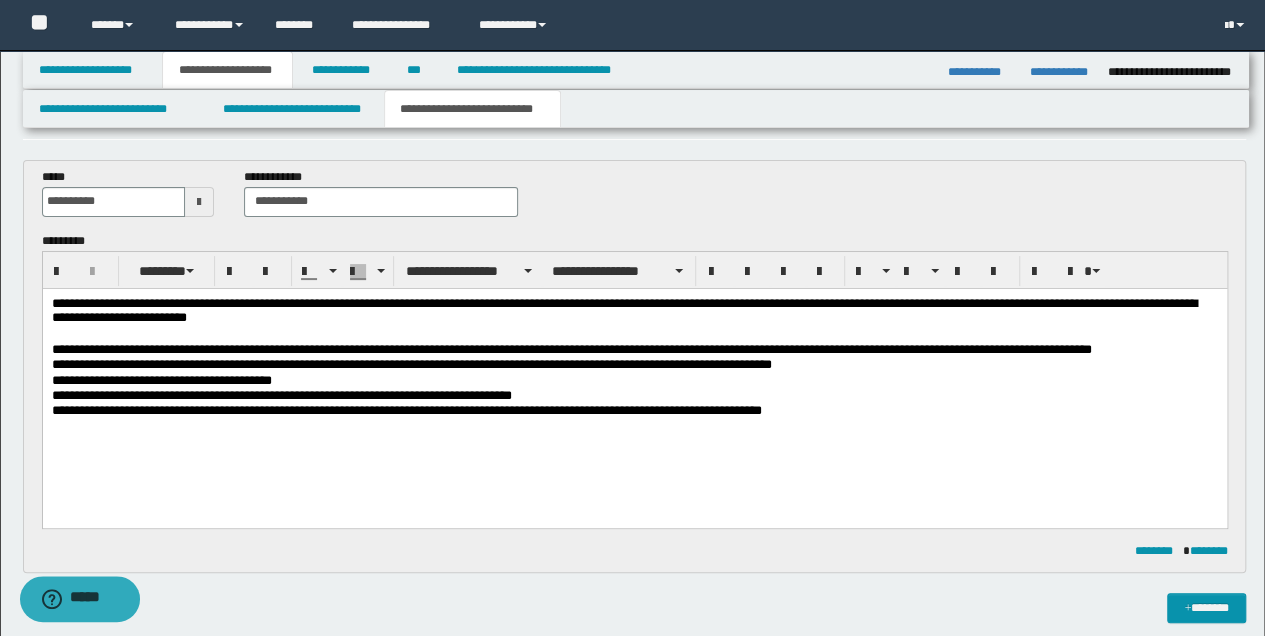 click on "**********" at bounding box center (634, 382) 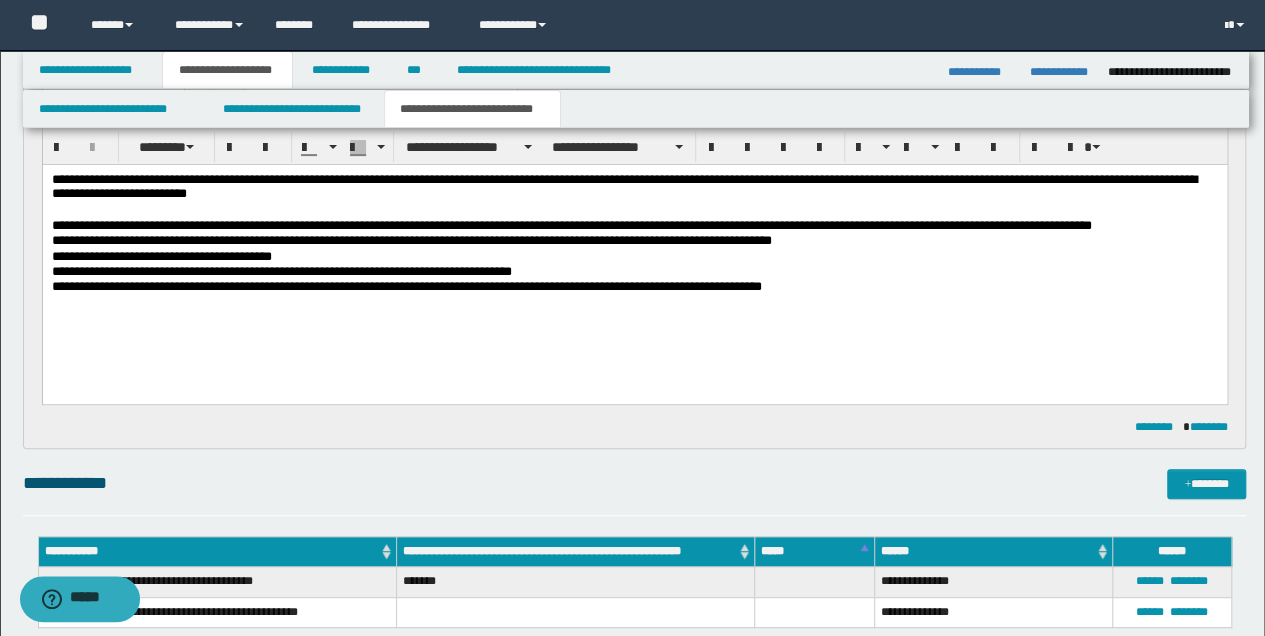 scroll, scrollTop: 400, scrollLeft: 0, axis: vertical 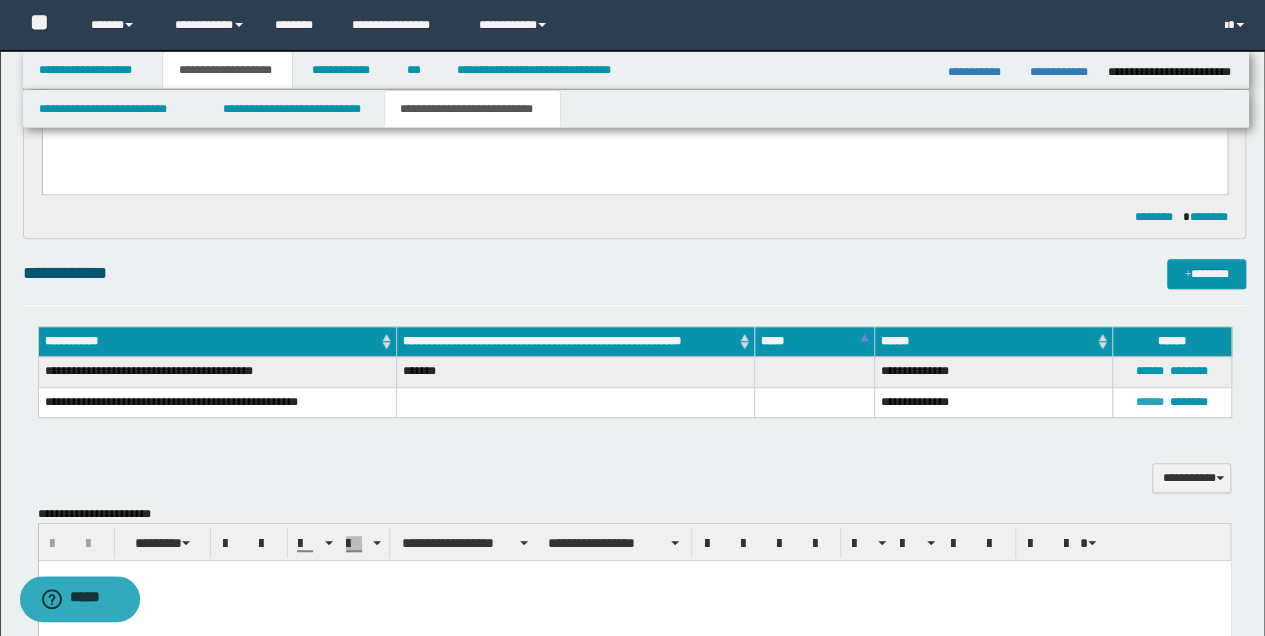 click on "******" at bounding box center [1150, 402] 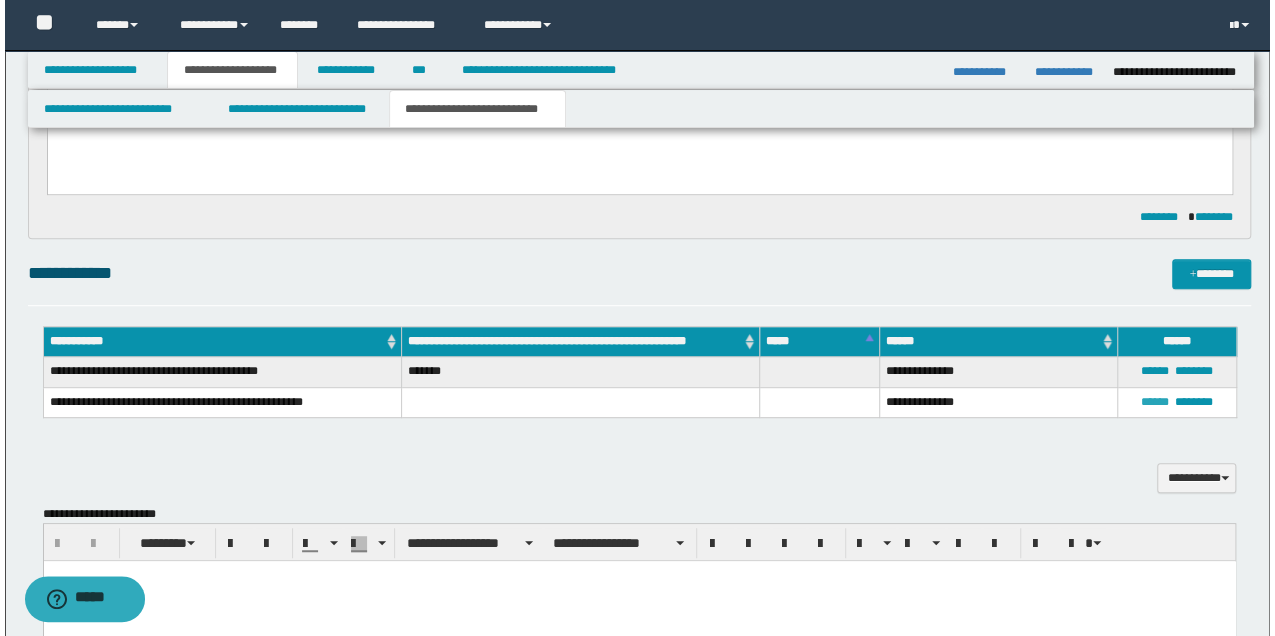 type on "**********" 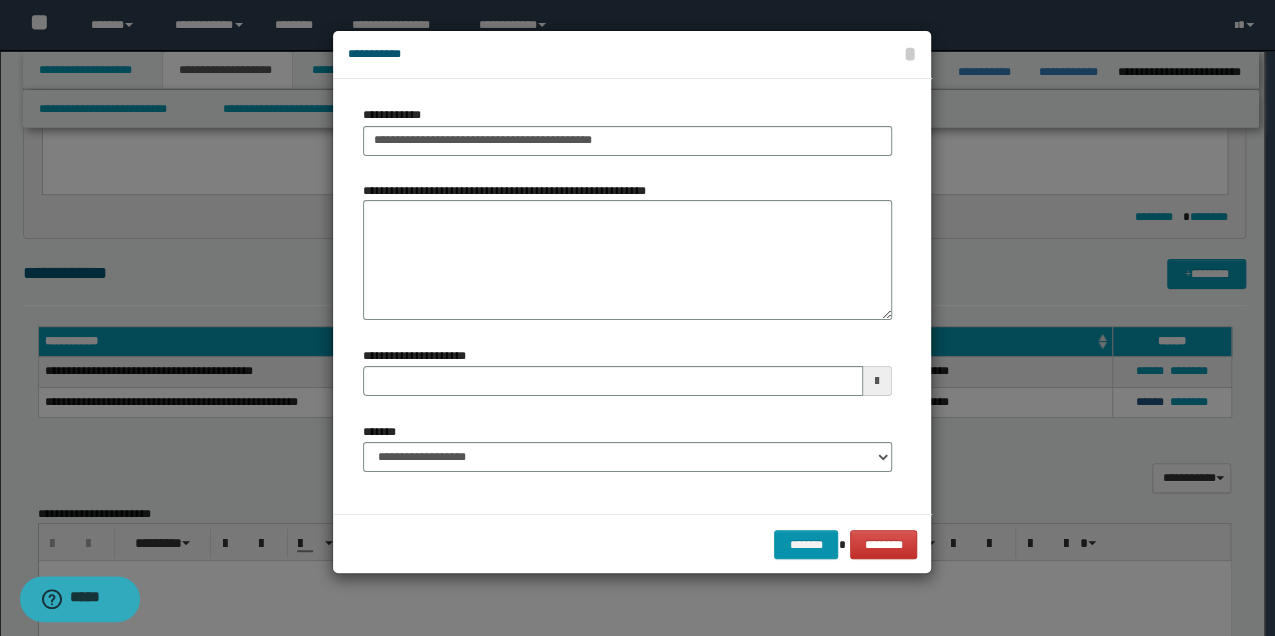 type 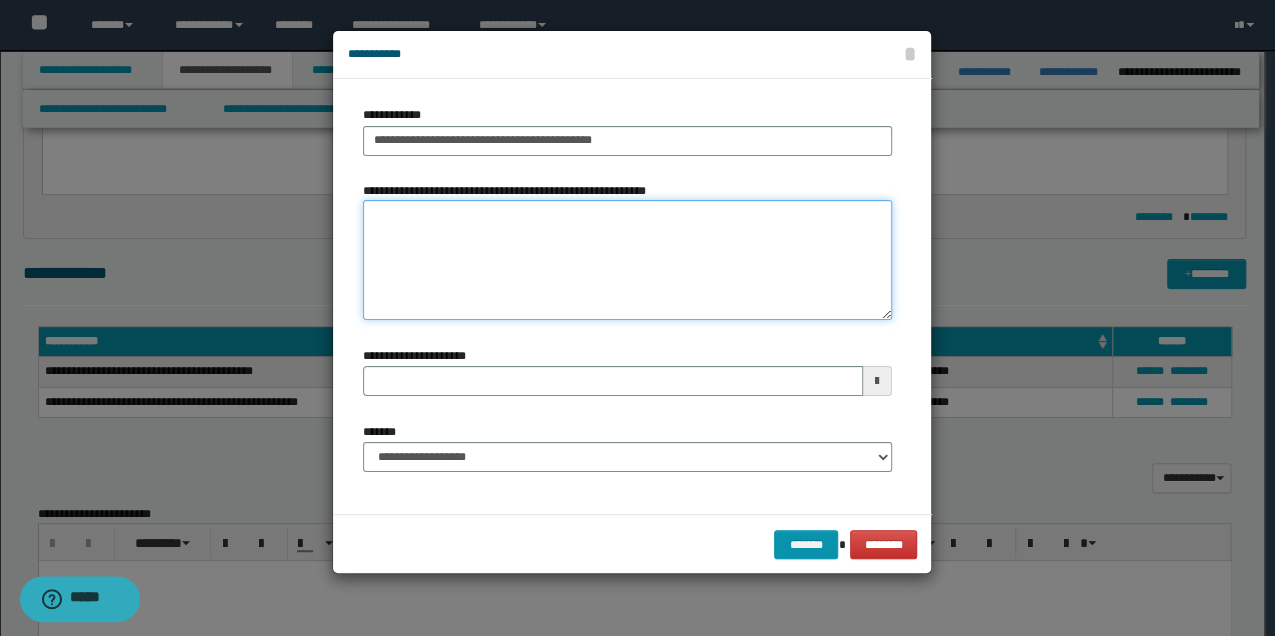 click on "**********" at bounding box center (627, 260) 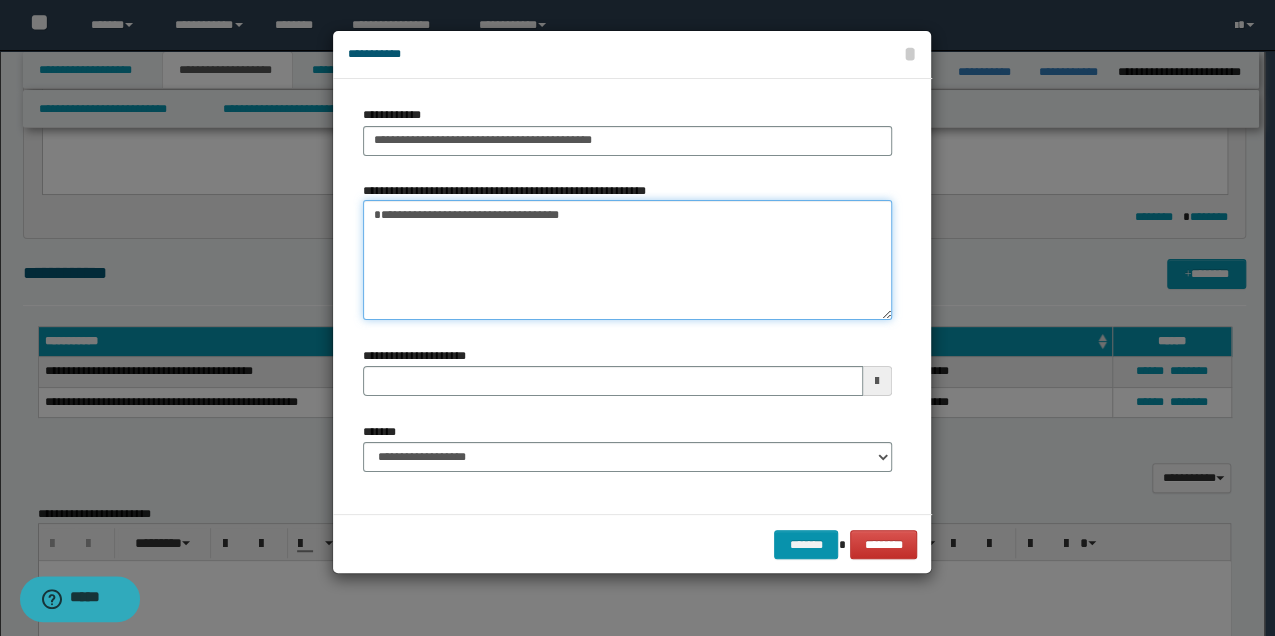 type 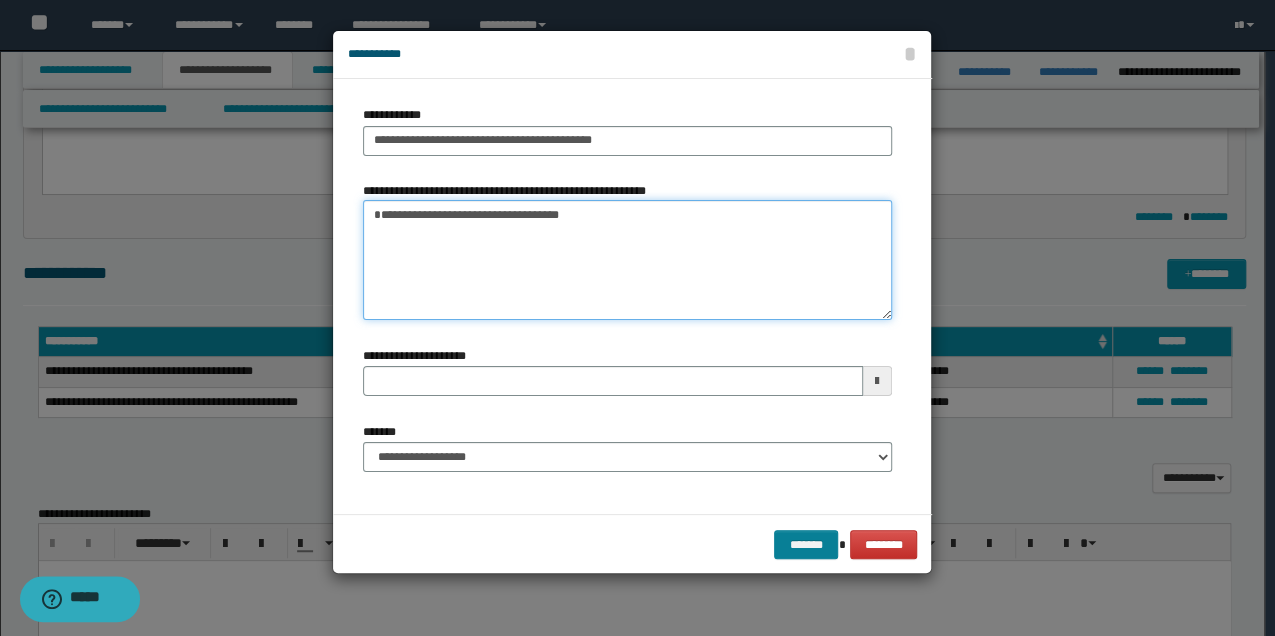 type on "**********" 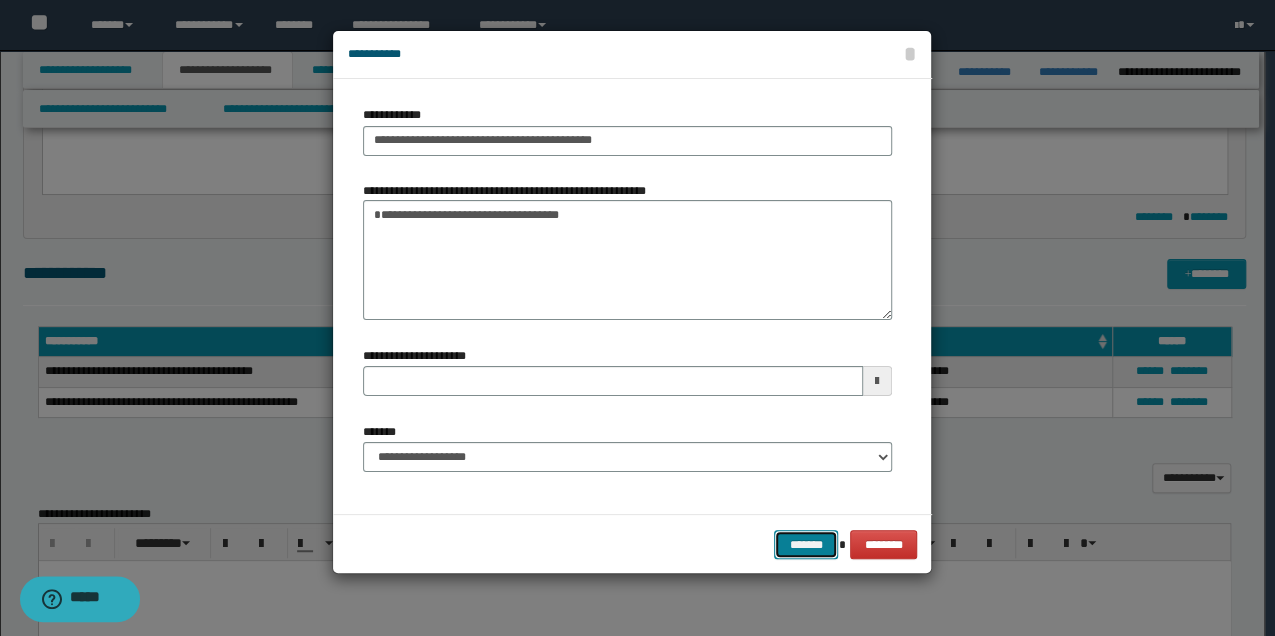 click on "*******" at bounding box center [806, 544] 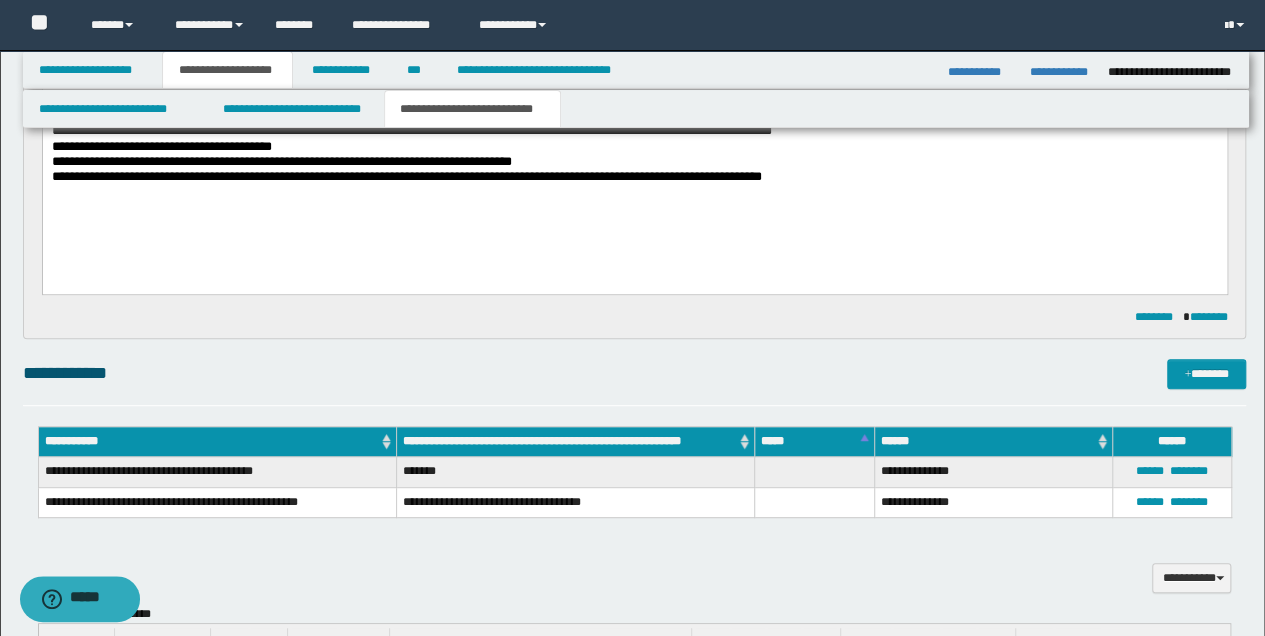 scroll, scrollTop: 333, scrollLeft: 0, axis: vertical 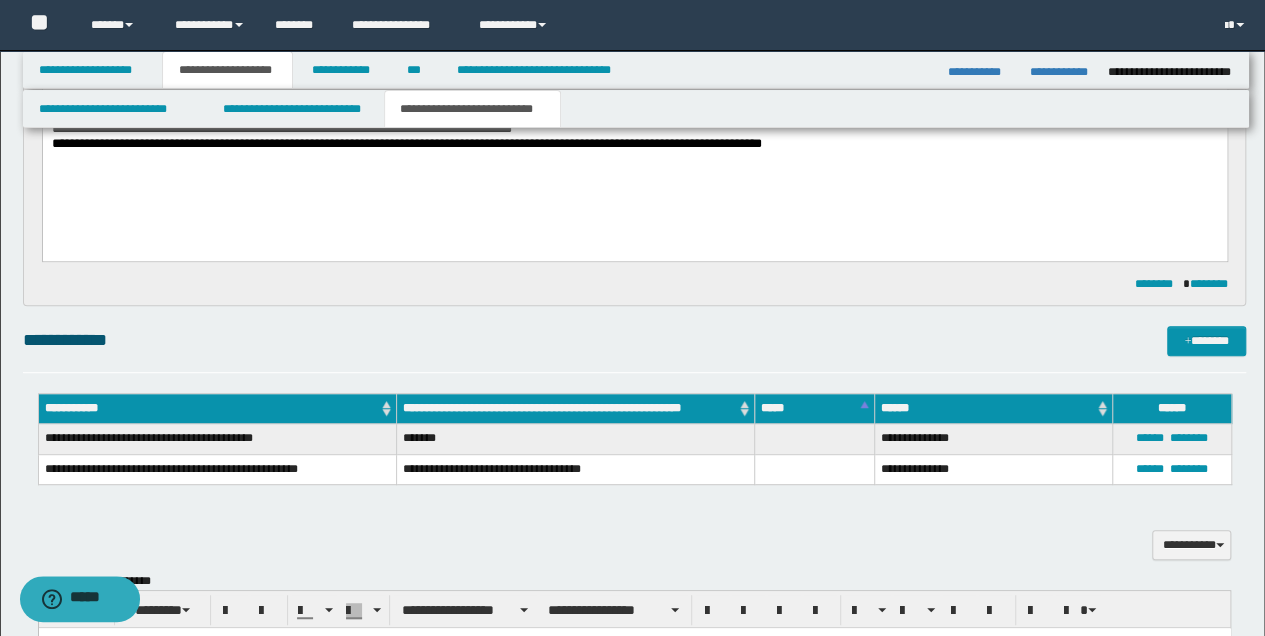 click on "**********" at bounding box center (217, 409) 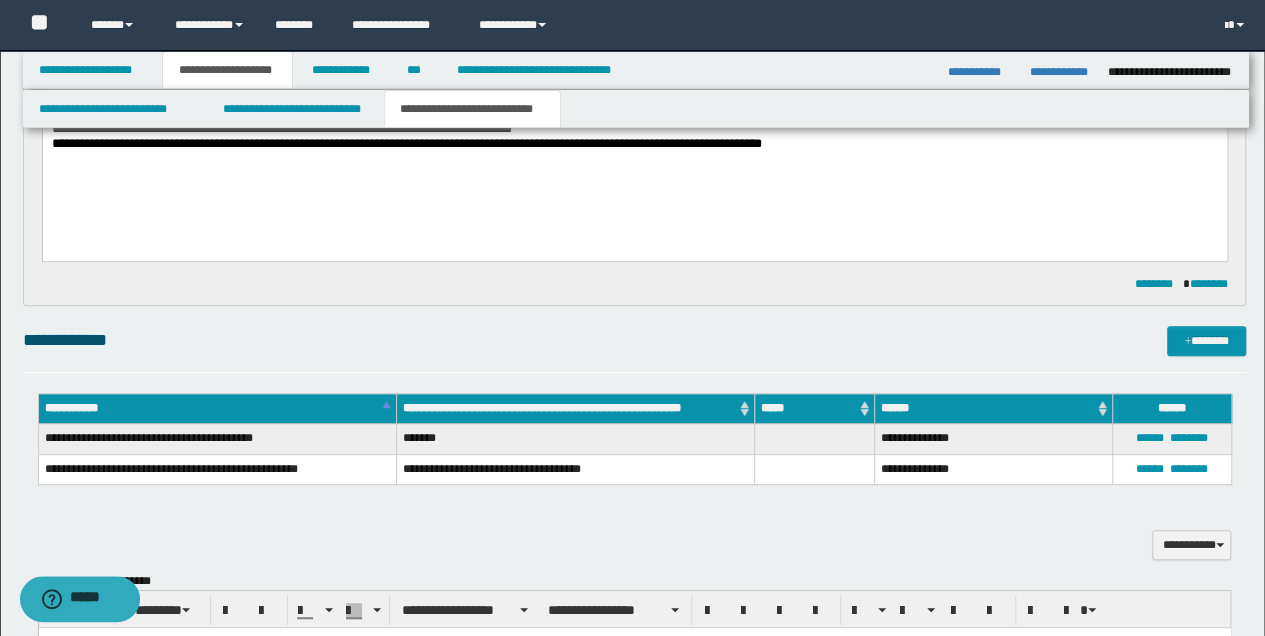 click on "**********" at bounding box center [217, 409] 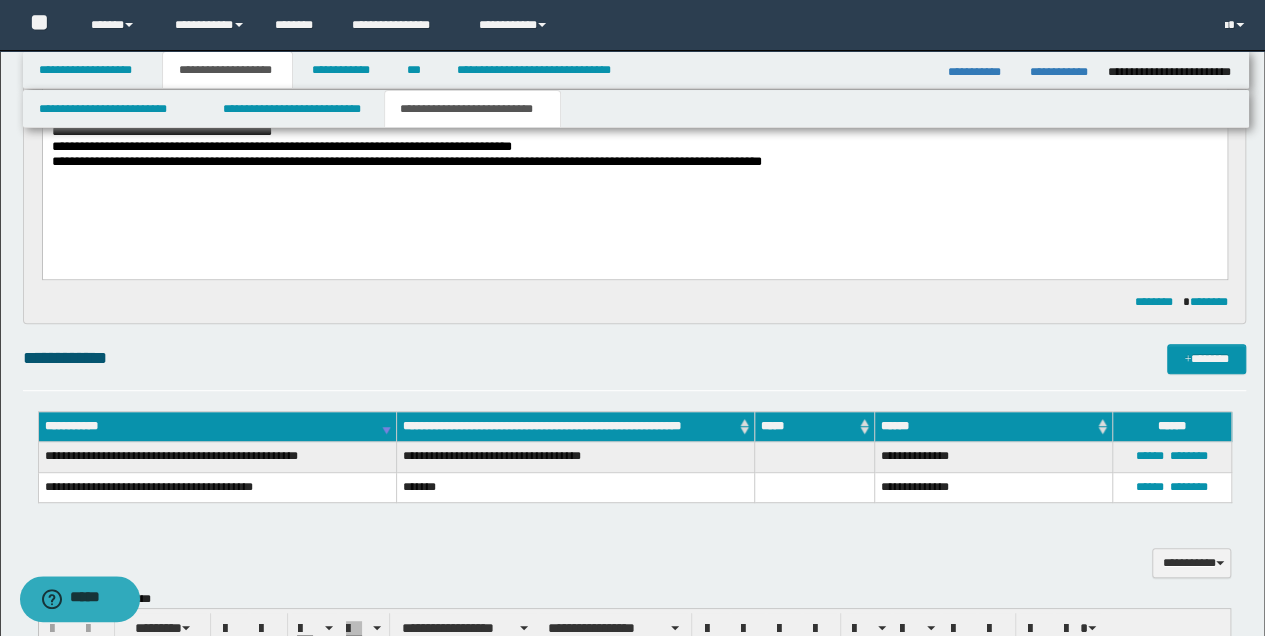 scroll, scrollTop: 200, scrollLeft: 0, axis: vertical 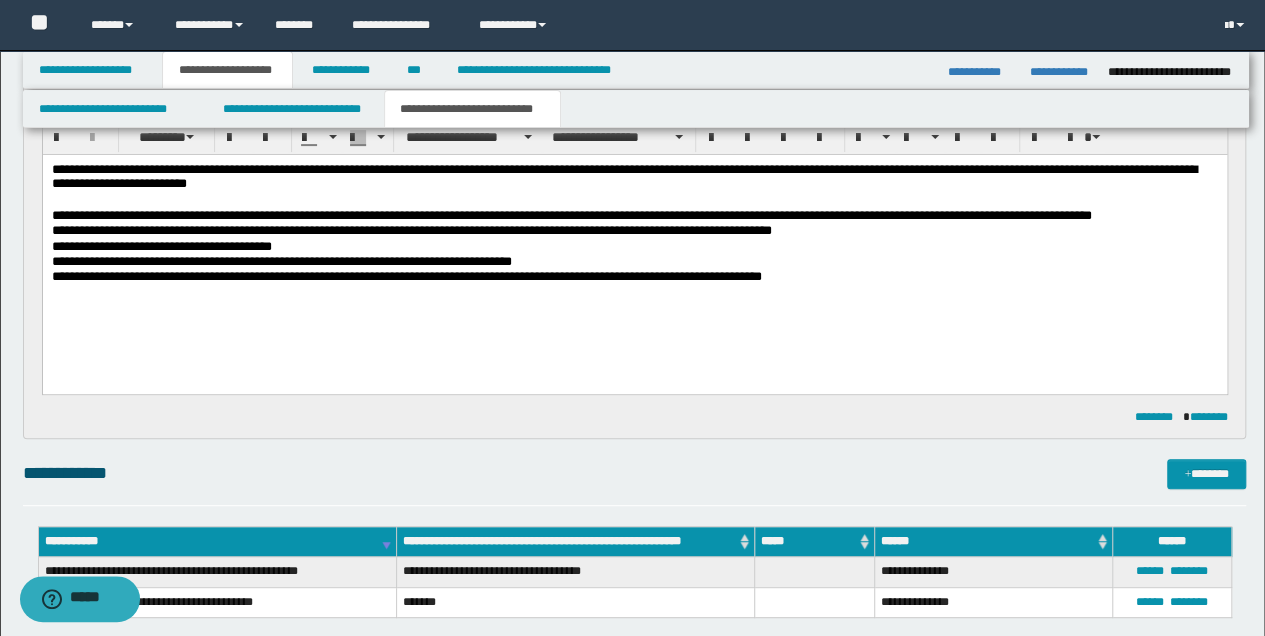 click on "**********" at bounding box center (634, 276) 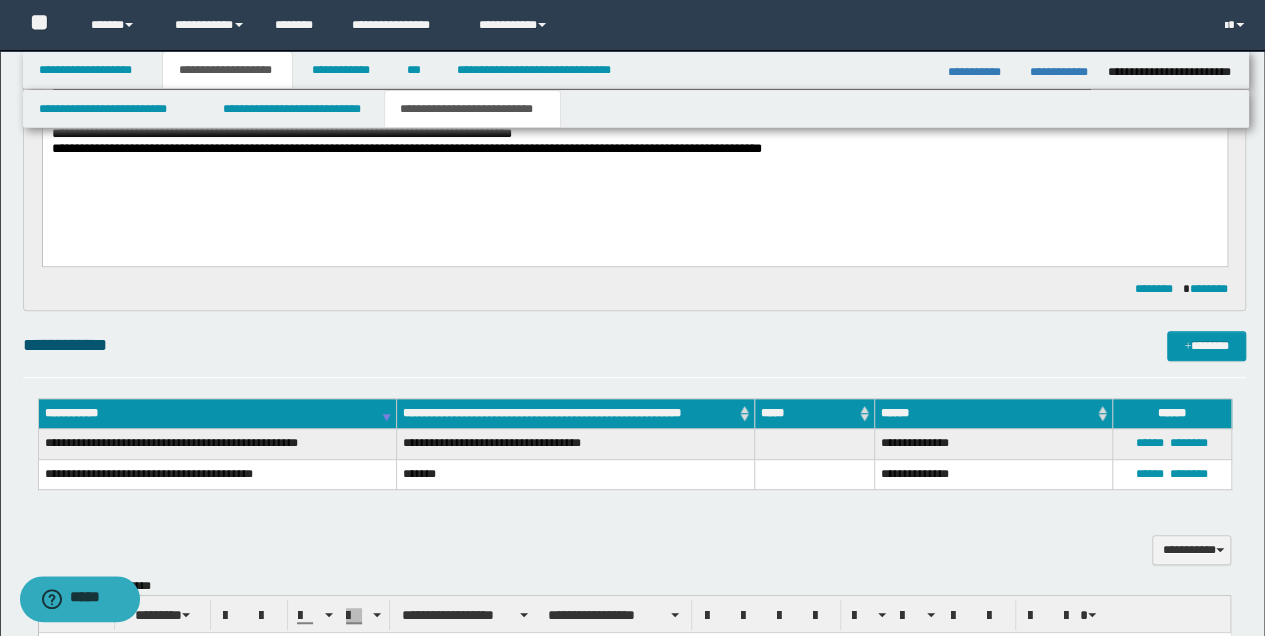 scroll, scrollTop: 466, scrollLeft: 0, axis: vertical 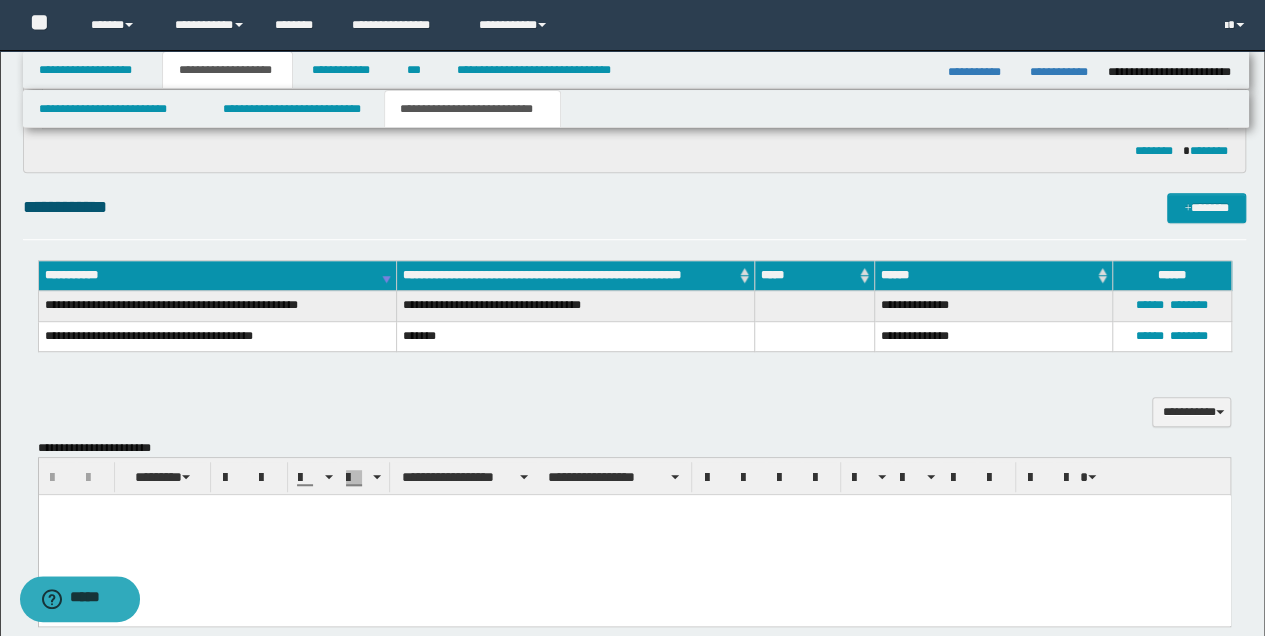 click at bounding box center [634, 535] 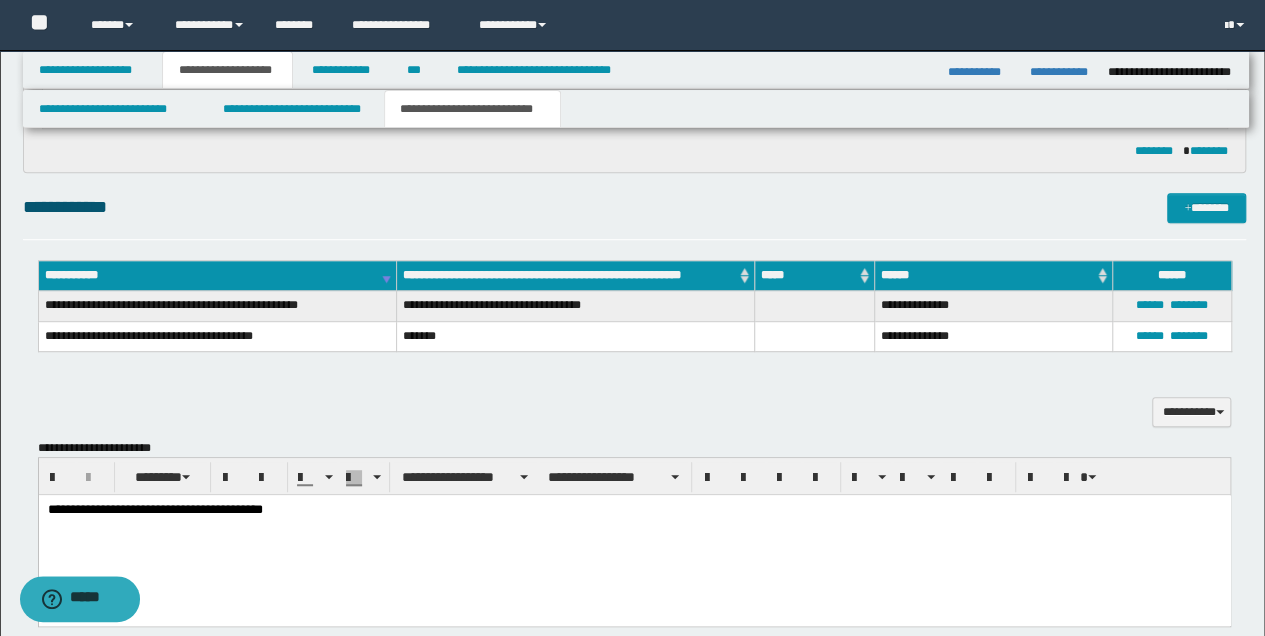 scroll, scrollTop: 66, scrollLeft: 0, axis: vertical 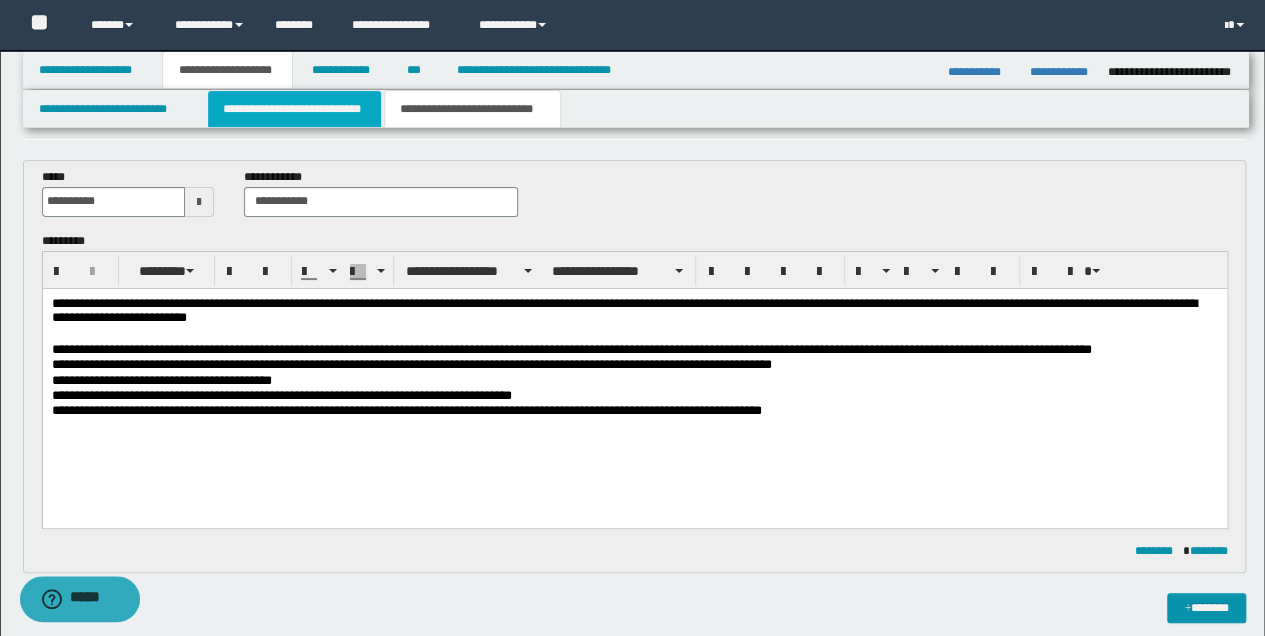 click on "**********" at bounding box center [294, 109] 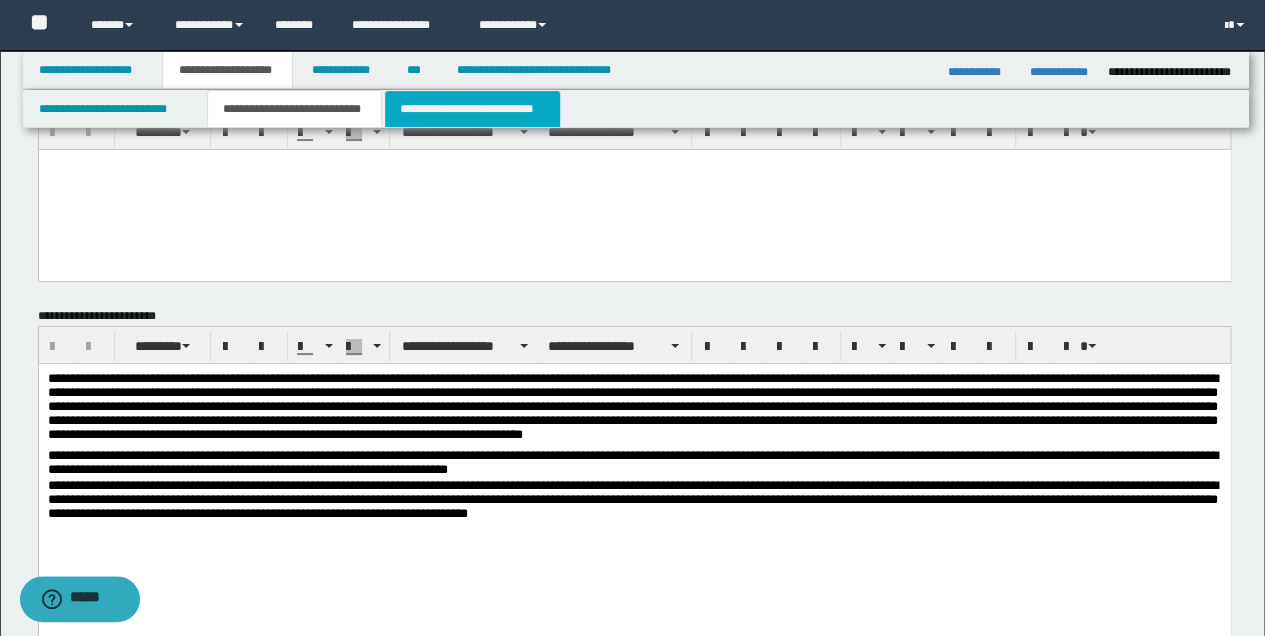 click on "**********" at bounding box center (472, 109) 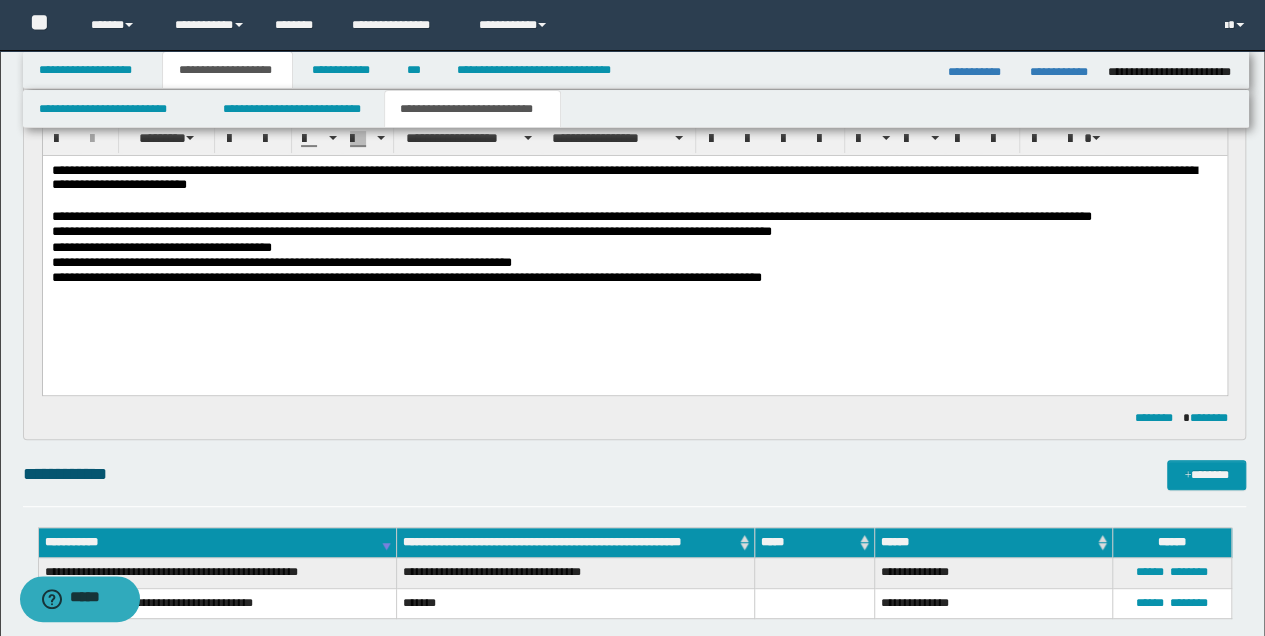 scroll, scrollTop: 333, scrollLeft: 0, axis: vertical 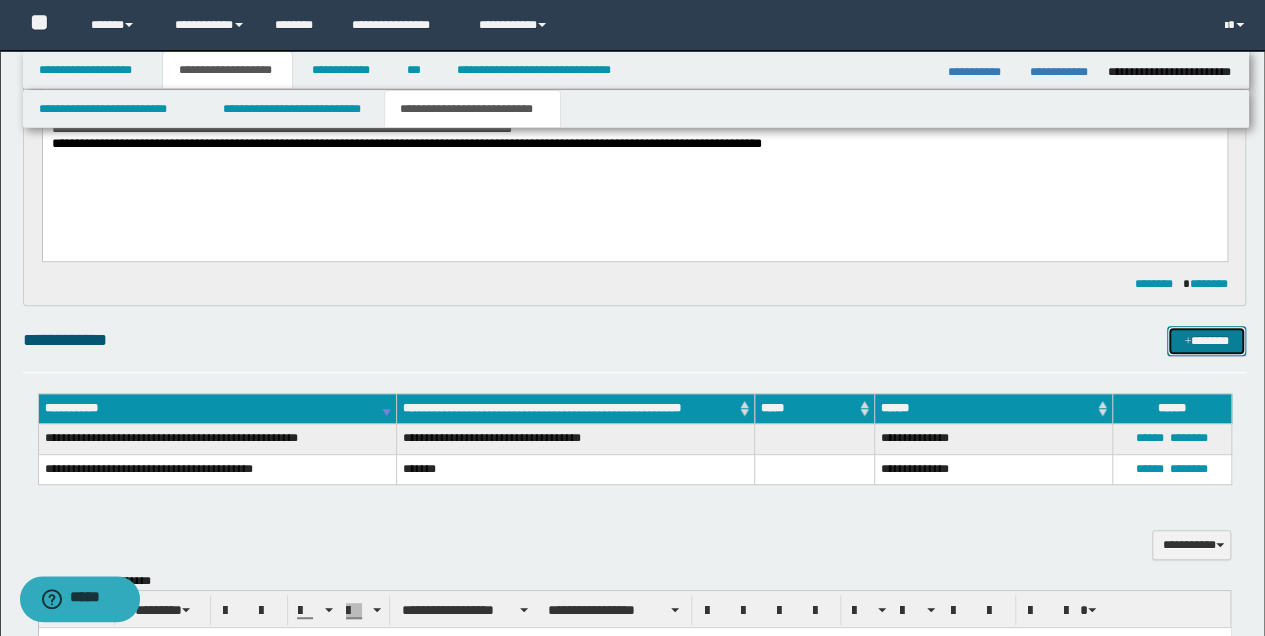 click on "*******" at bounding box center [1206, 340] 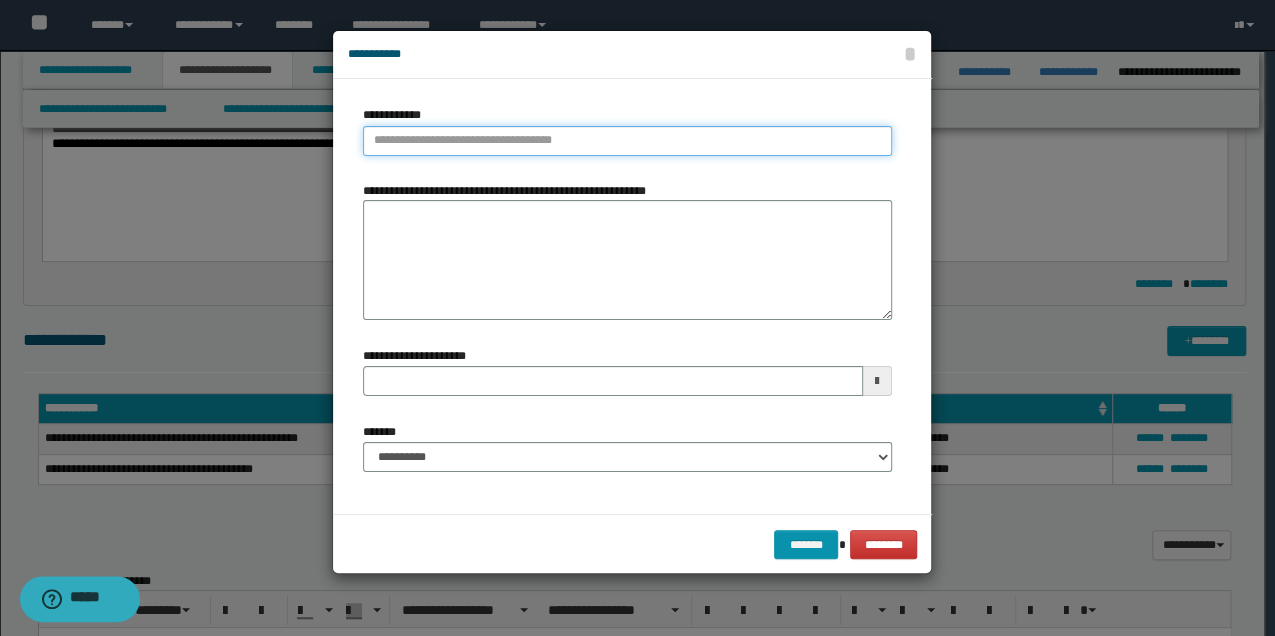 type on "**********" 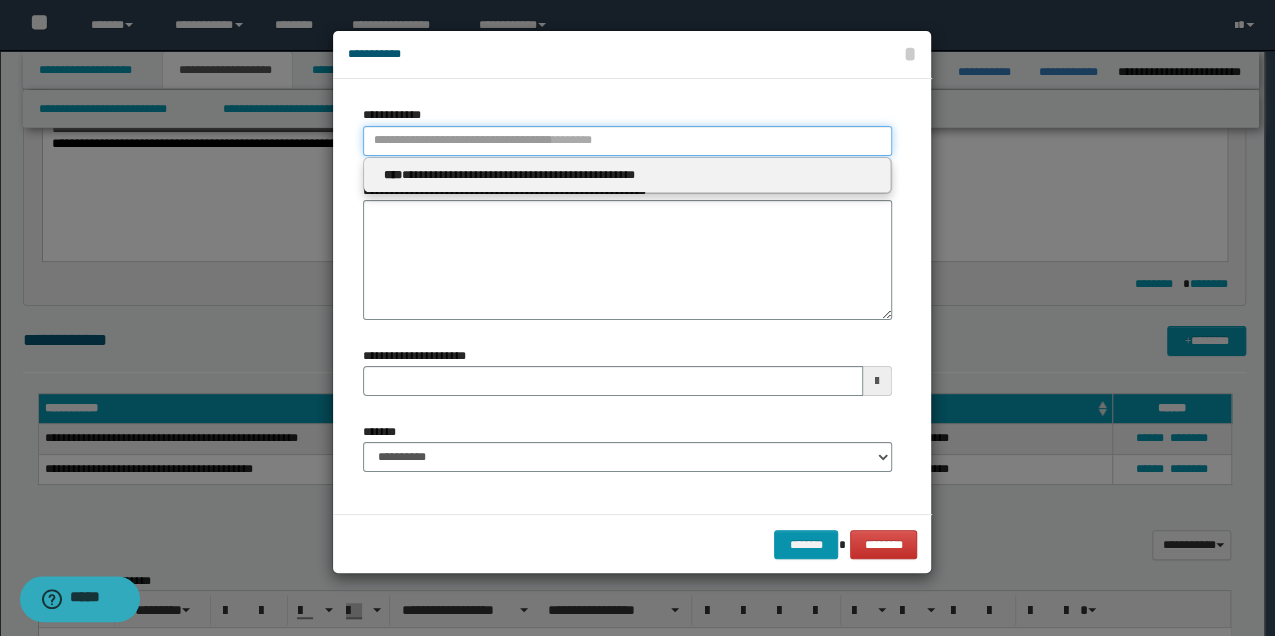 click on "**********" at bounding box center [627, 141] 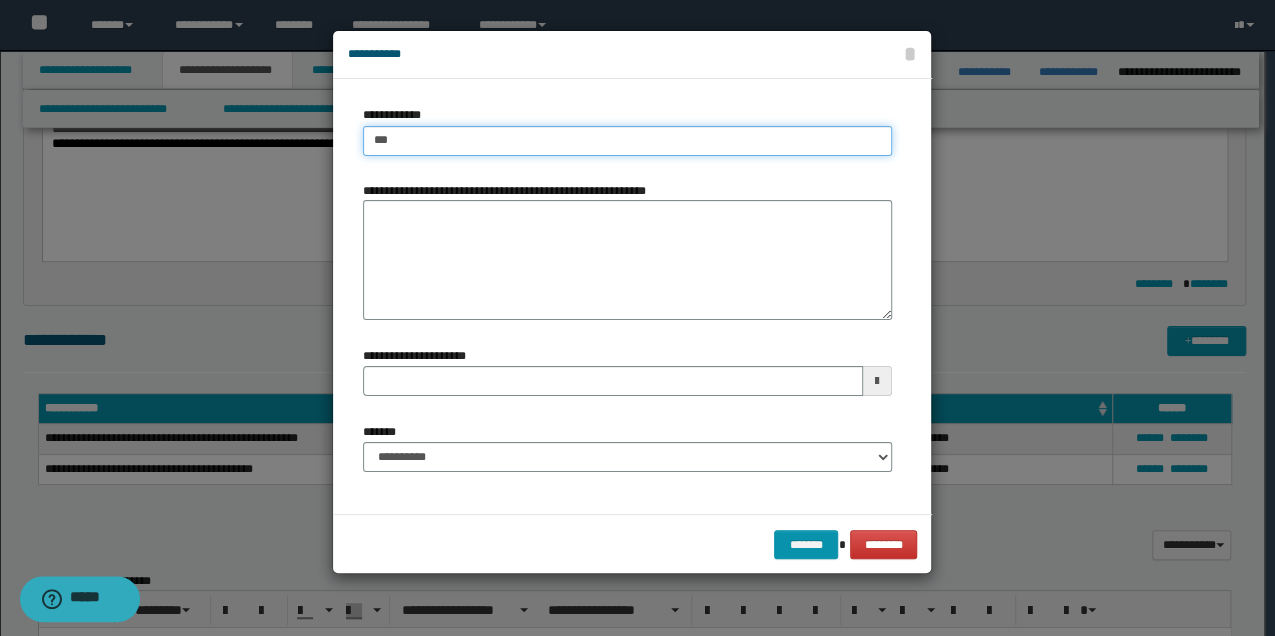 type on "****" 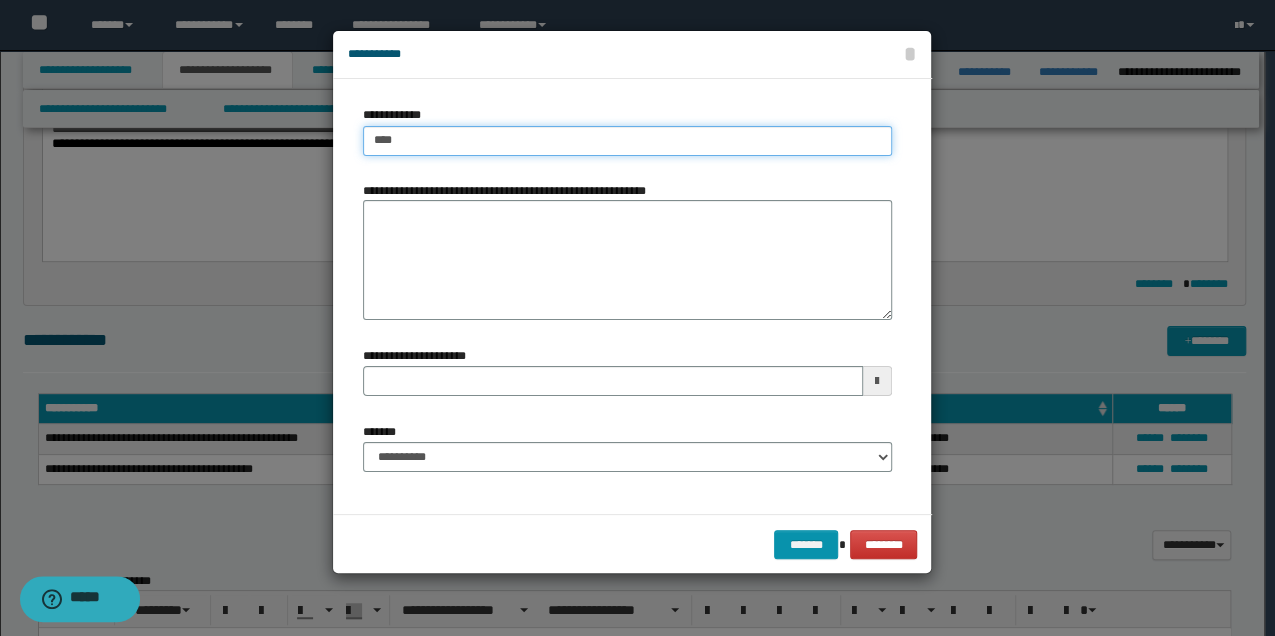 type on "****" 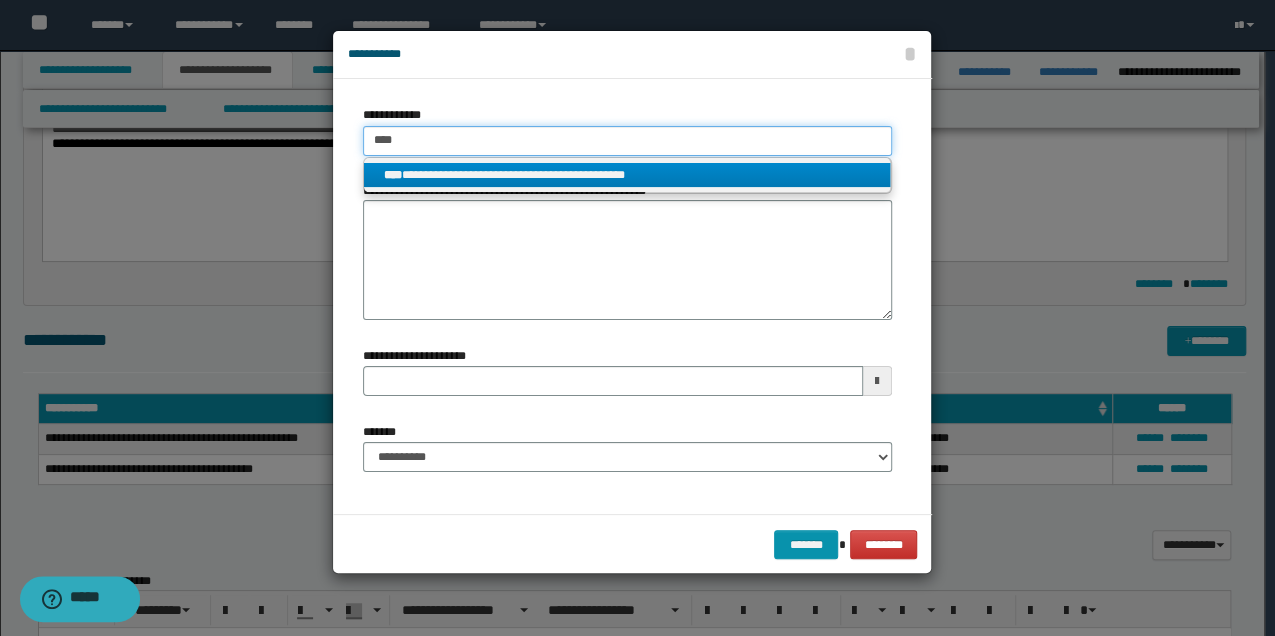 type on "****" 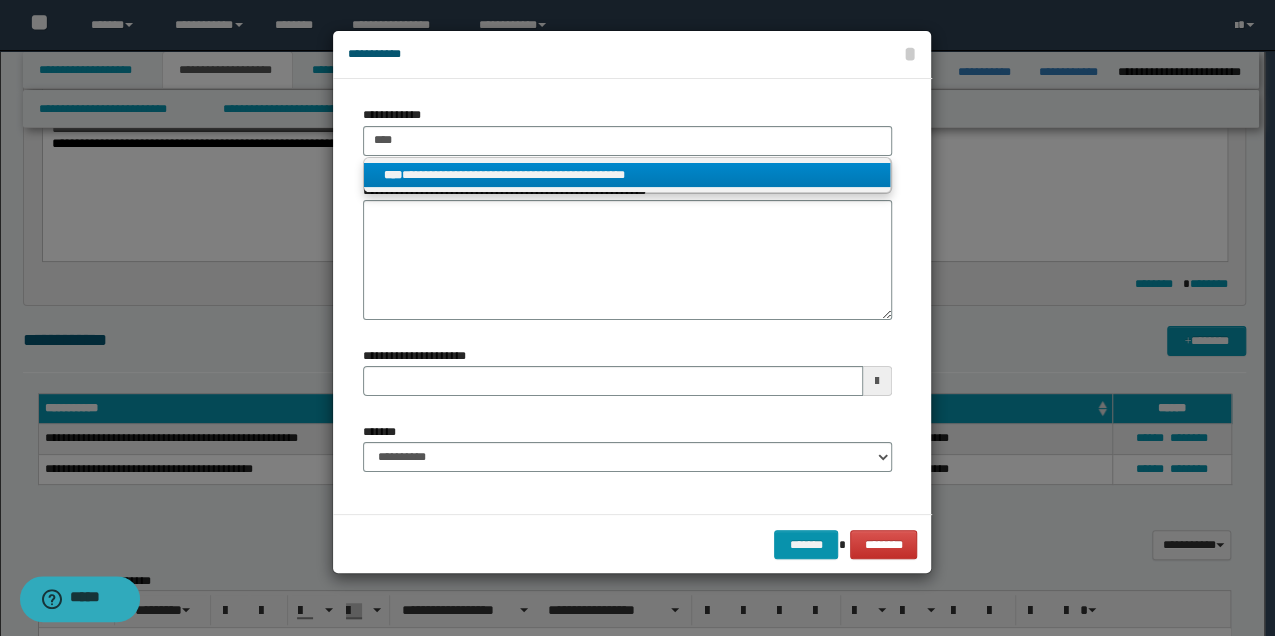 click on "**********" at bounding box center (627, 175) 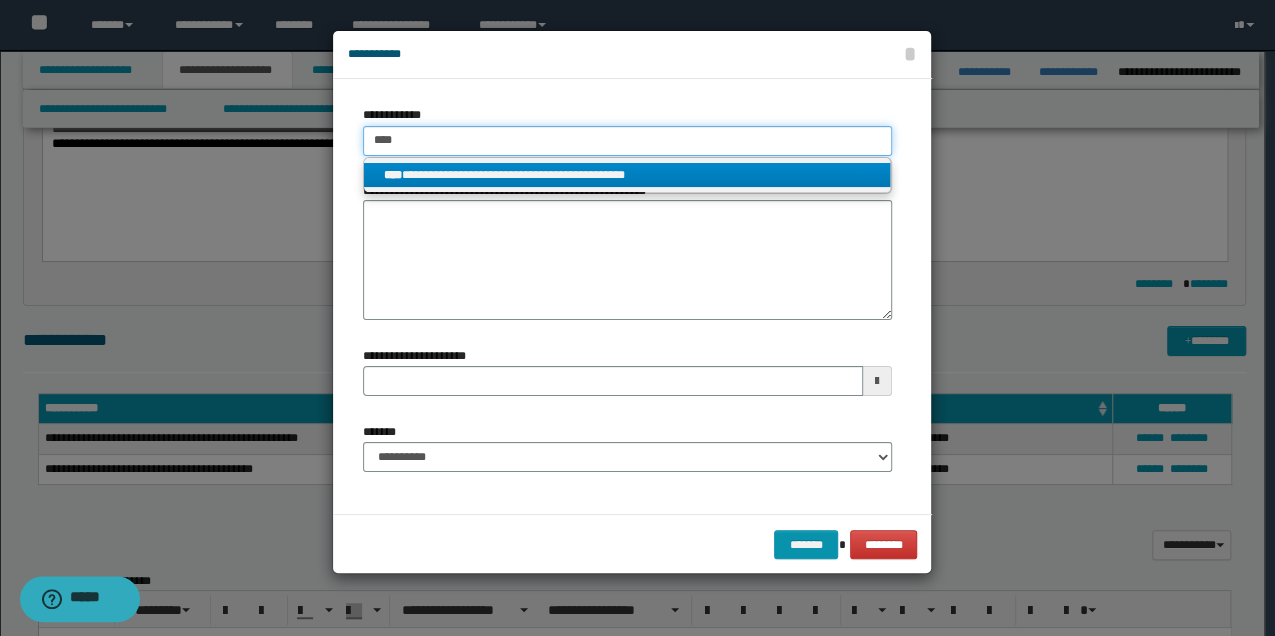 type 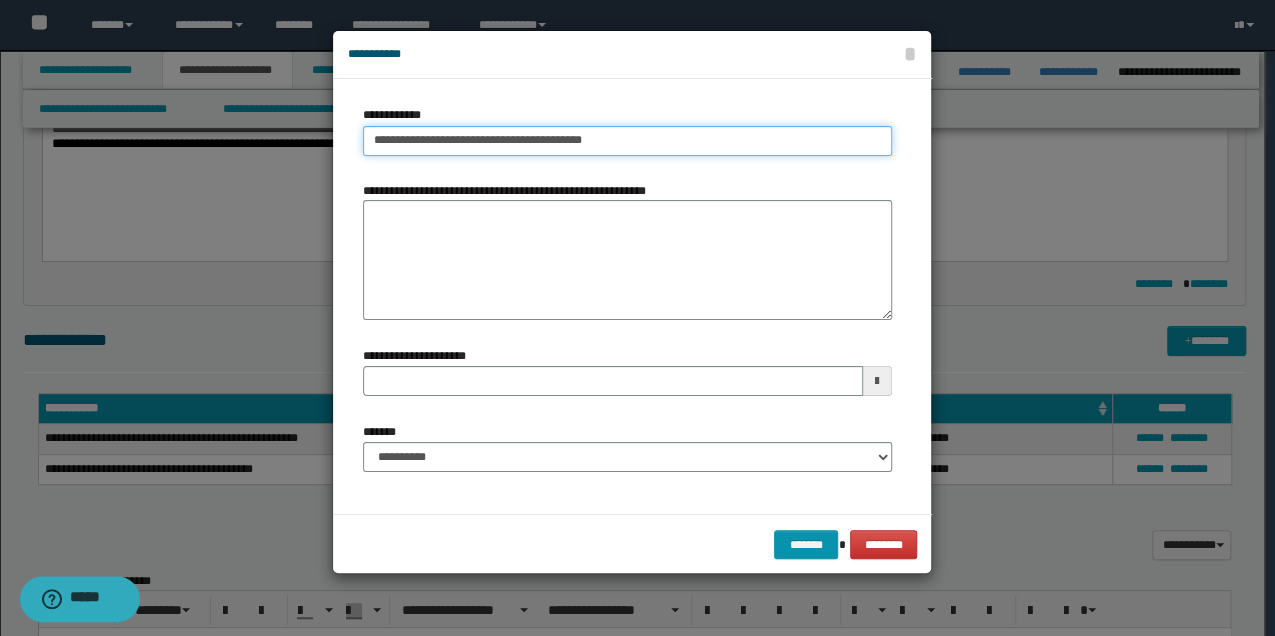 type 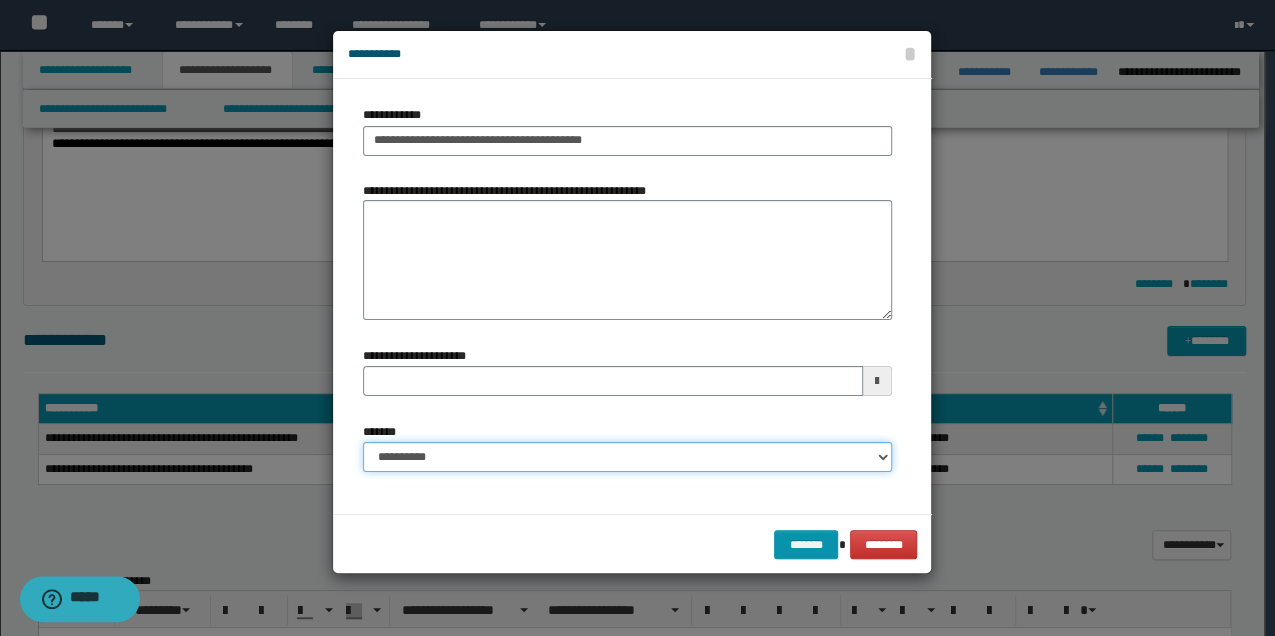 click on "**********" at bounding box center (627, 457) 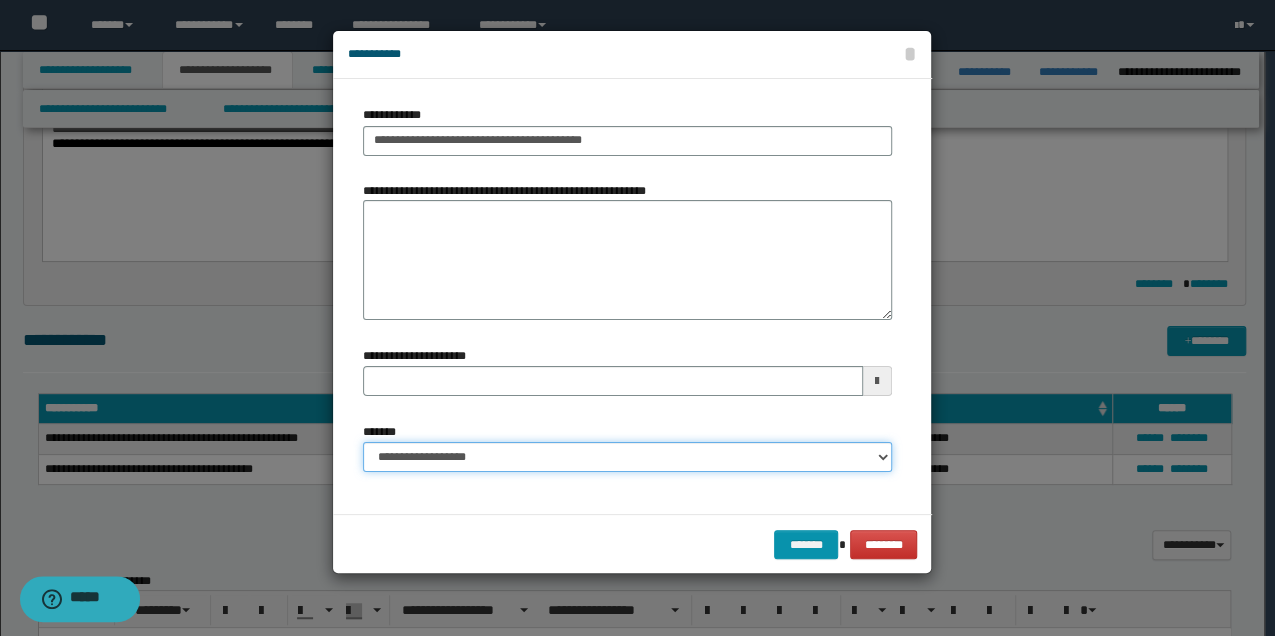 click on "**********" at bounding box center [627, 457] 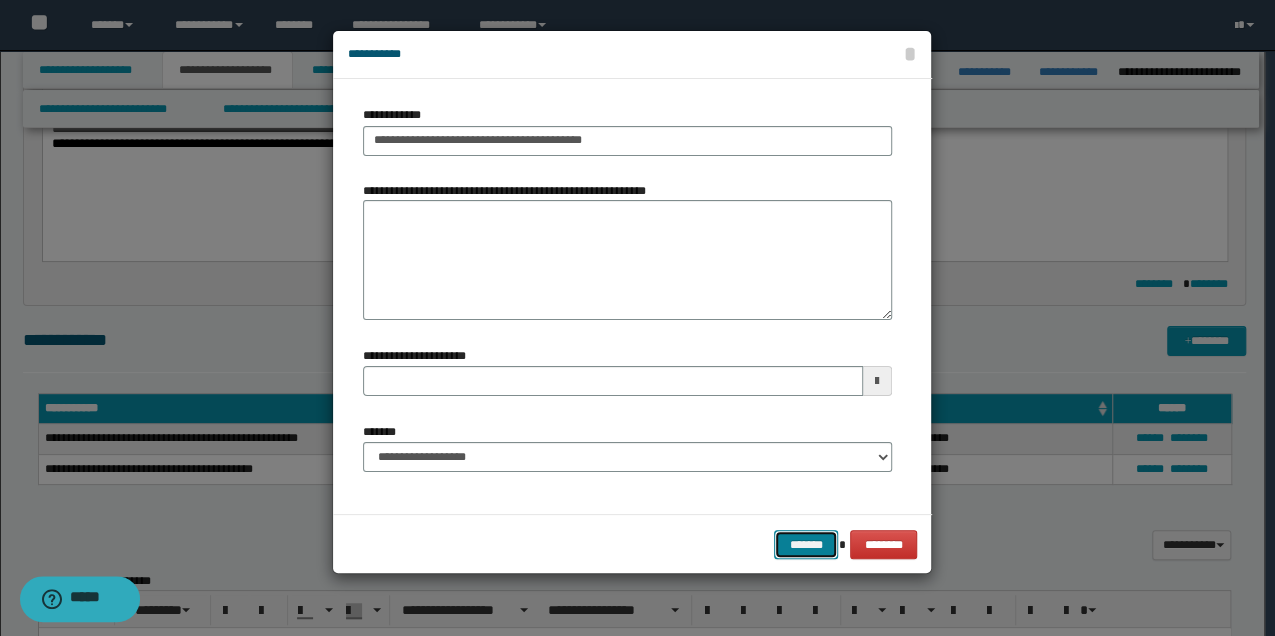 click on "*******" at bounding box center [806, 544] 